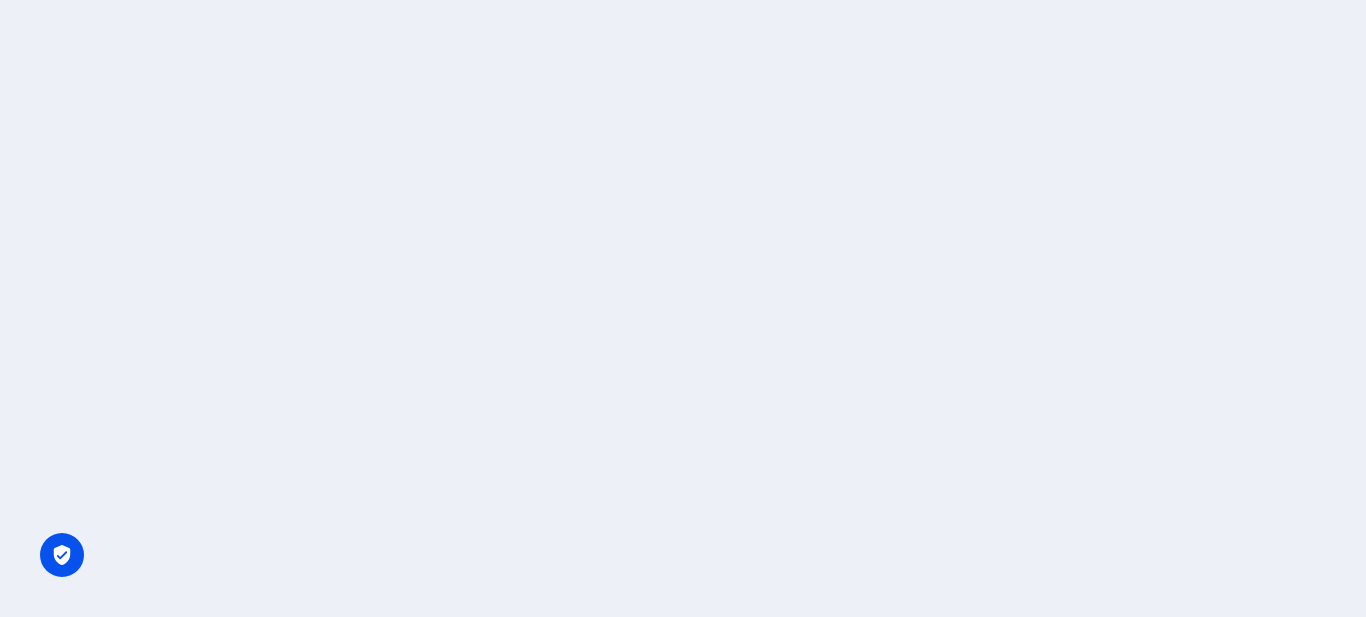 scroll, scrollTop: 0, scrollLeft: 0, axis: both 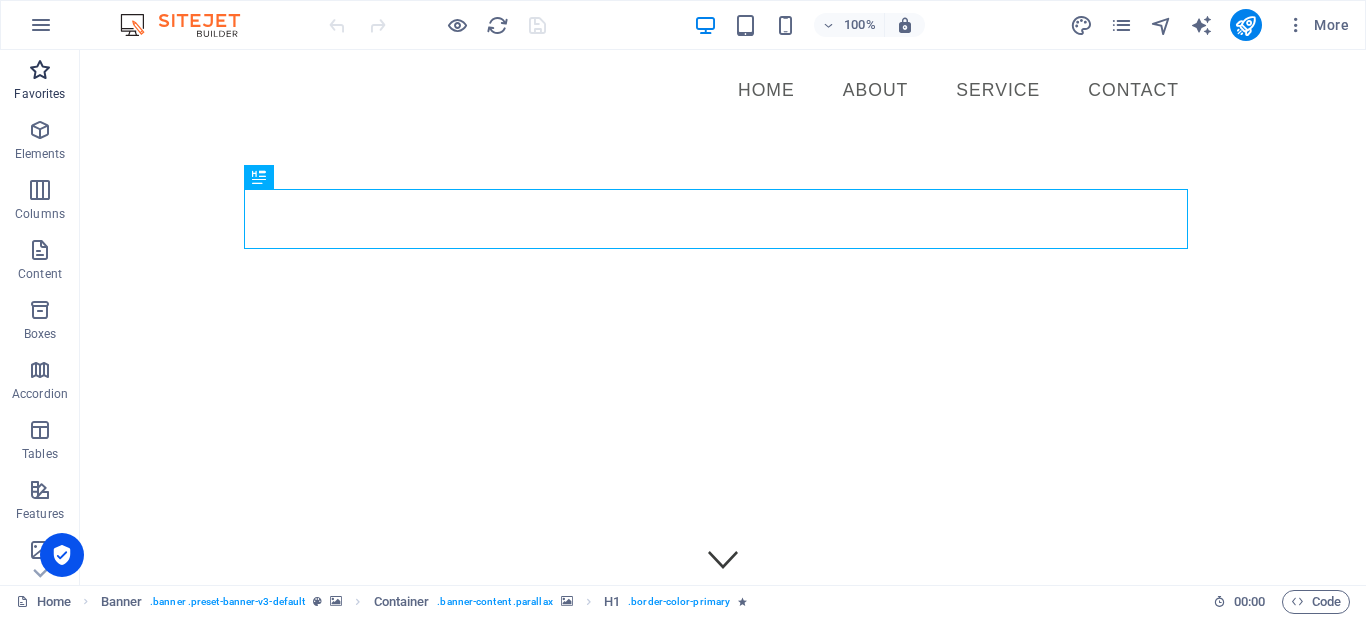 click at bounding box center (40, 70) 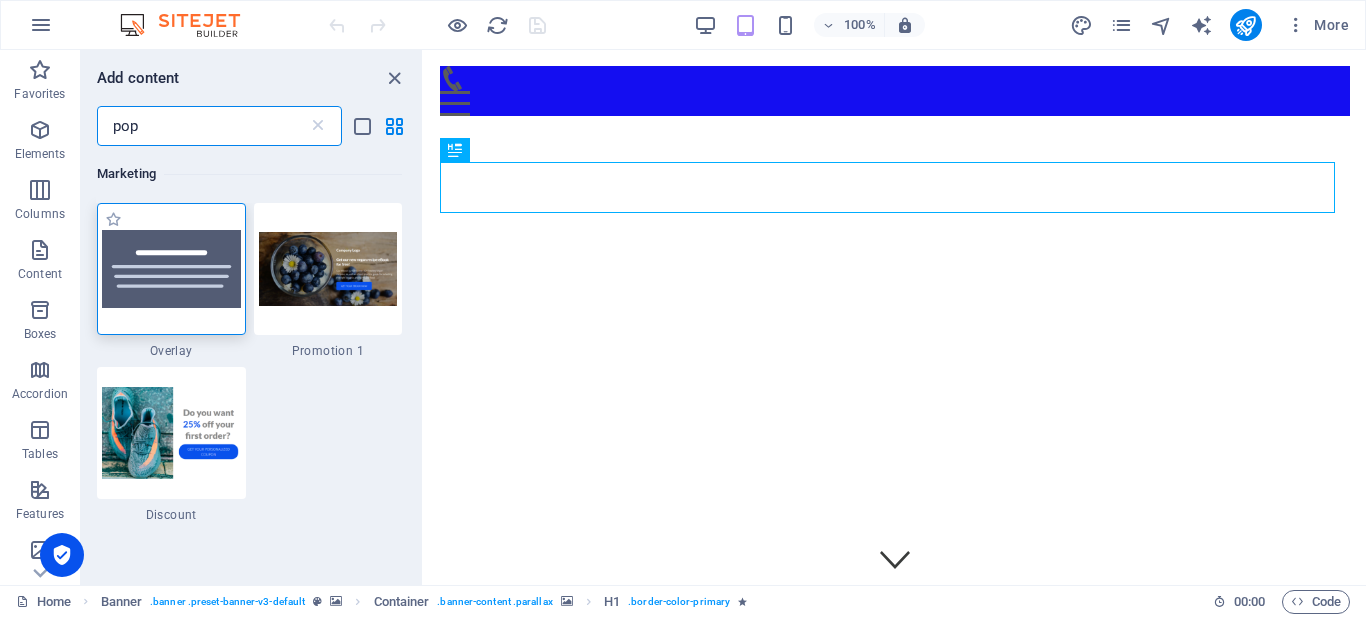 type on "pop" 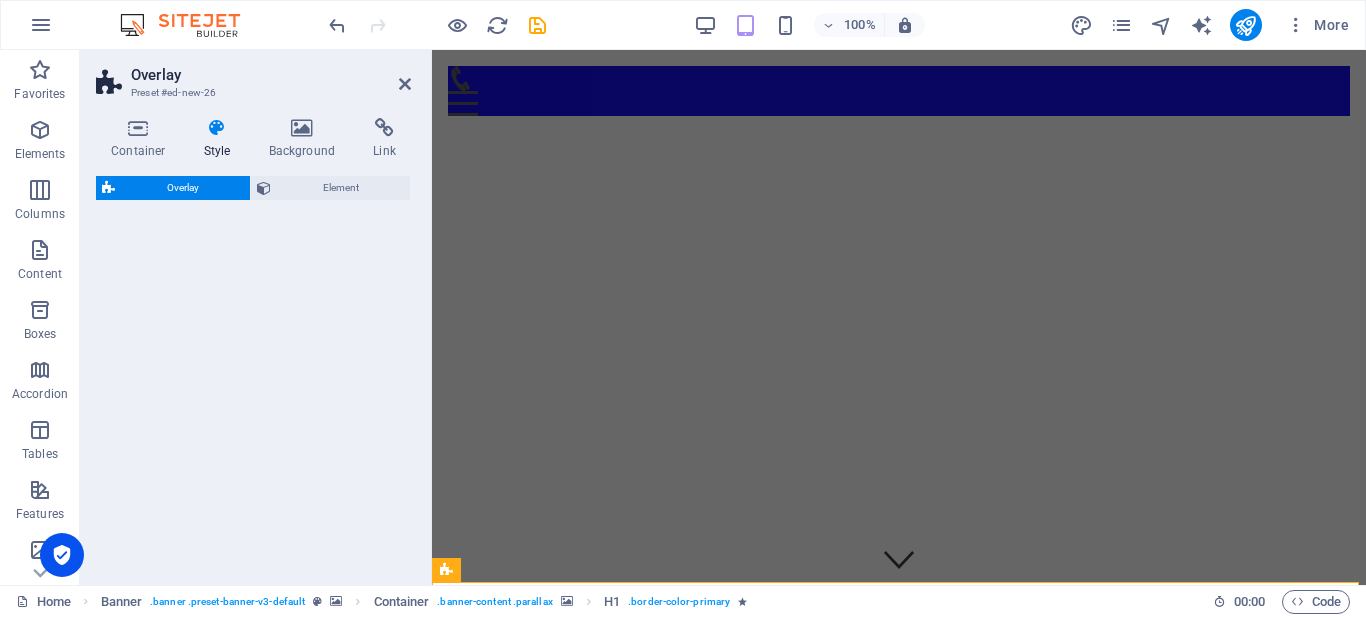 select on "rem" 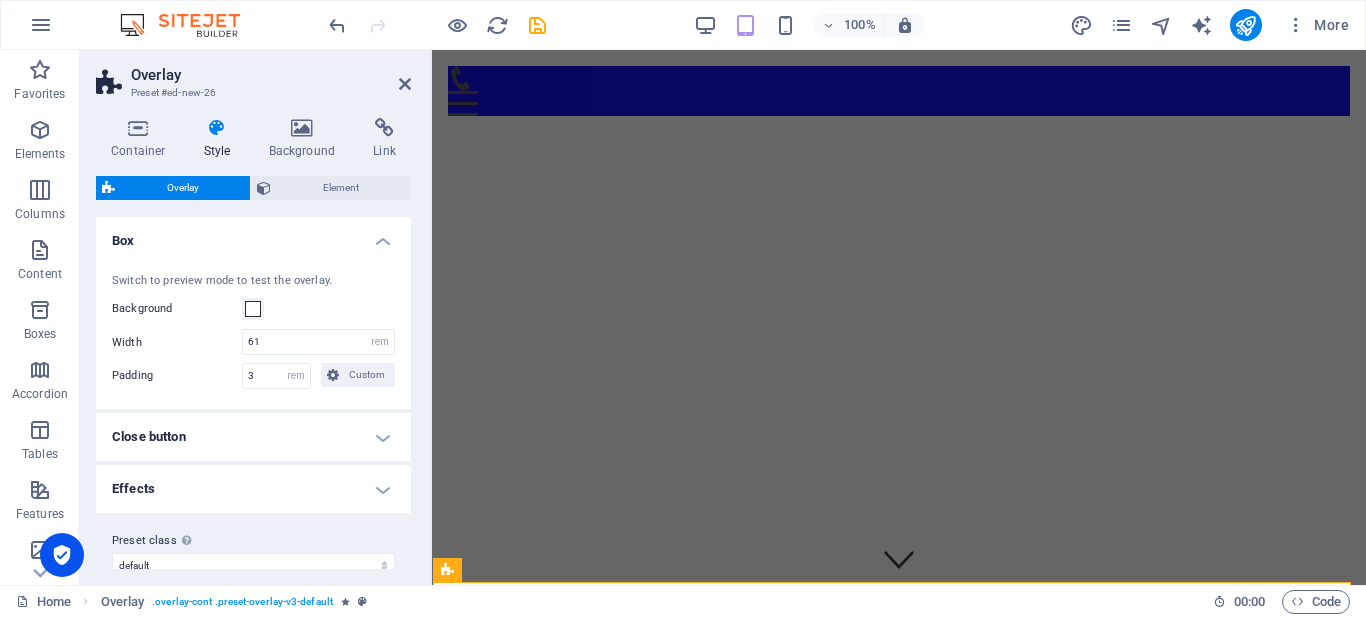 scroll, scrollTop: 24, scrollLeft: 0, axis: vertical 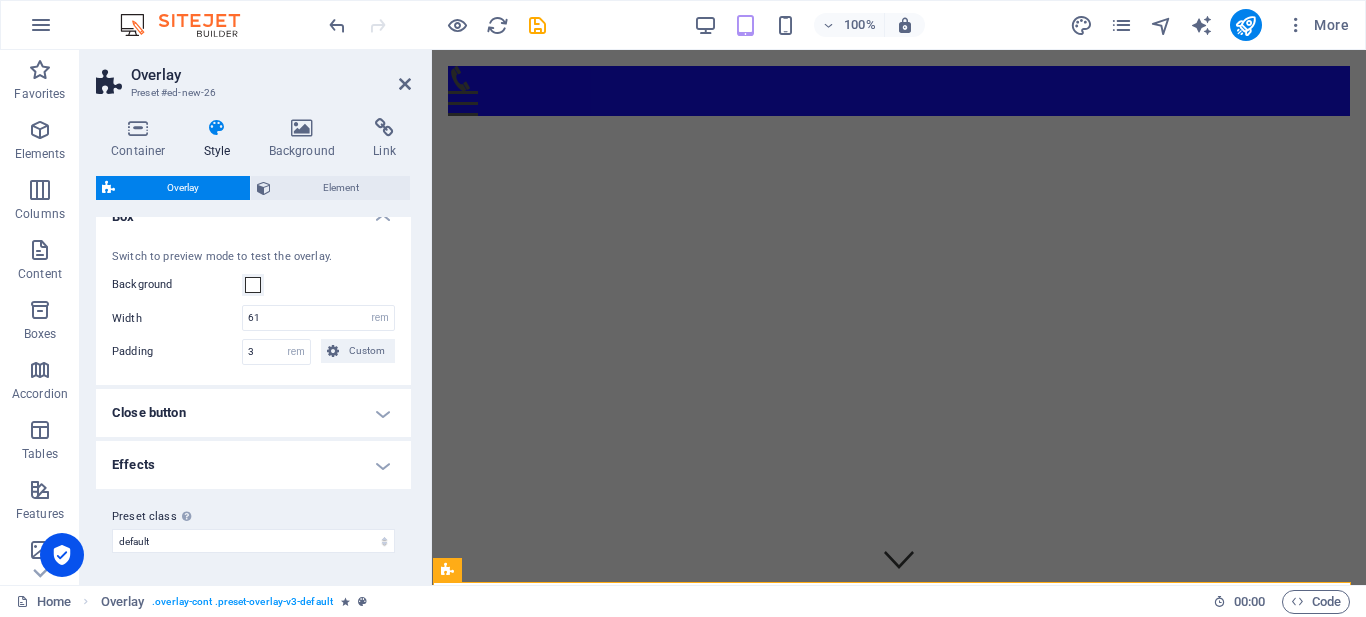 click on "Effects" at bounding box center (253, 465) 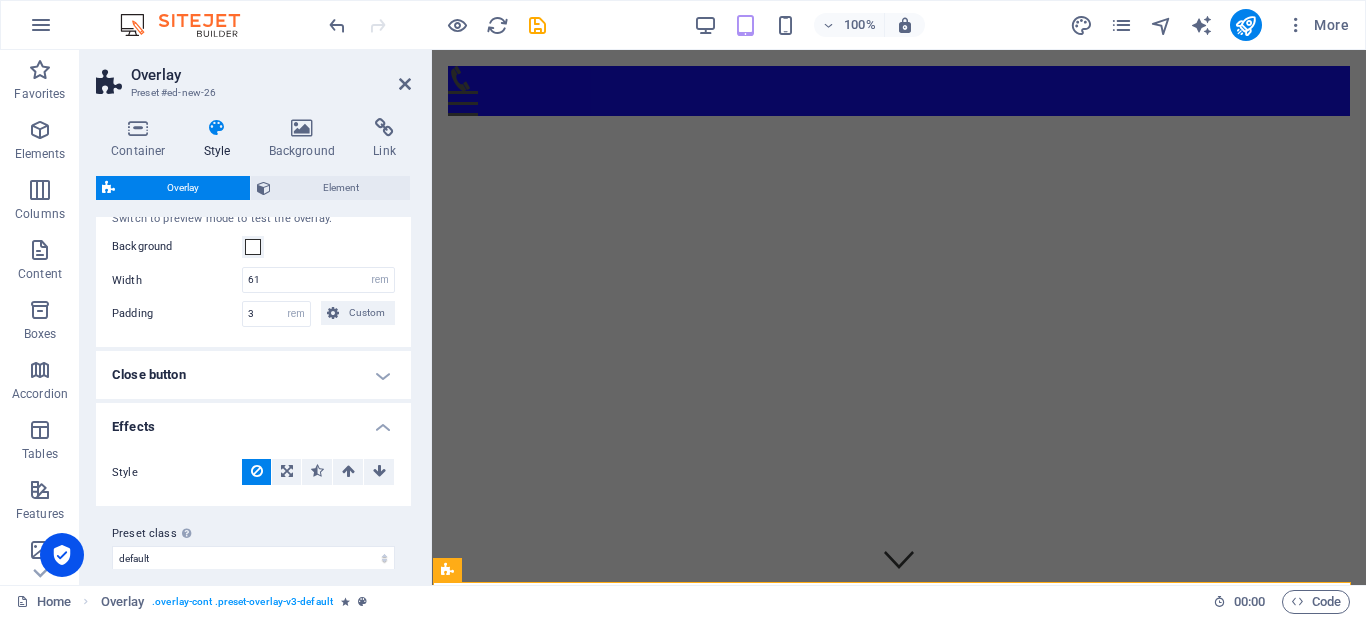 scroll, scrollTop: 79, scrollLeft: 0, axis: vertical 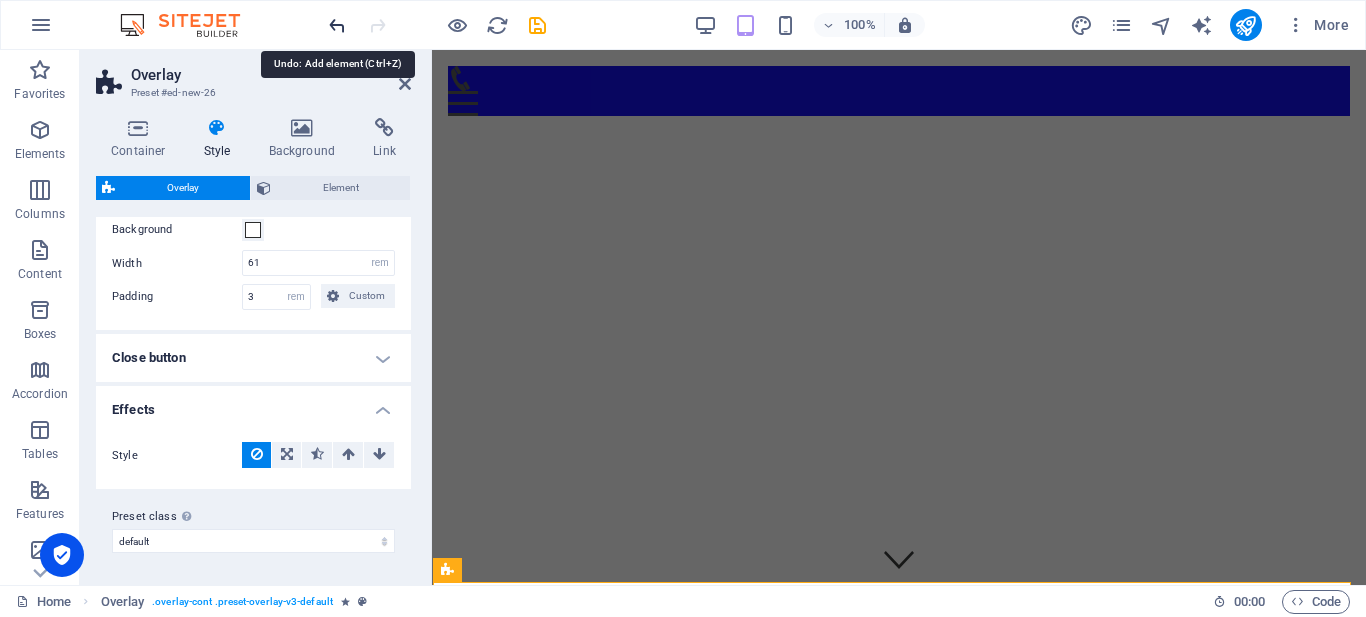 click at bounding box center [337, 25] 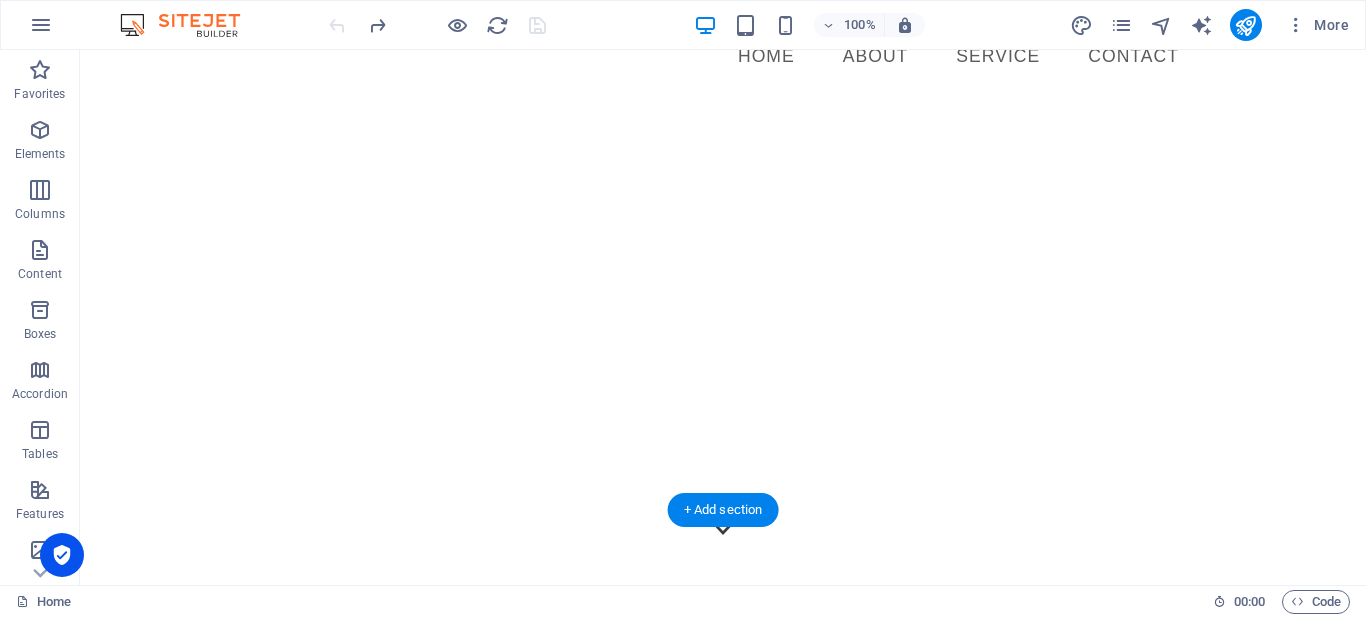 scroll, scrollTop: 0, scrollLeft: 0, axis: both 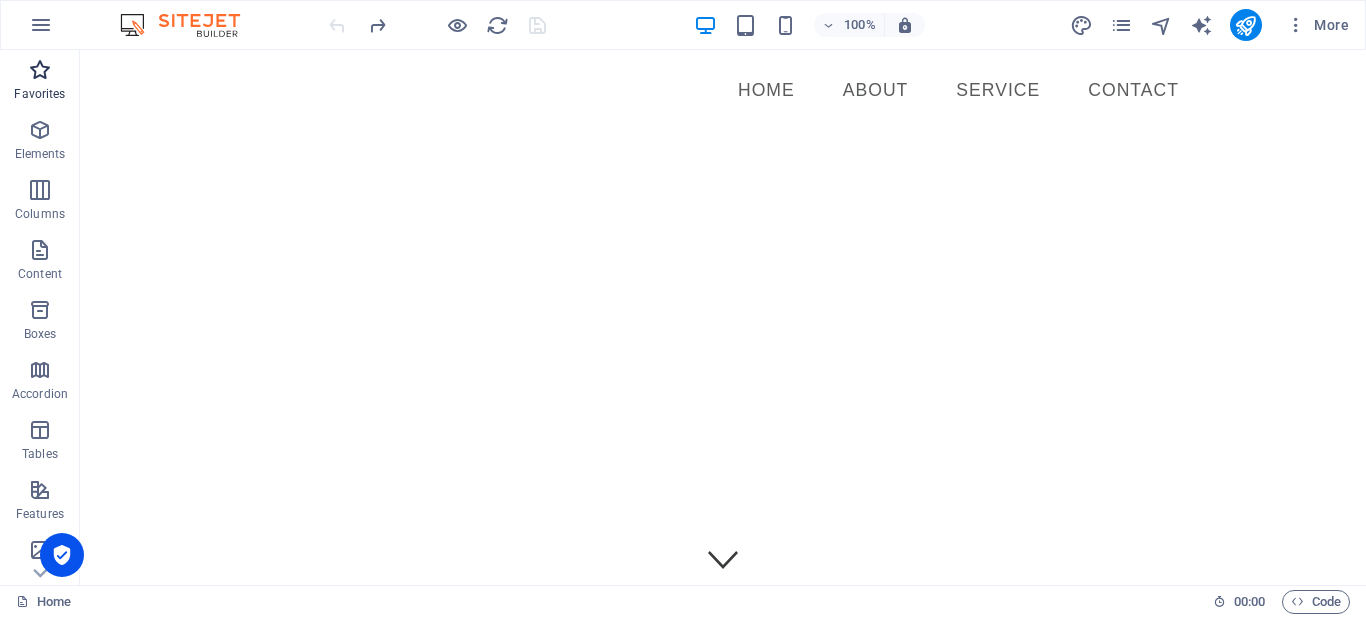 click on "Favorites" at bounding box center [40, 82] 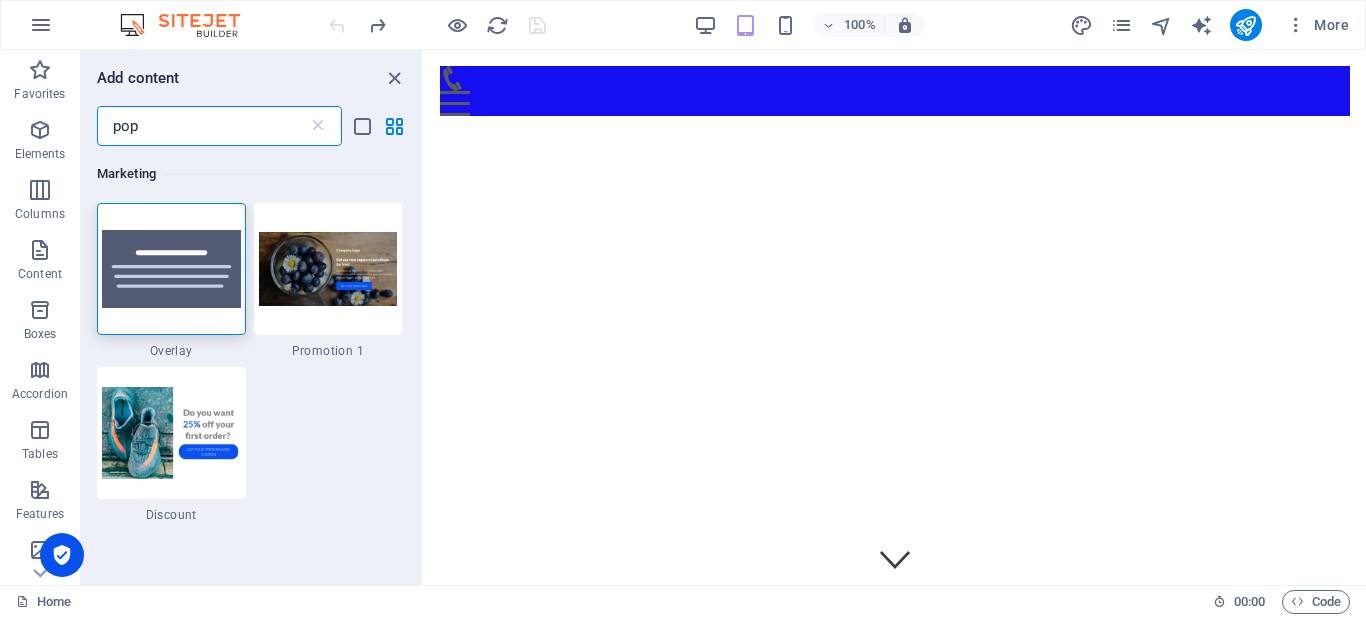 type on "pop" 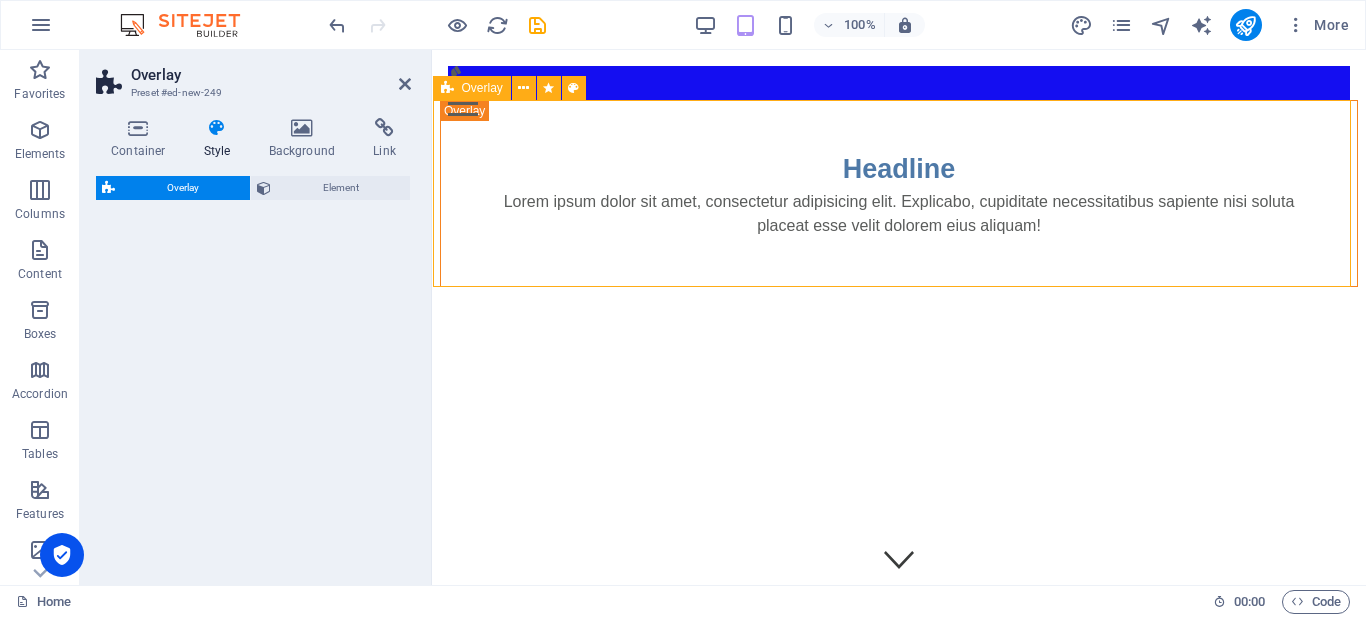 select on "rem" 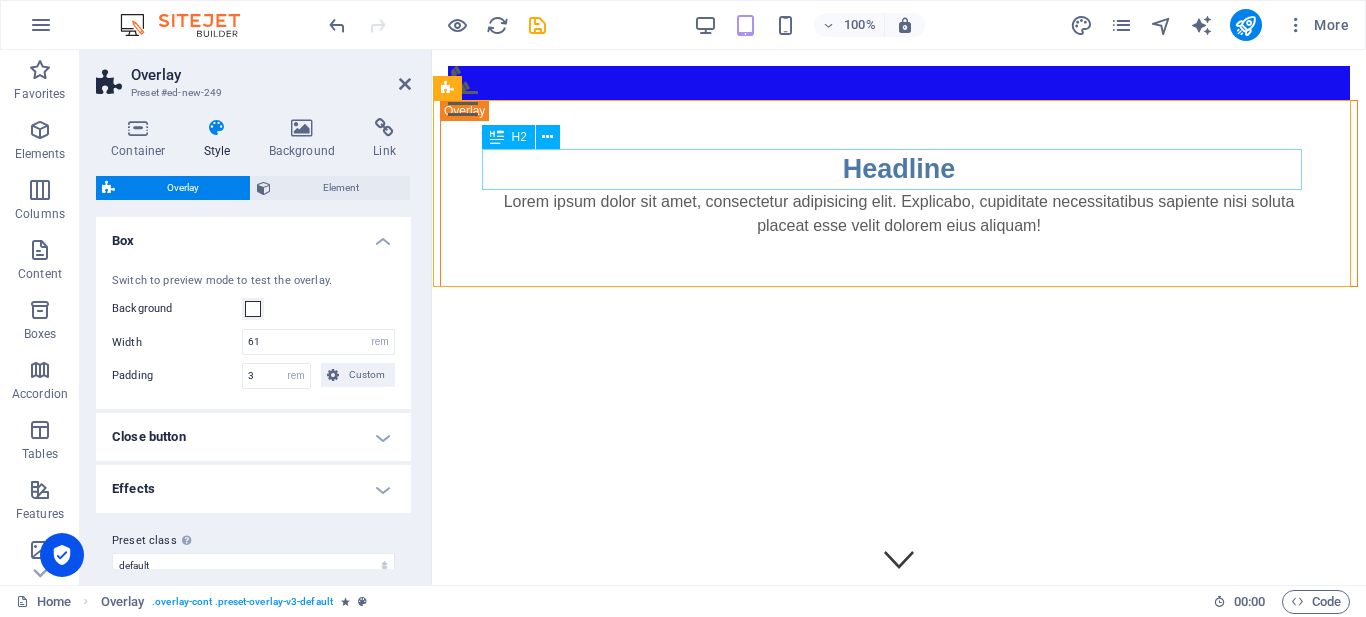 click on "Headline" at bounding box center (899, 169) 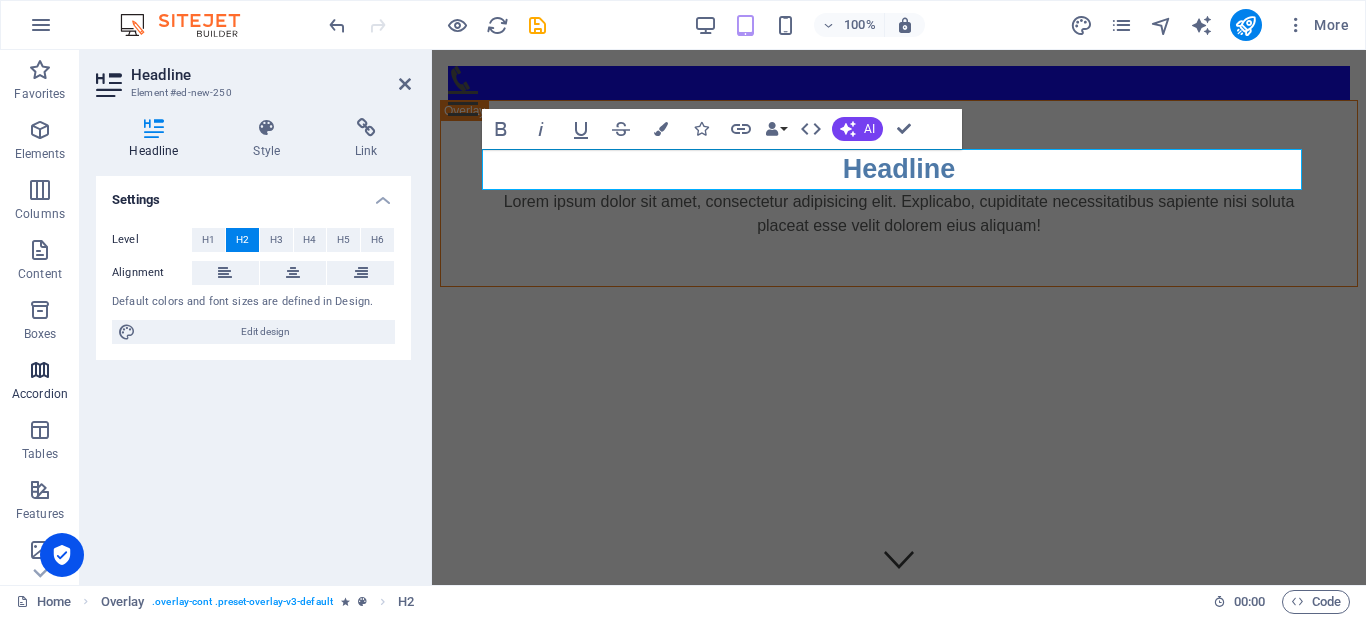 type 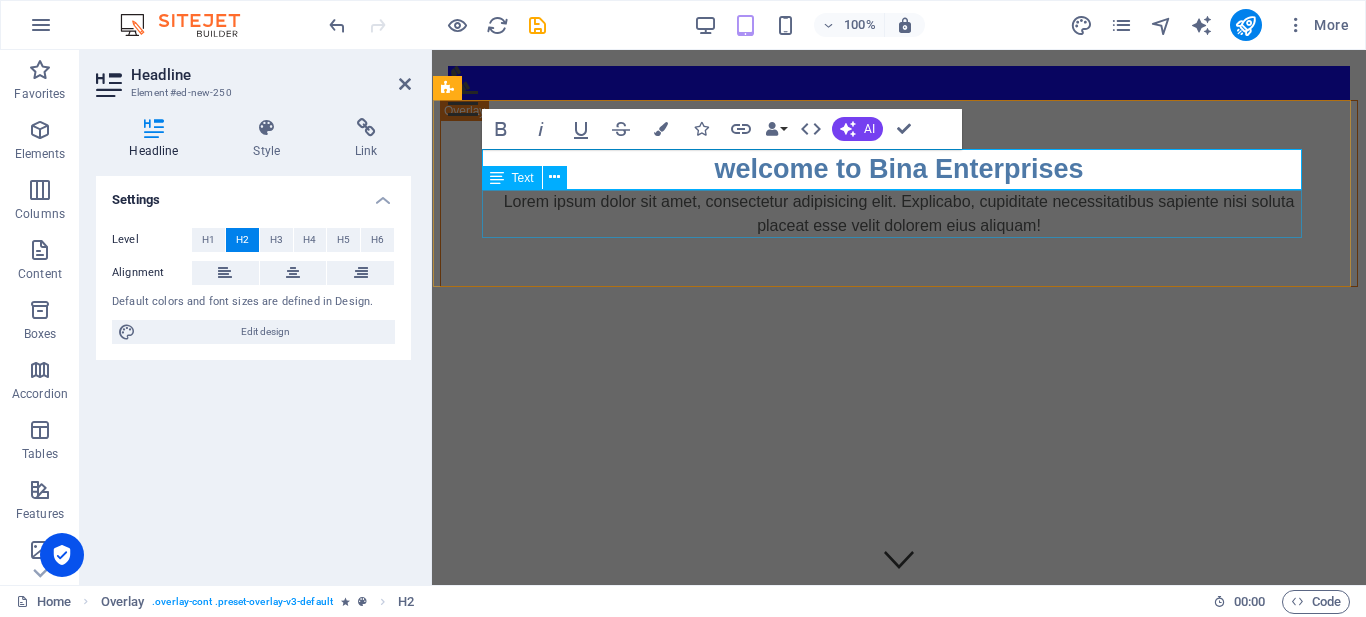 click on "Lorem ipsum dolor sit amet, consectetur adipisicing elit. Explicabo, cupiditate necessitatibus sapiente nisi soluta placeat esse velit dolorem eius aliquam!" at bounding box center [899, 214] 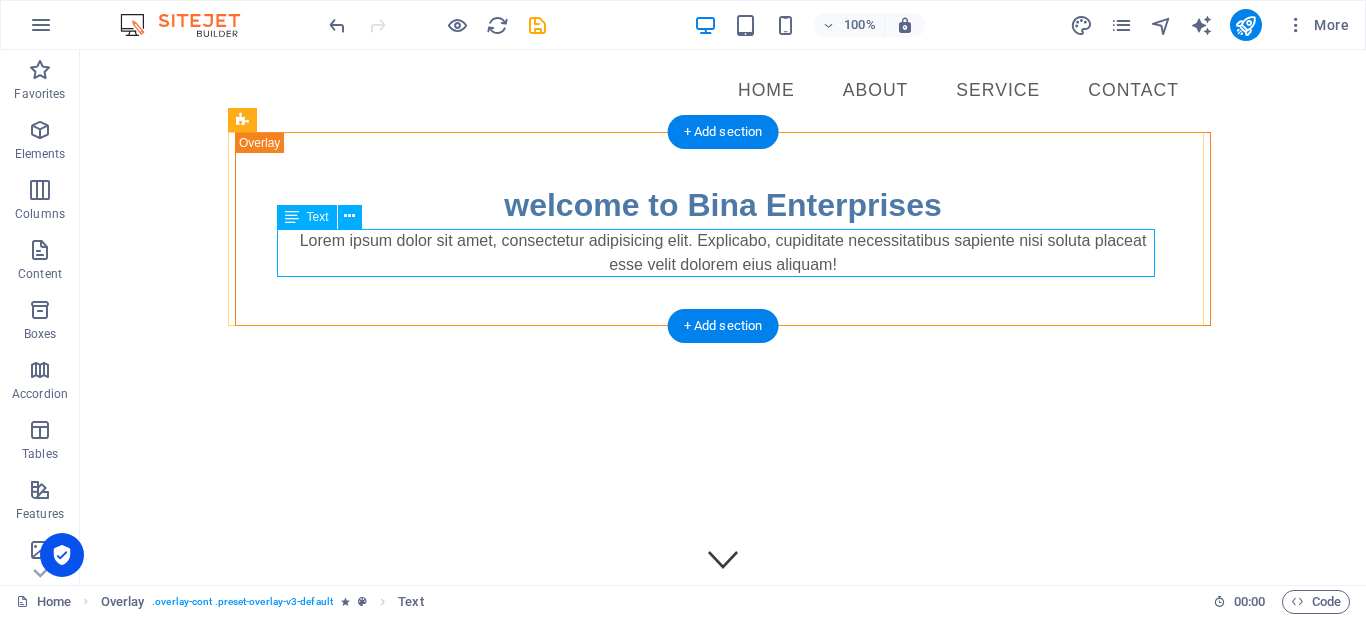 click on "Lorem ipsum dolor sit amet, consectetur adipisicing elit. Explicabo, cupiditate necessitatibus sapiente nisi soluta placeat esse velit dolorem eius aliquam!" at bounding box center [723, 253] 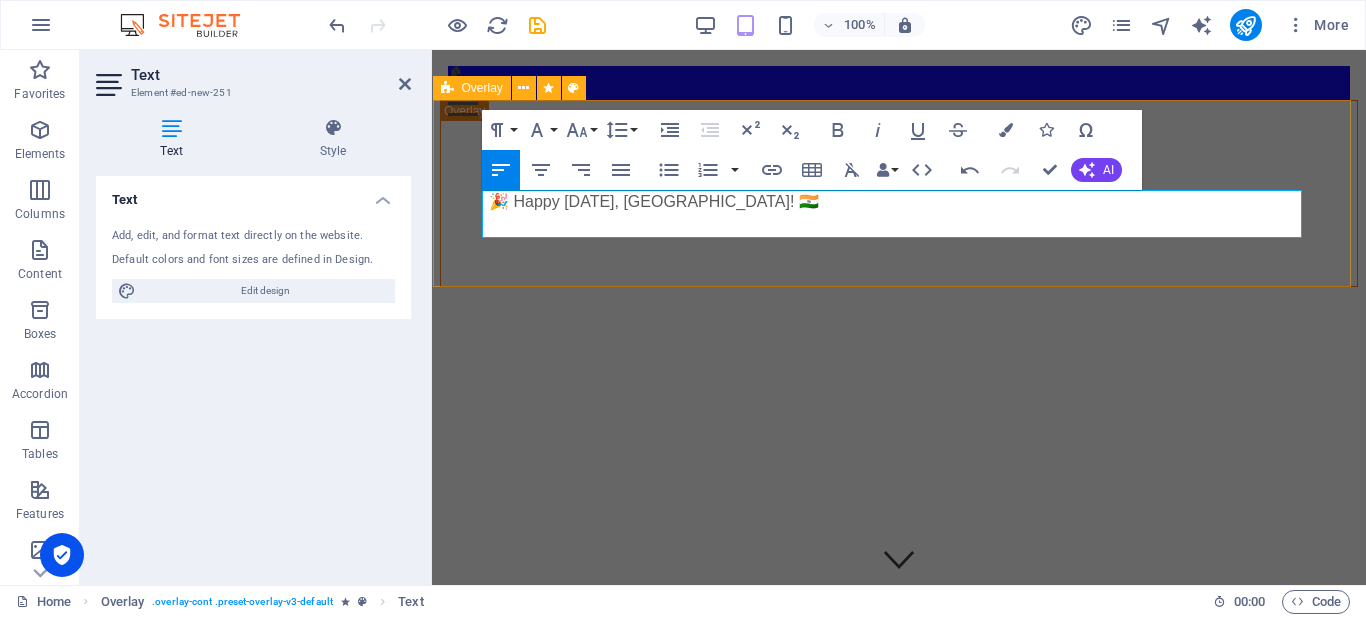 scroll, scrollTop: 134, scrollLeft: 0, axis: vertical 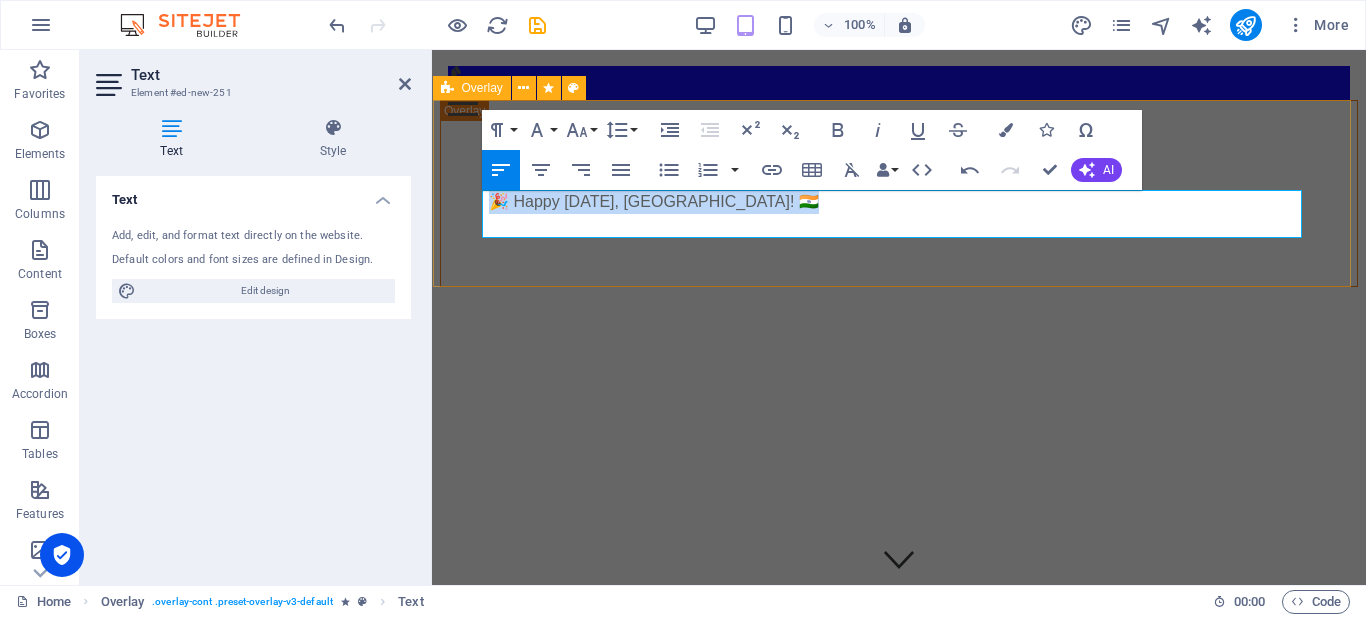 drag, startPoint x: 785, startPoint y: 204, endPoint x: 479, endPoint y: 197, distance: 306.08005 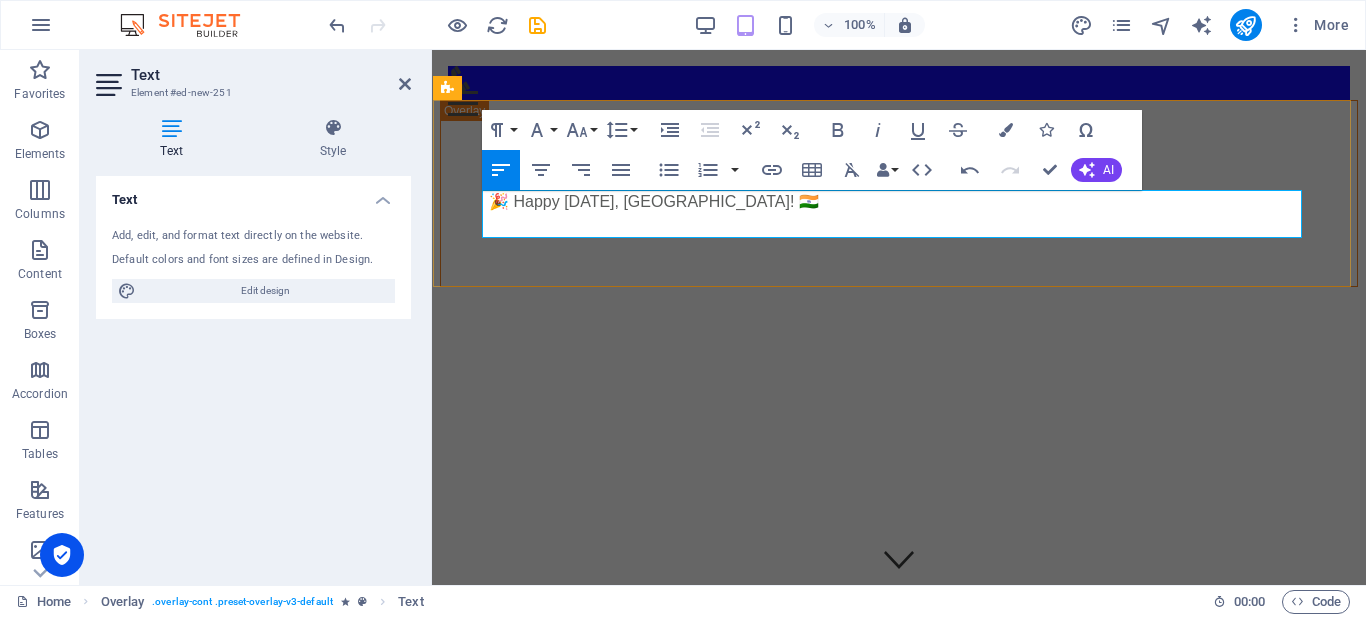 click at bounding box center (899, 226) 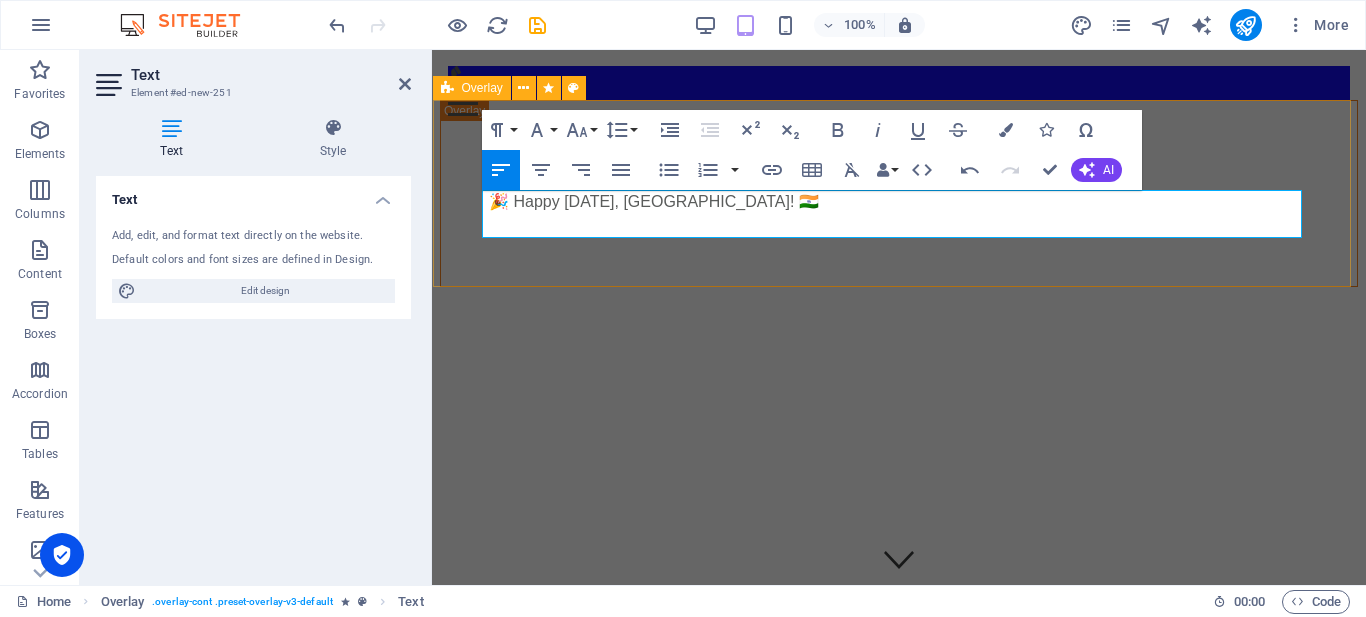 click on "Skip to main content
Menu Home About Service Contact welcome to Bina Enterprises 🎉 Happy Independence Day, India! 🇮🇳 🎉 Happy Independence Day, India! 🇮🇳 MYBOOK1 Learn more Drop content here or  Add elements  Paste clipboard Drop content here or  Add elements  Paste clipboard
x
Select Certificate
OK
Cancel
Smartcard / Token User Pin
User PIN:
OK
Cancel
Signer.Digital
x
Signer.Digital - Confirm Key Listing / Usage
Current Domain
is trying to detect smartcards connected, or read certificate or use key for signing/encryption. Please
select your option.
Deny
Always Allow
Licensed Sites
Website
License Status
Features
Action" at bounding box center (899, 1216) 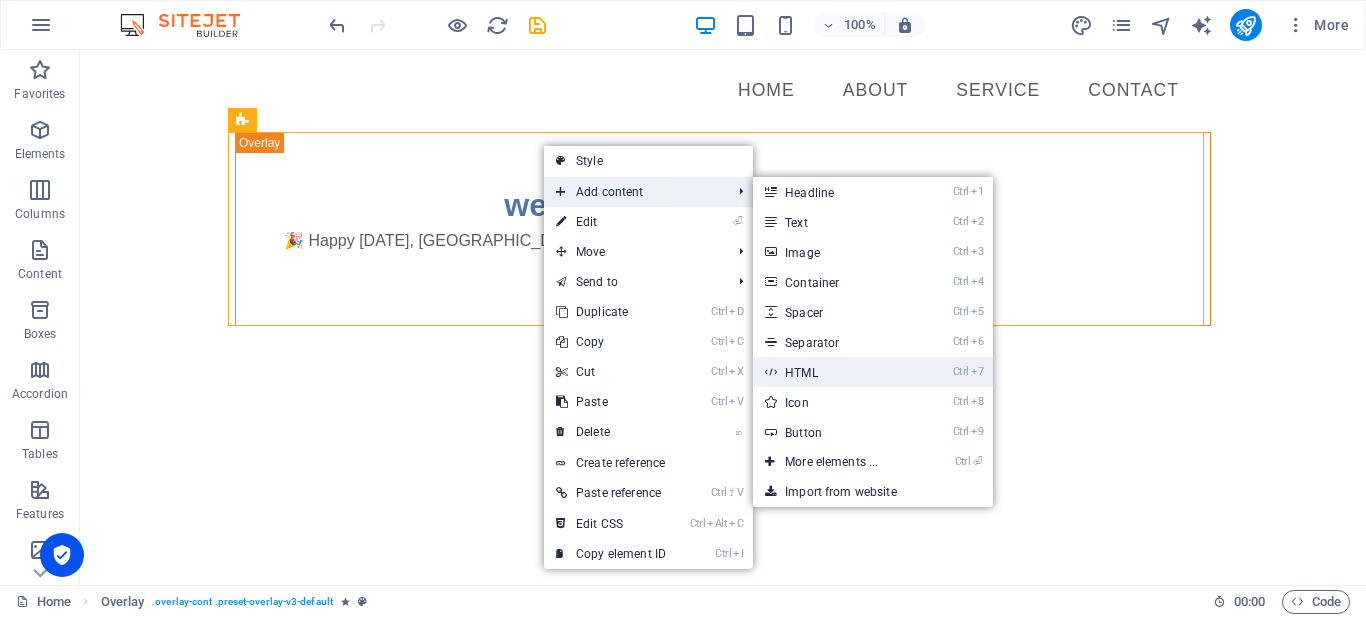 drag, startPoint x: 824, startPoint y: 362, endPoint x: 392, endPoint y: 311, distance: 435 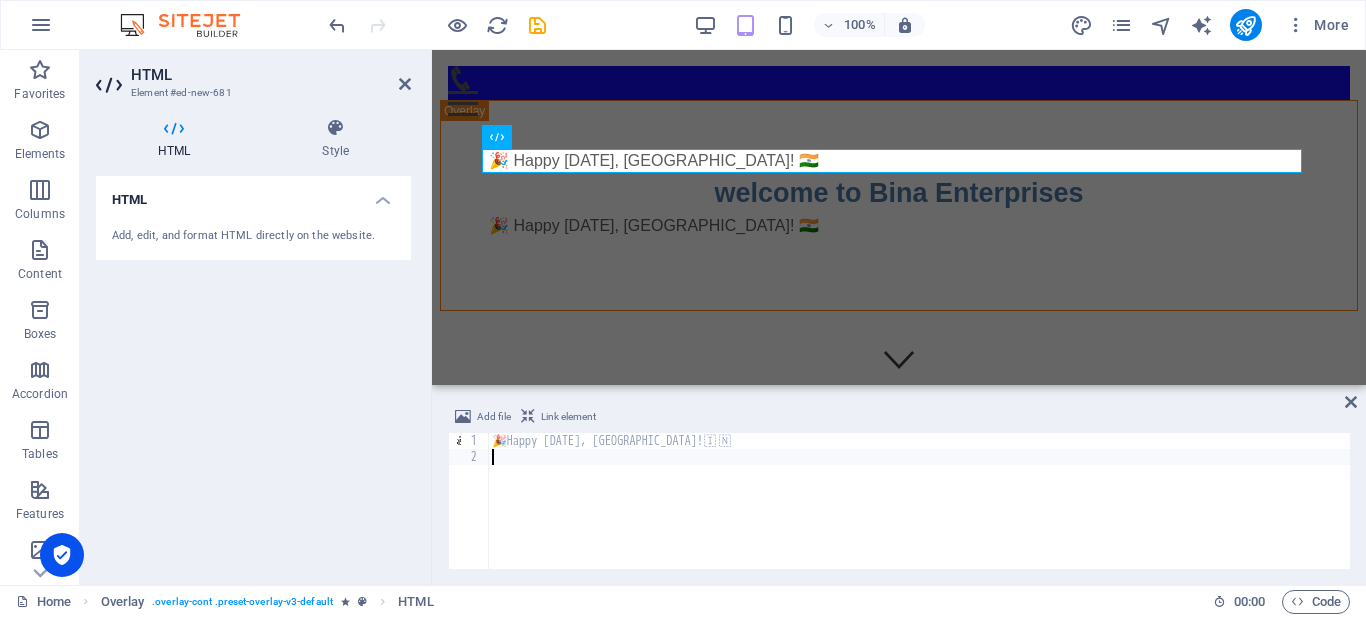 type on "🎉 Happy Independence Day, India! 🇮🇳" 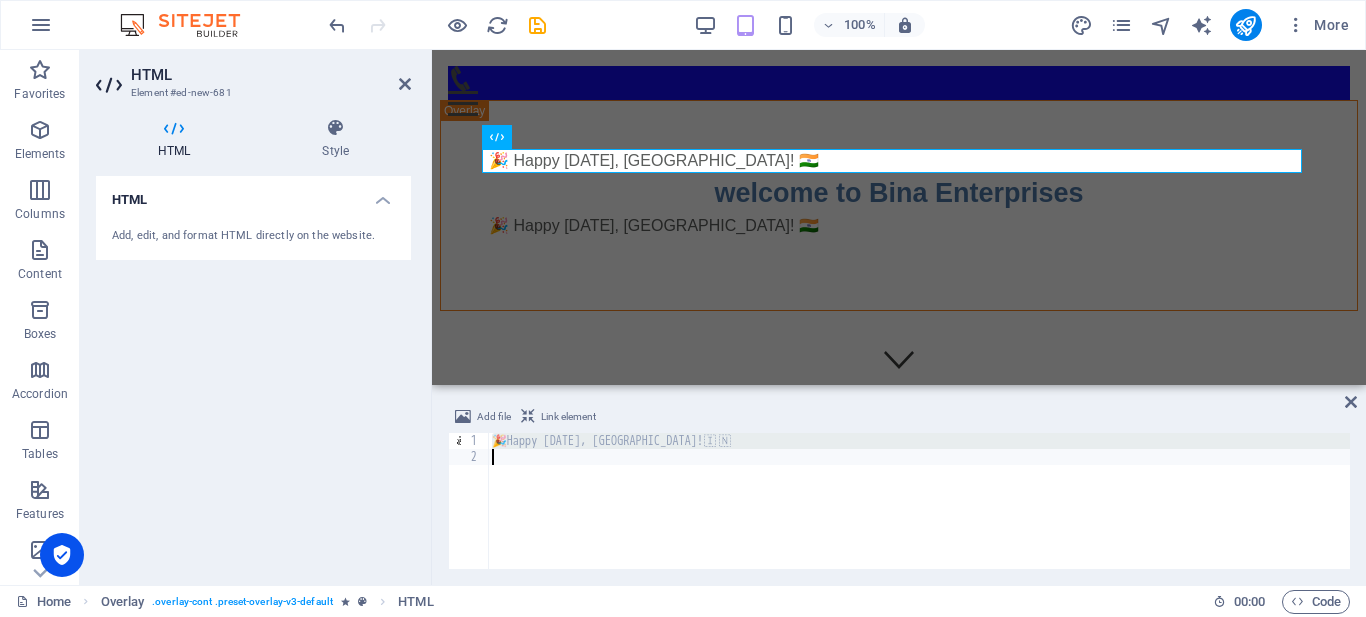 paste 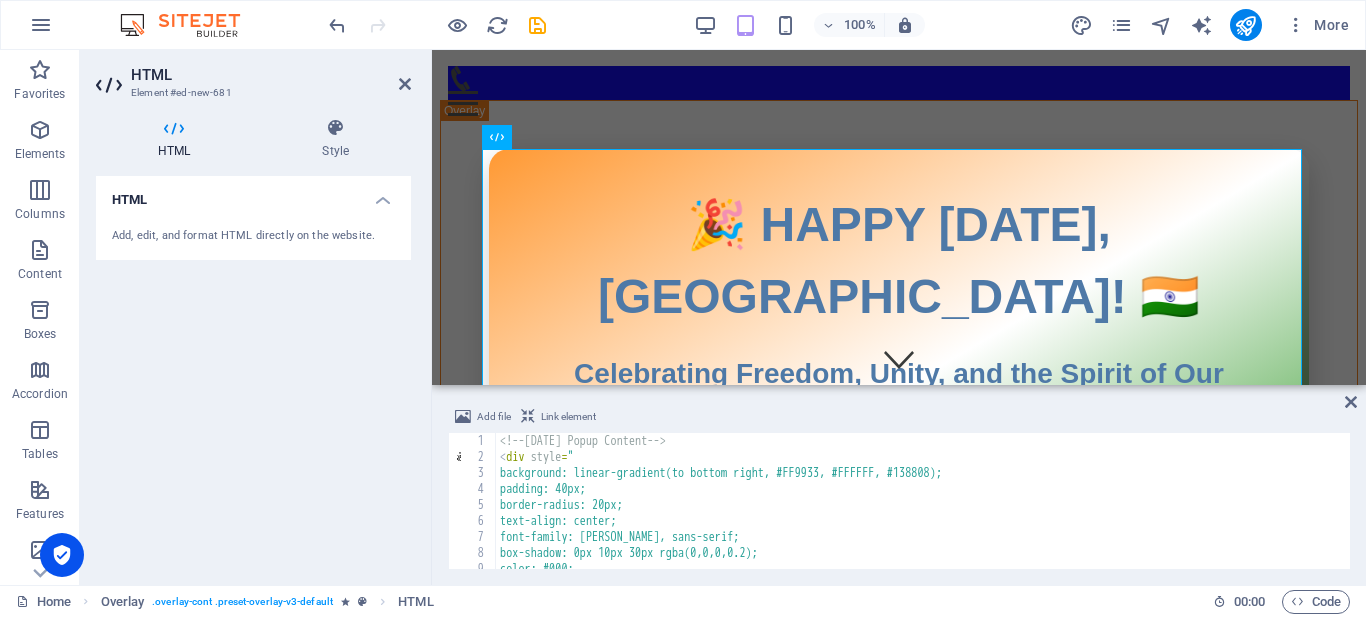 scroll, scrollTop: 0, scrollLeft: 0, axis: both 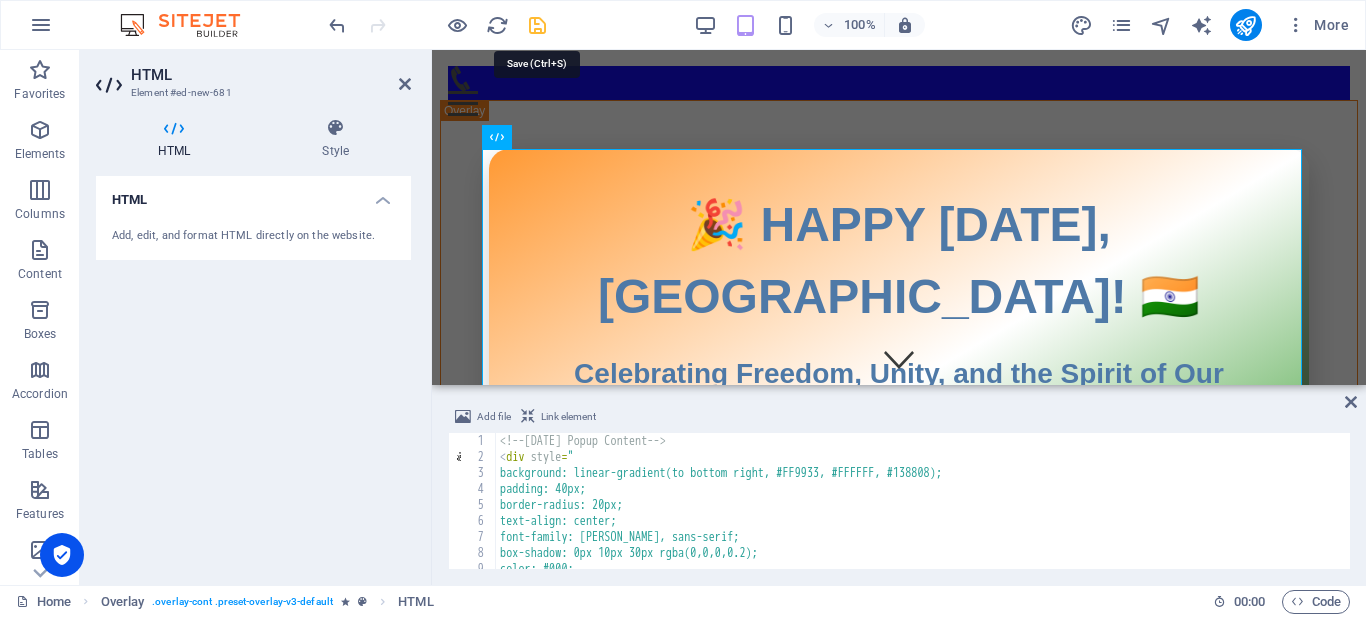 click at bounding box center [537, 25] 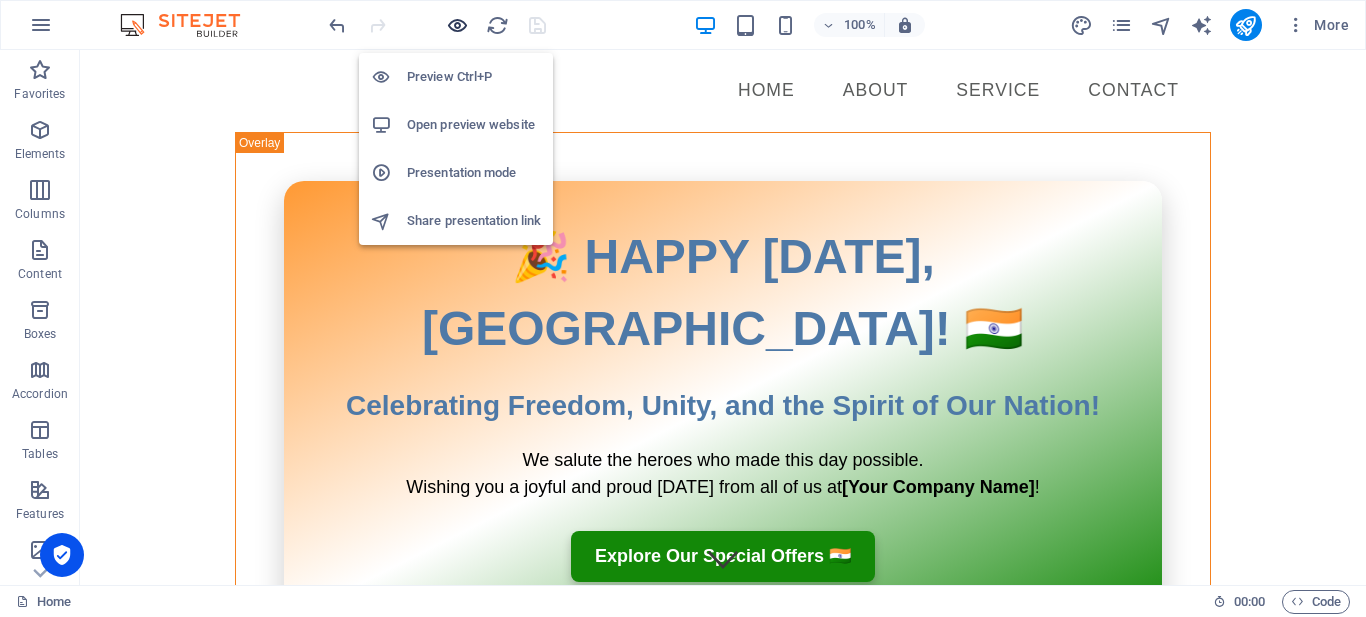 click at bounding box center [457, 25] 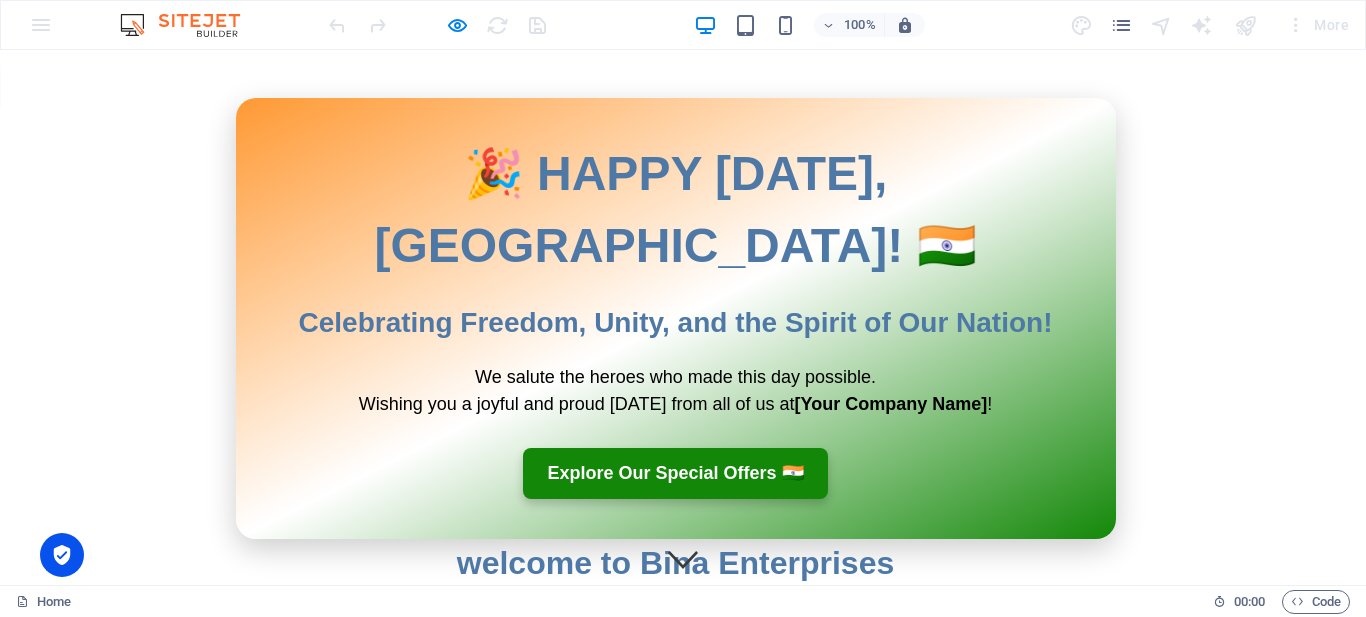 click on "×" at bounding box center (675, 695) 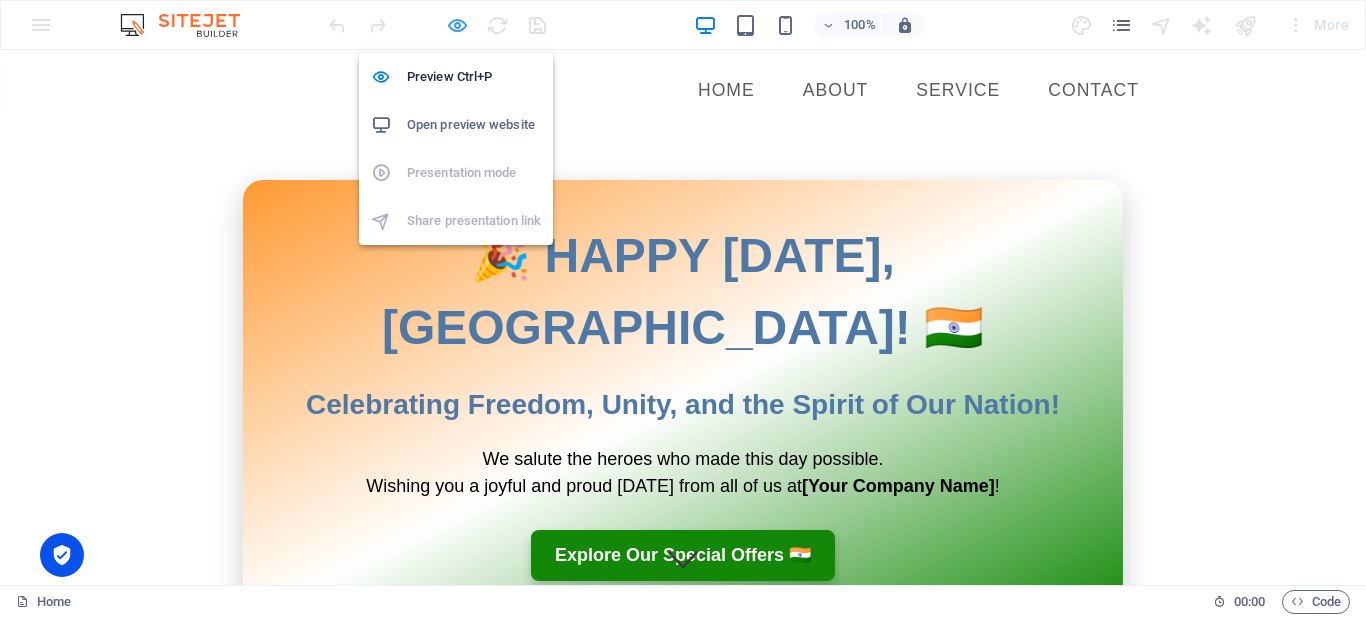 click at bounding box center (457, 25) 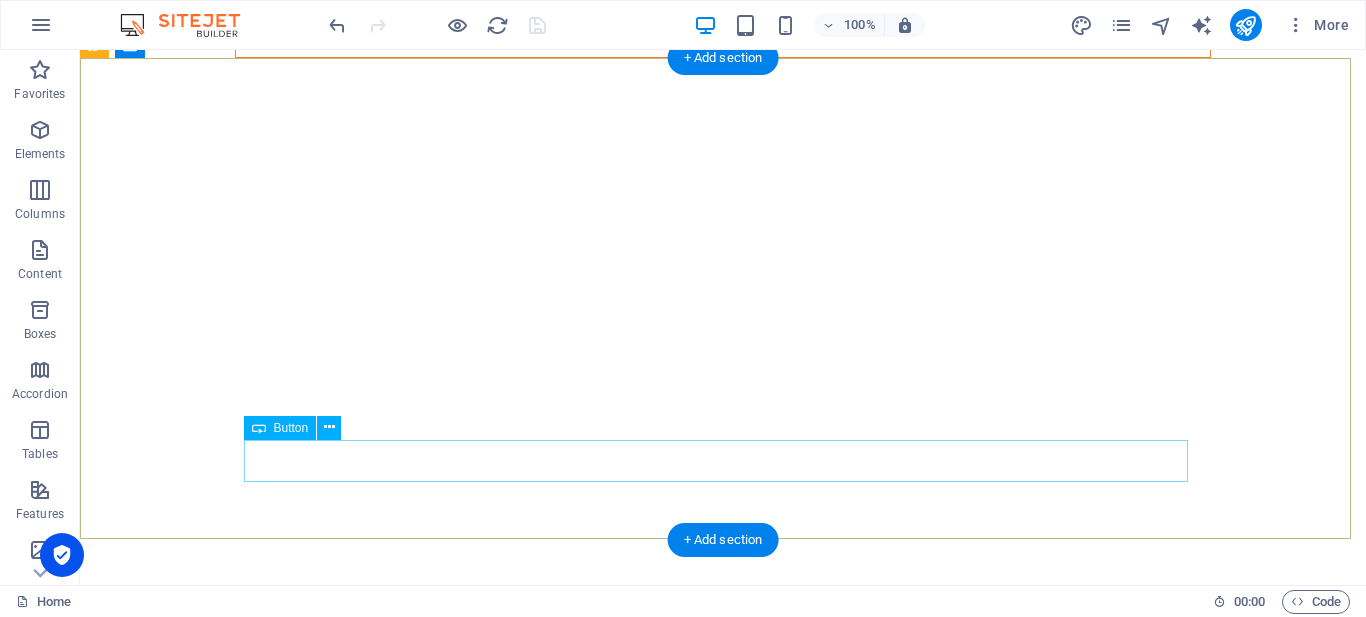 scroll, scrollTop: 900, scrollLeft: 0, axis: vertical 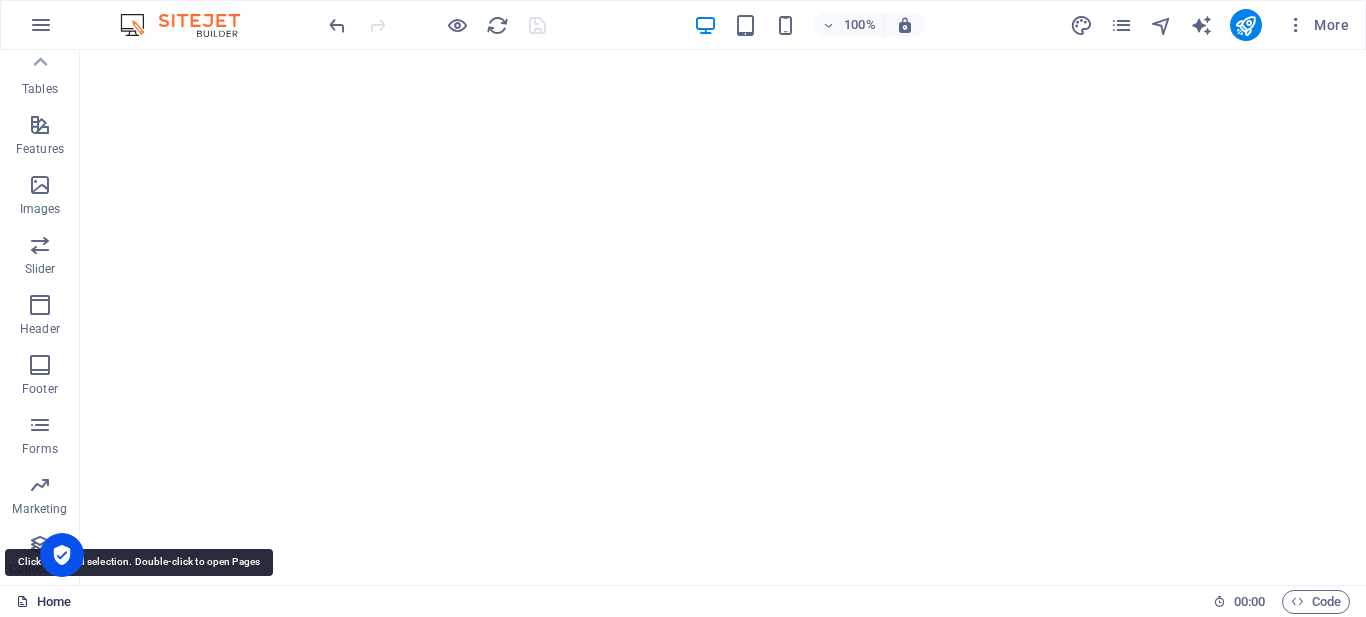 click on "Home" at bounding box center (43, 602) 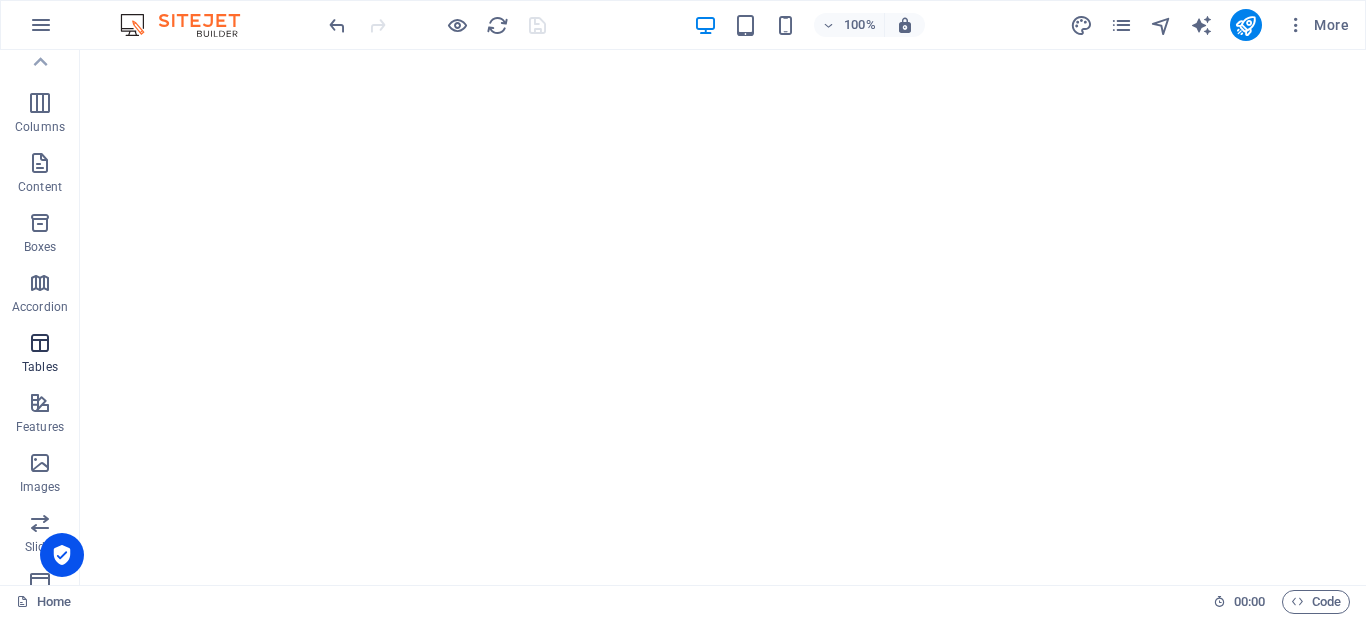scroll, scrollTop: 0, scrollLeft: 0, axis: both 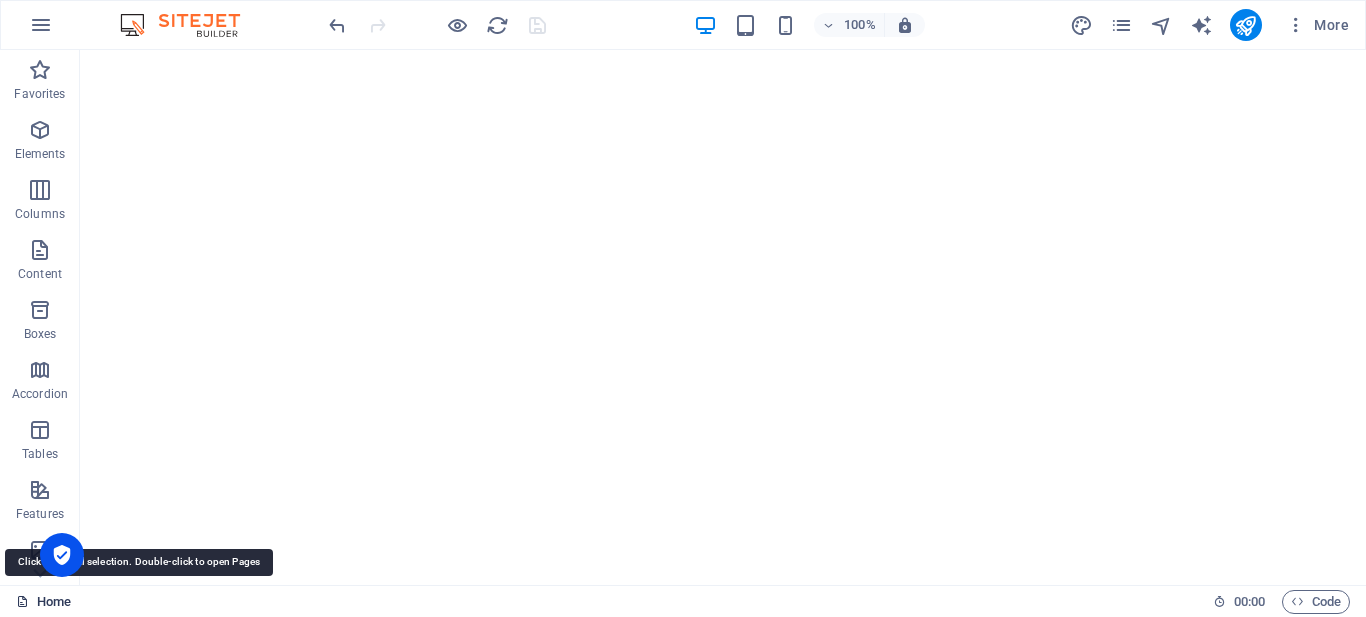 click on "Home" at bounding box center (43, 602) 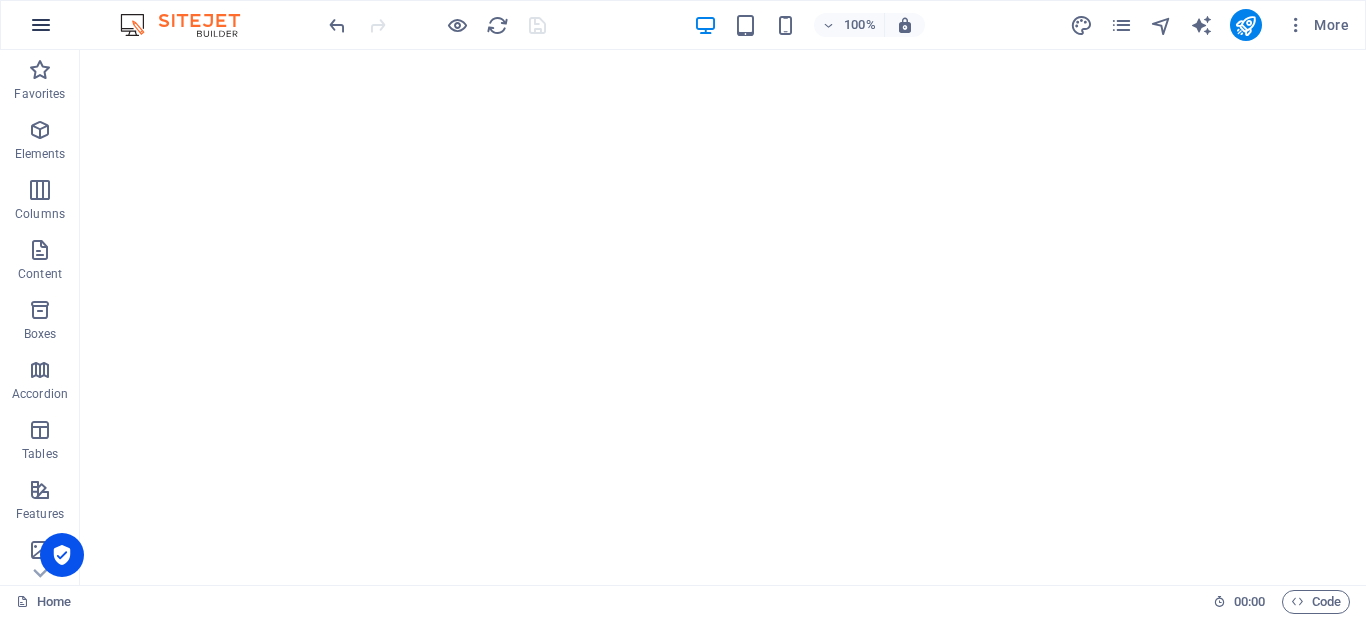 click at bounding box center [41, 25] 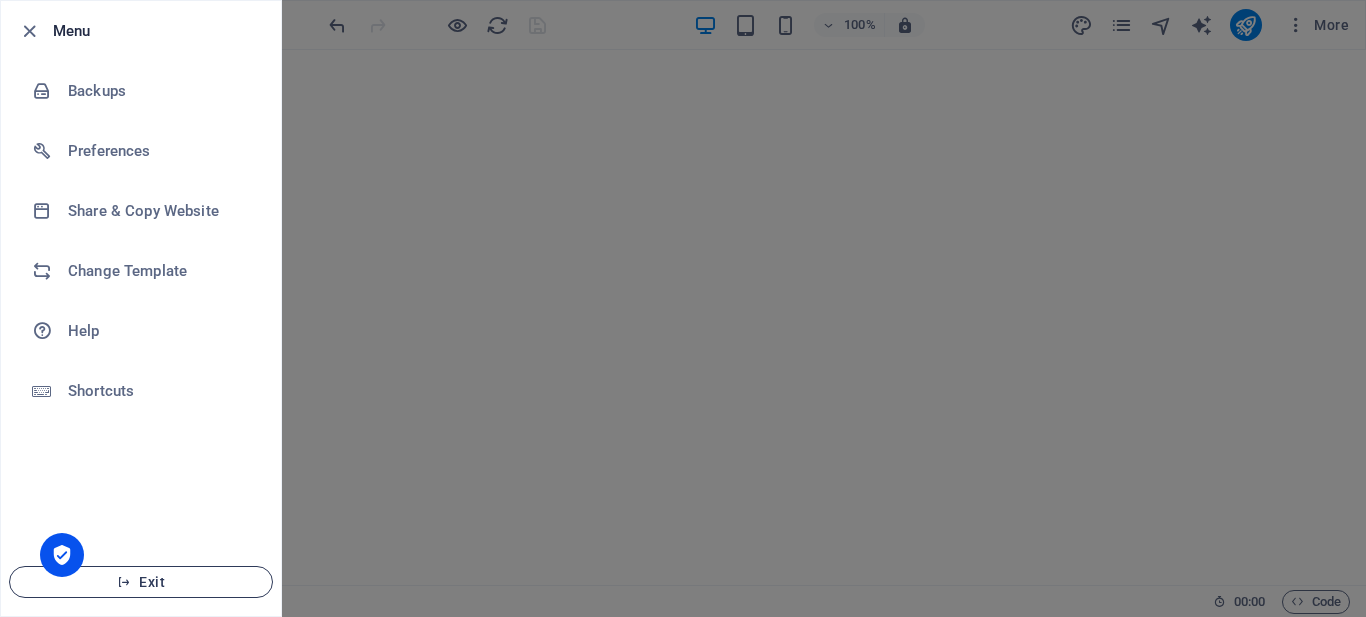 click at bounding box center (124, 582) 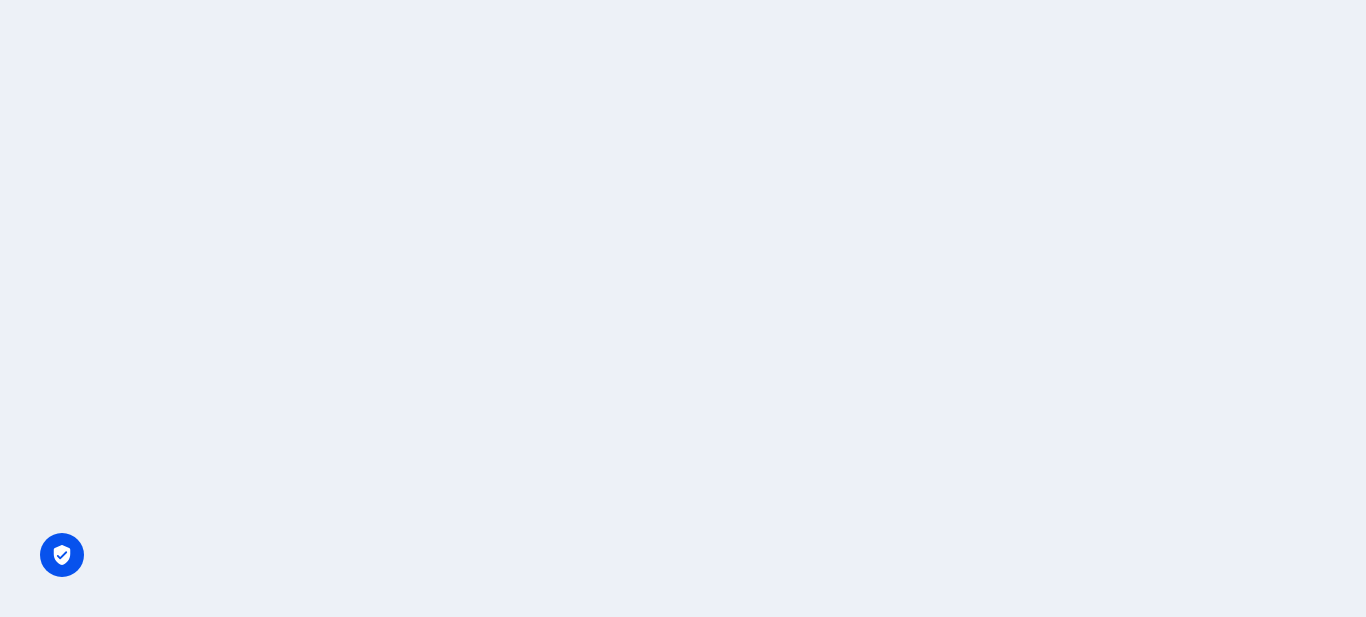 scroll, scrollTop: 0, scrollLeft: 0, axis: both 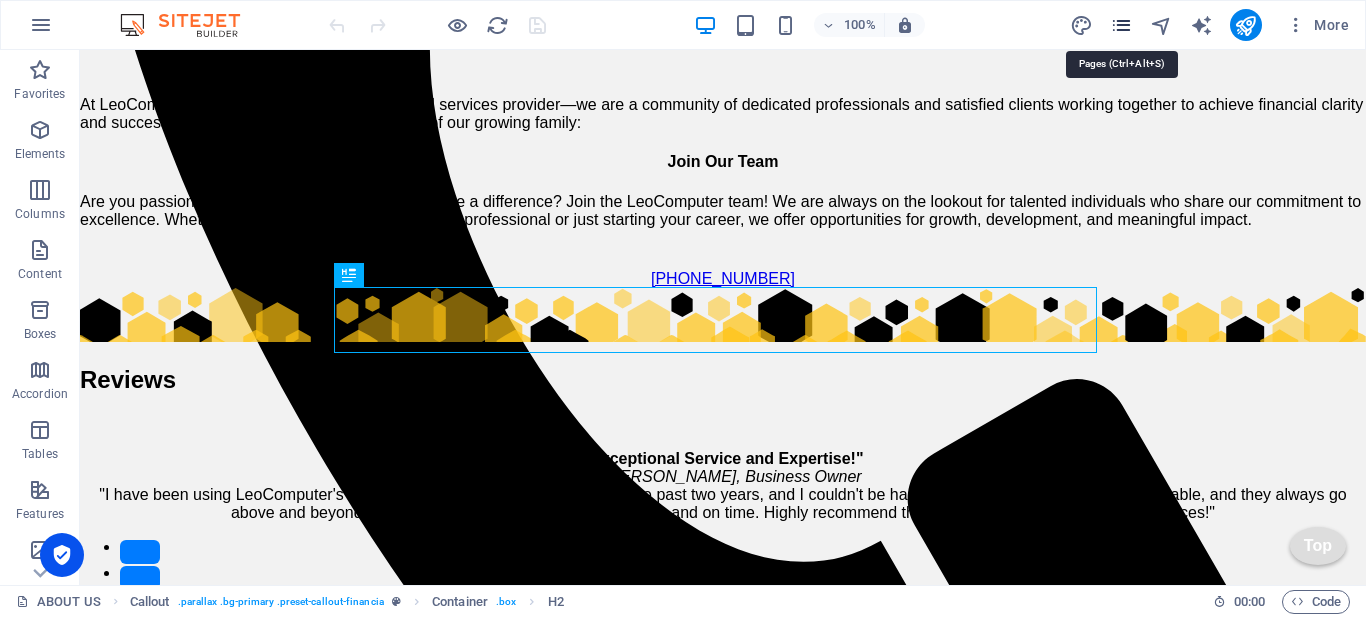 click at bounding box center (1121, 25) 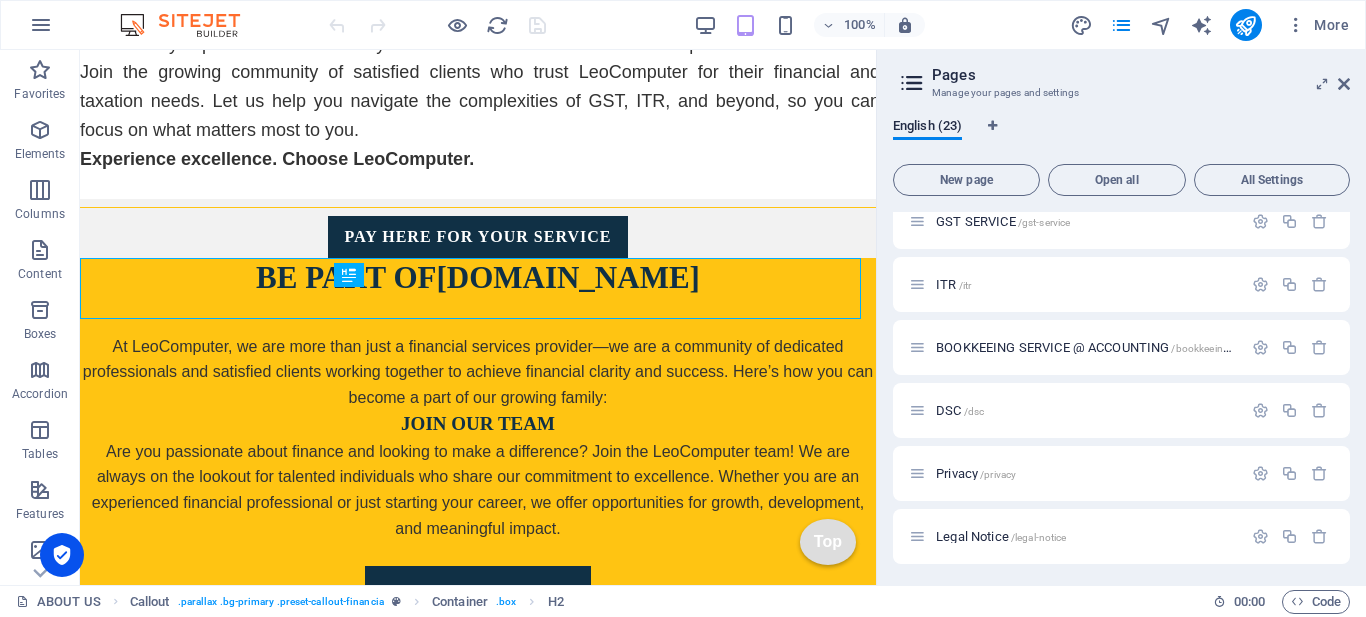 scroll, scrollTop: 1092, scrollLeft: 0, axis: vertical 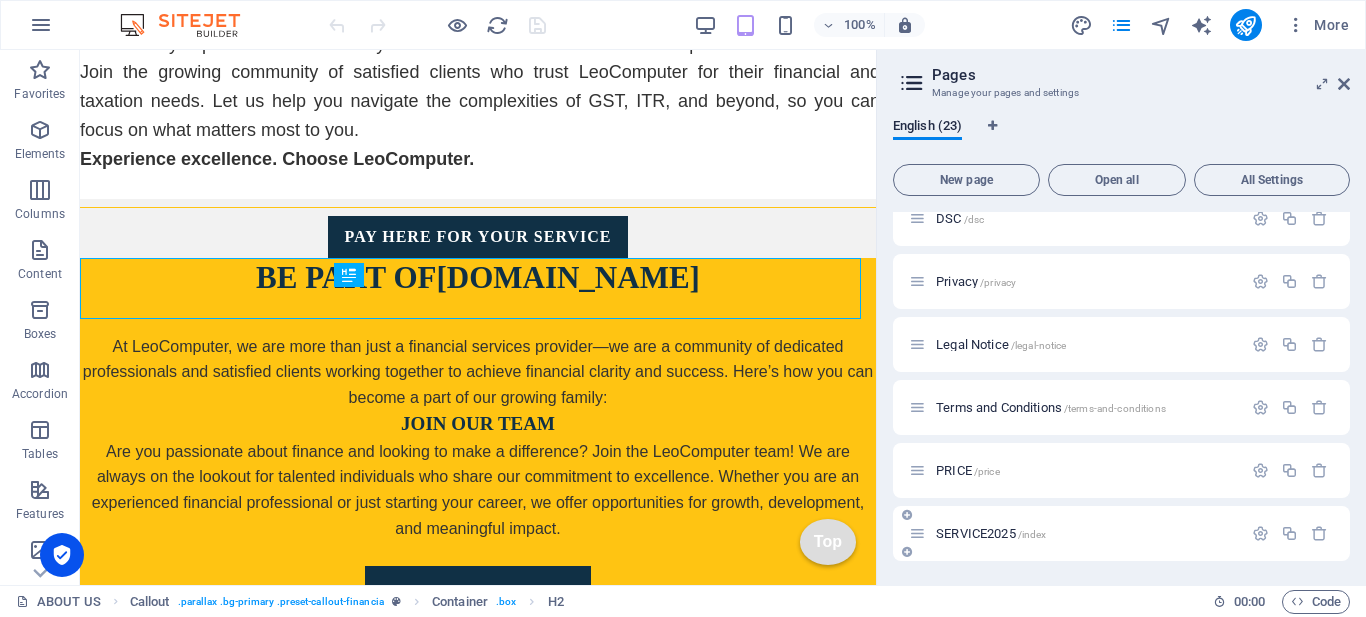 click on "SERVICE2025 /index" at bounding box center (1075, 533) 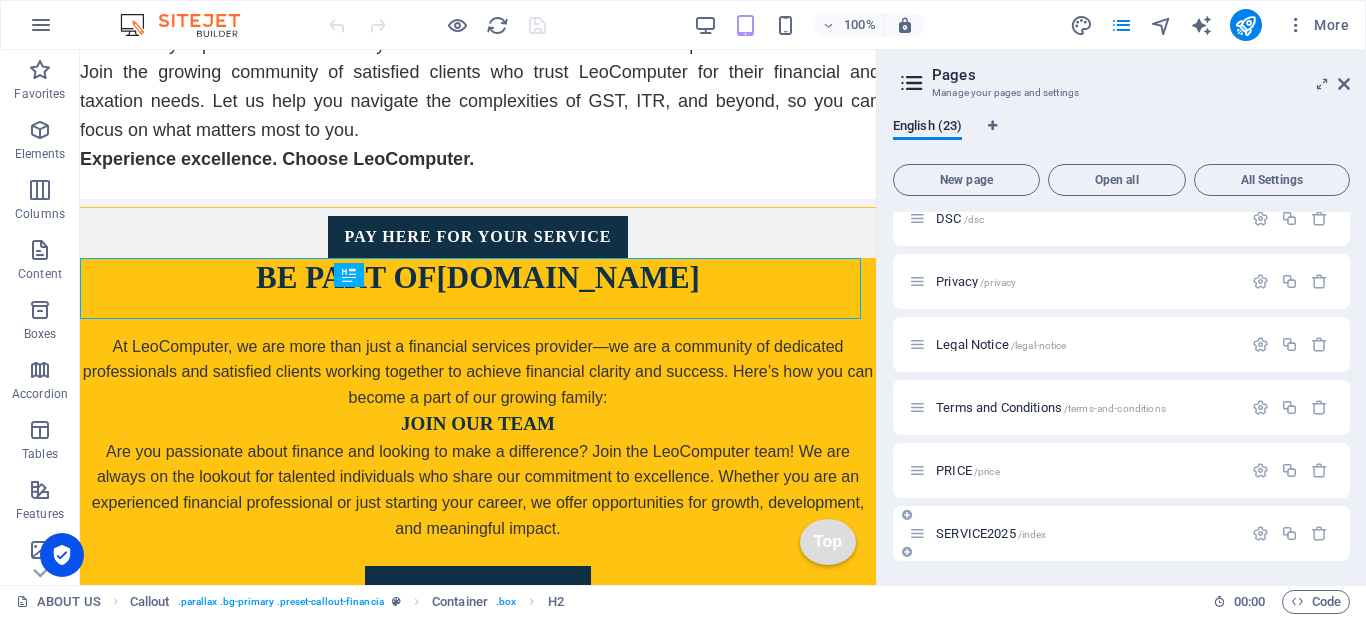 click on "SERVICE2025 /index" at bounding box center [991, 533] 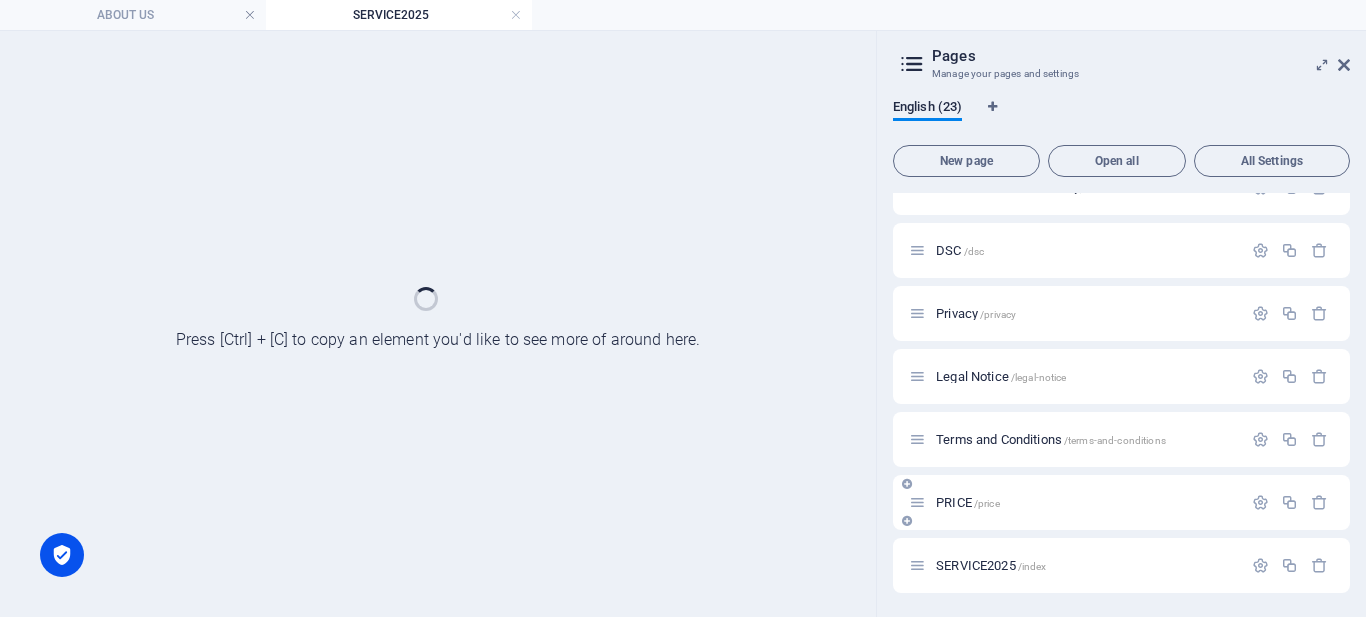 scroll, scrollTop: 1041, scrollLeft: 0, axis: vertical 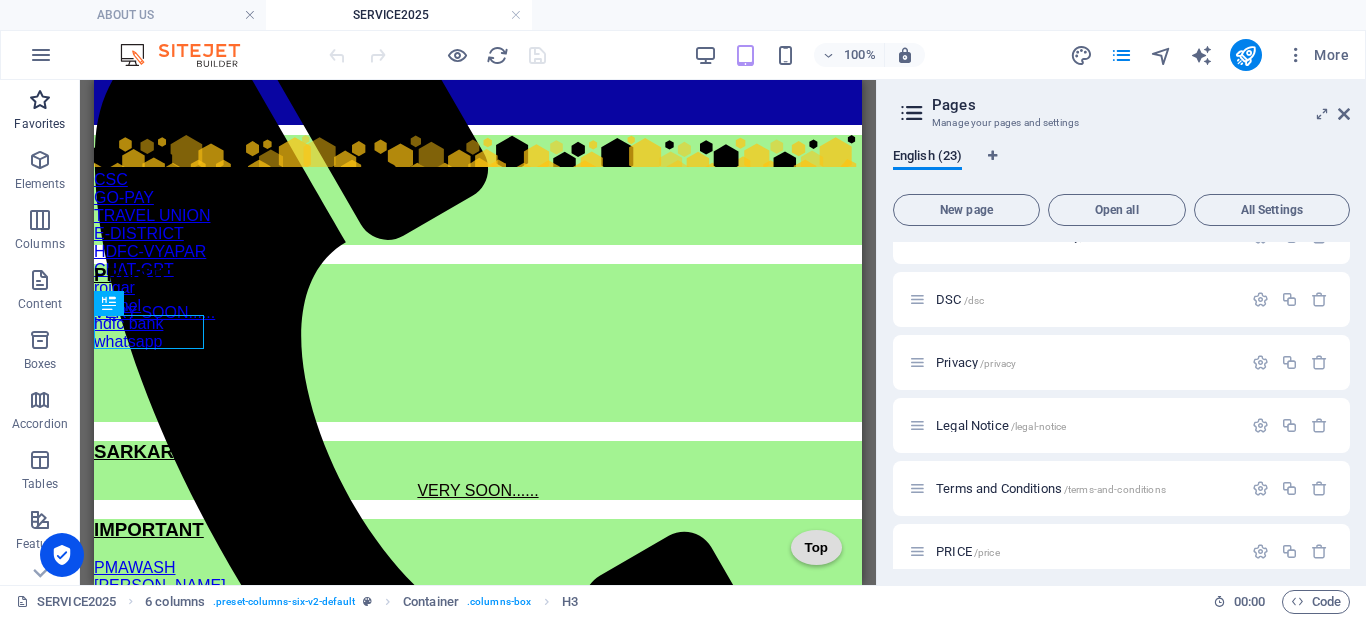 click at bounding box center [40, 100] 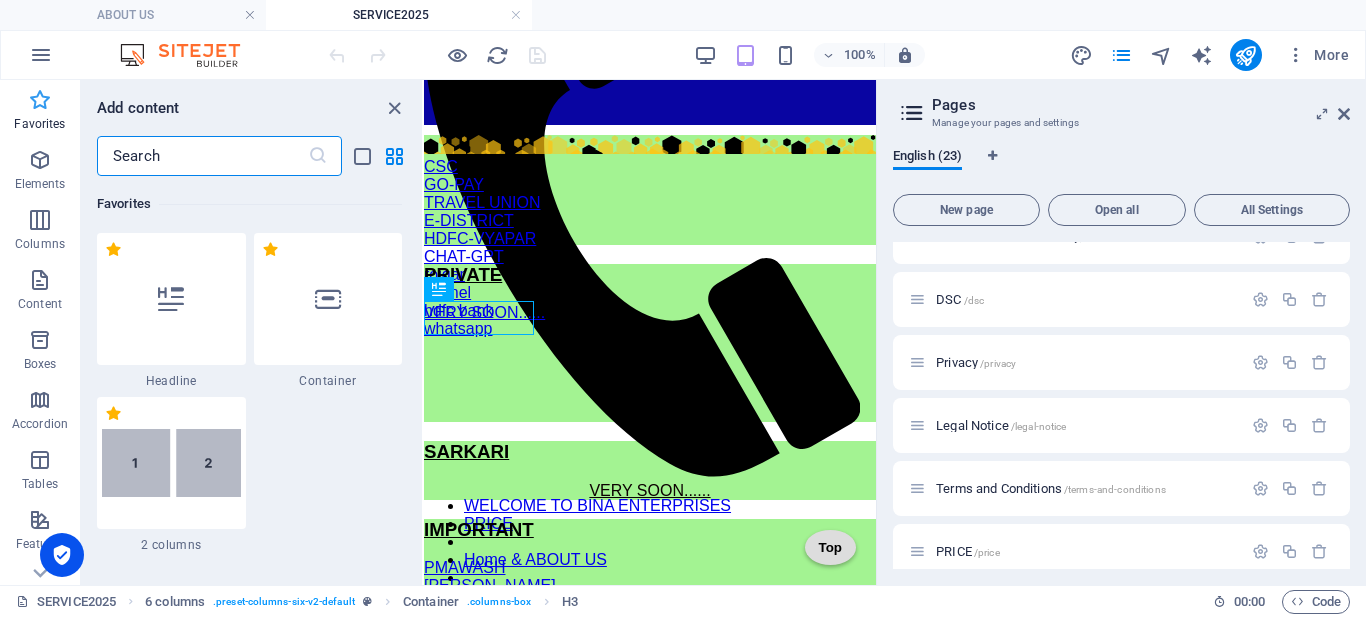 scroll, scrollTop: 356, scrollLeft: 0, axis: vertical 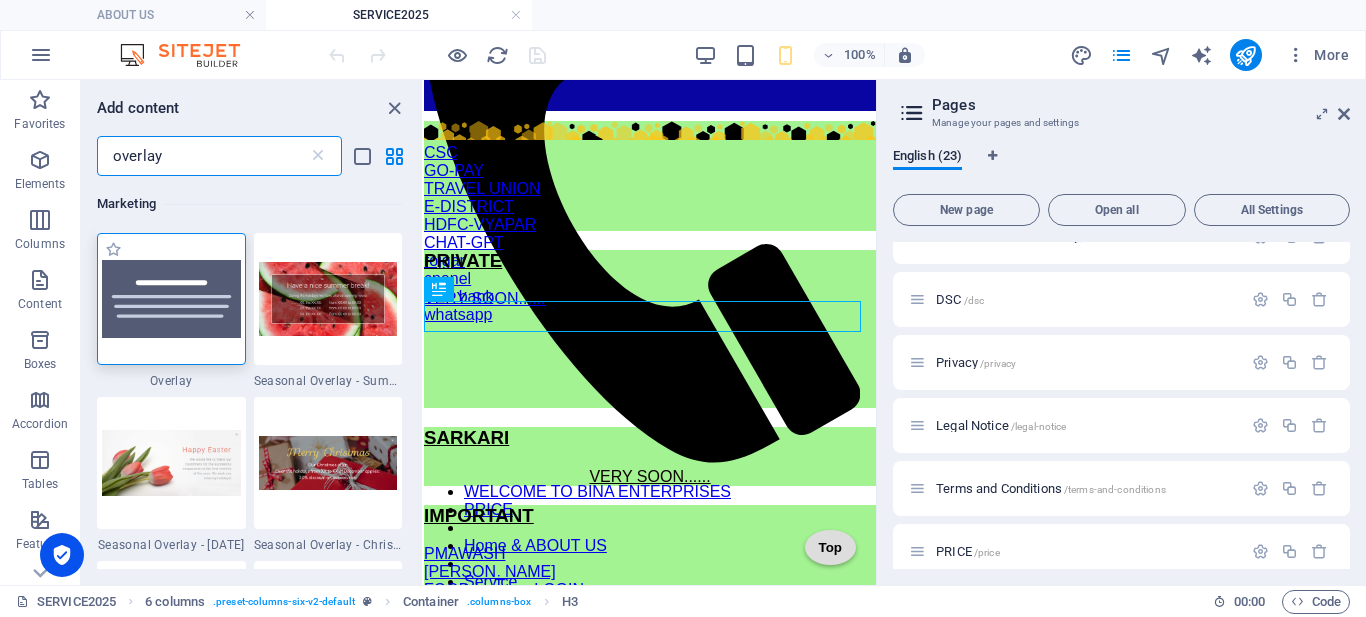 type on "overlay" 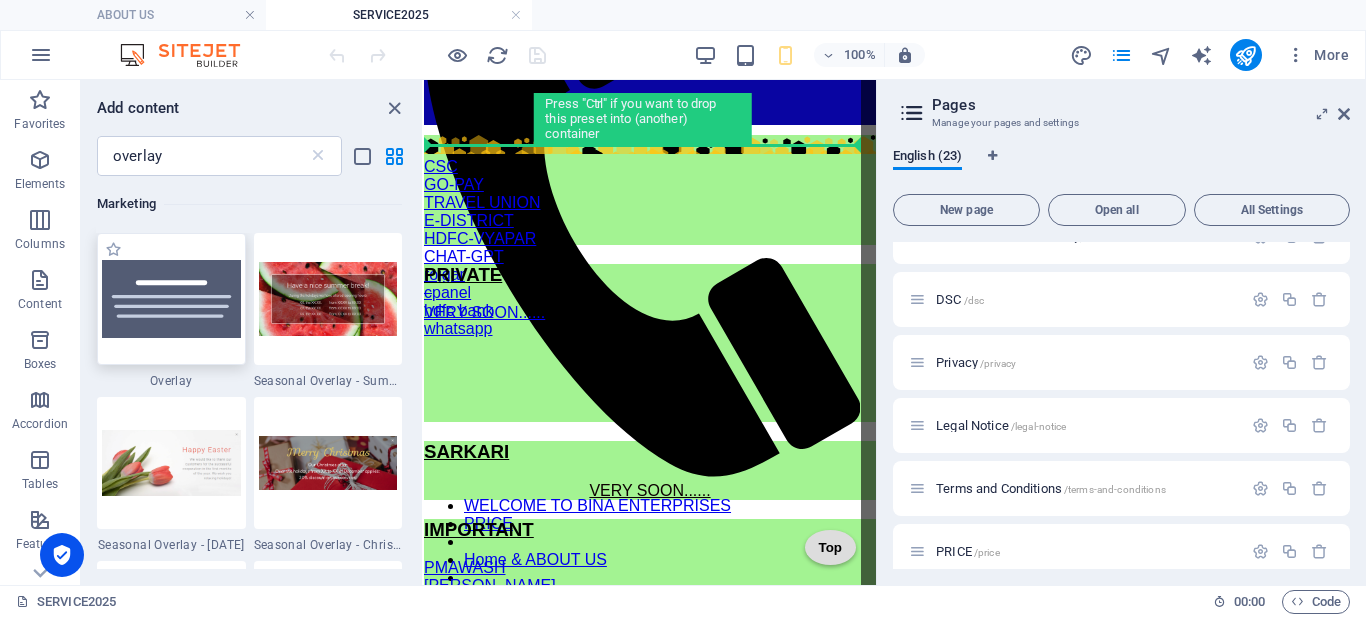 scroll, scrollTop: 328, scrollLeft: 0, axis: vertical 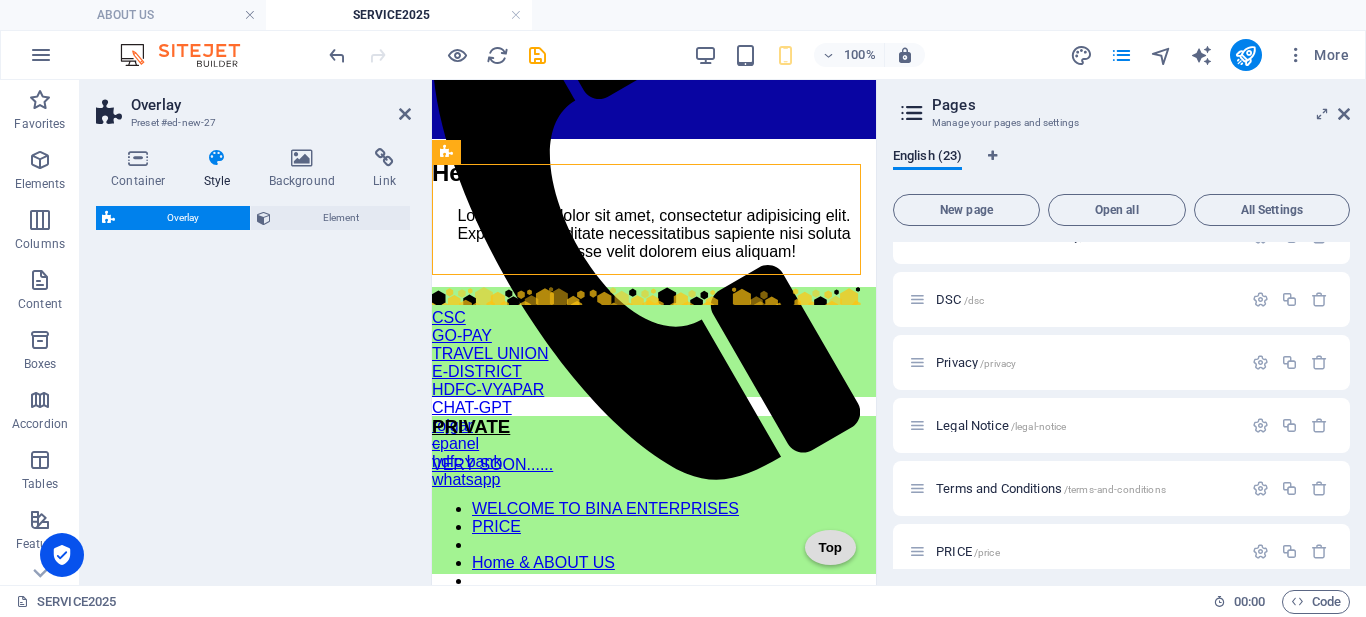 select on "%" 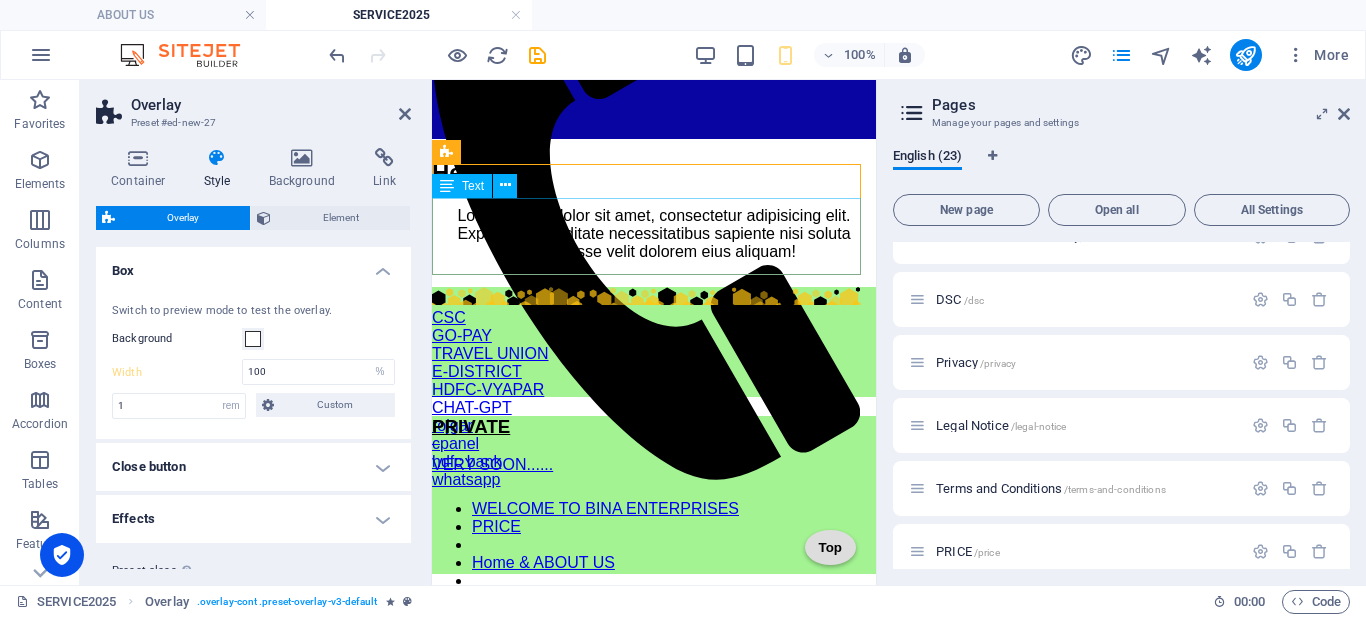 scroll, scrollTop: 327, scrollLeft: 0, axis: vertical 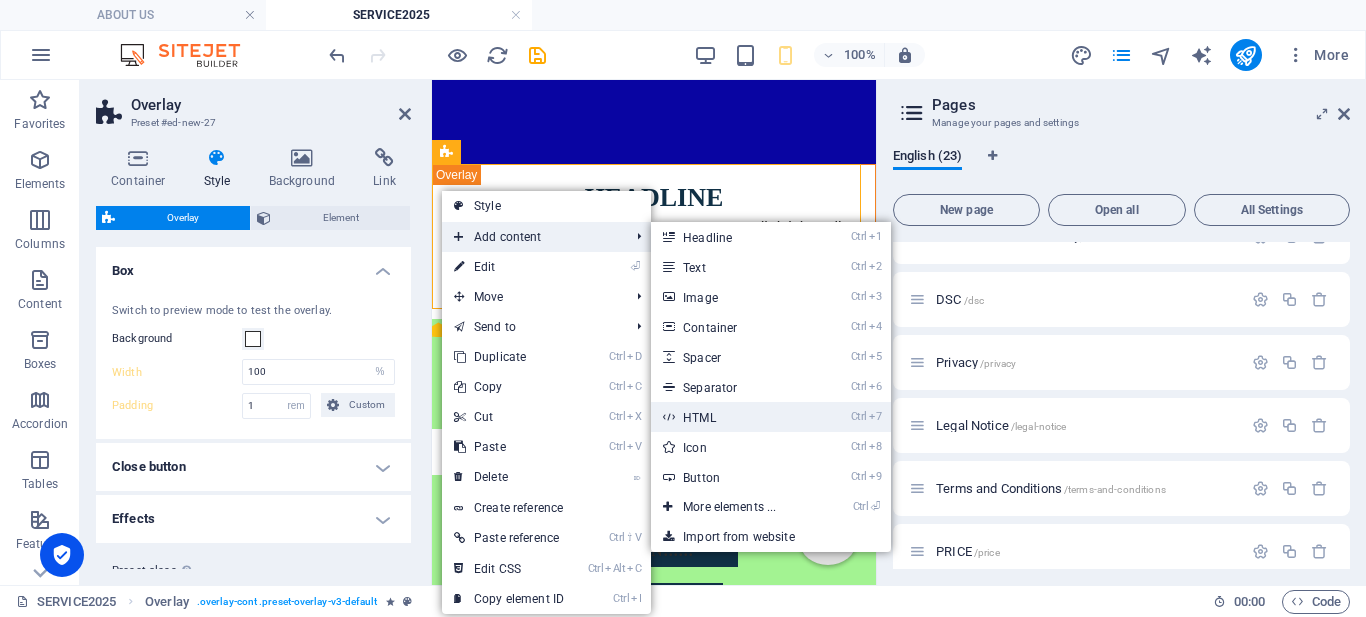 click on "Ctrl 7  HTML" at bounding box center (733, 417) 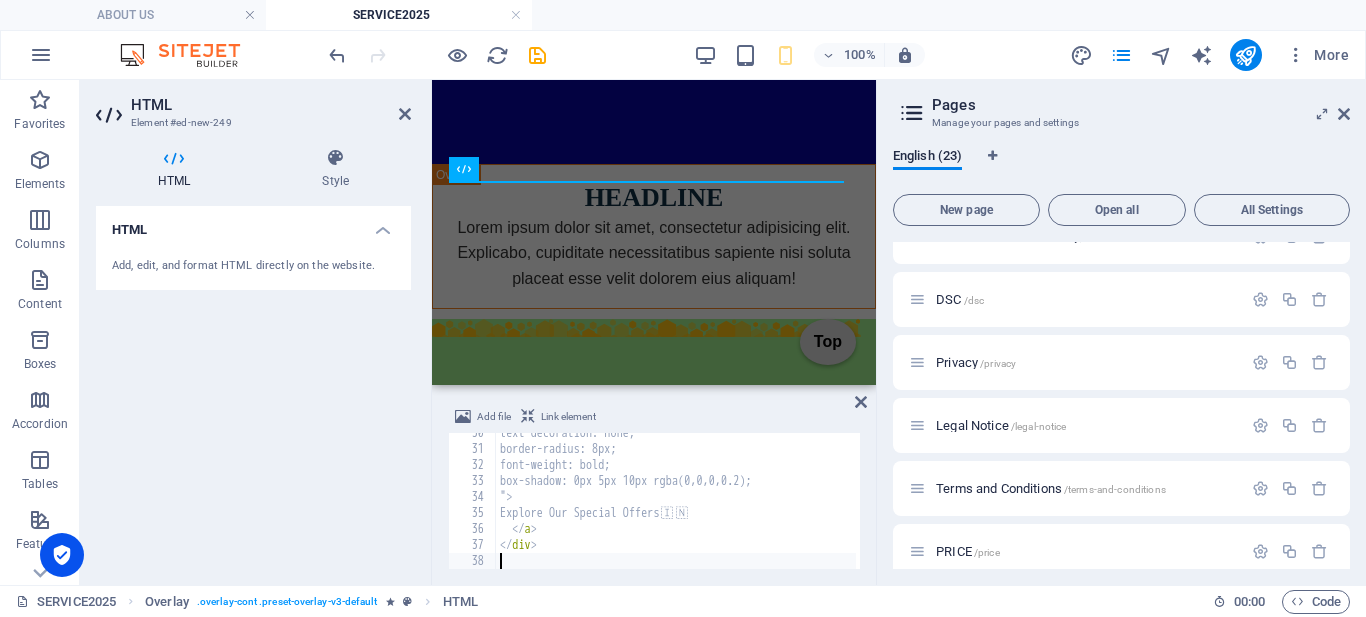 scroll, scrollTop: 472, scrollLeft: 0, axis: vertical 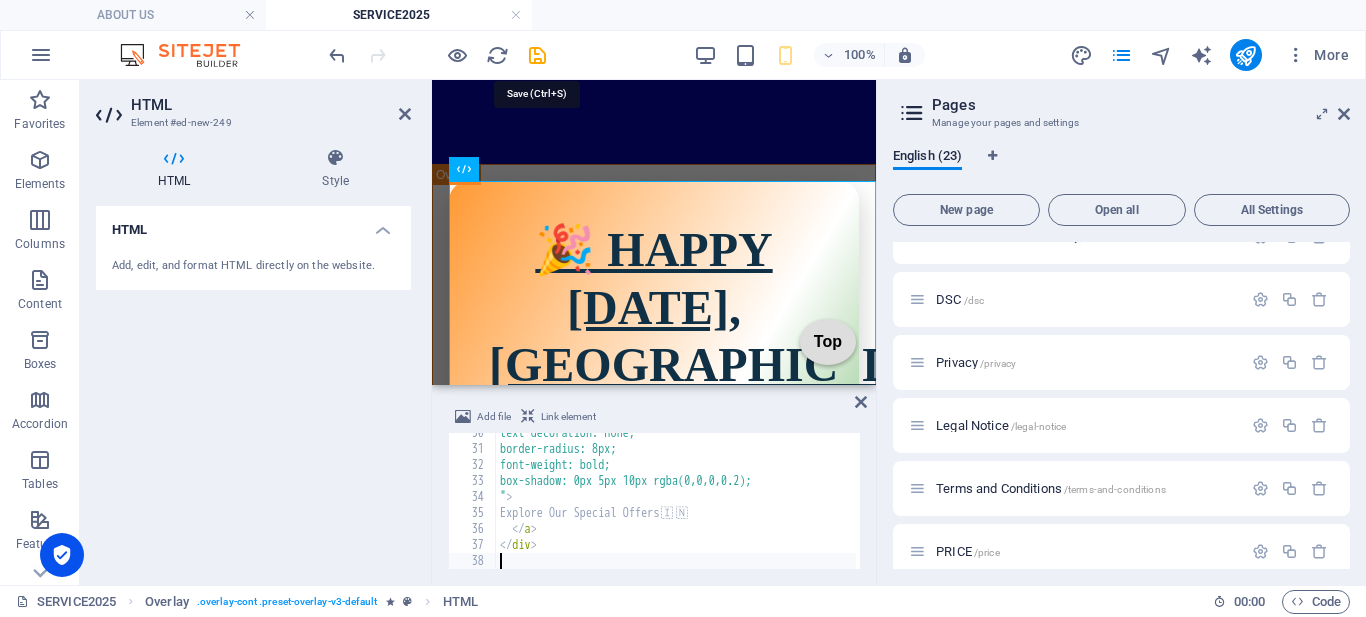 click at bounding box center [537, 55] 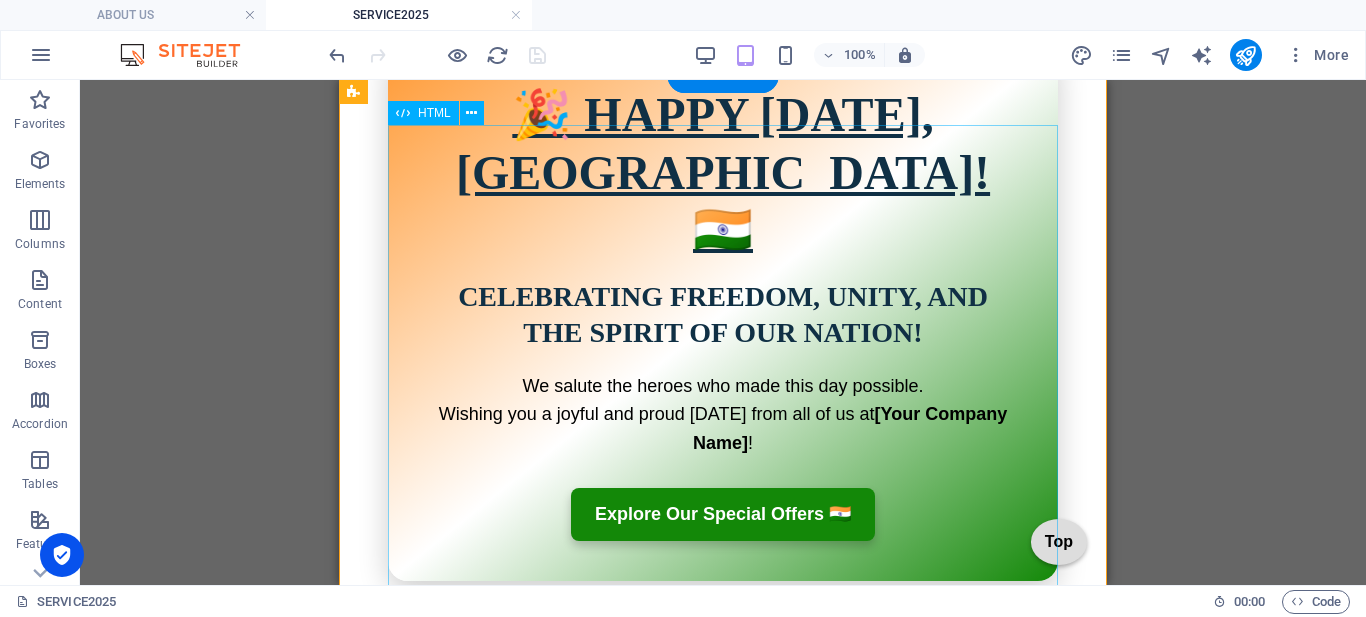 scroll, scrollTop: 613, scrollLeft: 0, axis: vertical 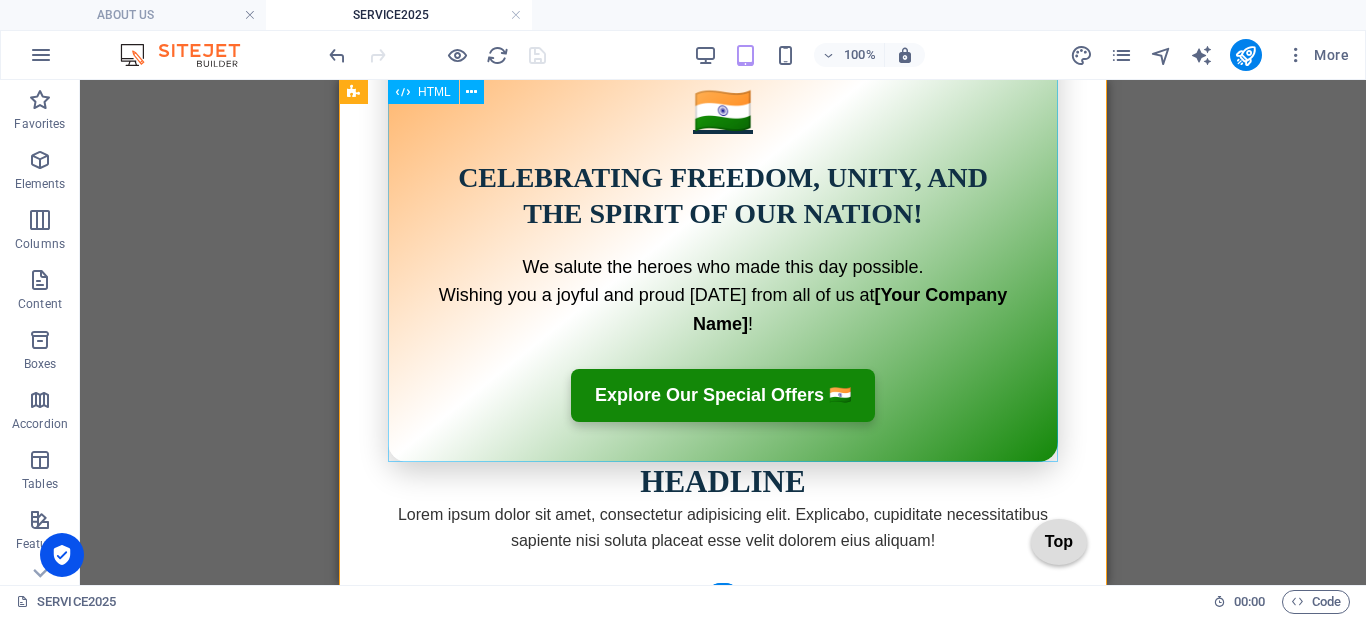 click on "🎉 HAPPY INDEPENDENCE DAY, INDIA! 🇮🇳
Celebrating Freedom, Unity, and the Spirit of Our Nation!
We salute the heroes who made this day possible.
Wishing you a joyful and proud Independence Day from all of us at  [Your Company Name] !
Explore Our Special Offers 🇮🇳" at bounding box center [723, 194] 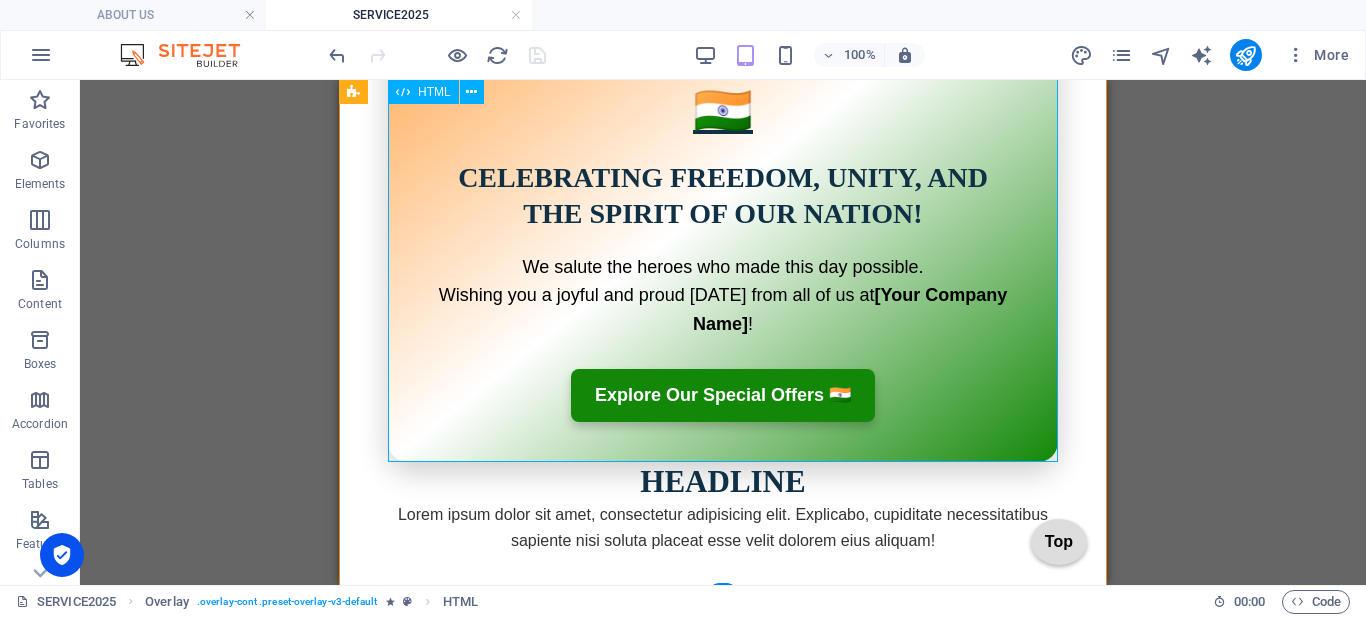 click on "🎉 HAPPY INDEPENDENCE DAY, INDIA! 🇮🇳
Celebrating Freedom, Unity, and the Spirit of Our Nation!
We salute the heroes who made this day possible.
Wishing you a joyful and proud Independence Day from all of us at  [Your Company Name] !
Explore Our Special Offers 🇮🇳" at bounding box center [723, 194] 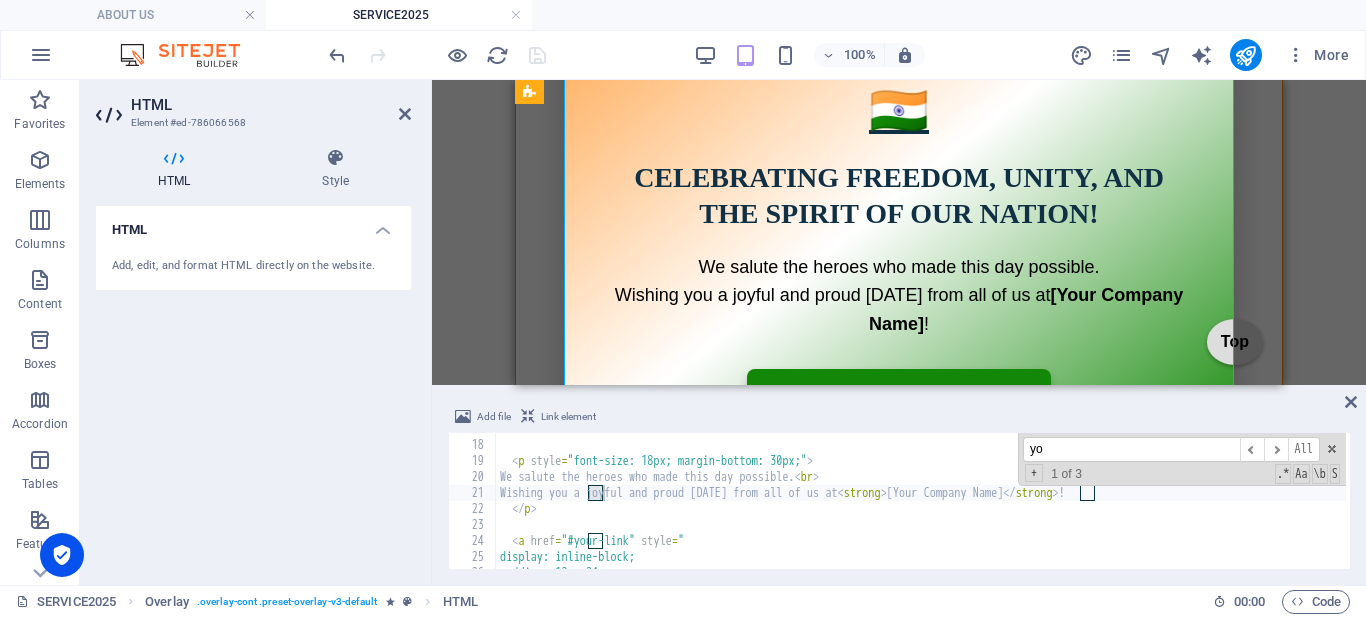 scroll, scrollTop: 268, scrollLeft: 0, axis: vertical 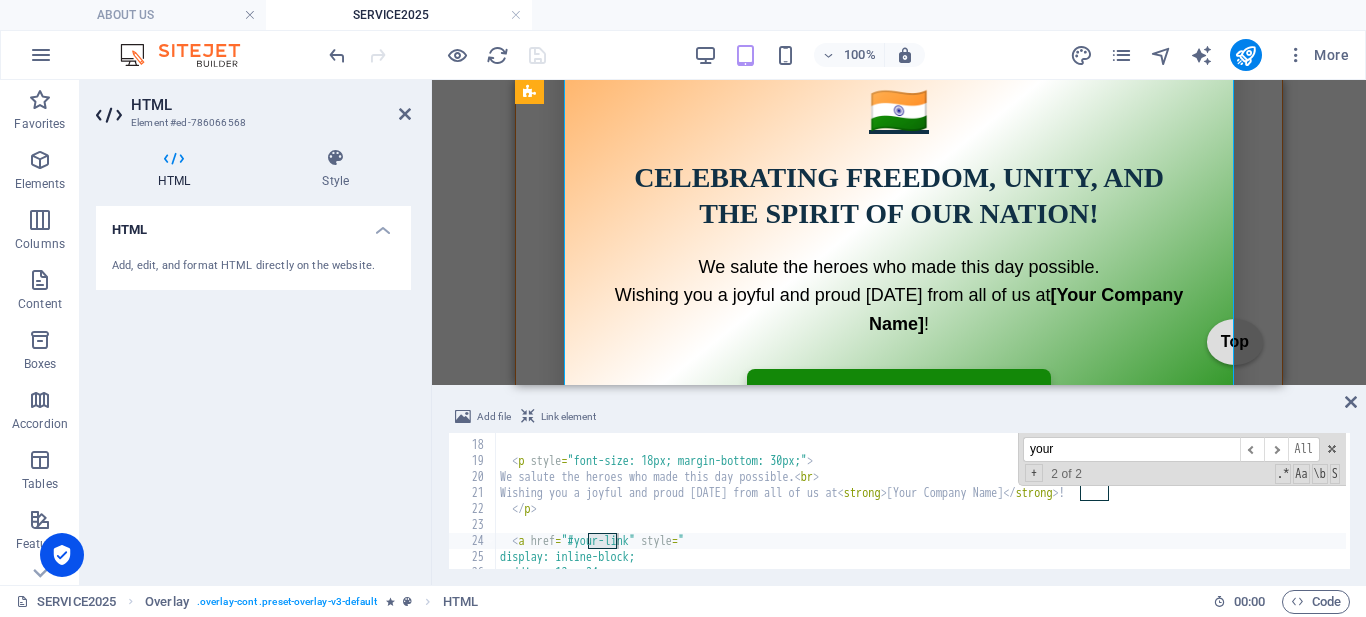 type on "your" 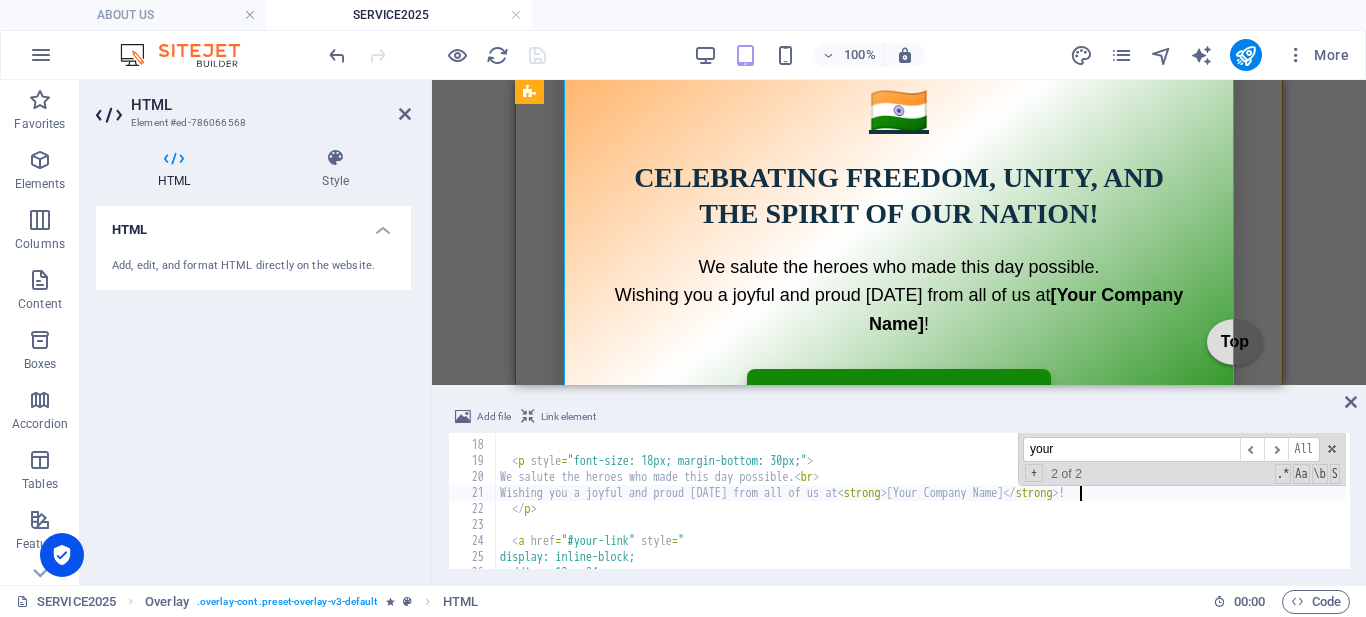 click on "</ h2 >    < p   style = "font-size: 18px; margin-bottom: 30px;" >     We salute the heroes who made this day possible. < br >     Wishing you a joyful and proud Independence Day from all of us at  < strong > [Your Company Name] </ strong > !    </ p >    < a   href = "#your-link"   style = "     display: inline-block;     padding: 12px 24px;" at bounding box center [921, 505] 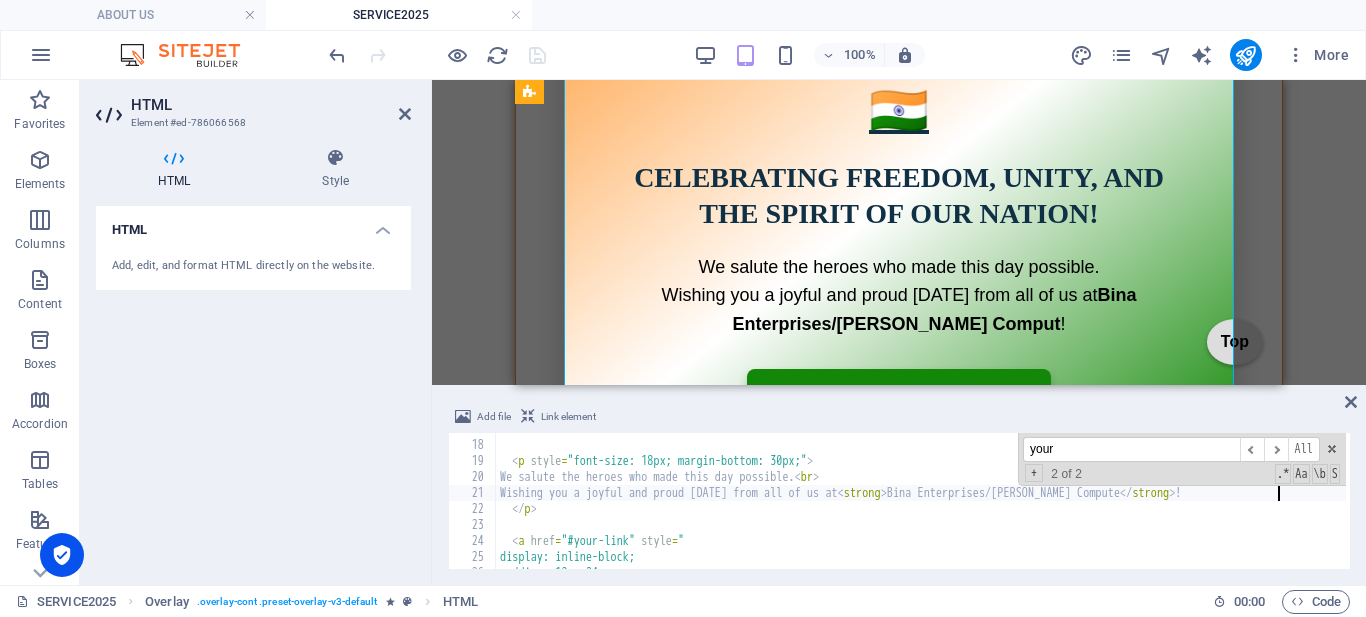 scroll, scrollTop: 0, scrollLeft: 64, axis: horizontal 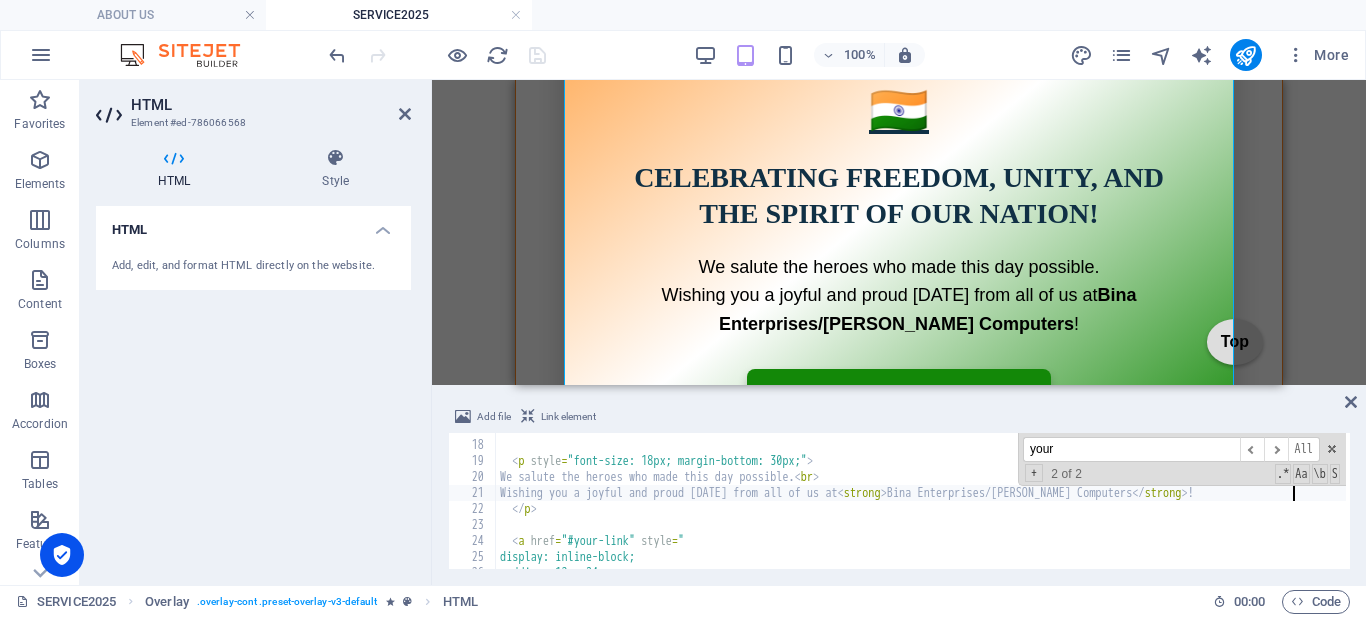 type on "Wishing you a joyful and proud Independence Day from all of us at <strong>Bina Enterprises/Leo Computers</strong>!" 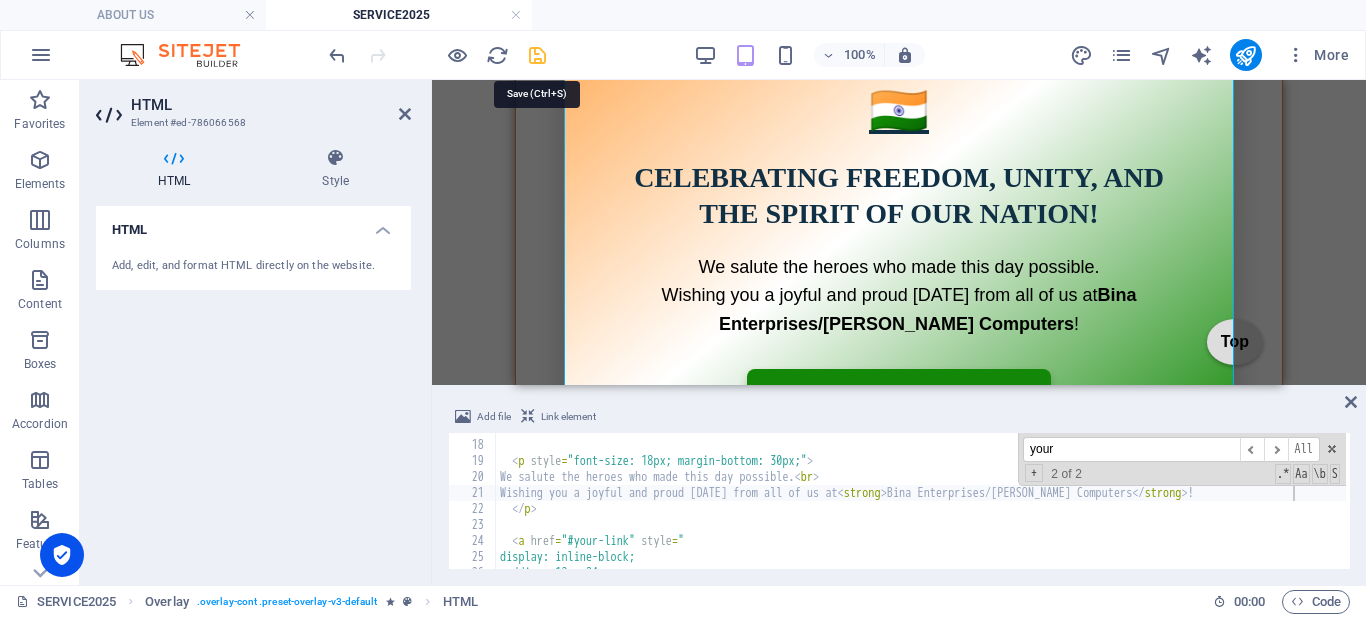 click at bounding box center (537, 55) 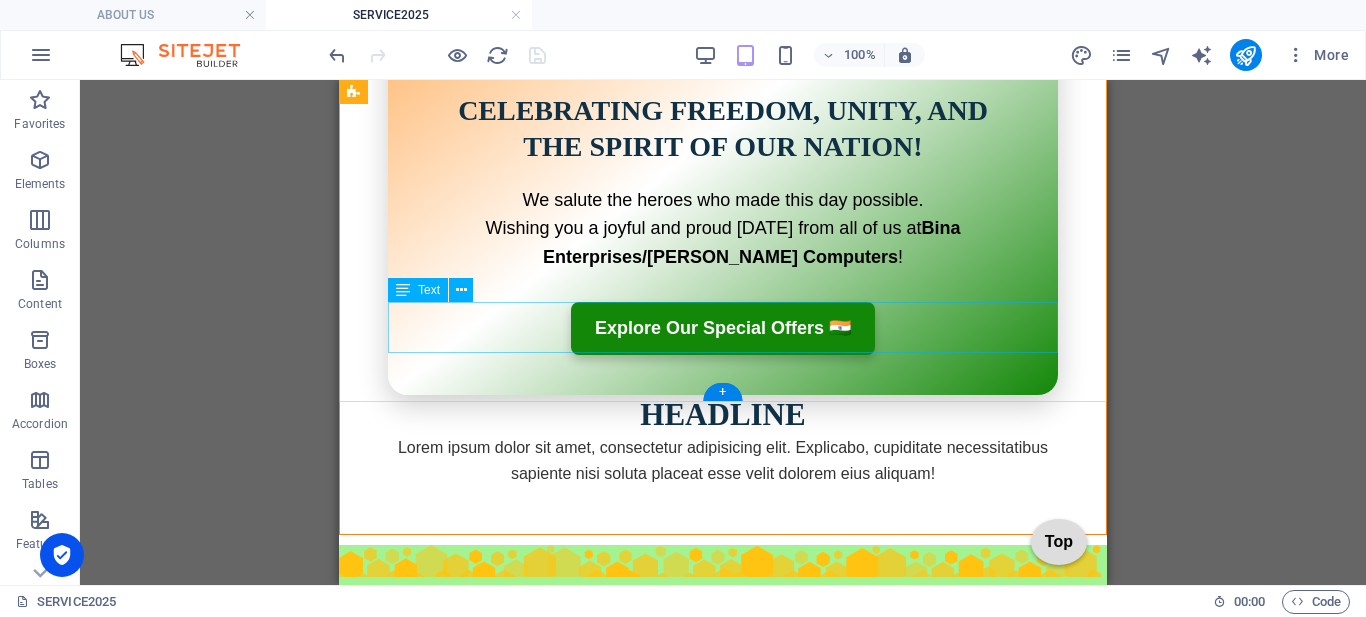 scroll, scrollTop: 813, scrollLeft: 0, axis: vertical 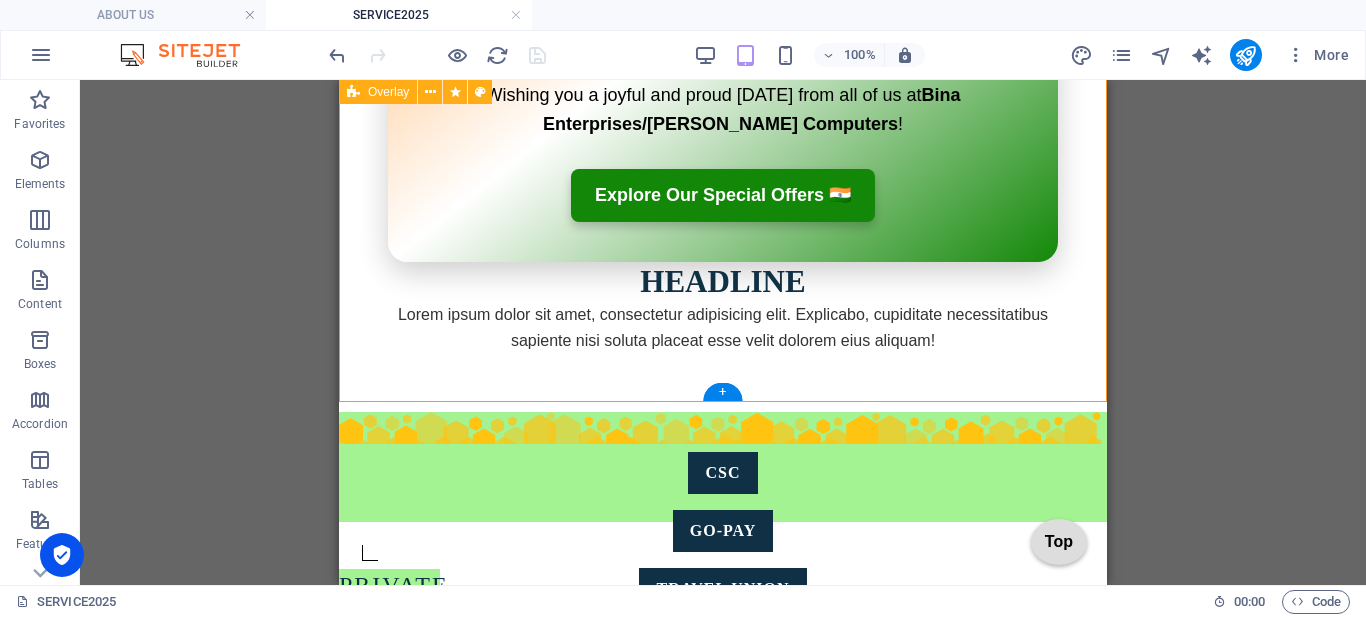 click on "🎉 HAPPY INDEPENDENCE DAY, INDIA! 🇮🇳
Celebrating Freedom, Unity, and the Spirit of Our Nation!
We salute the heroes who made this day possible.
Wishing you a joyful and proud Independence Day from all of us at  Bina Enterprises/Leo Computers !
Explore Our Special Offers 🇮🇳
Headline Lorem ipsum dolor sit amet, consectetur adipisicing elit. Explicabo, cupiditate necessitatibus sapiente nisi soluta placeat esse velit dolorem eius aliquam!" at bounding box center (723, 40) 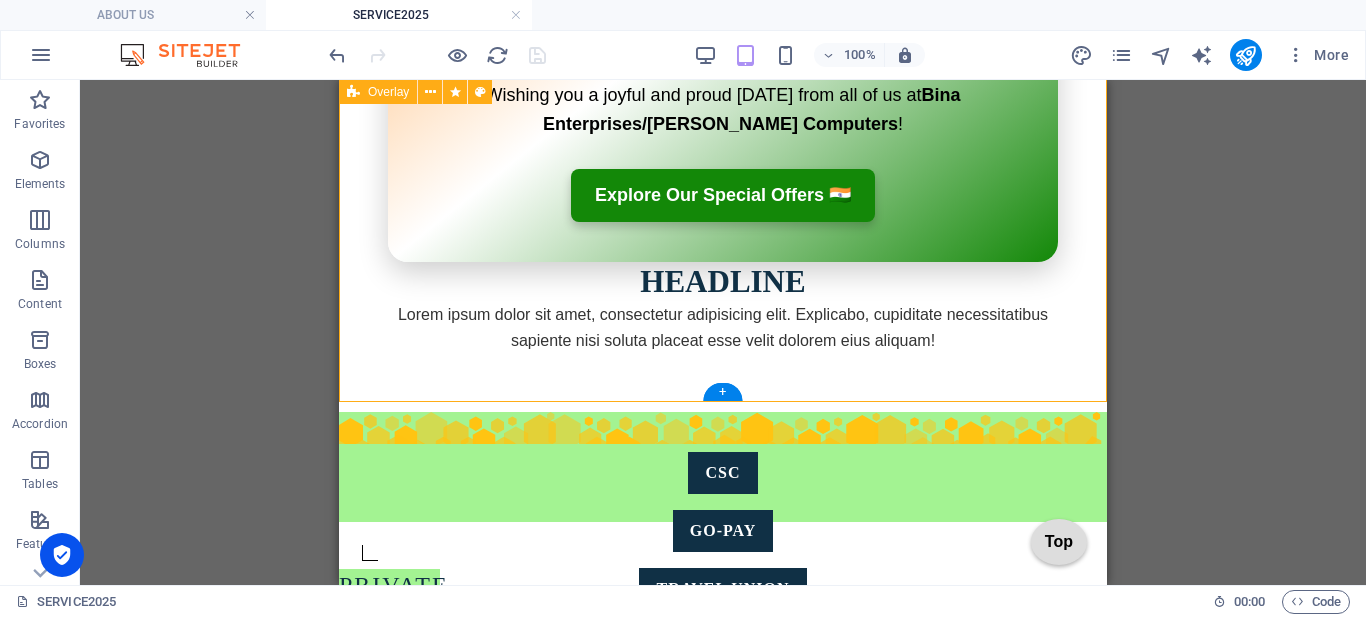 click on "🎉 HAPPY INDEPENDENCE DAY, INDIA! 🇮🇳
Celebrating Freedom, Unity, and the Spirit of Our Nation!
We salute the heroes who made this day possible.
Wishing you a joyful and proud Independence Day from all of us at  Bina Enterprises/Leo Computers !
Explore Our Special Offers 🇮🇳
Headline Lorem ipsum dolor sit amet, consectetur adipisicing elit. Explicabo, cupiditate necessitatibus sapiente nisi soluta placeat esse velit dolorem eius aliquam!" at bounding box center [723, 40] 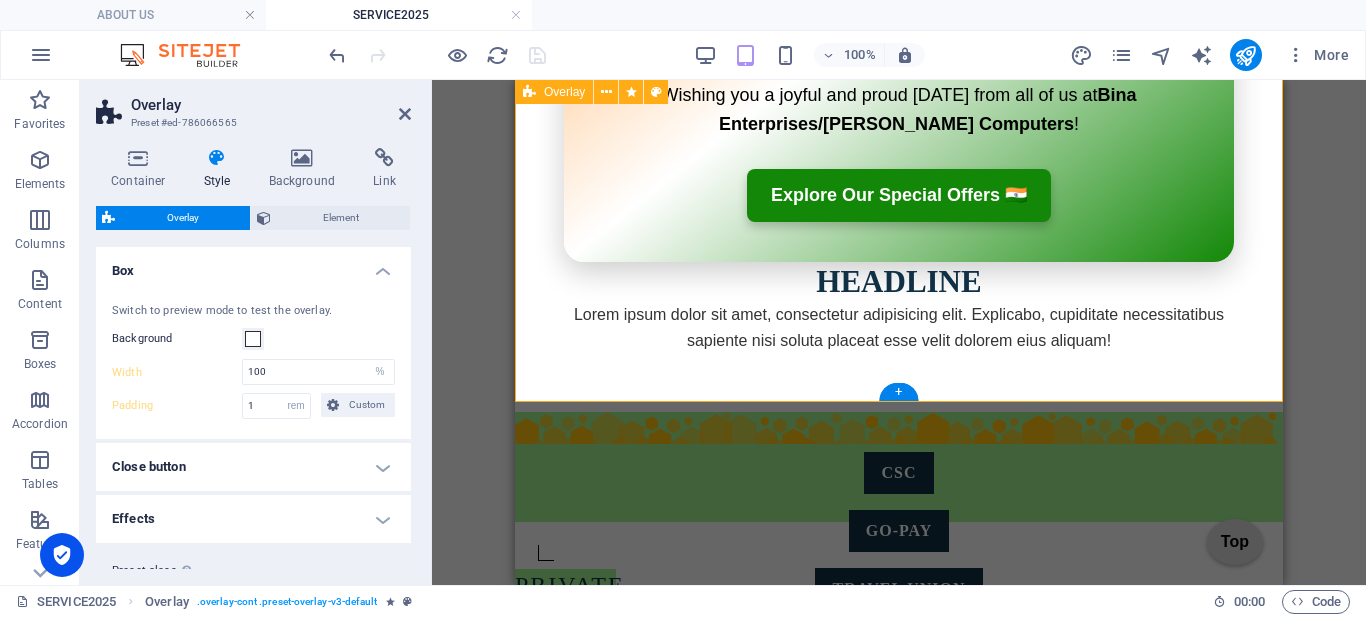 type on "61" 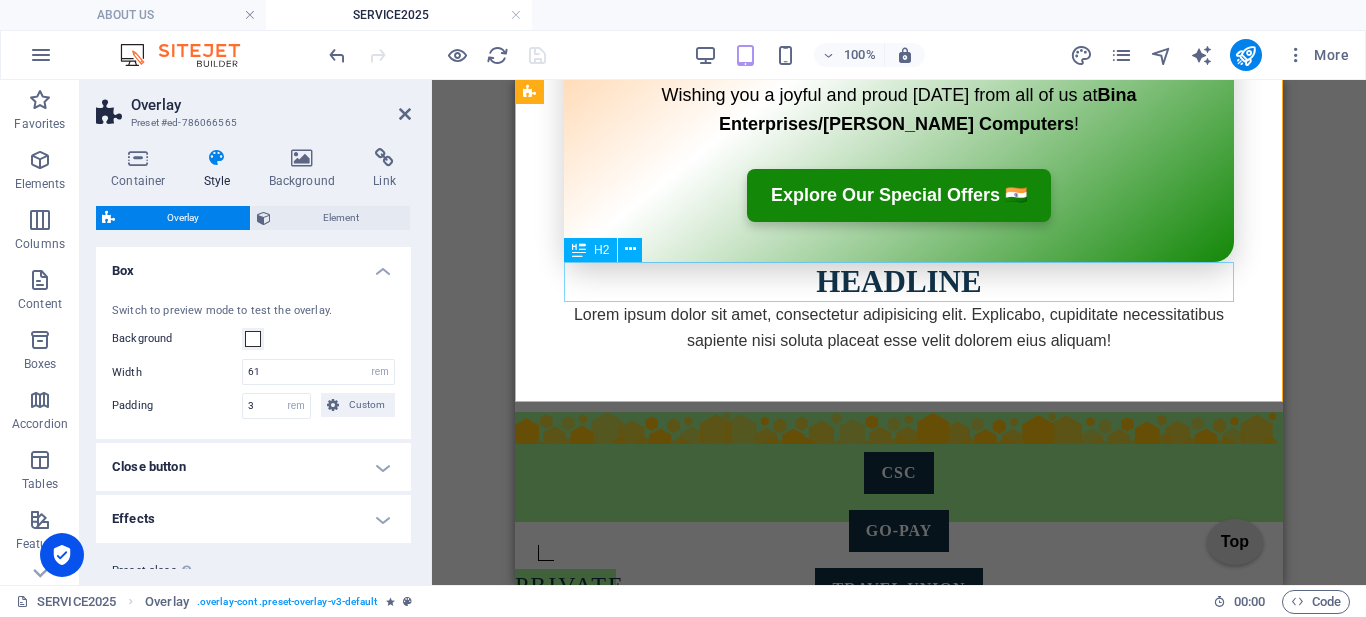 click on "Headline" at bounding box center [899, 282] 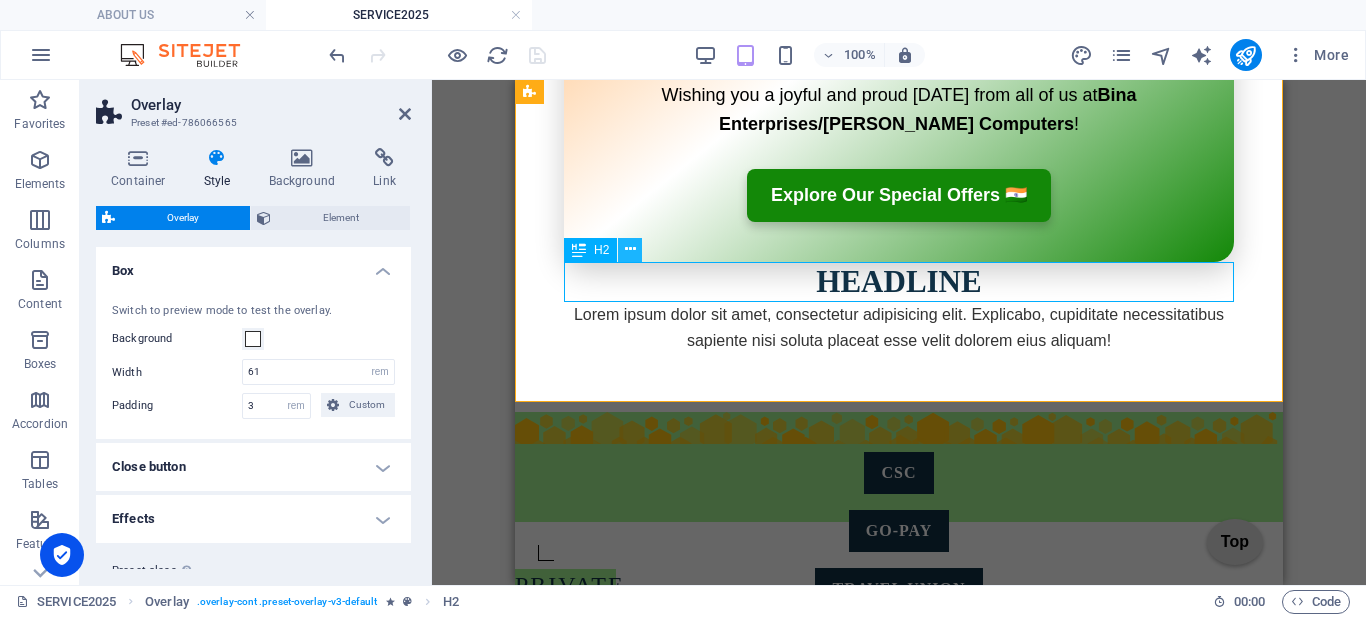 click at bounding box center [630, 249] 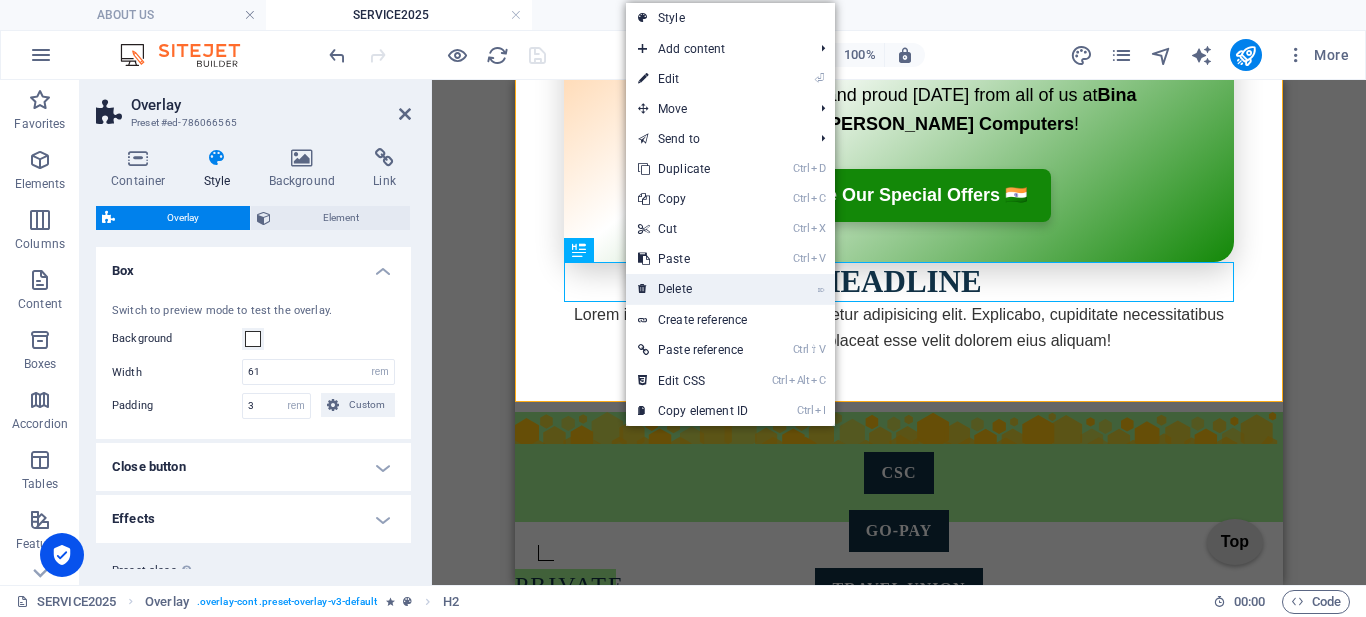 click on "⌦  Delete" at bounding box center [693, 289] 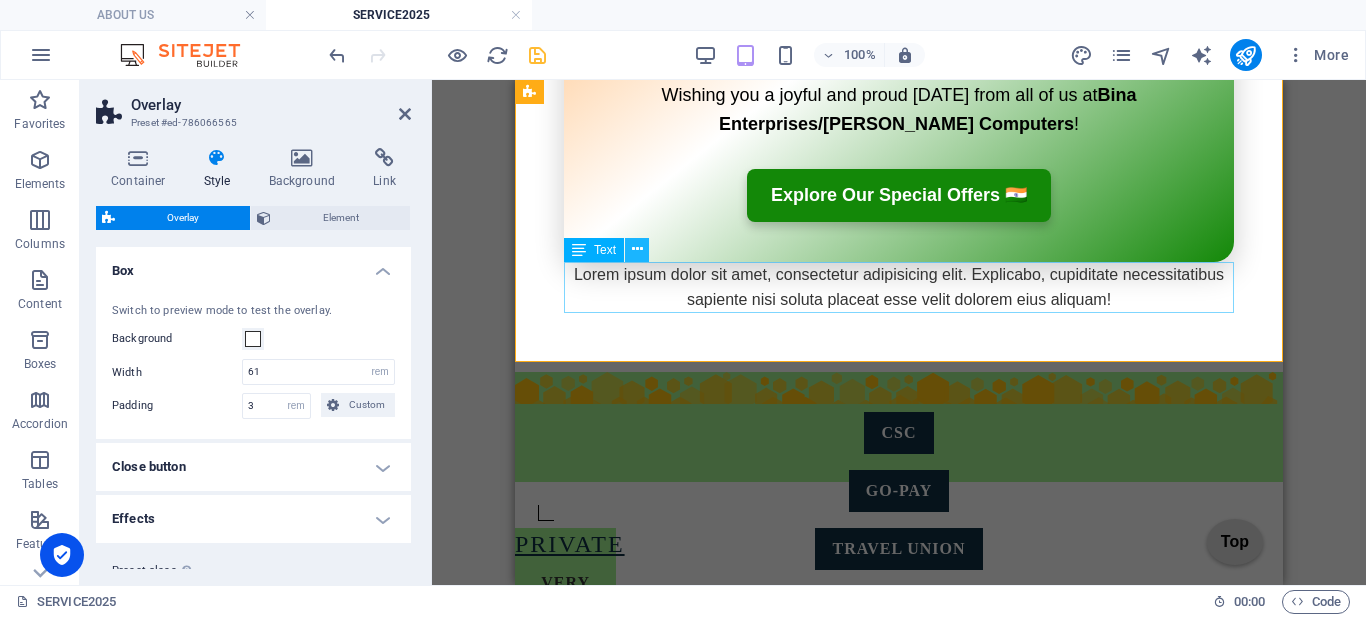 click at bounding box center [637, 249] 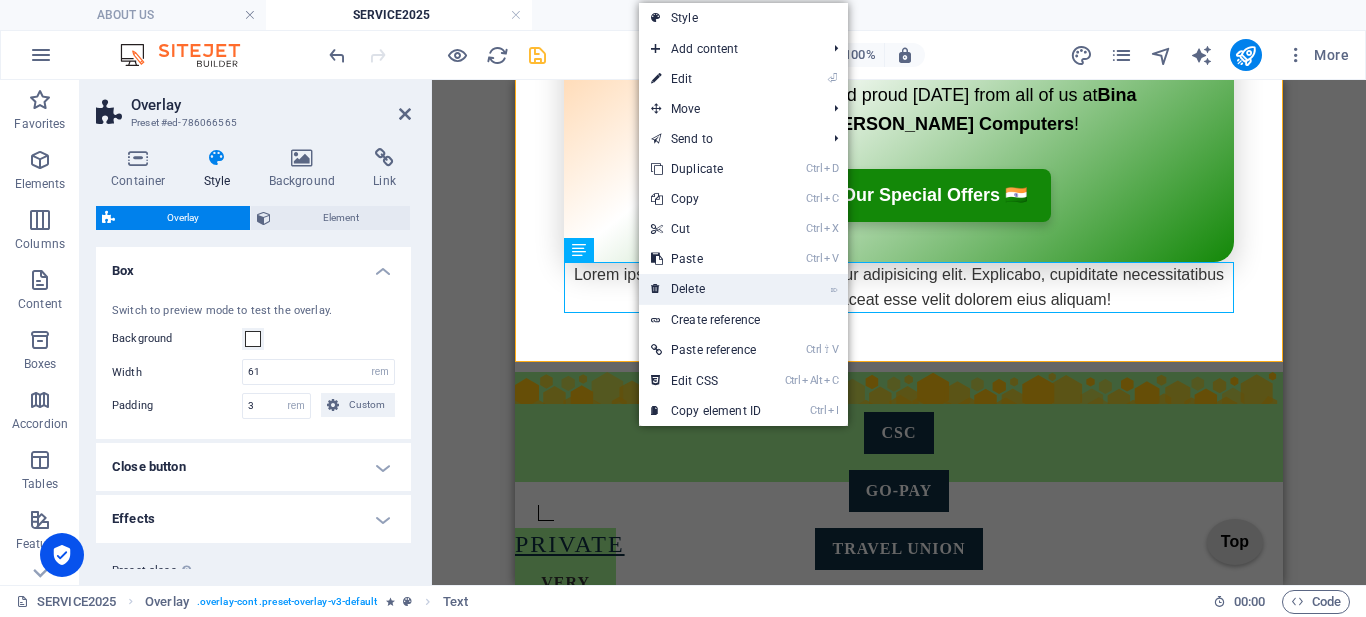 click on "⌦  Delete" at bounding box center (706, 289) 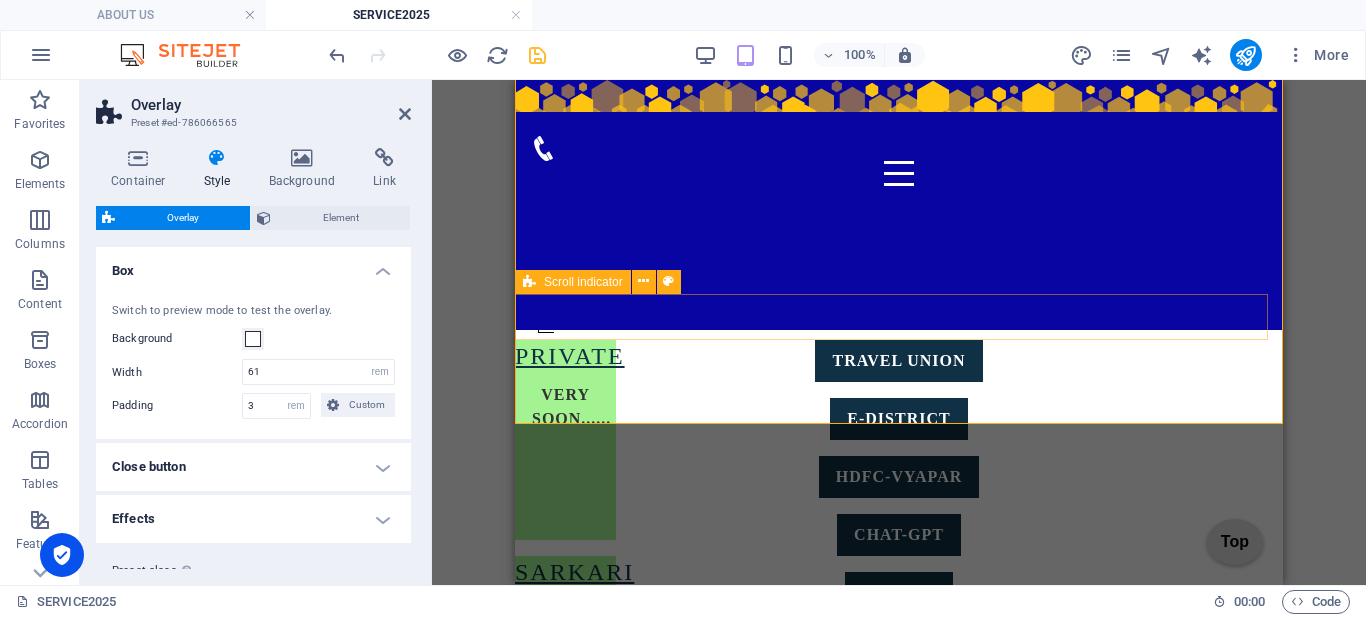scroll, scrollTop: 613, scrollLeft: 0, axis: vertical 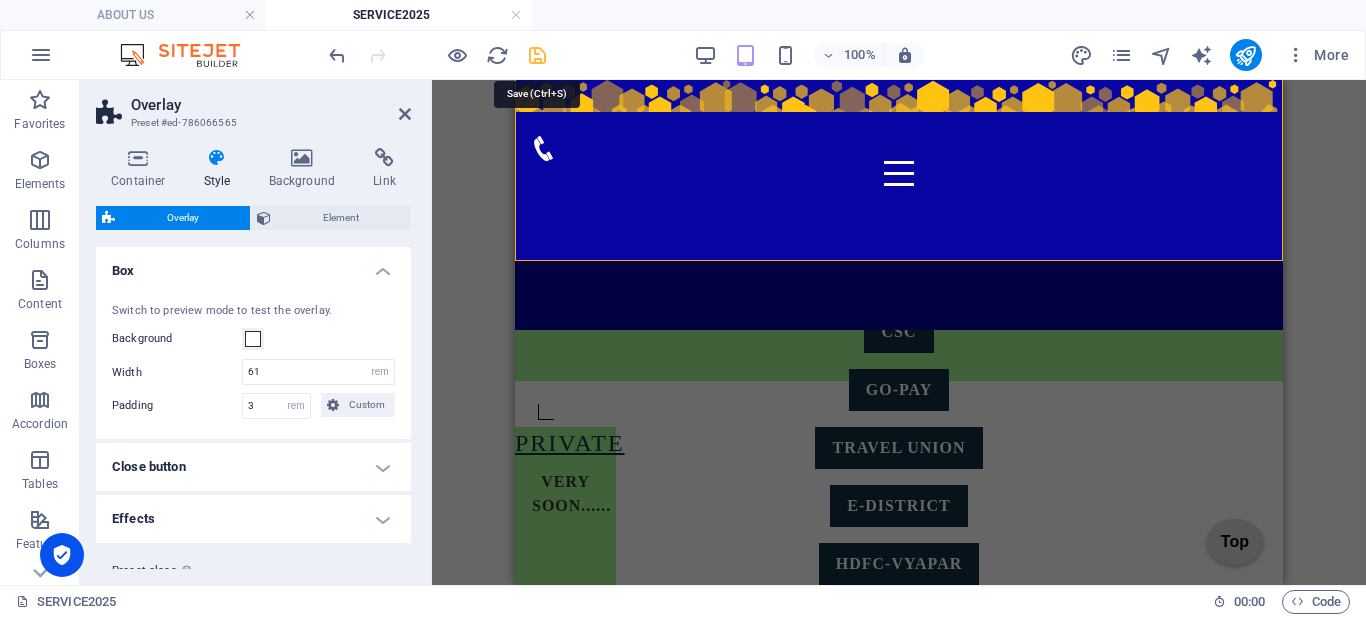 click at bounding box center [537, 55] 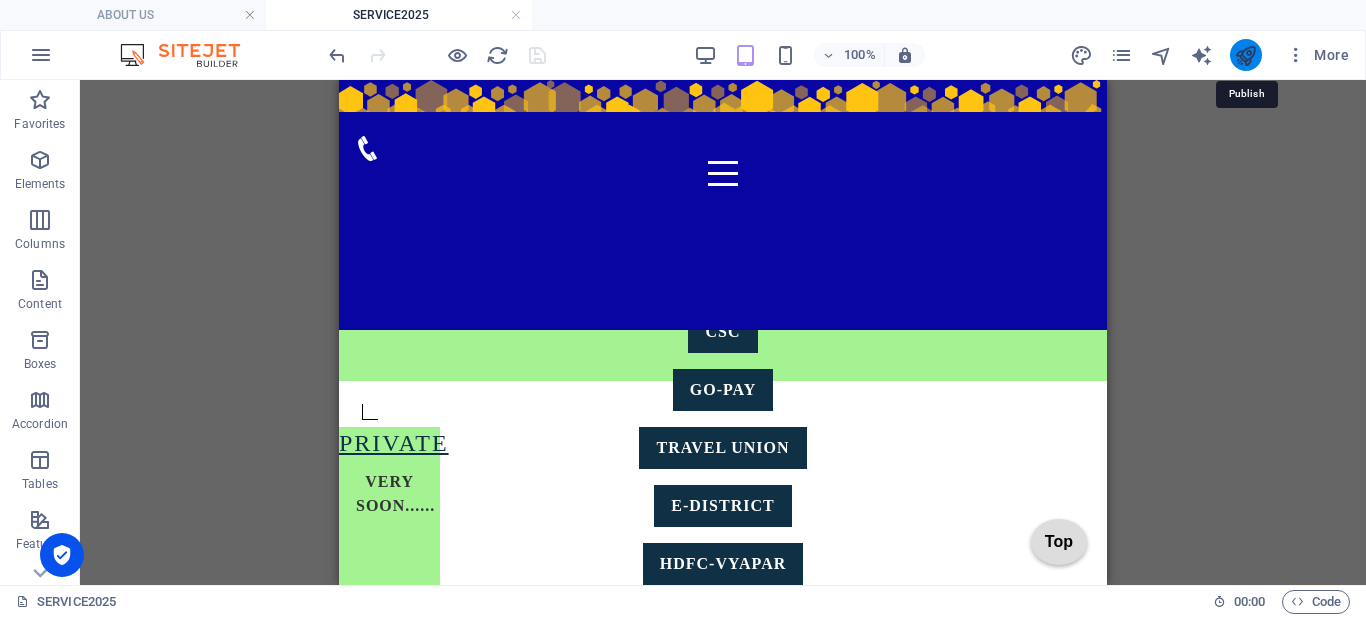 click at bounding box center [1245, 55] 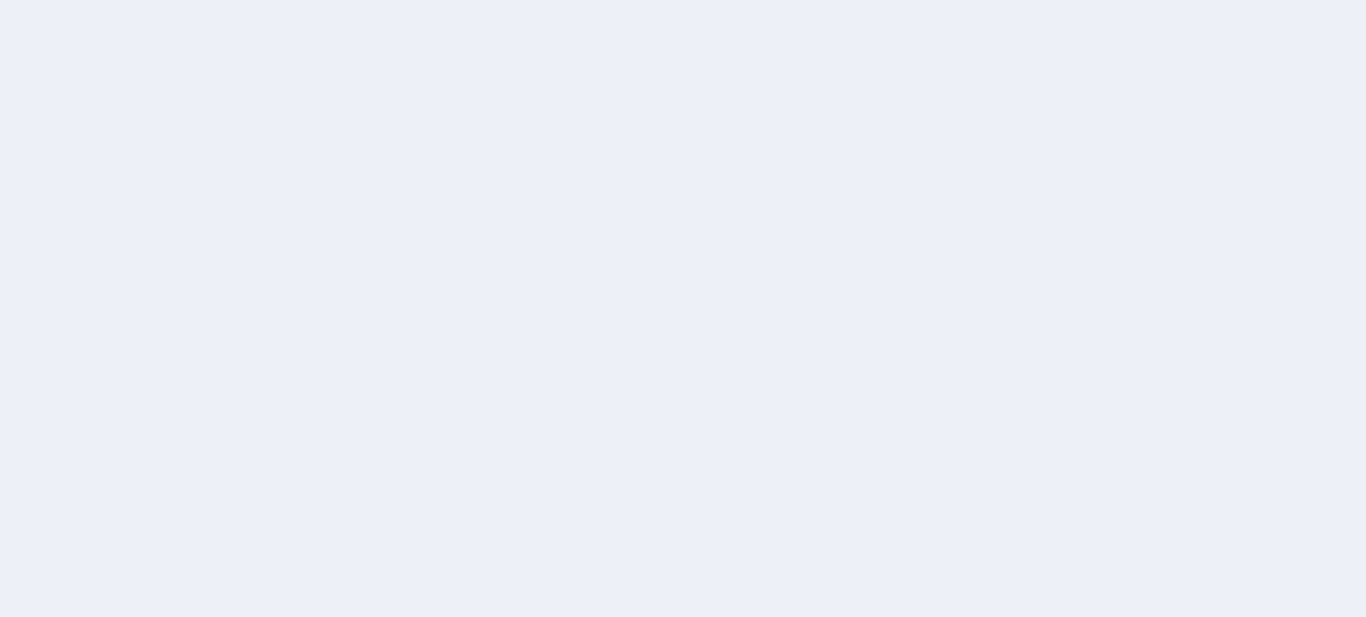 scroll, scrollTop: 0, scrollLeft: 0, axis: both 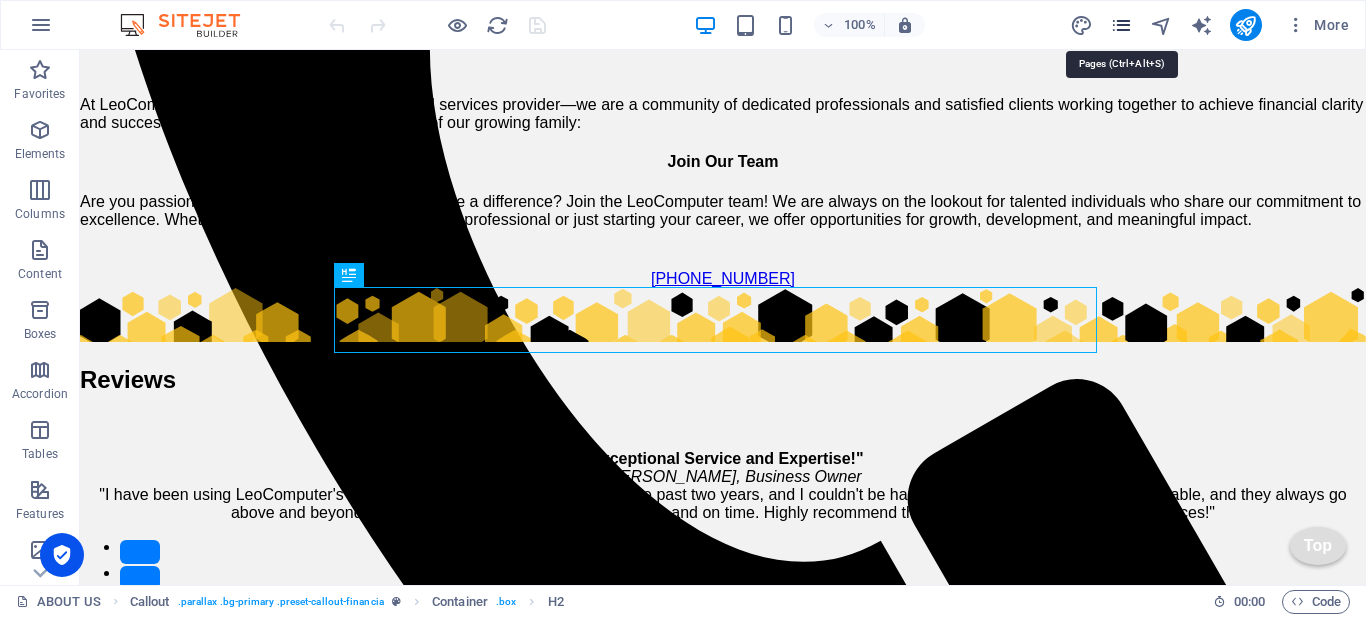 click at bounding box center (1121, 25) 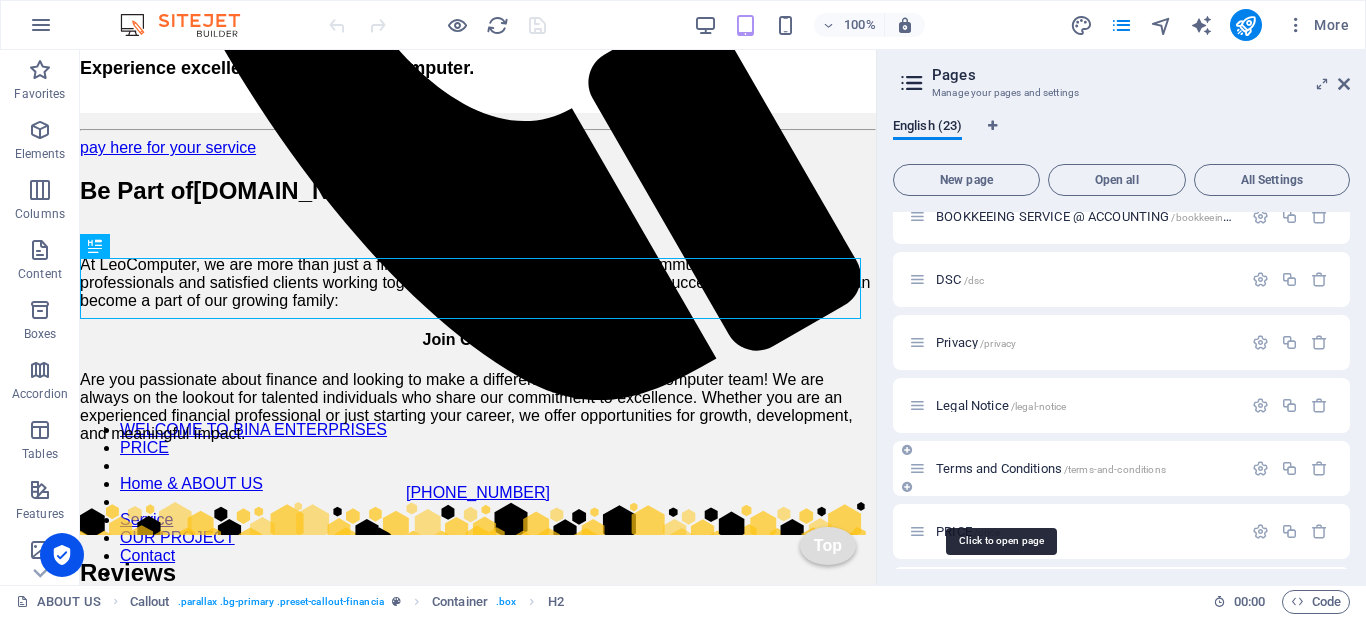 scroll, scrollTop: 1092, scrollLeft: 0, axis: vertical 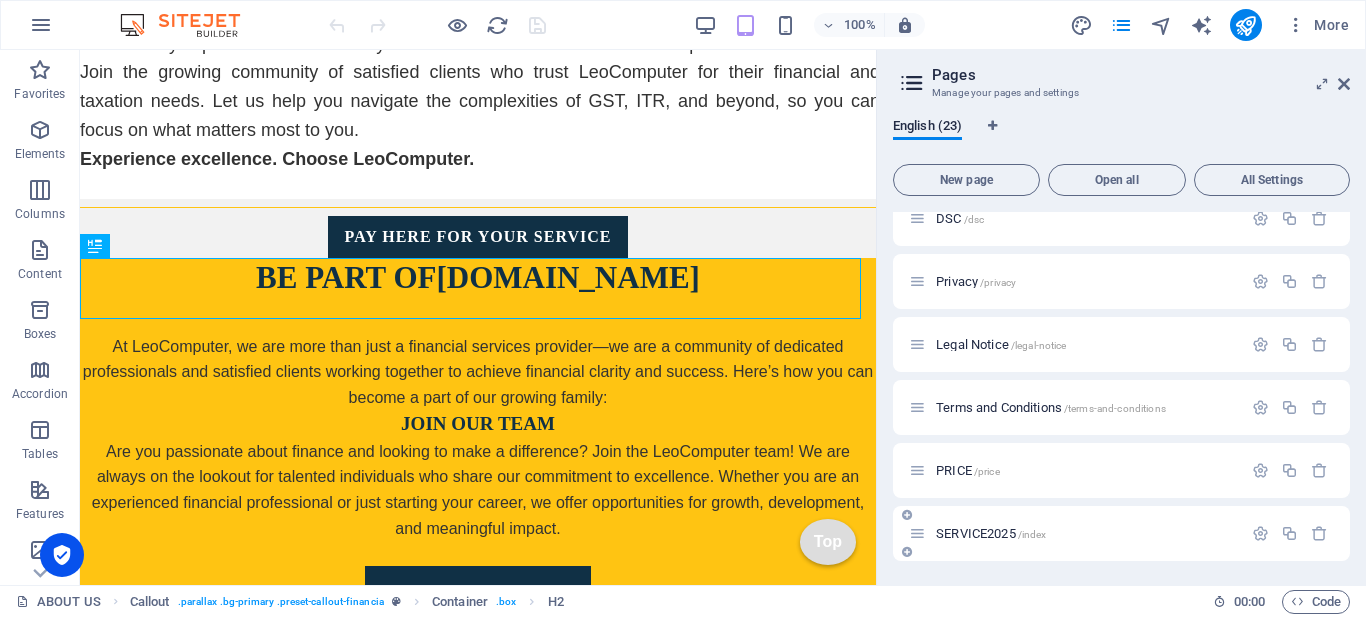 click on "SERVICE2025 /index" at bounding box center (1075, 533) 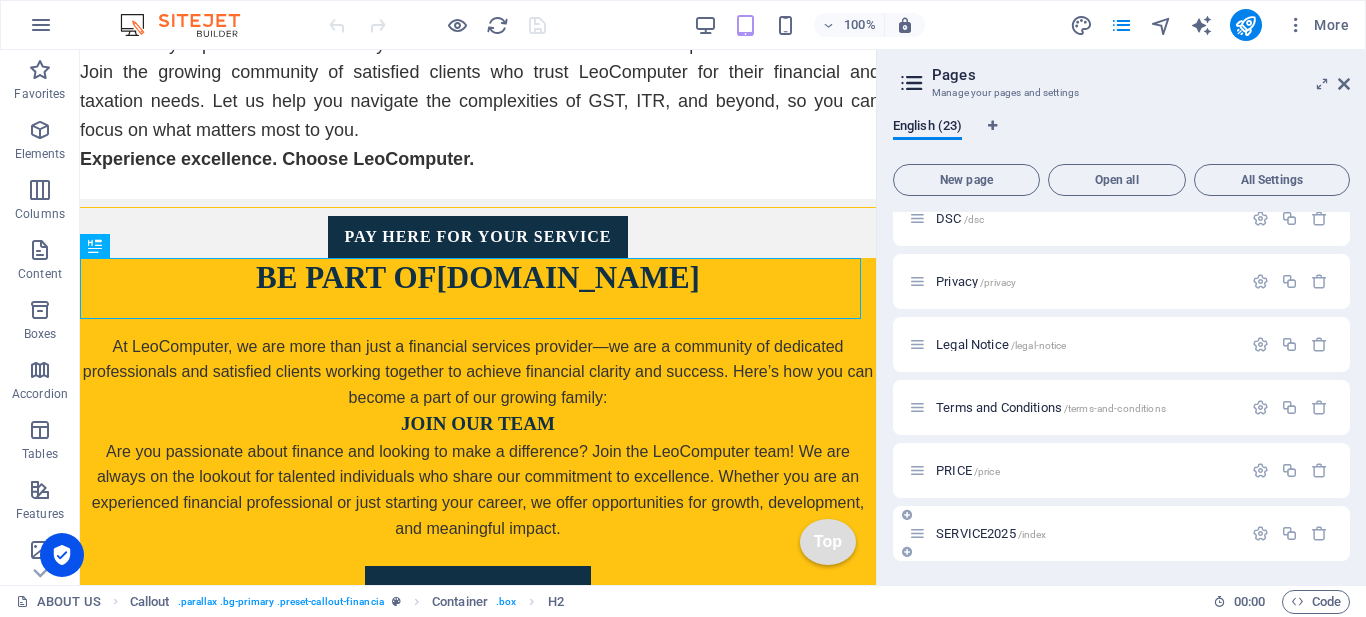 click on "SERVICE2025 /index" at bounding box center (991, 533) 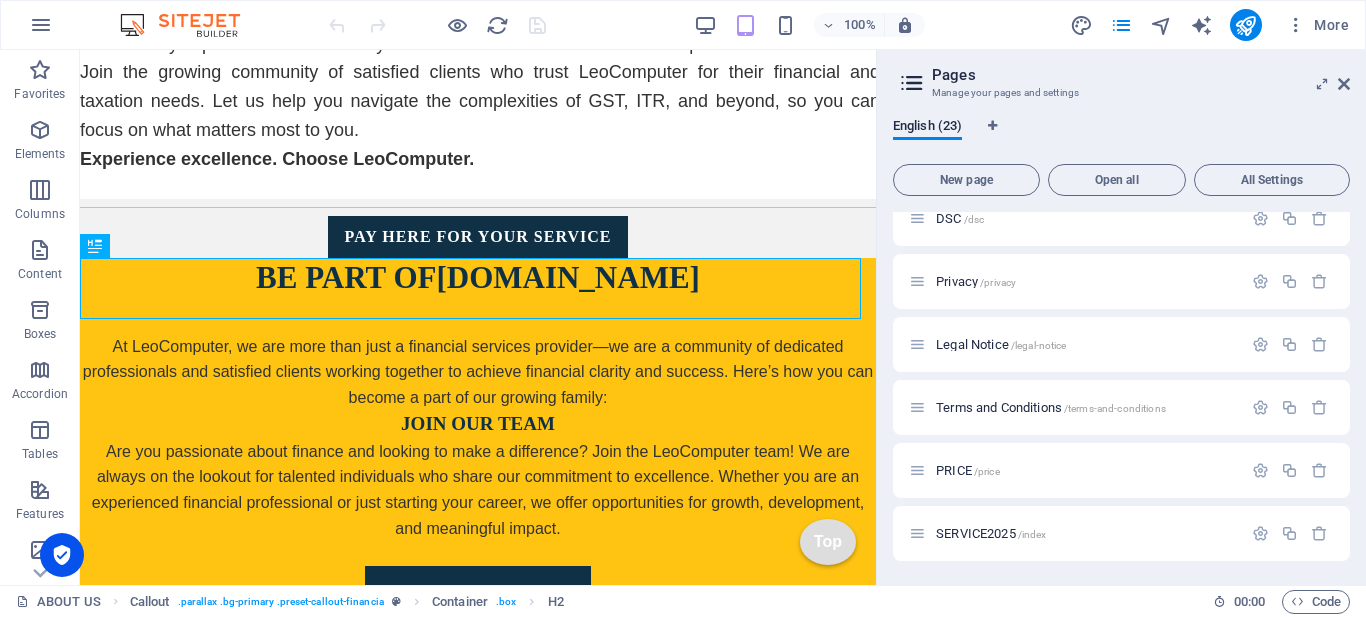 click on "HOME /home ABOUT US / SERVICES /services HELP YOU SELF /help-you-self VECHILE INSURANCE /vechile-insurance SELF ONLINE FORM FILLING  /self-online-form-filling ACCOUNTING SOFTWARE /accounting-software BUSINESS DOC FORMAT /business-doc-format our project /our-project FORM FILLING -LINK- GOV -AND PRIVATE /form-filling-link-gov-and-private Resume /resume GOVERNMENT JOBS AND OTHER FORMS /government-jobs-and-other-forms Website Building /website-building image change /image-change GST SERVICE /gst-service ITR /itr BOOKKEEING SERVICE @ ACCOUNTING /bookkeeing-service-accounting DSC /dsc Privacy /privacy Legal Notice /legal-notice Terms and Conditions /terms-and-conditions PRICE /price SERVICE2025 /index" at bounding box center [1121, -160] 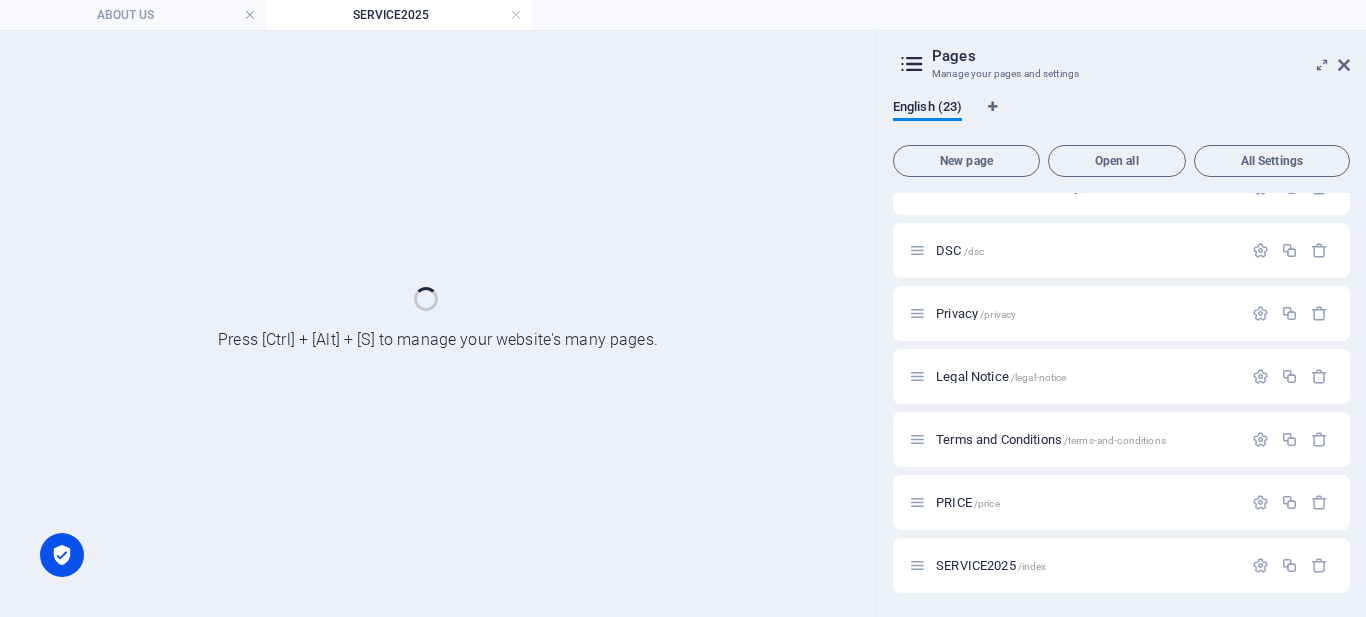 scroll, scrollTop: 0, scrollLeft: 0, axis: both 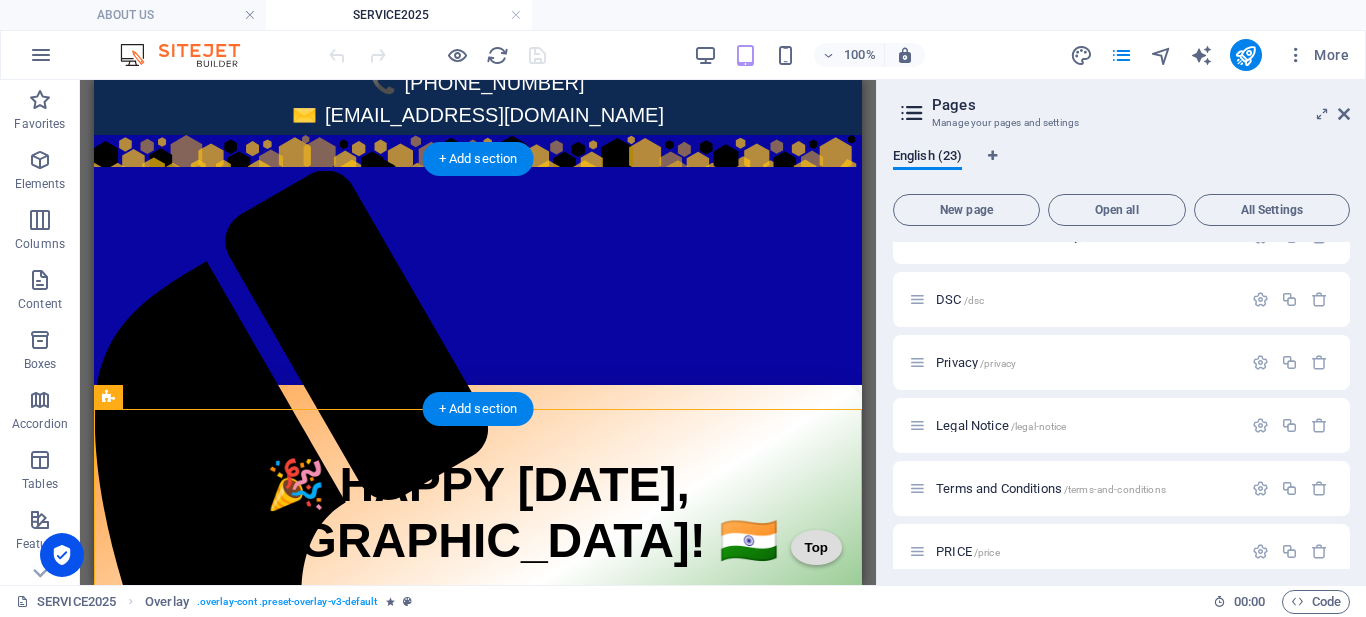 drag, startPoint x: 209, startPoint y: 479, endPoint x: 160, endPoint y: 261, distance: 223.43903 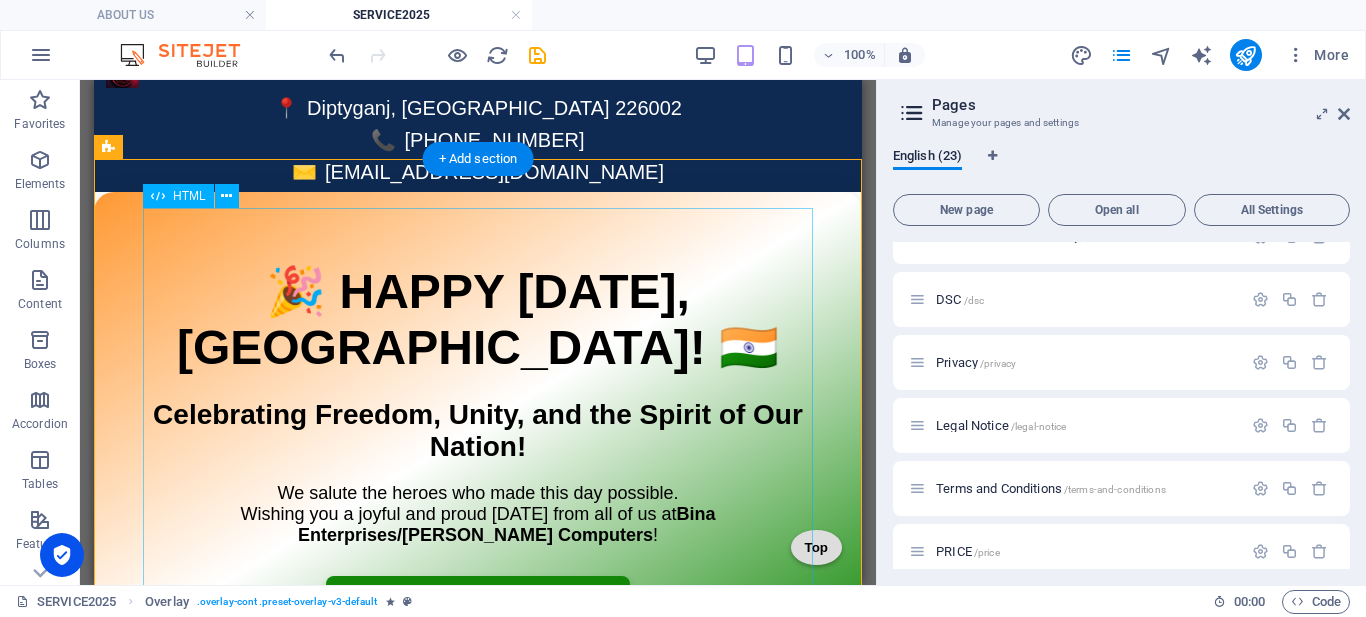scroll, scrollTop: 0, scrollLeft: 0, axis: both 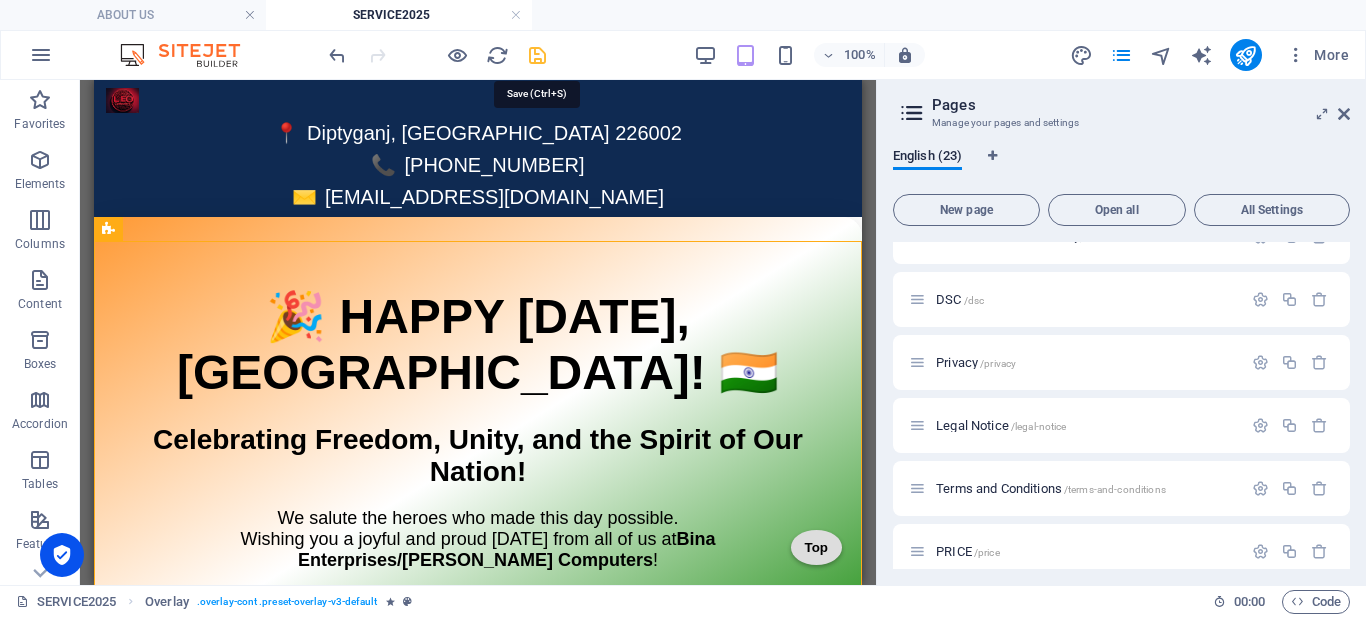 click at bounding box center [537, 55] 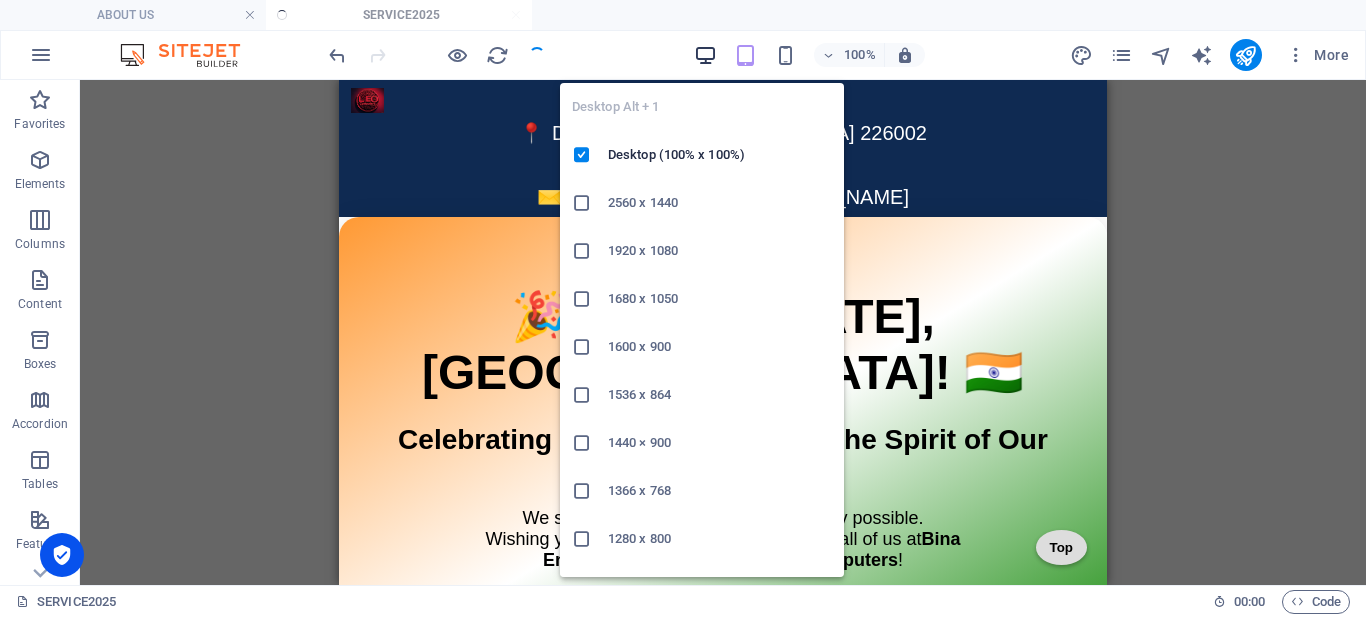 click at bounding box center (705, 55) 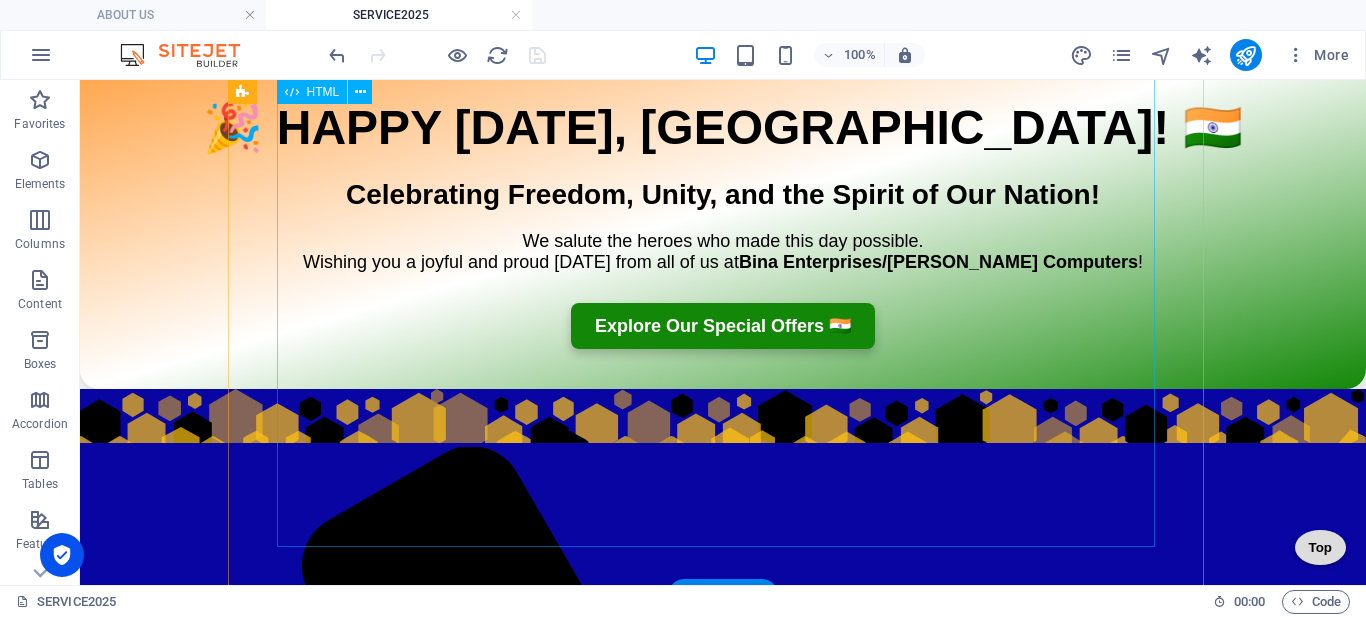scroll, scrollTop: 0, scrollLeft: 0, axis: both 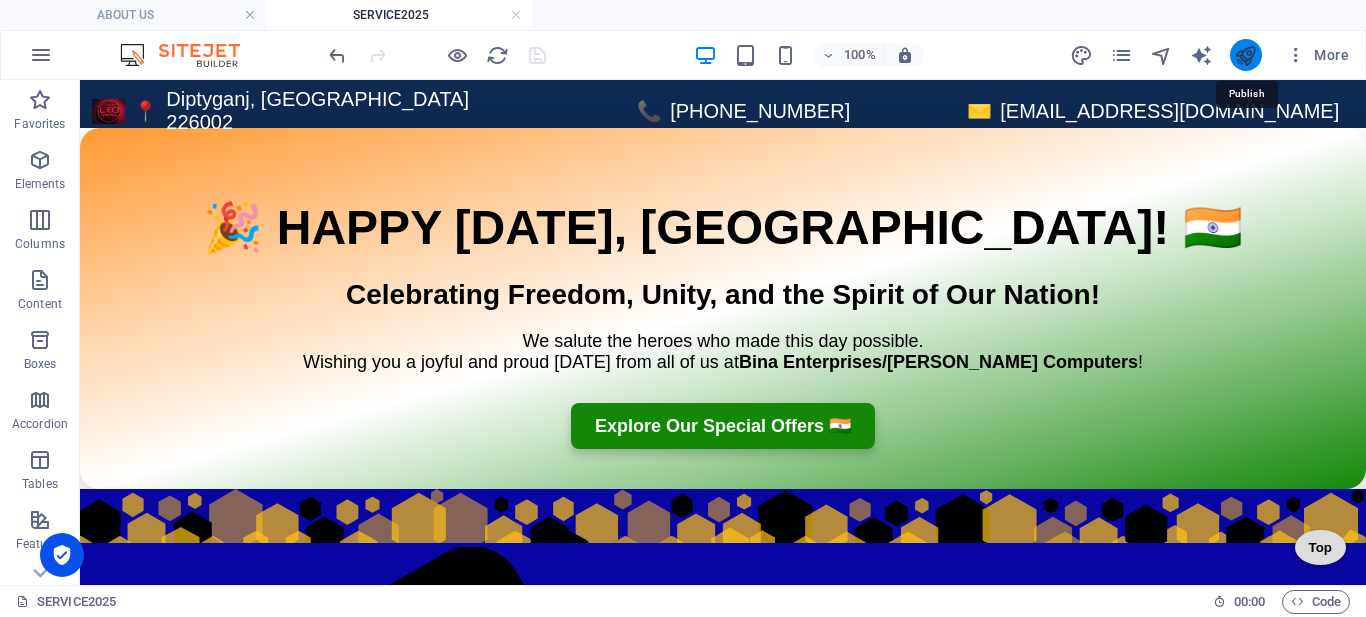 click at bounding box center [1245, 55] 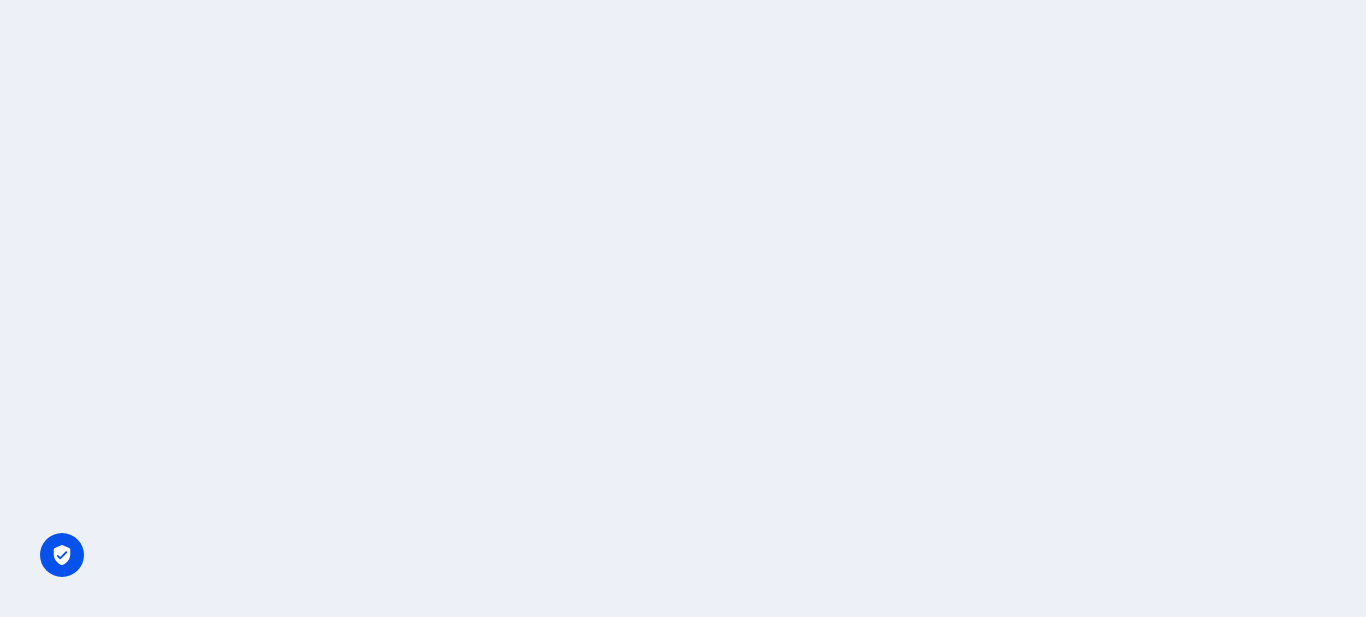 scroll, scrollTop: 0, scrollLeft: 0, axis: both 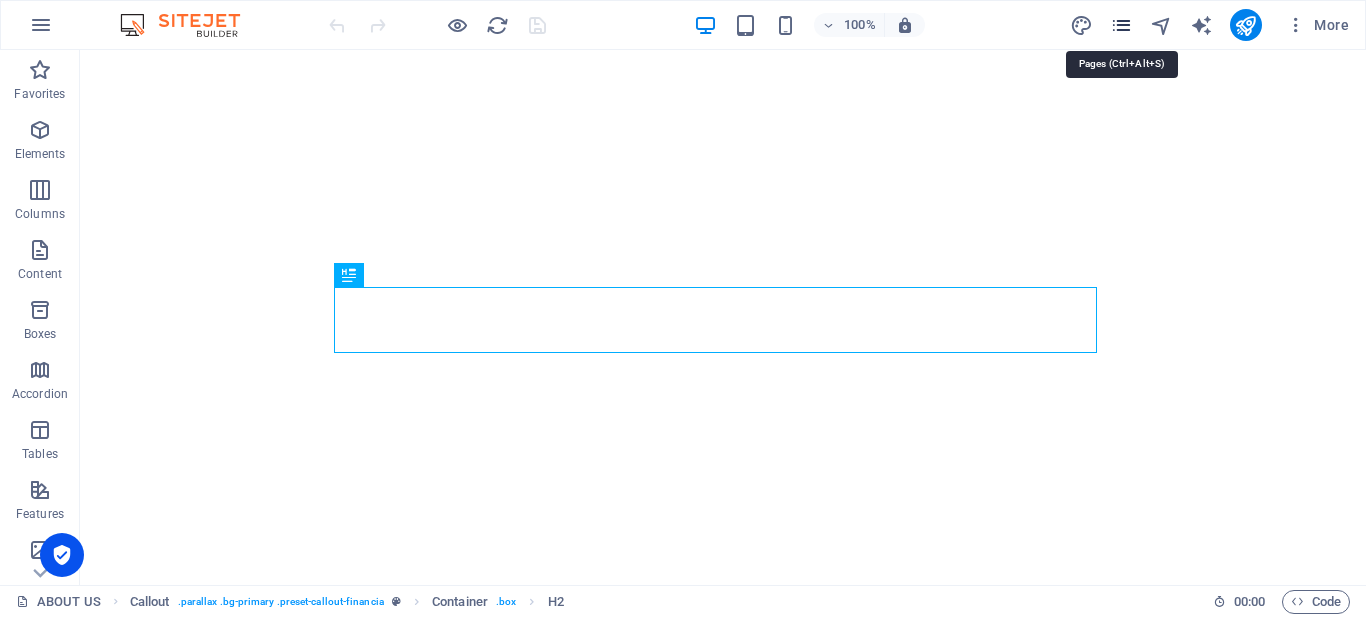 click at bounding box center [1121, 25] 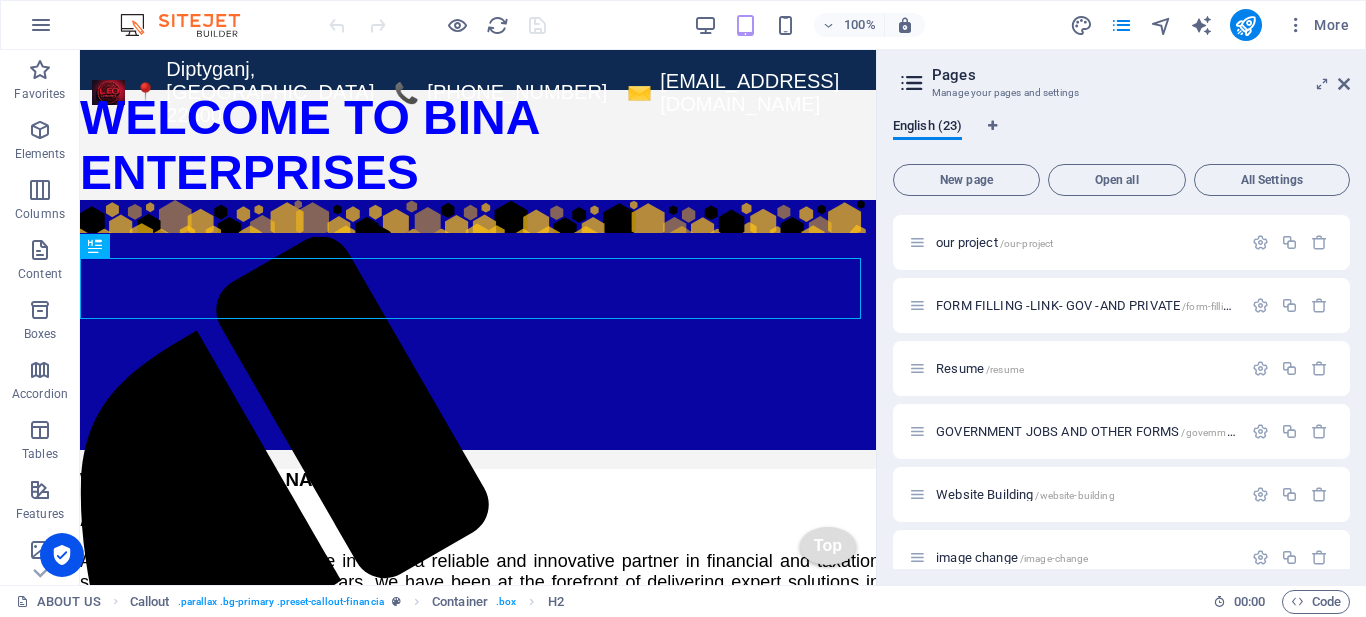 scroll, scrollTop: 872, scrollLeft: 0, axis: vertical 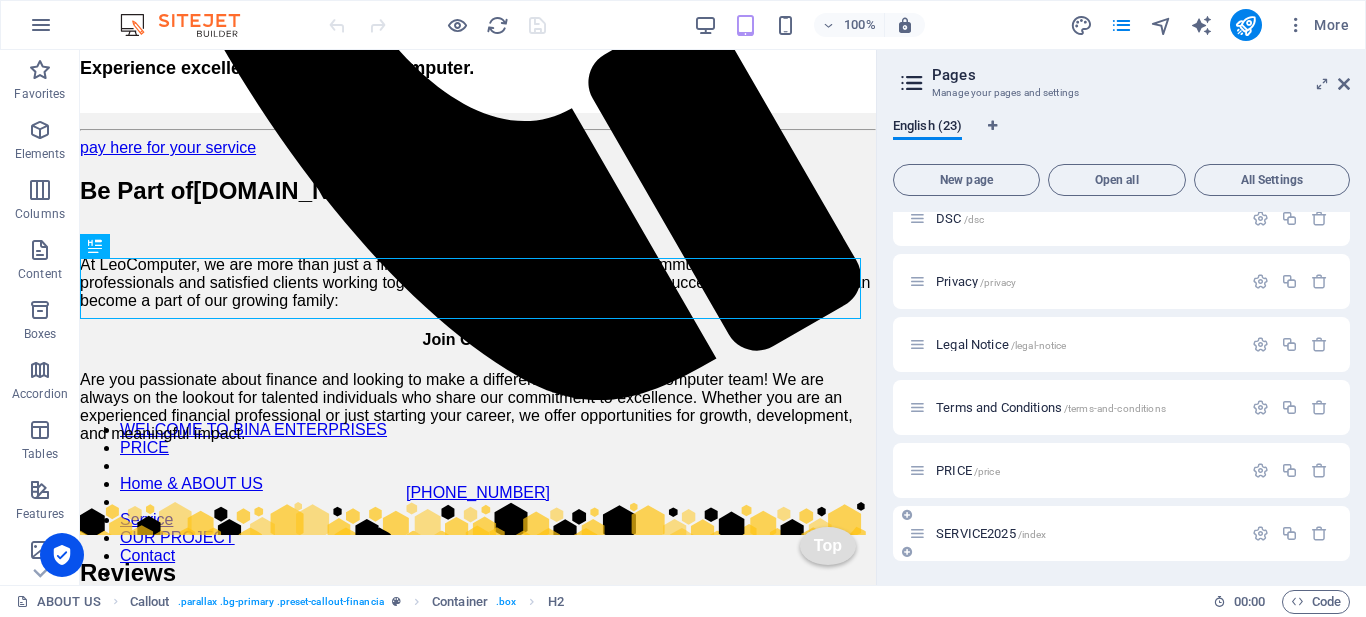 click on "SERVICE2025 /index" at bounding box center (991, 533) 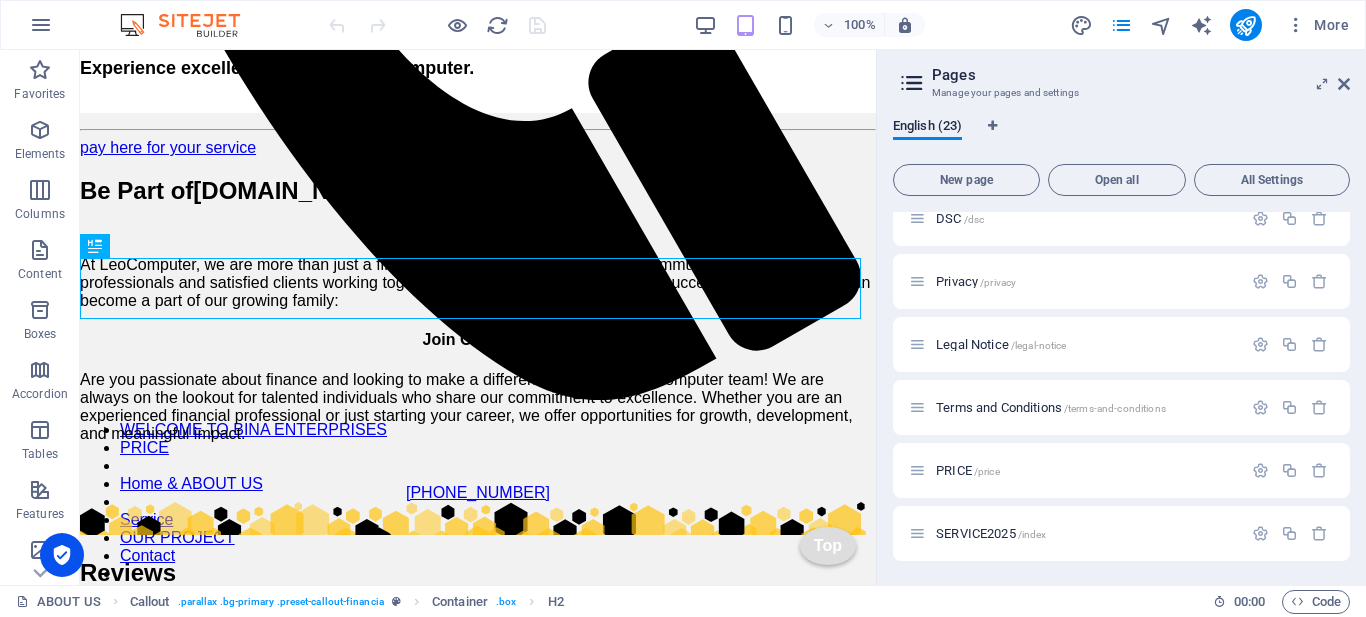 scroll, scrollTop: 0, scrollLeft: 0, axis: both 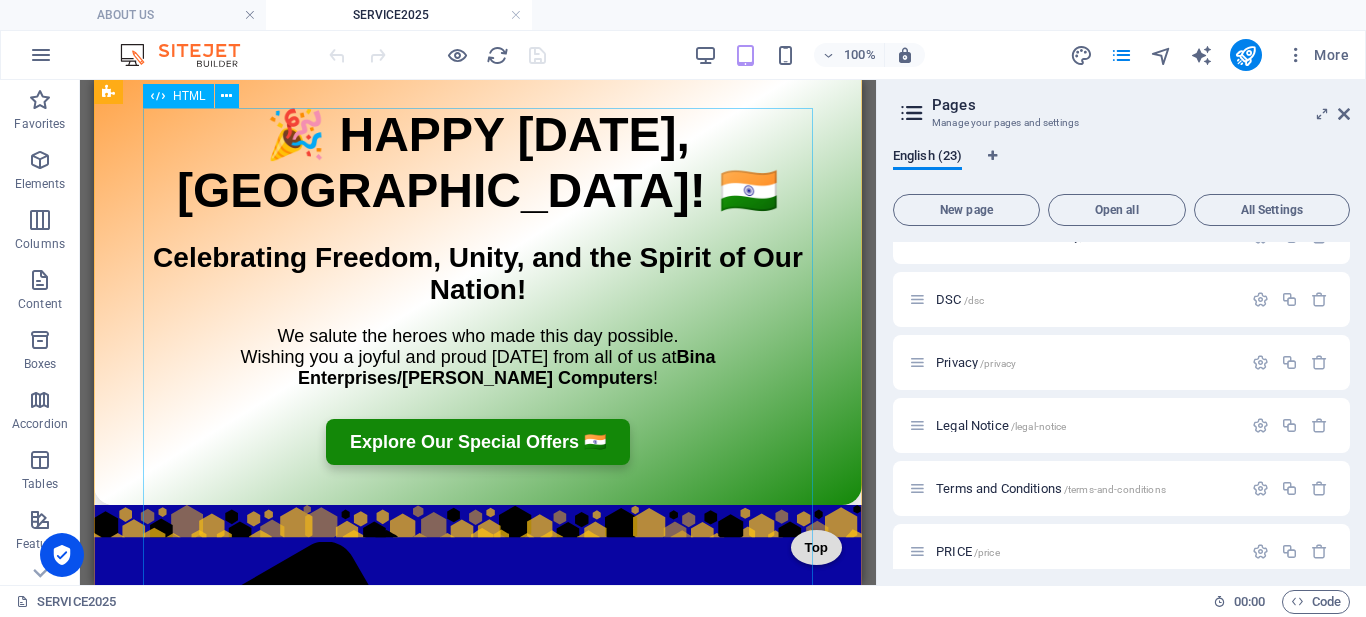 click on "🎉 HAPPY INDEPENDENCE DAY, INDIA! 🇮🇳
Celebrating Freedom, Unity, and the Spirit of Our Nation!
We salute the heroes who made this day possible.
Wishing you a joyful and proud Independence Day from all of us at  Bina Enterprises/Leo Computers !
Explore Our Special Offers 🇮🇳" at bounding box center [478, 270] 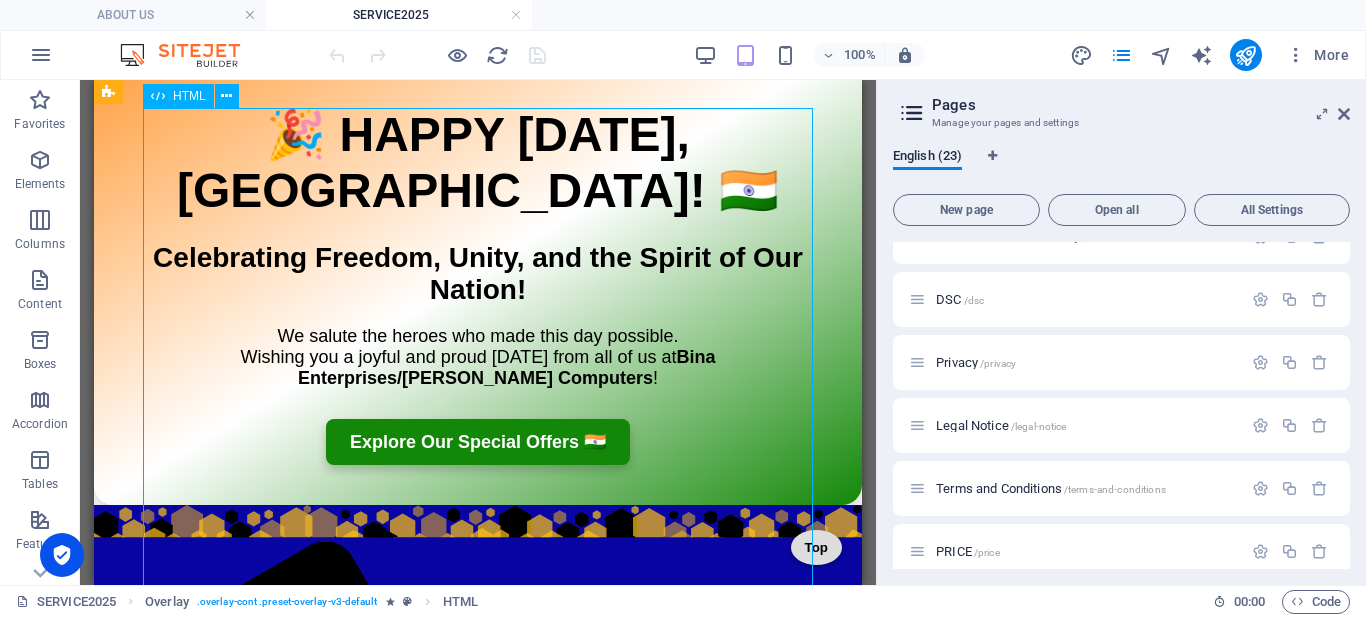 click on "🎉 HAPPY INDEPENDENCE DAY, INDIA! 🇮🇳
Celebrating Freedom, Unity, and the Spirit of Our Nation!
We salute the heroes who made this day possible.
Wishing you a joyful and proud Independence Day from all of us at  Bina Enterprises/Leo Computers !
Explore Our Special Offers 🇮🇳" at bounding box center [478, 270] 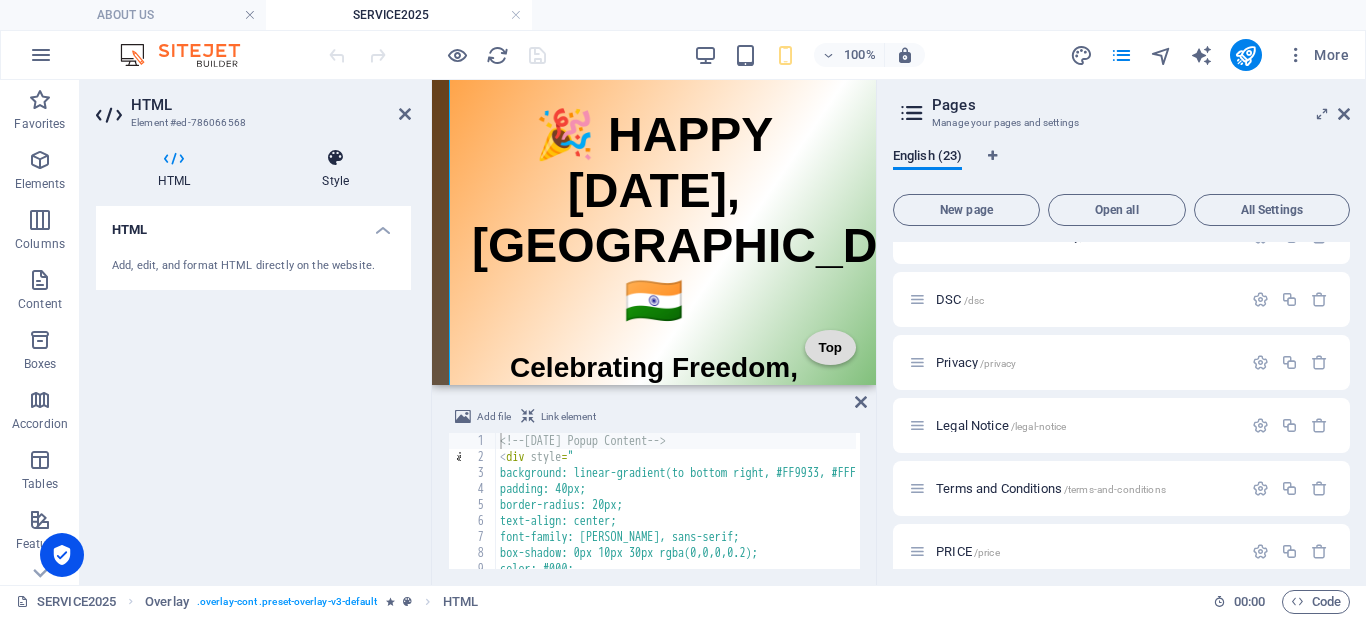 click at bounding box center (335, 158) 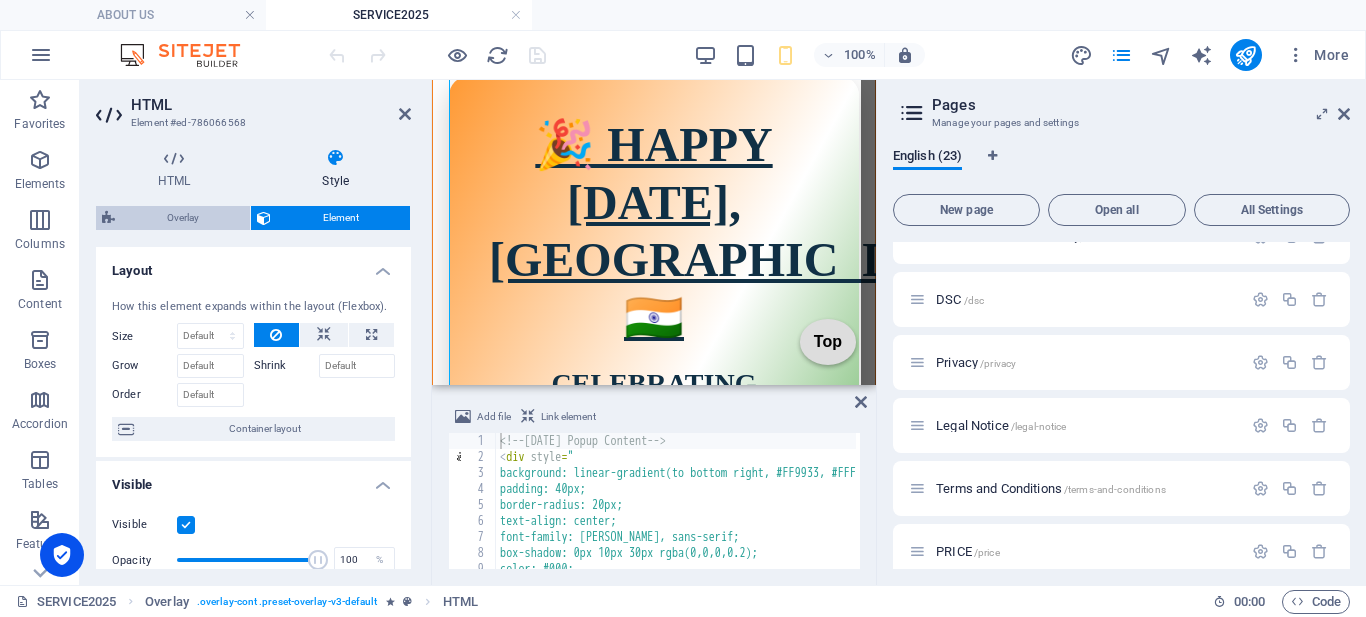 click on "Overlay" at bounding box center (182, 218) 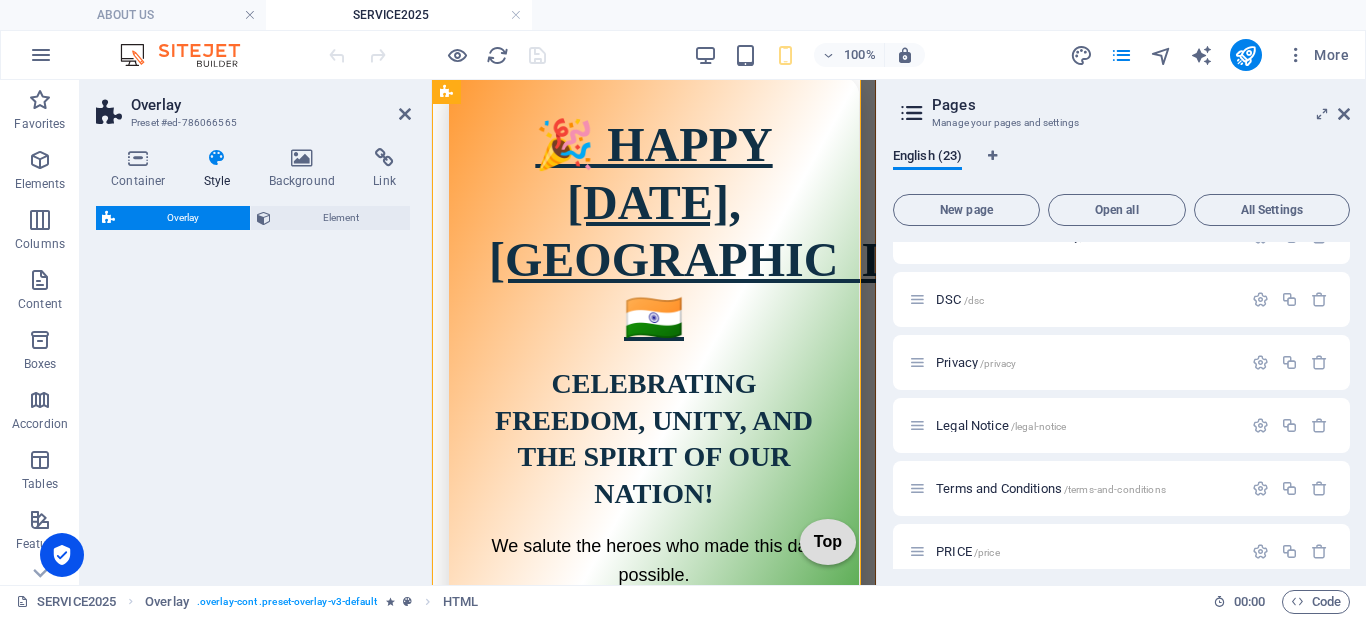 select on "%" 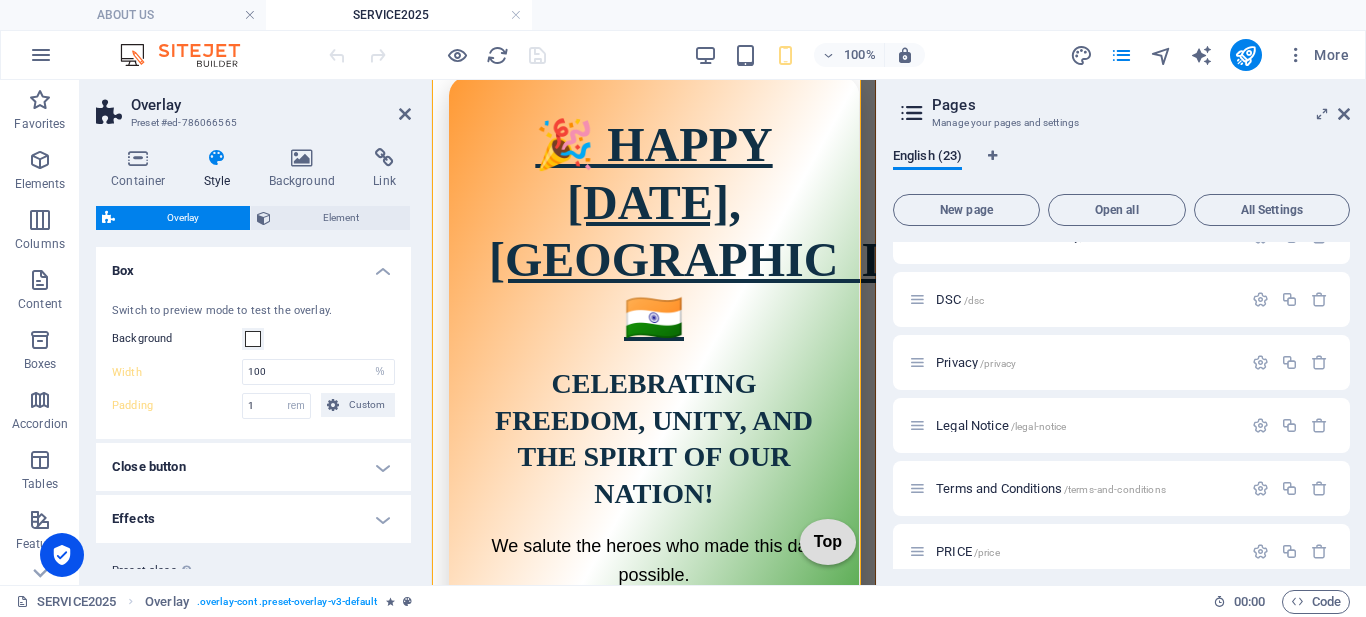 click on "Close button" at bounding box center [253, 467] 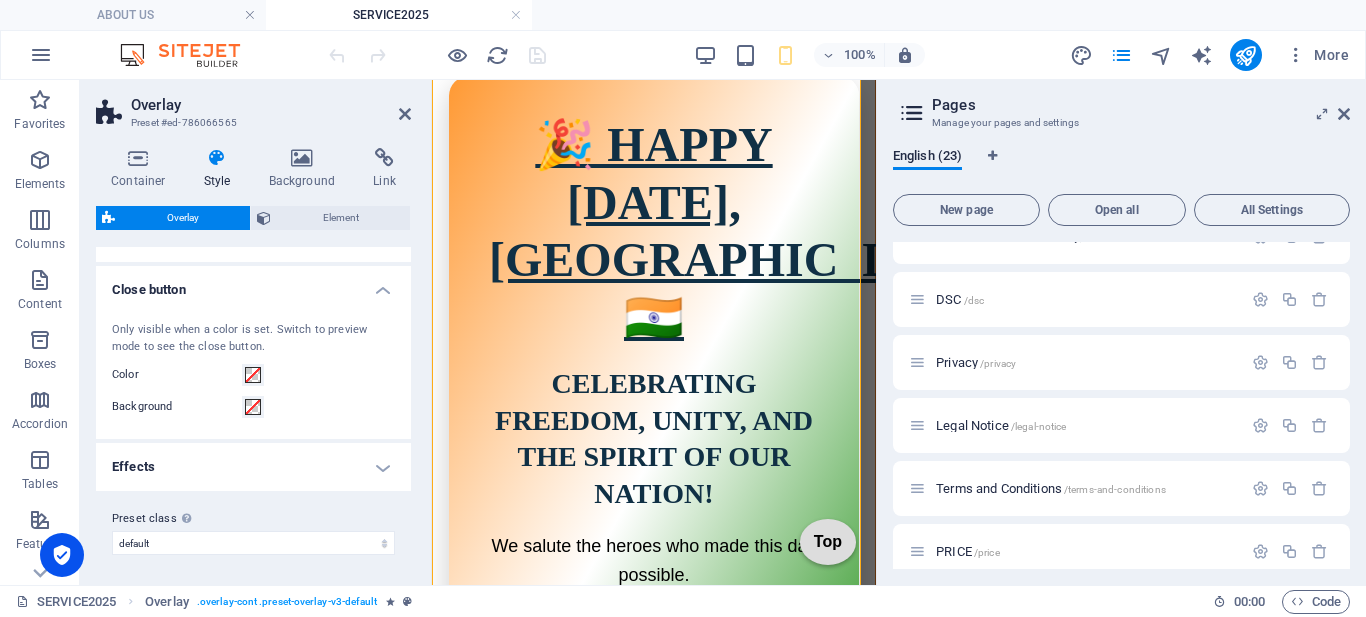 scroll, scrollTop: 179, scrollLeft: 0, axis: vertical 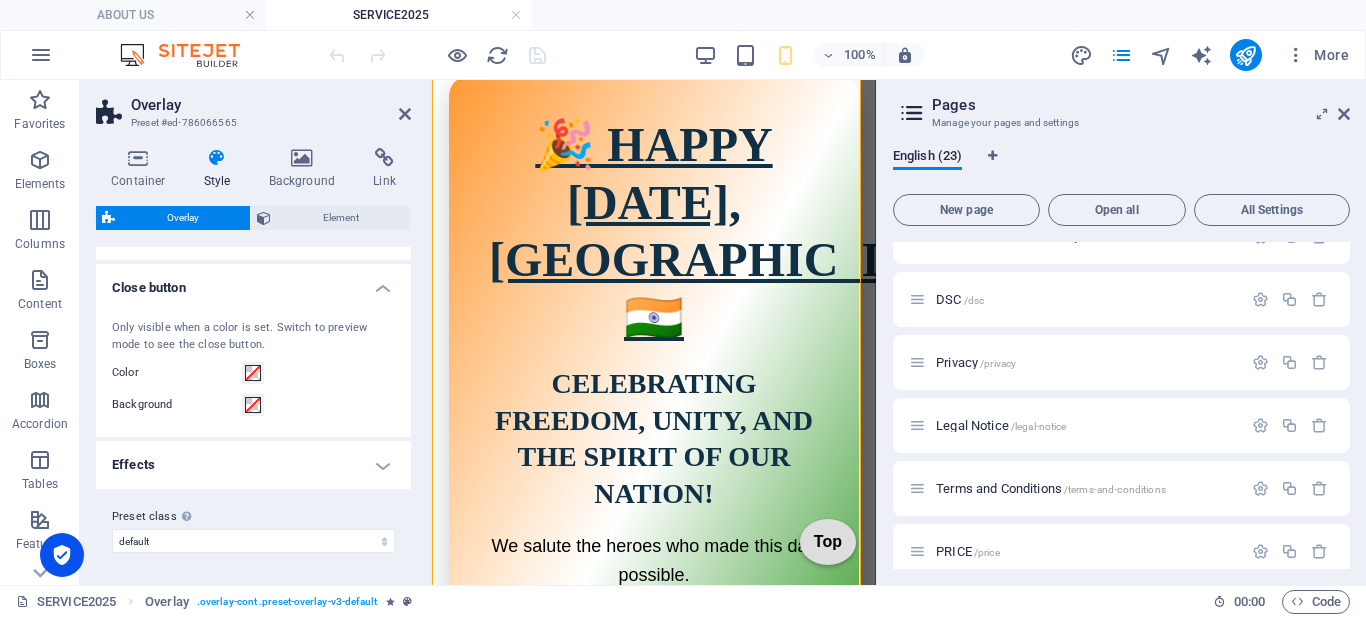 click on "Effects" at bounding box center (253, 465) 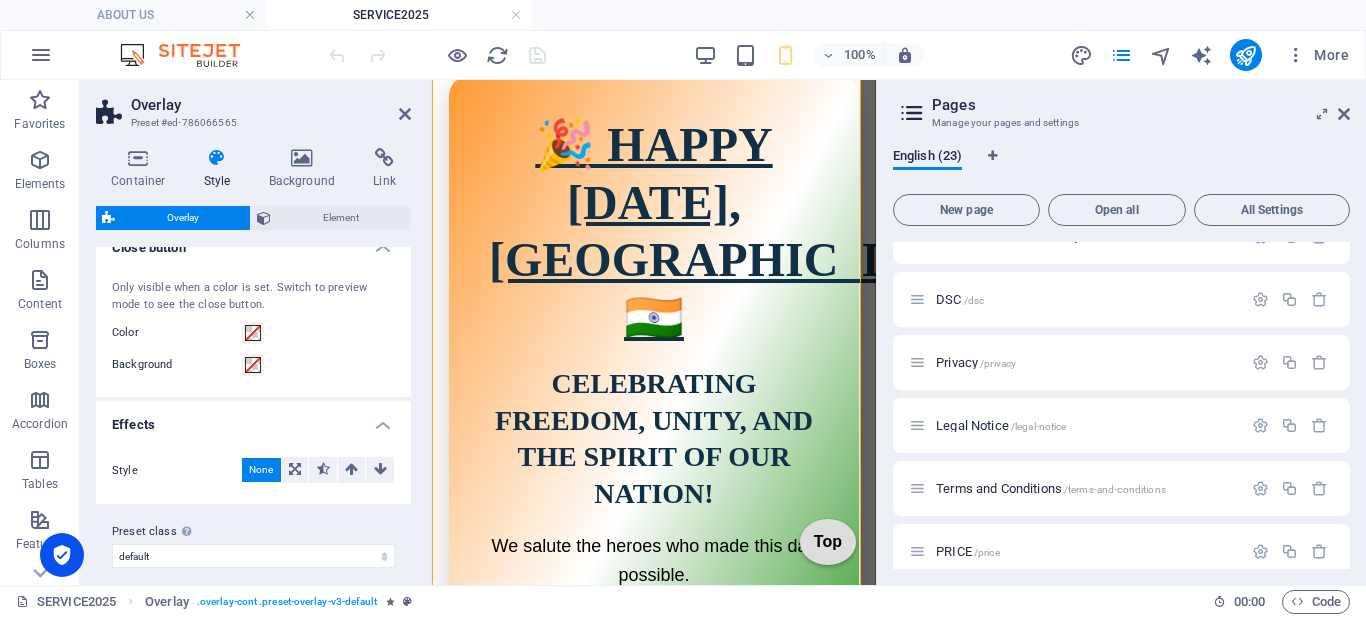 scroll, scrollTop: 234, scrollLeft: 0, axis: vertical 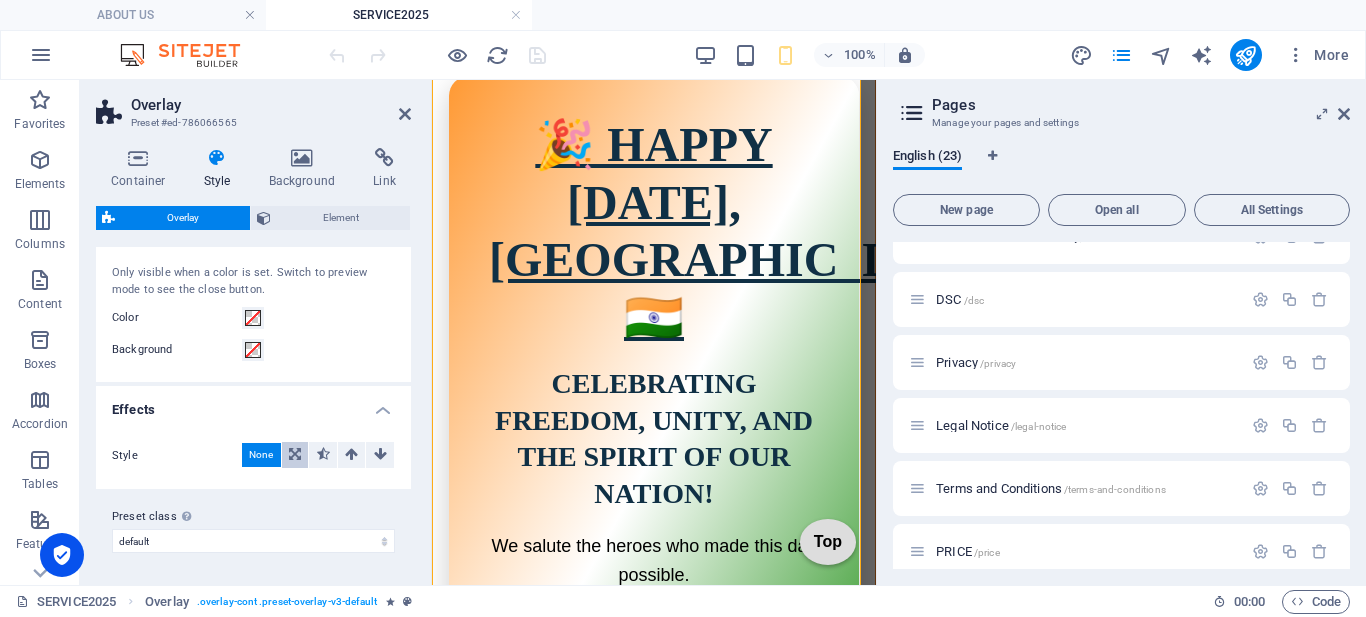 click at bounding box center [295, 455] 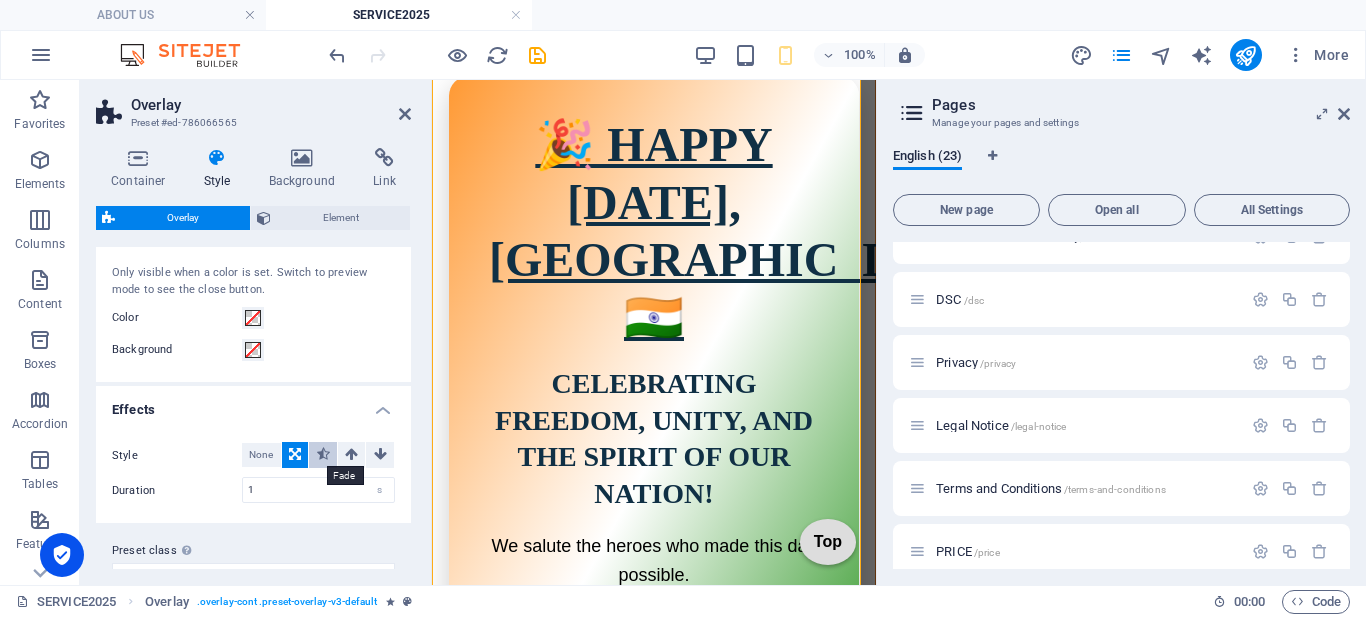 click at bounding box center (323, 454) 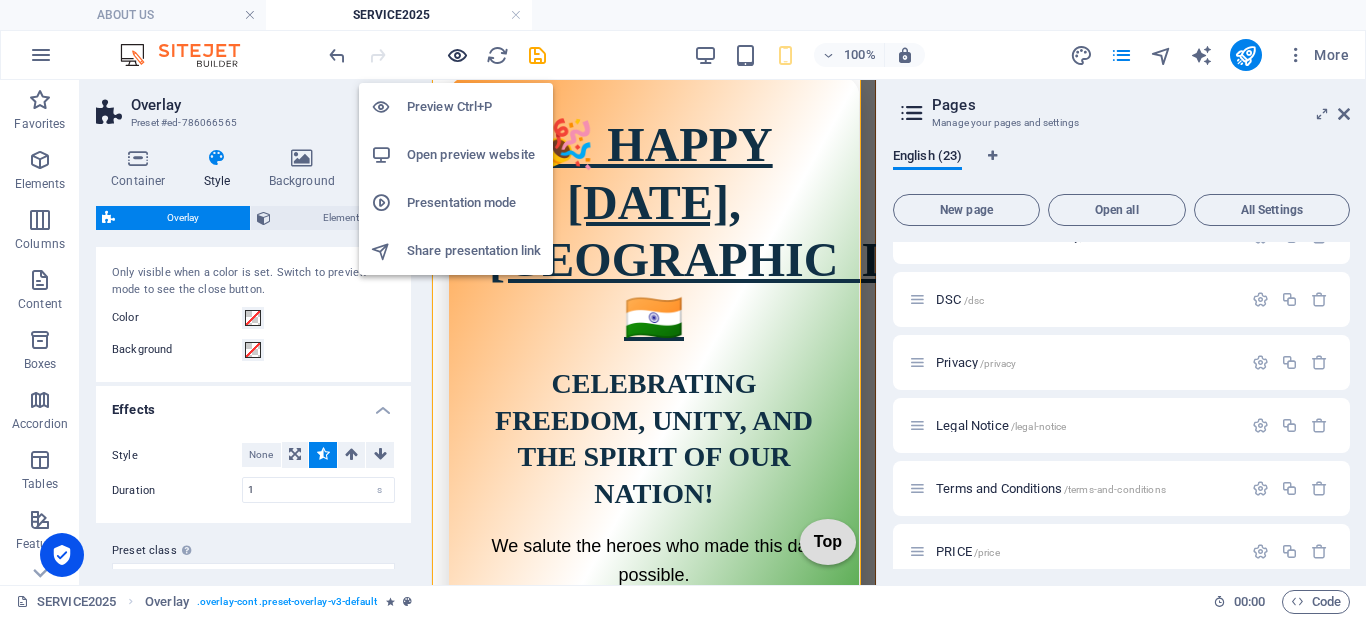 click at bounding box center (457, 55) 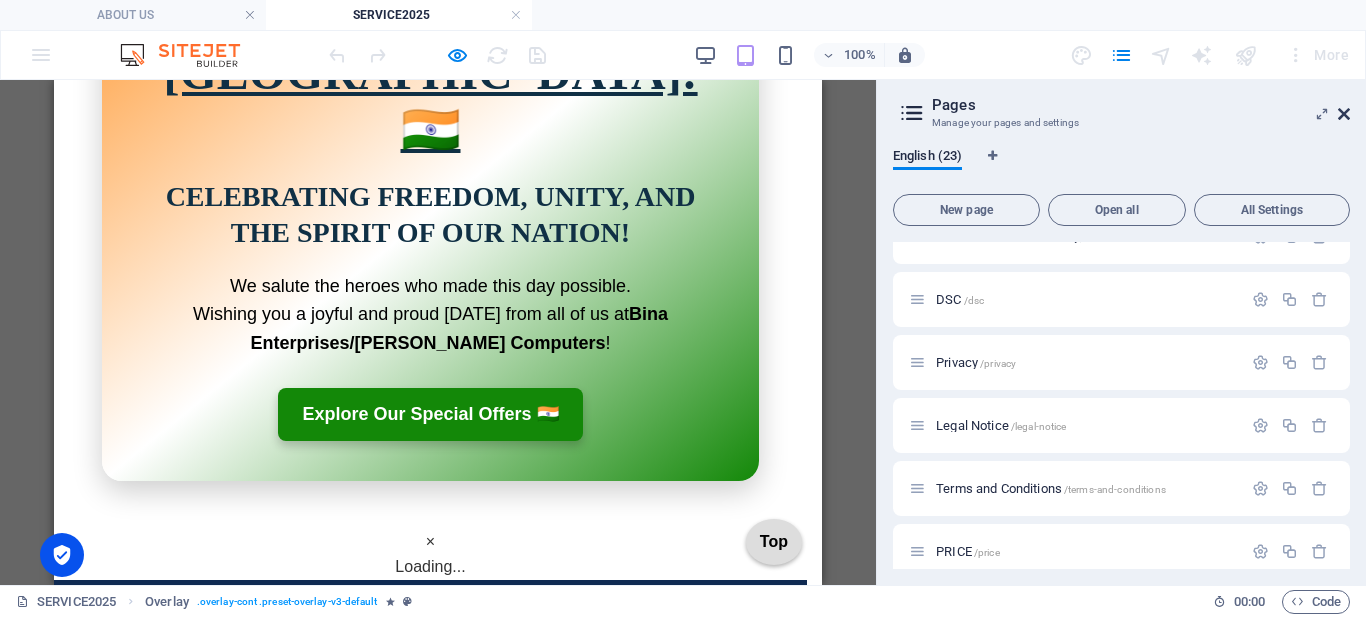 click at bounding box center [1344, 114] 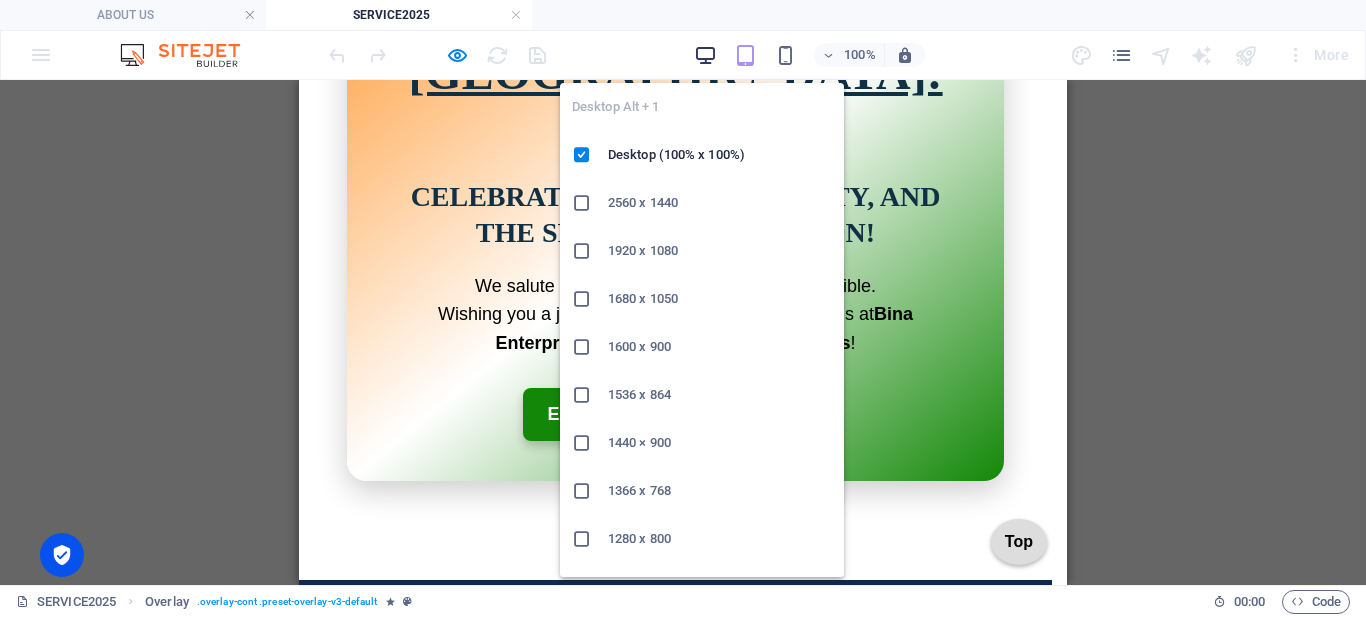 click at bounding box center (705, 55) 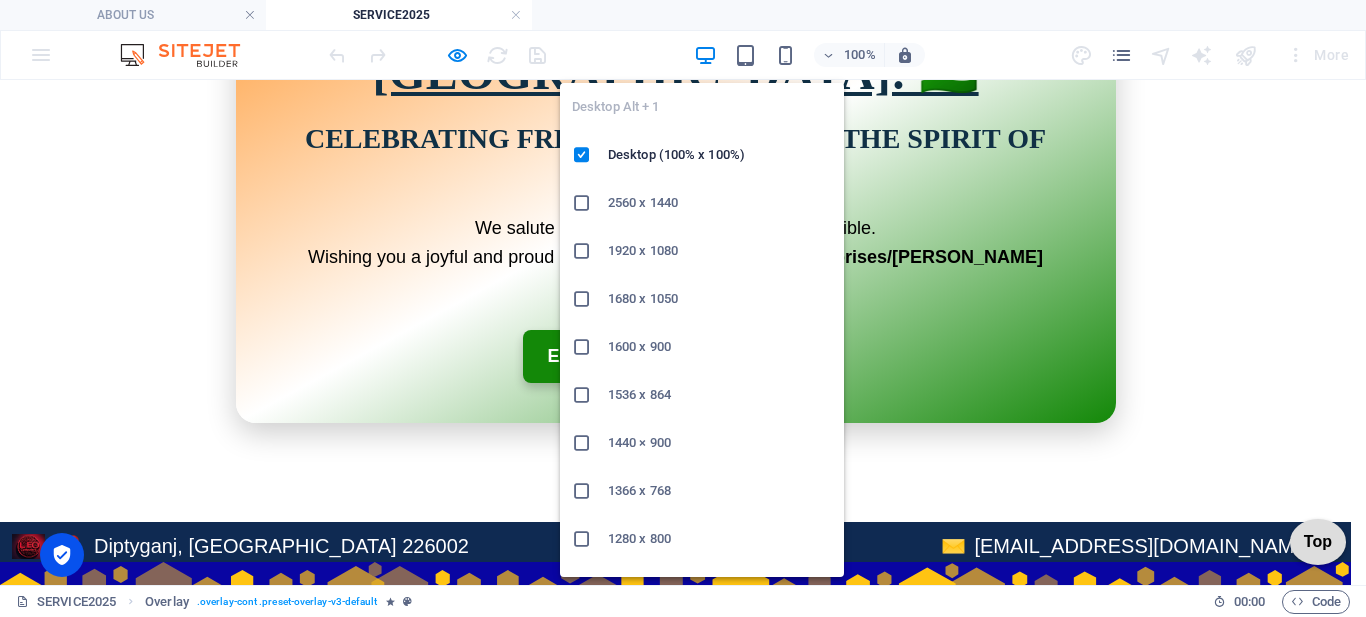 scroll, scrollTop: 36, scrollLeft: 0, axis: vertical 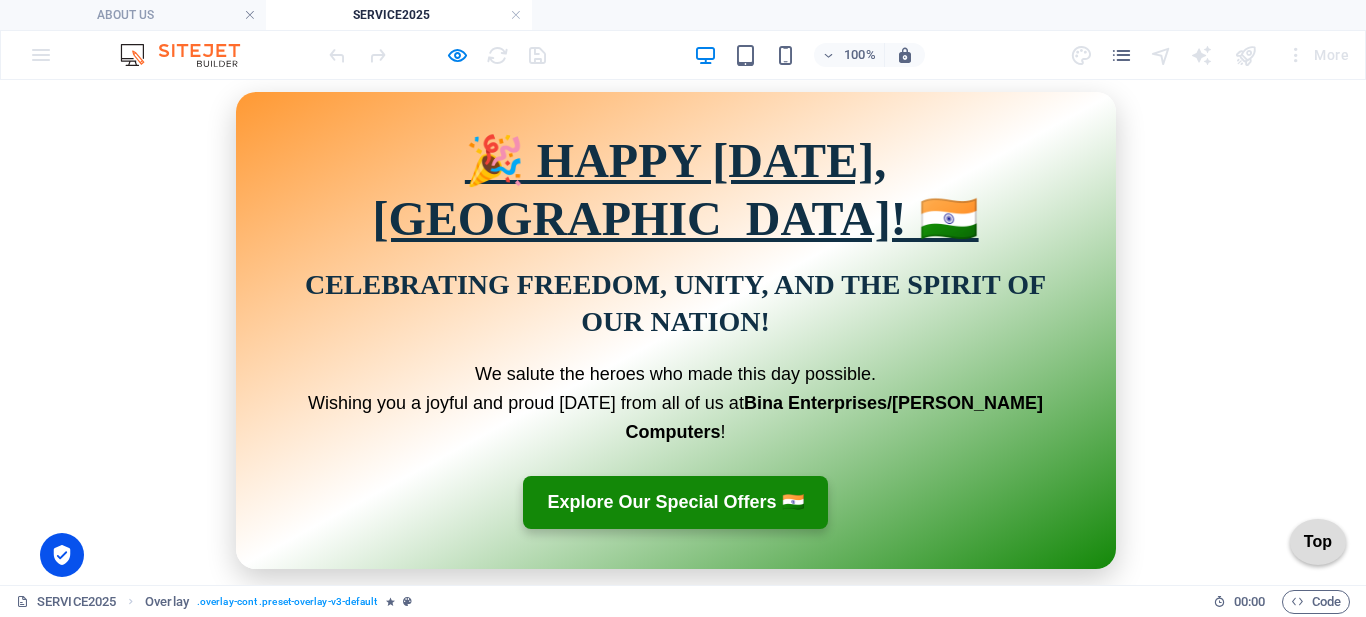 click on "×" at bounding box center (675, 630) 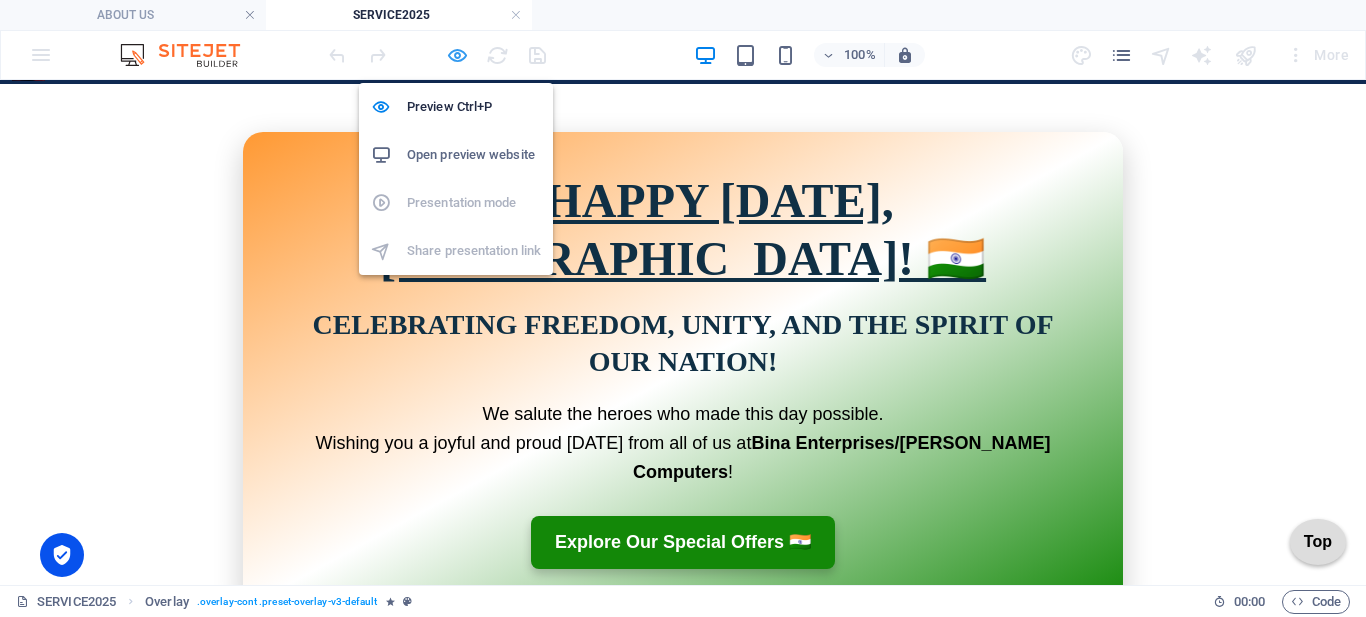 click at bounding box center (457, 55) 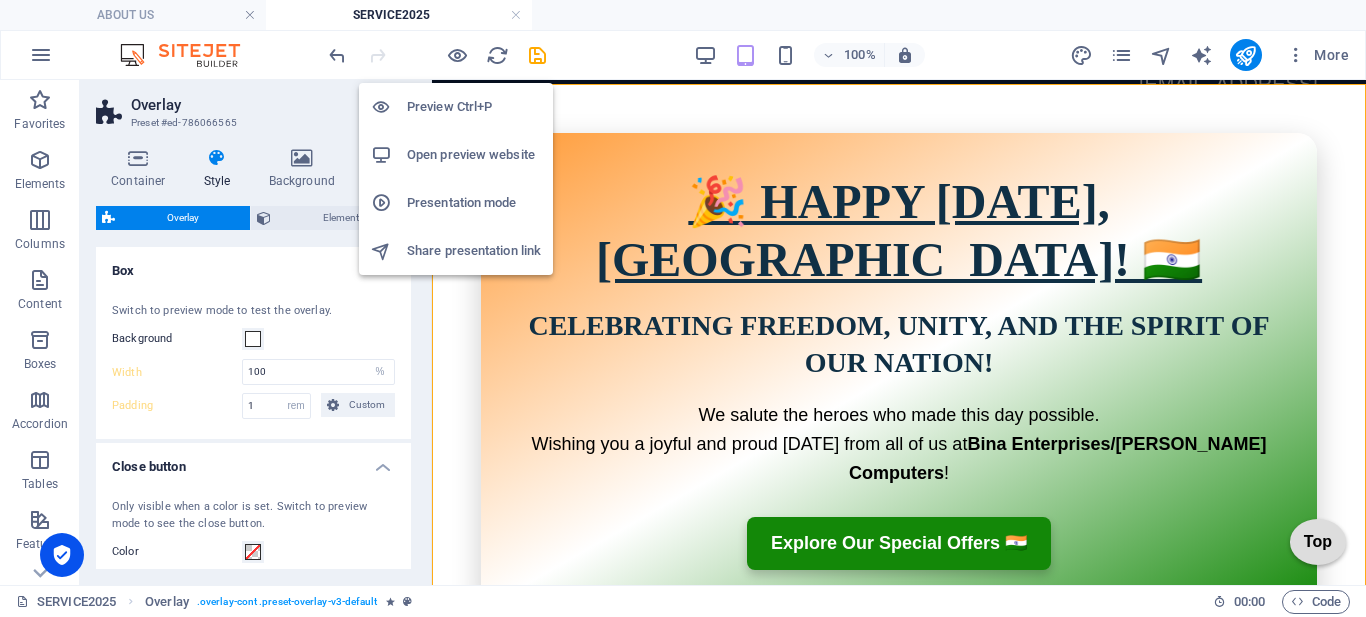 type on "61" 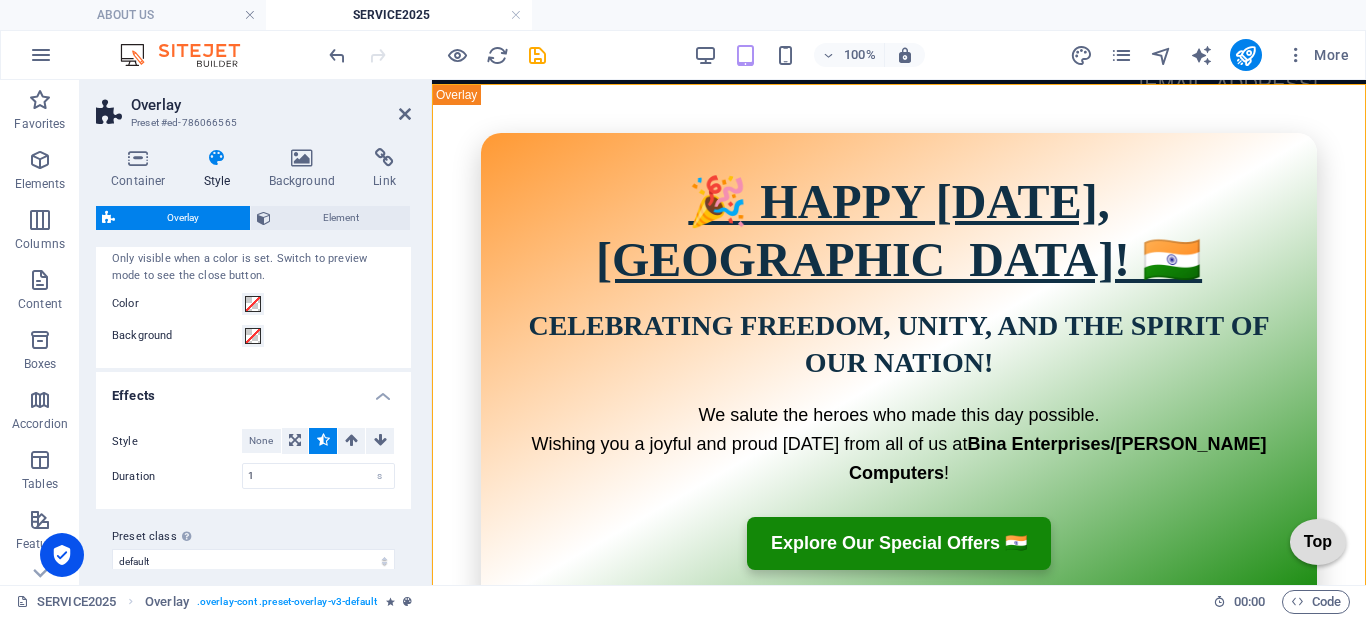 scroll, scrollTop: 268, scrollLeft: 0, axis: vertical 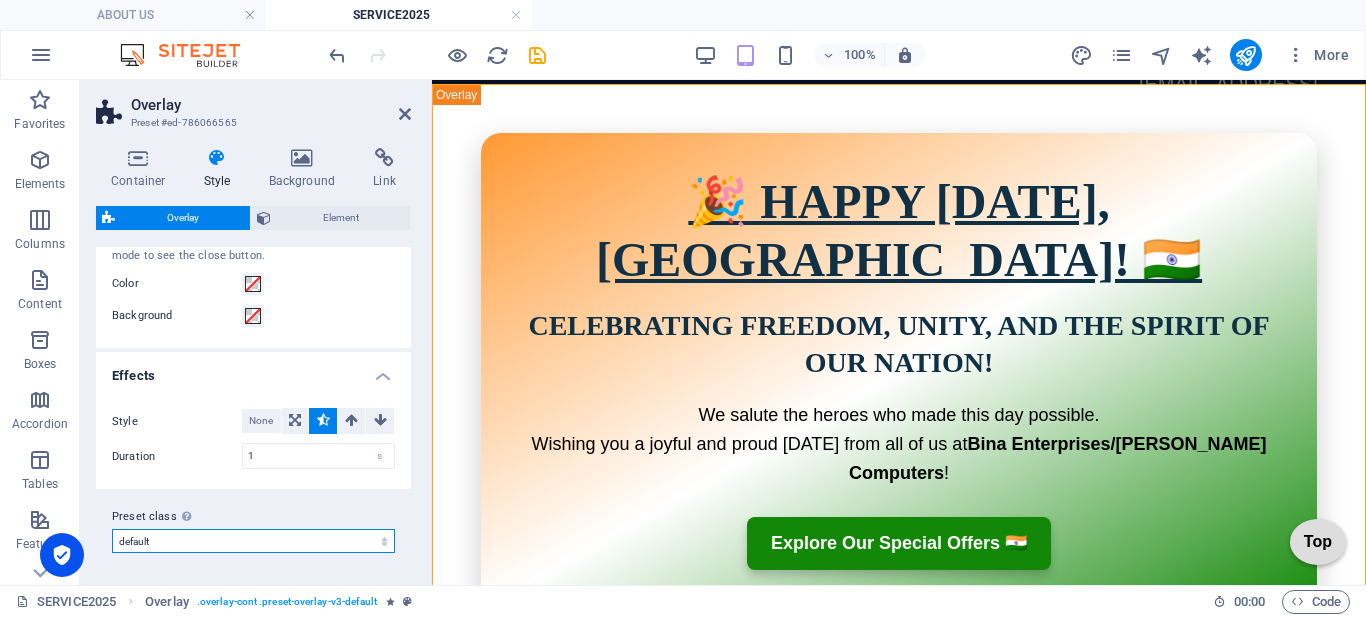 click on "default Add preset class" at bounding box center [253, 541] 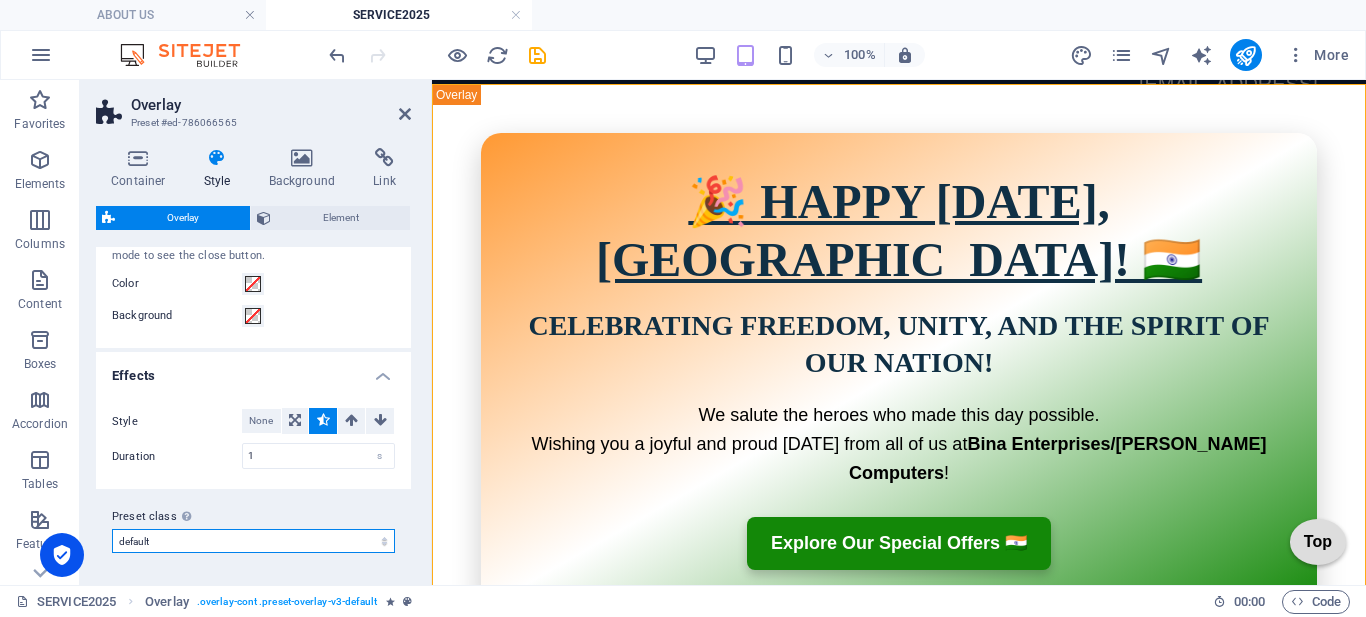 click on "default Add preset class" at bounding box center (253, 541) 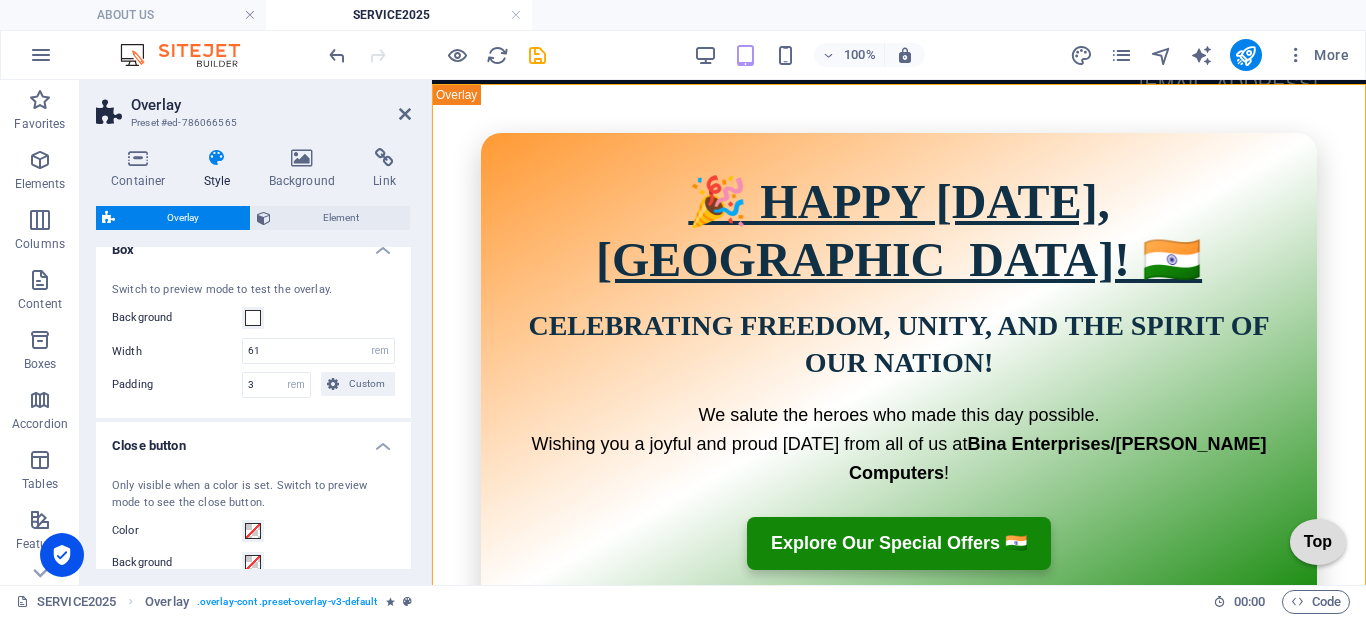 scroll, scrollTop: 0, scrollLeft: 0, axis: both 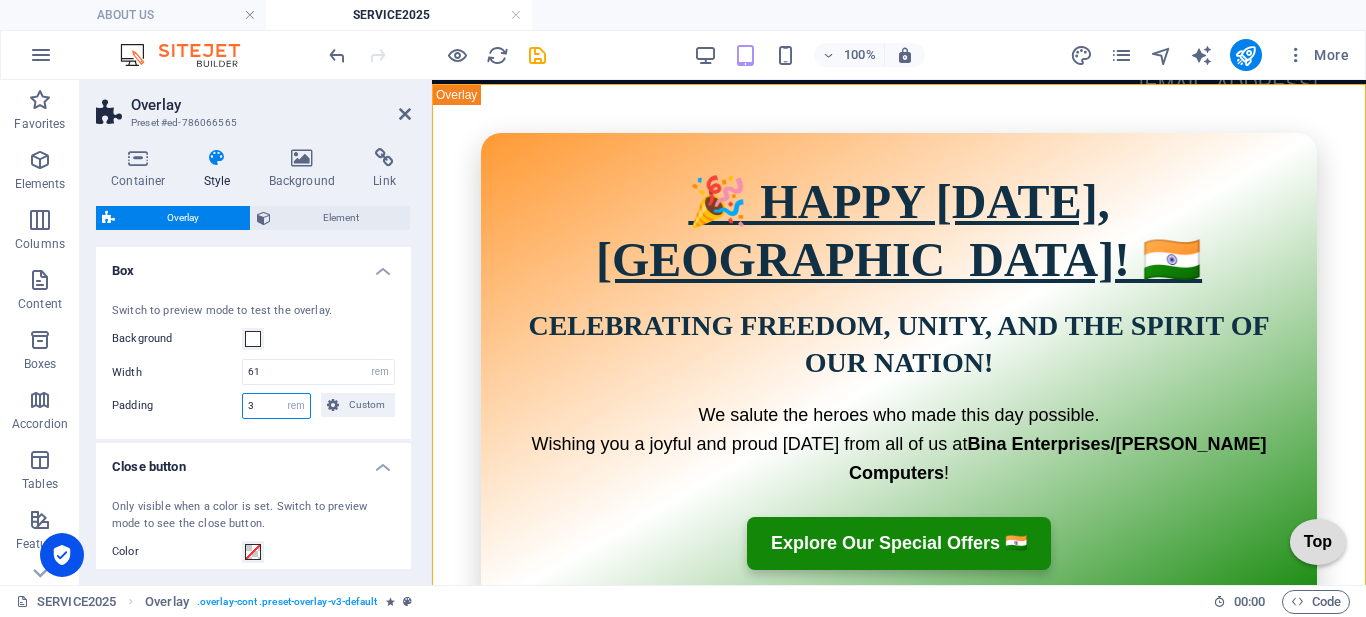 drag, startPoint x: 269, startPoint y: 402, endPoint x: 223, endPoint y: 415, distance: 47.801674 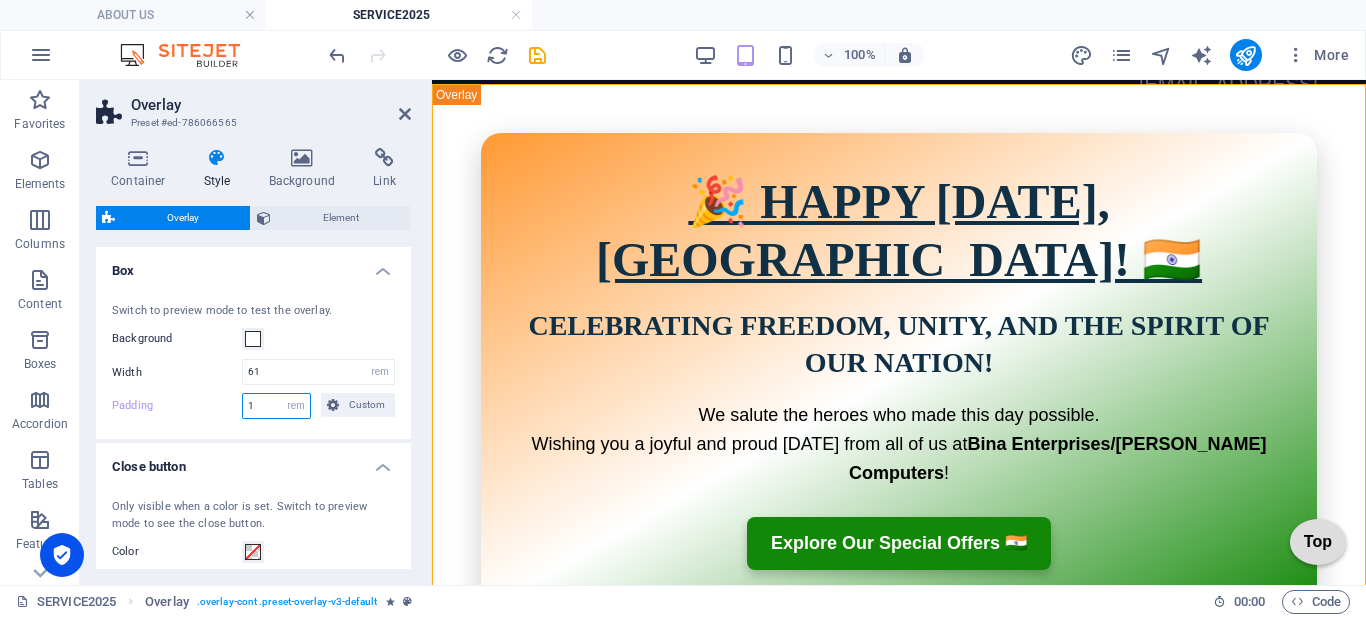 type on "1" 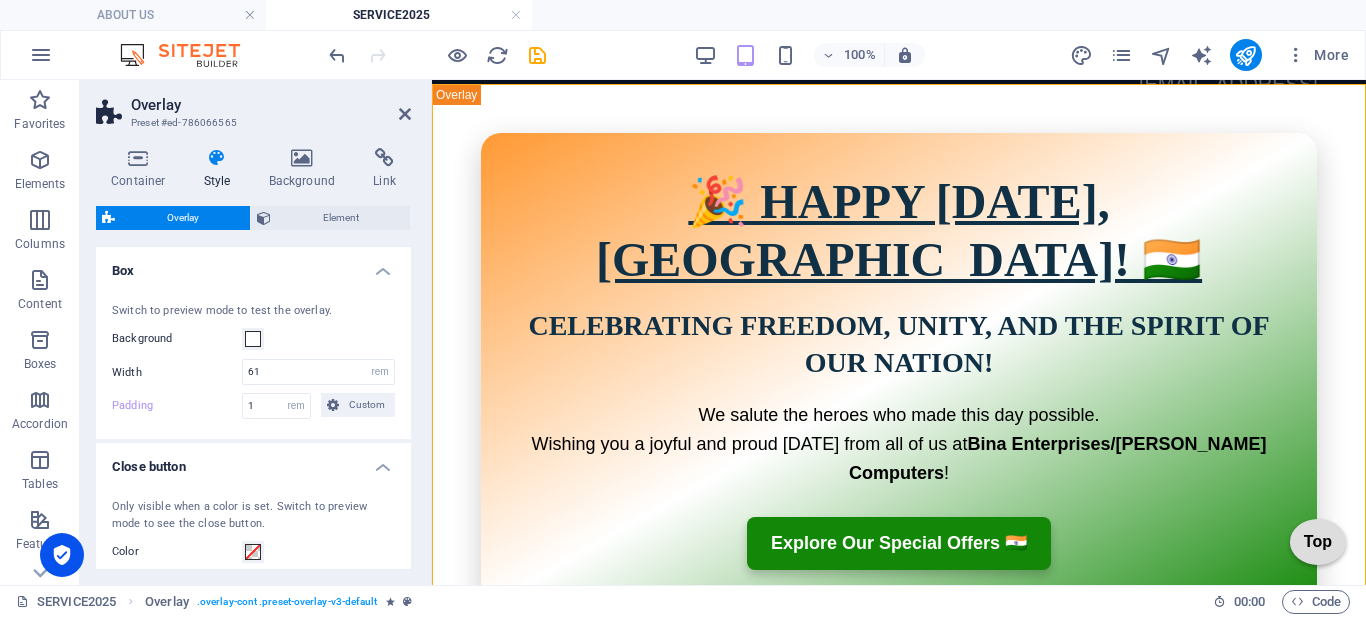 click on "Background" at bounding box center [253, 339] 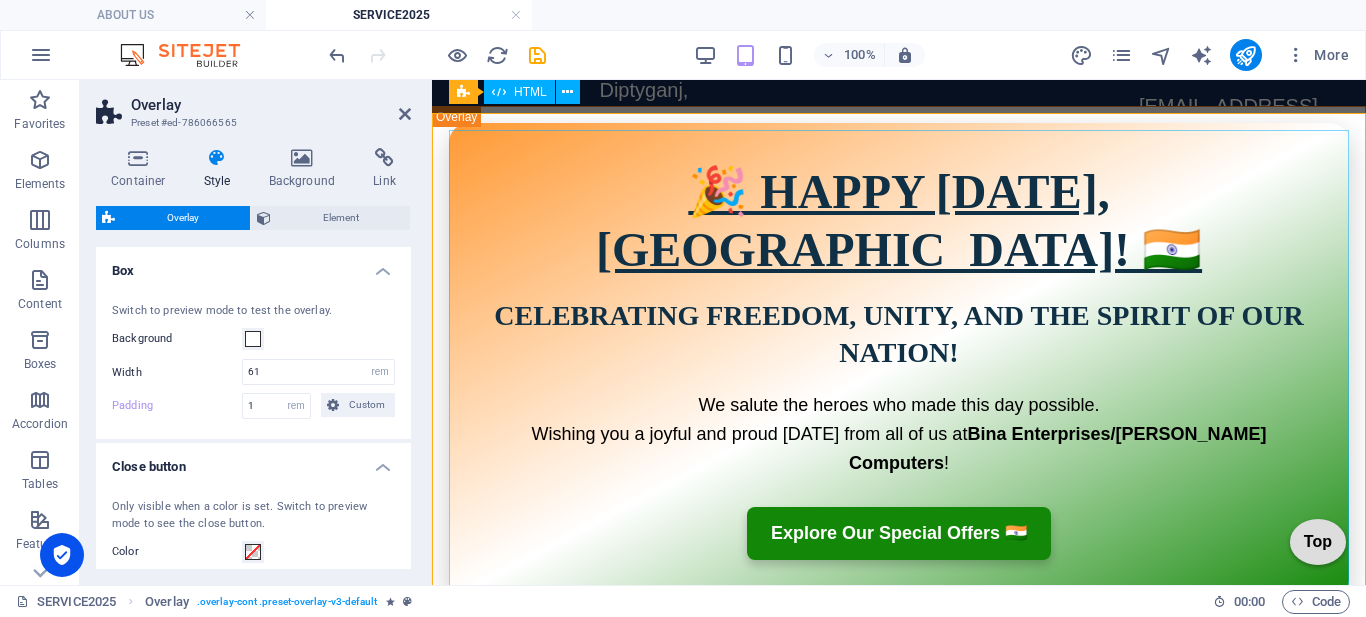 scroll, scrollTop: 0, scrollLeft: 0, axis: both 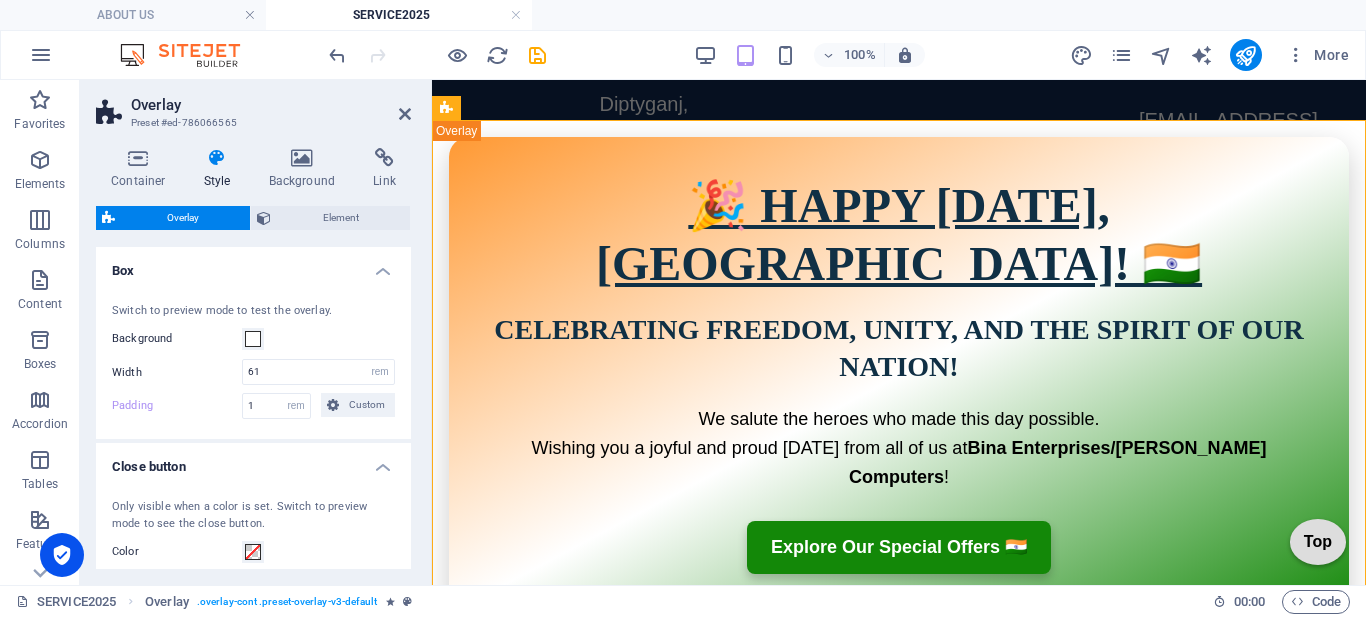 click on "Box" at bounding box center [253, 265] 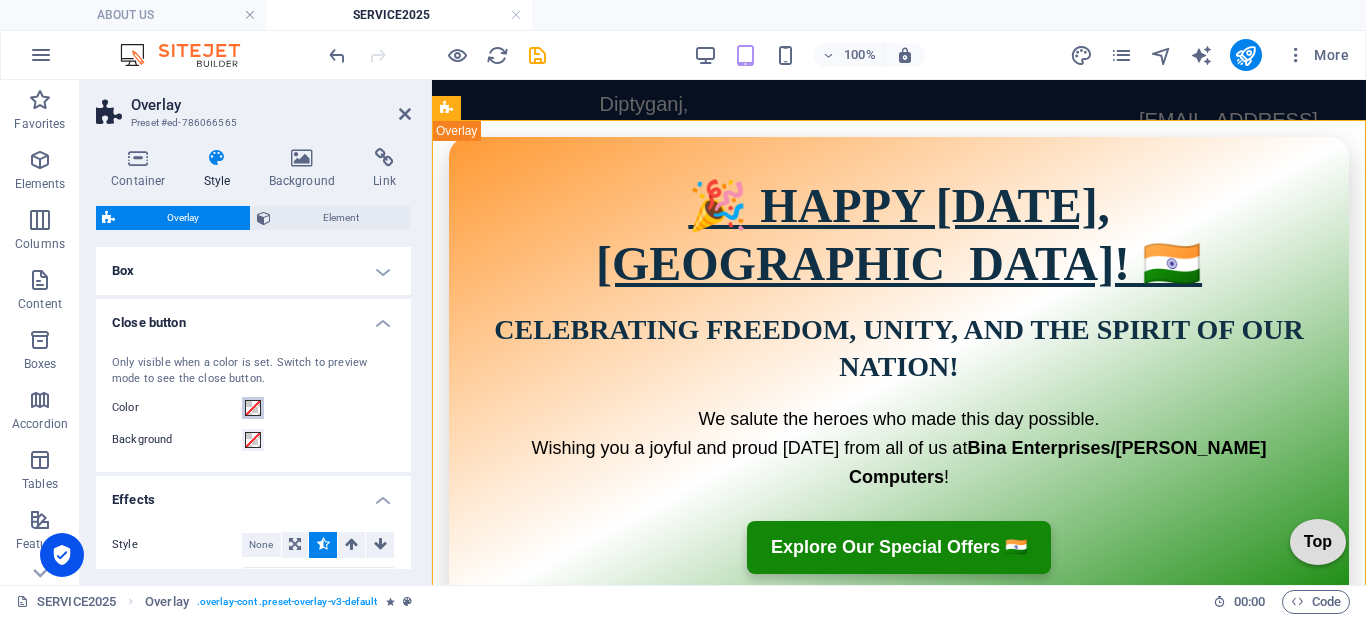 click at bounding box center [253, 408] 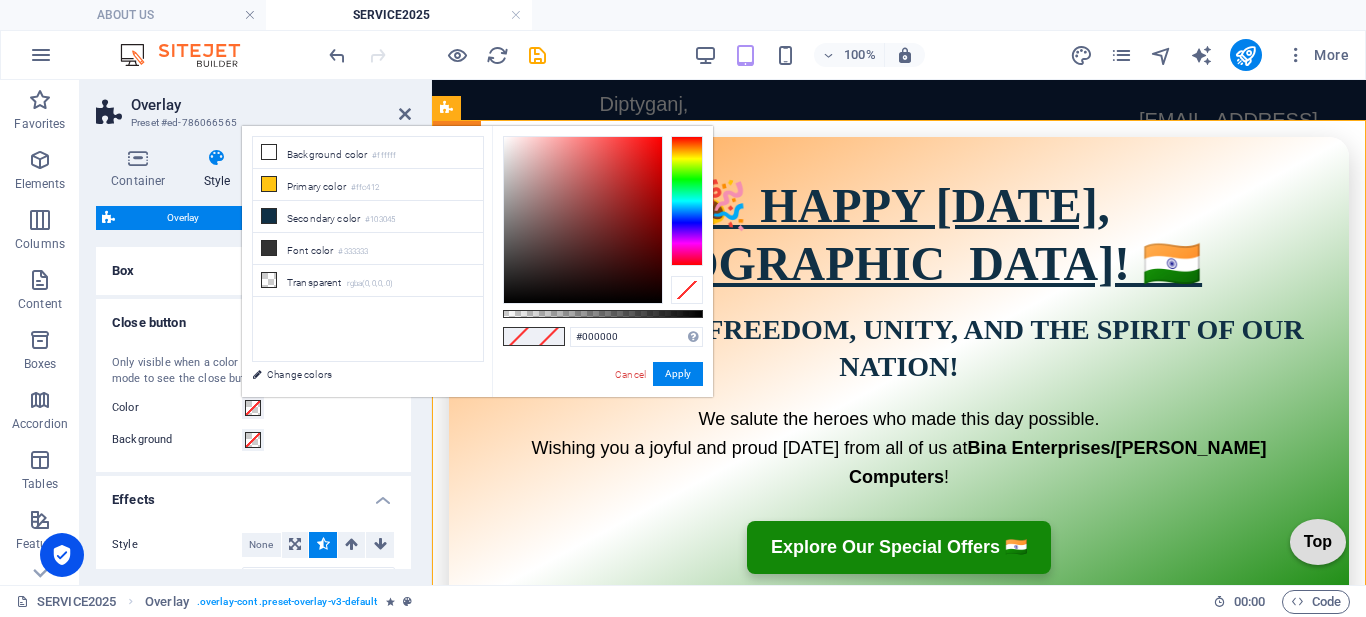 click at bounding box center (687, 201) 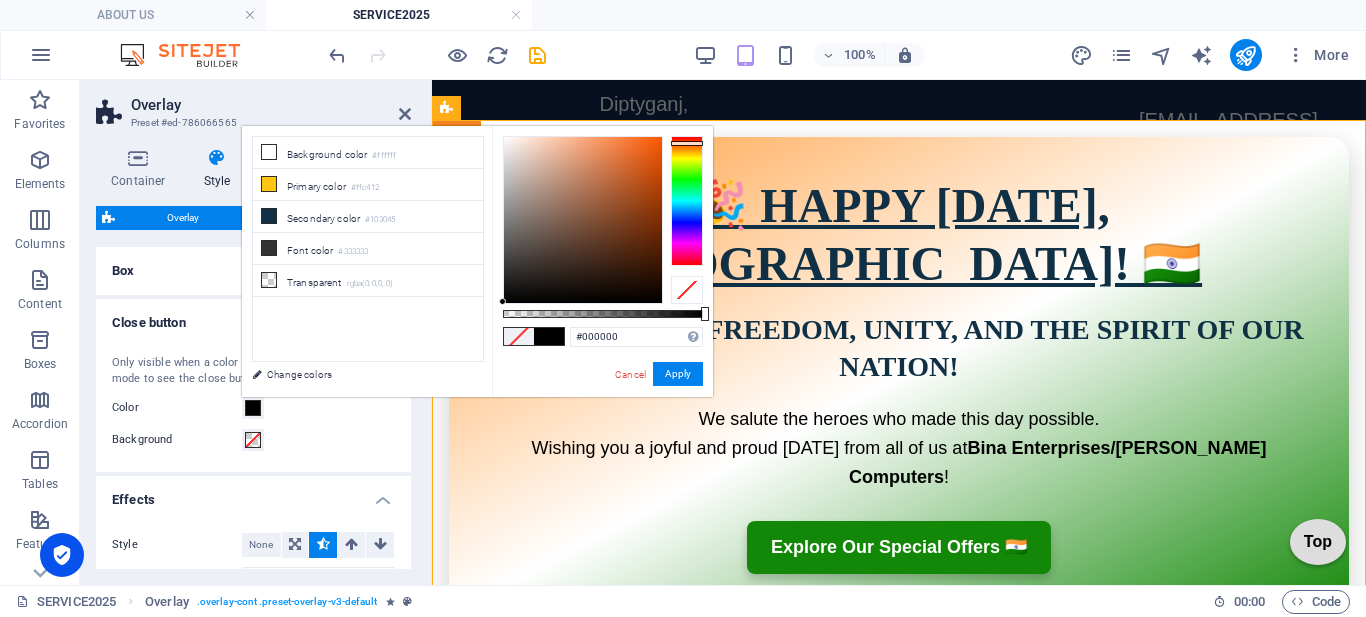 click at bounding box center [687, 201] 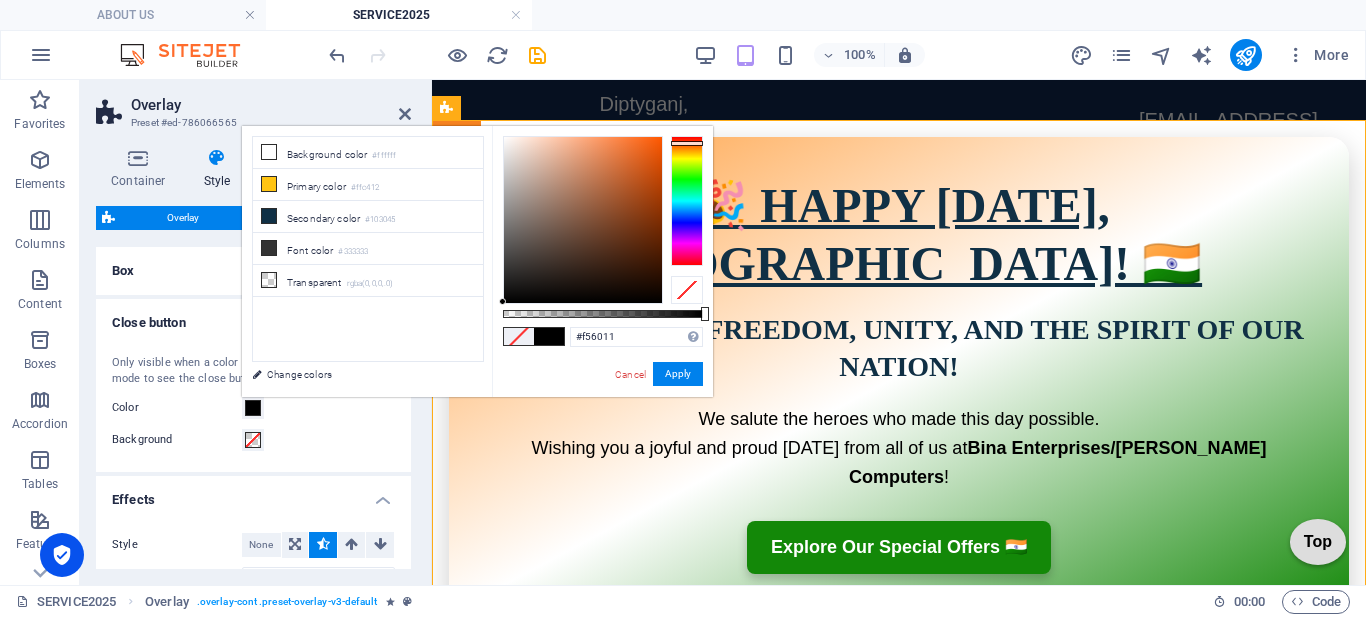 click at bounding box center (583, 220) 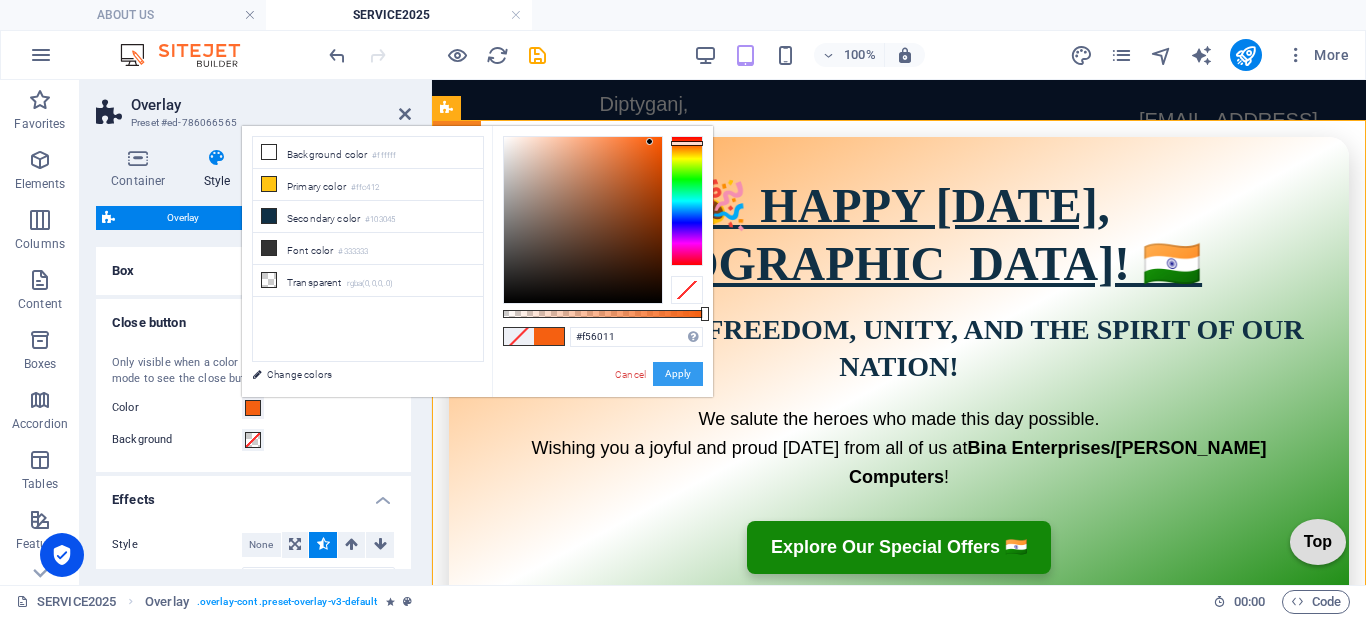 click on "Apply" at bounding box center [678, 374] 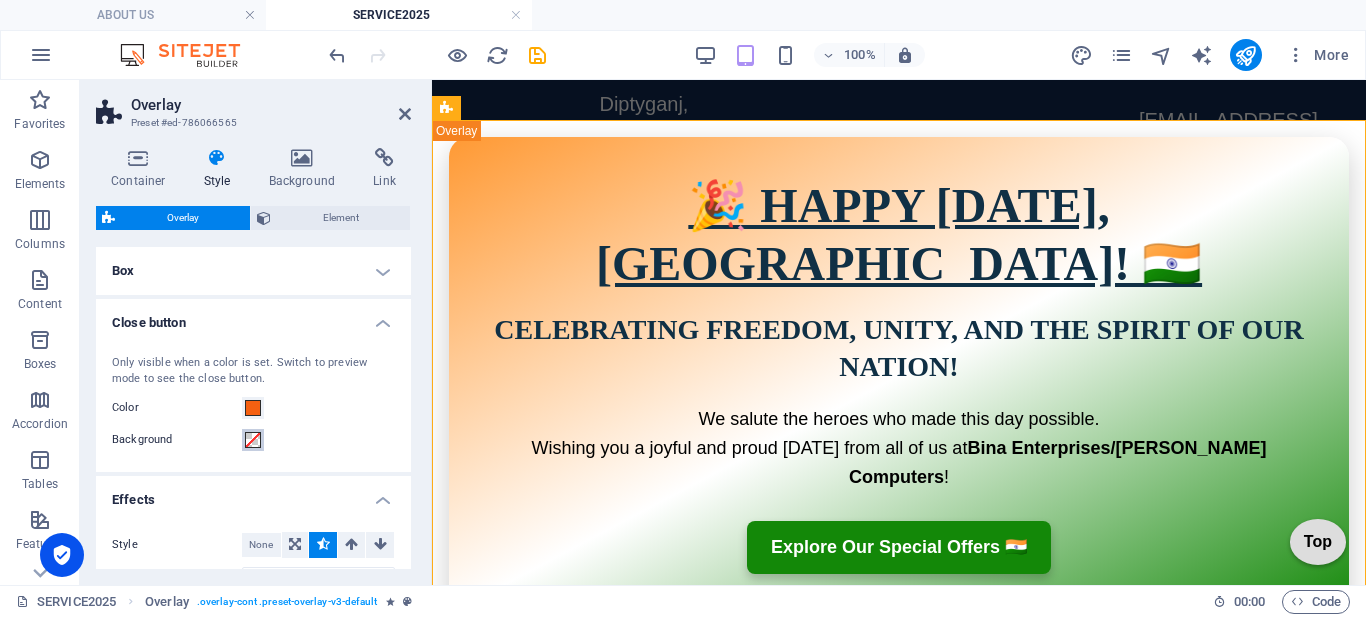 click at bounding box center [253, 440] 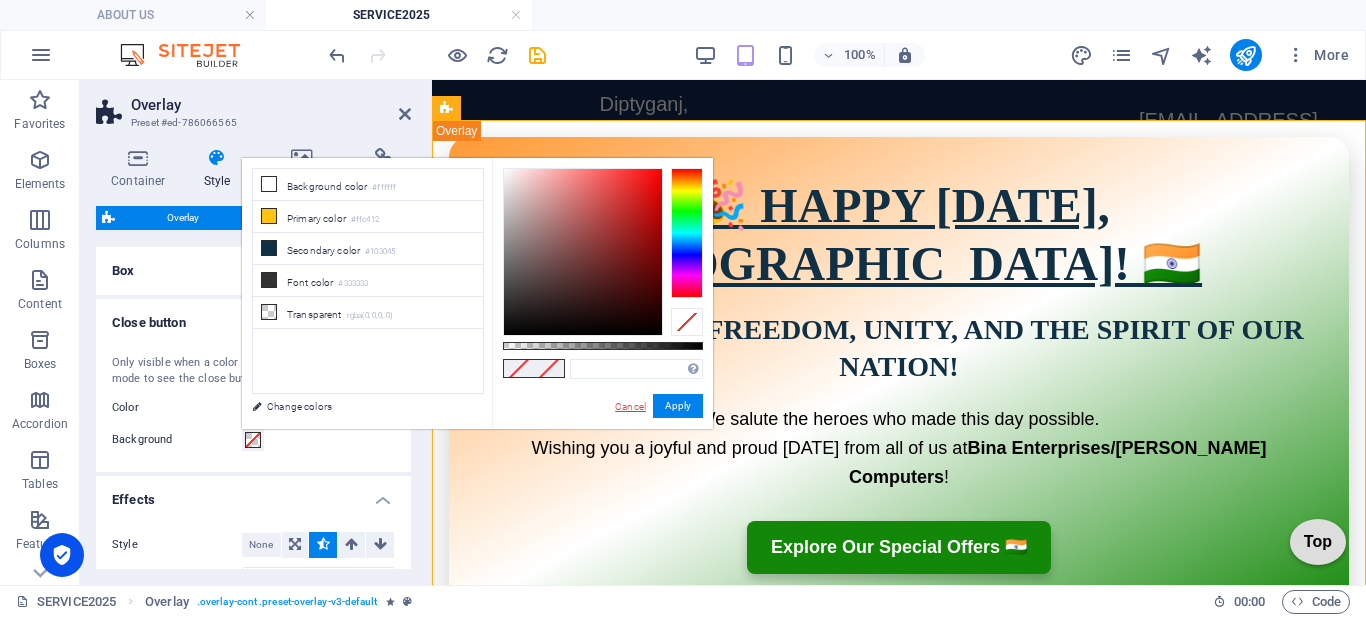 click on "Cancel" at bounding box center [630, 406] 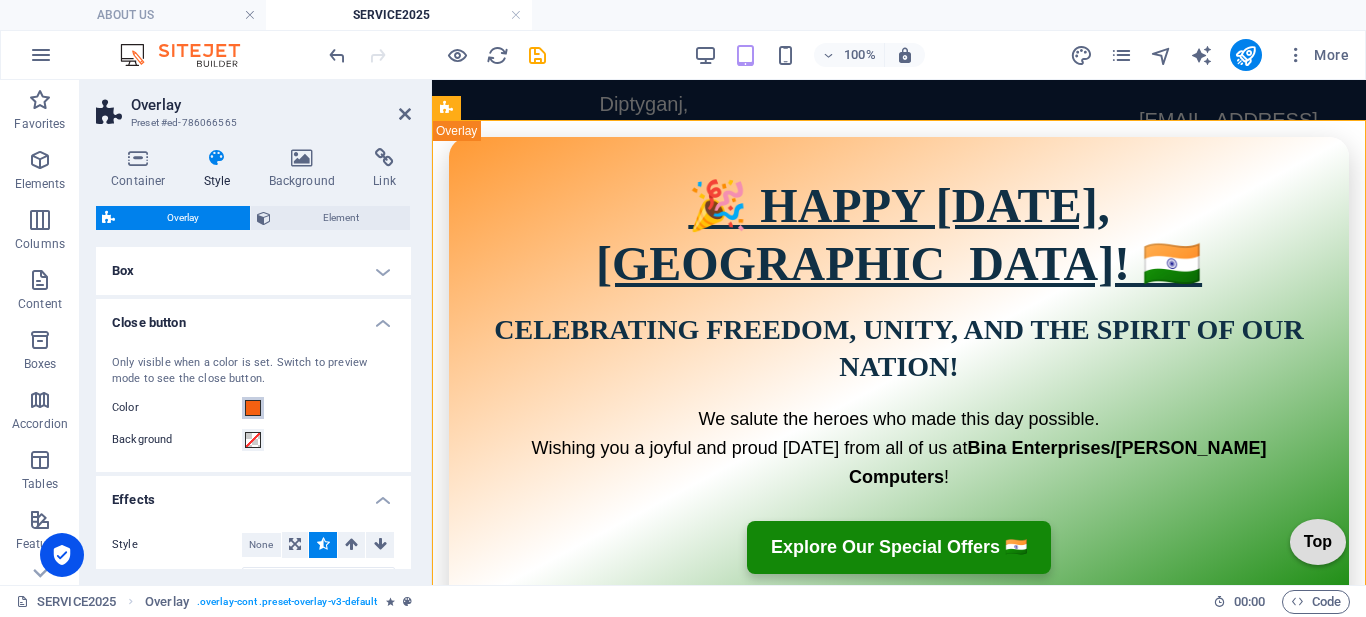 click at bounding box center (253, 408) 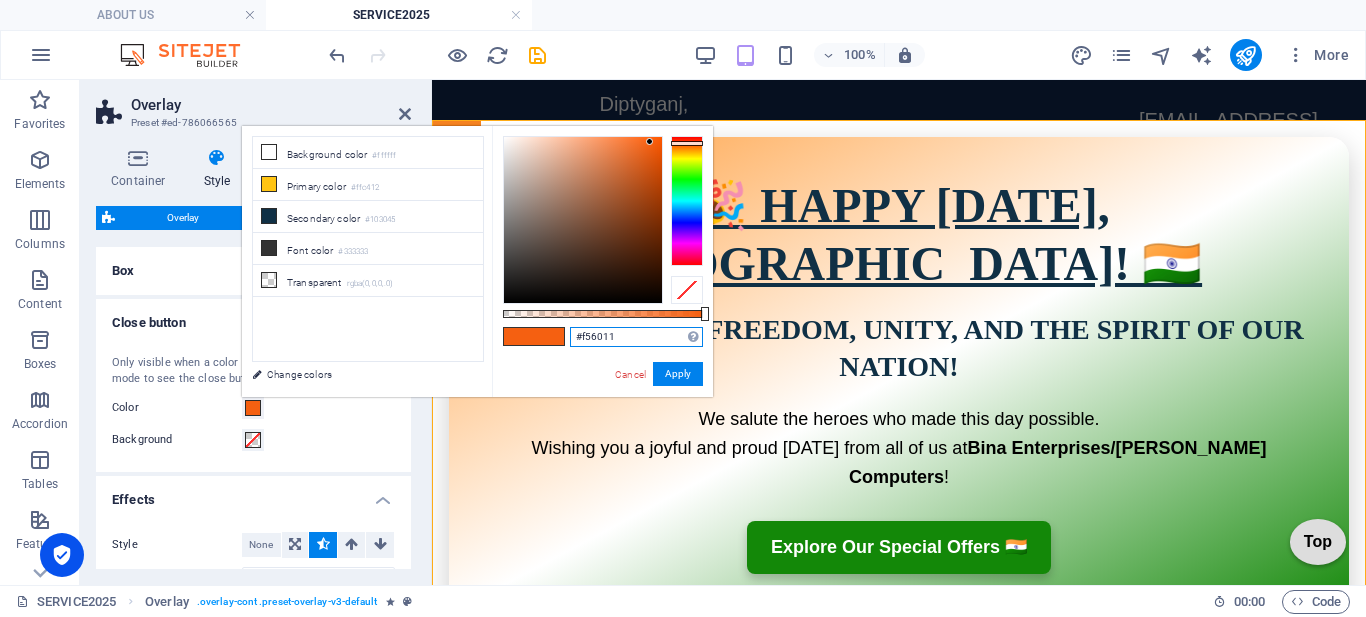 drag, startPoint x: 620, startPoint y: 336, endPoint x: 523, endPoint y: 343, distance: 97.25225 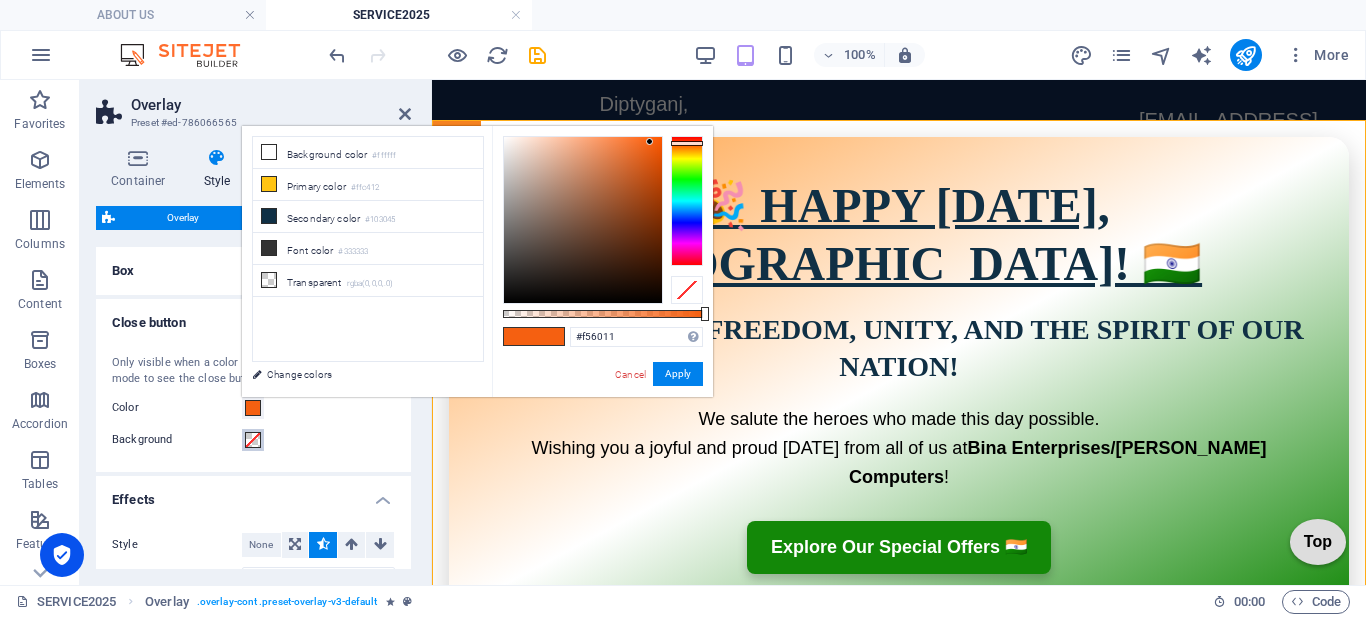 click at bounding box center (253, 440) 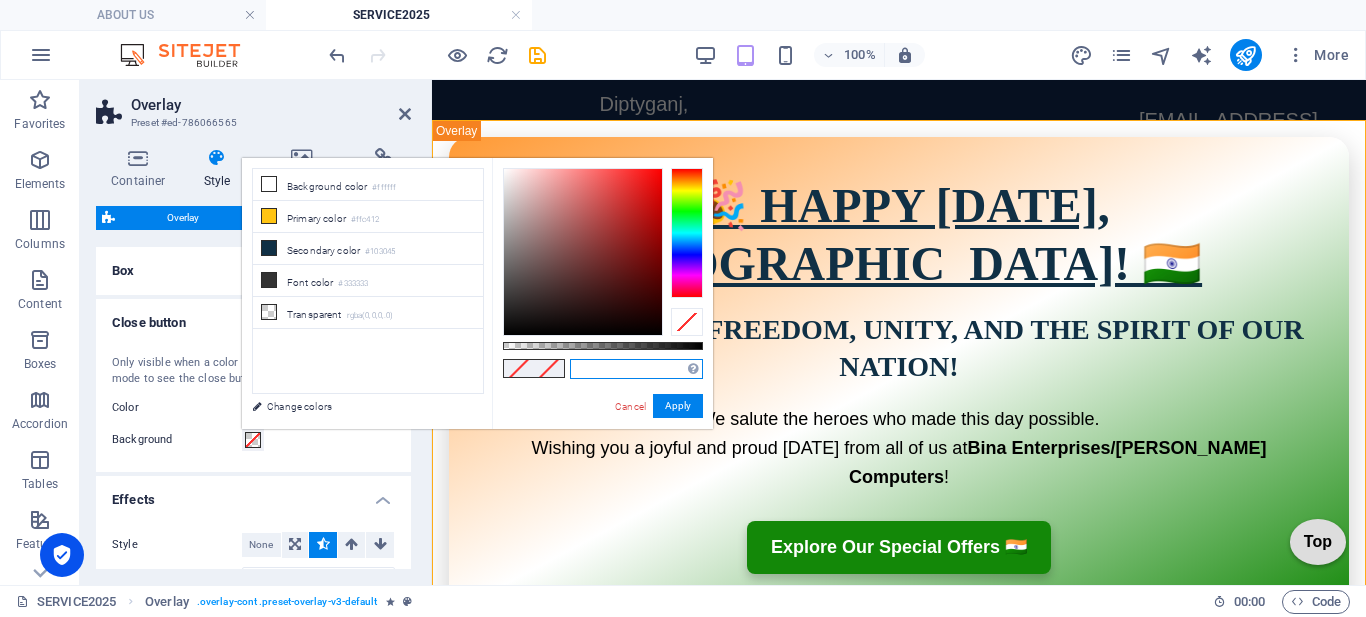 click at bounding box center [636, 369] 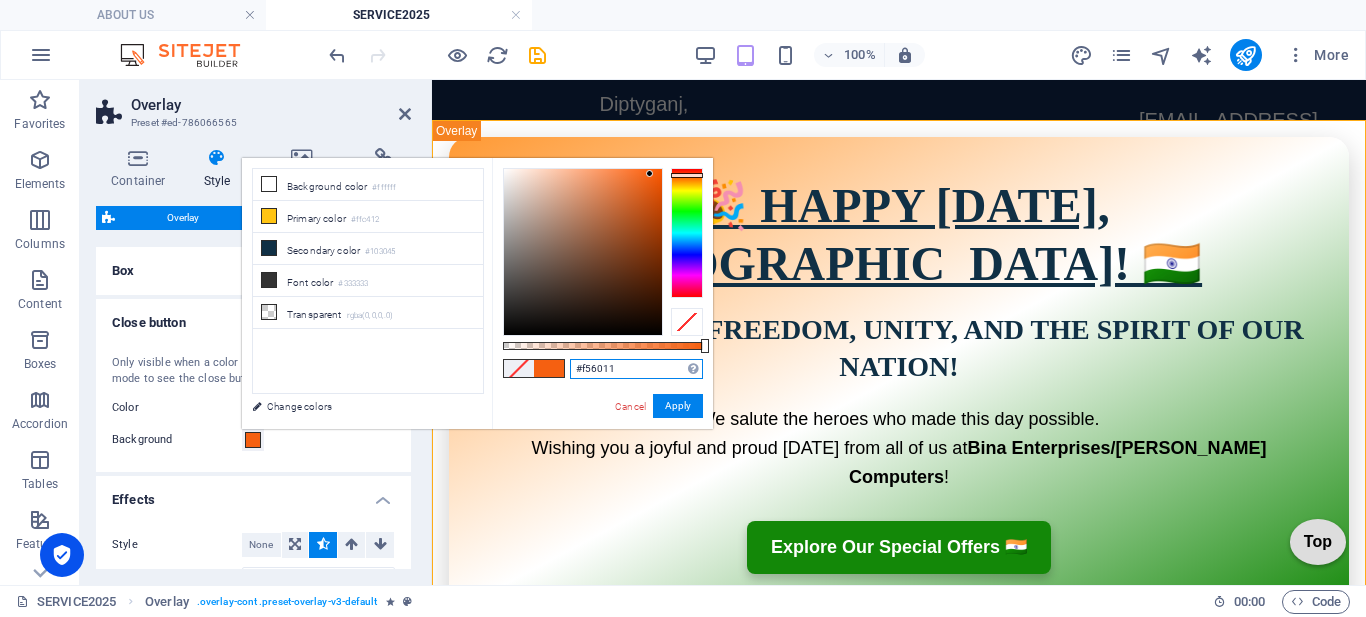 paste on "#f56011" 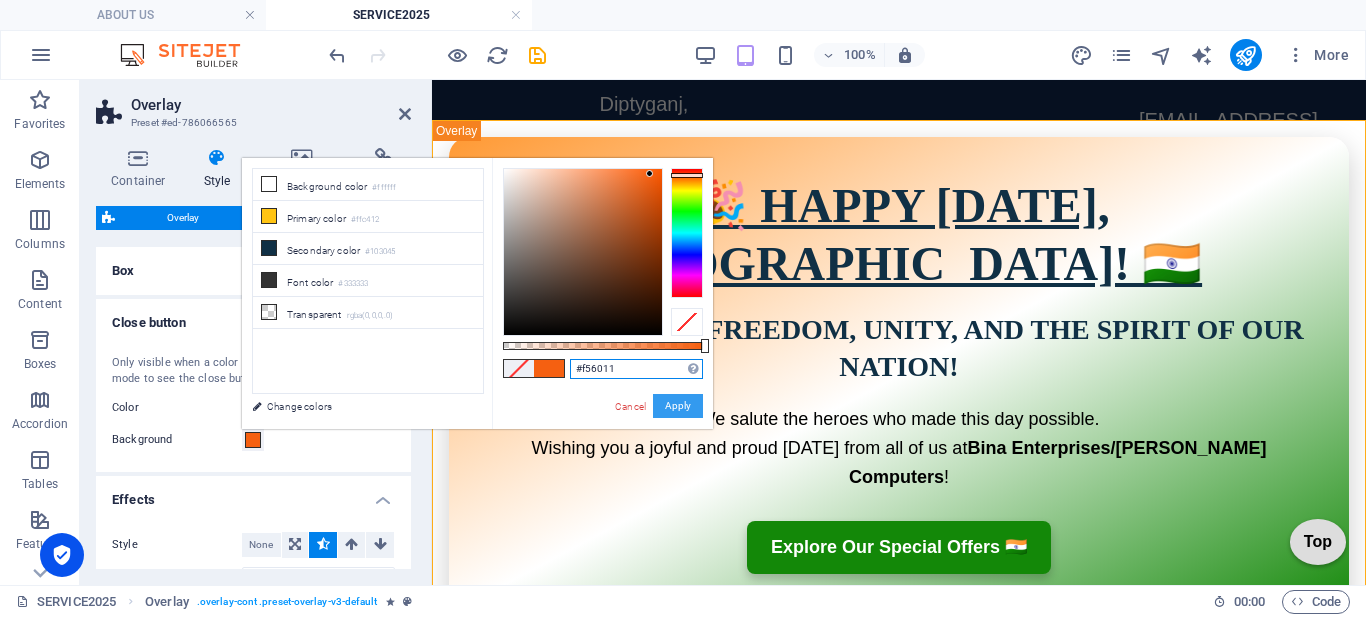 type on "#f56011" 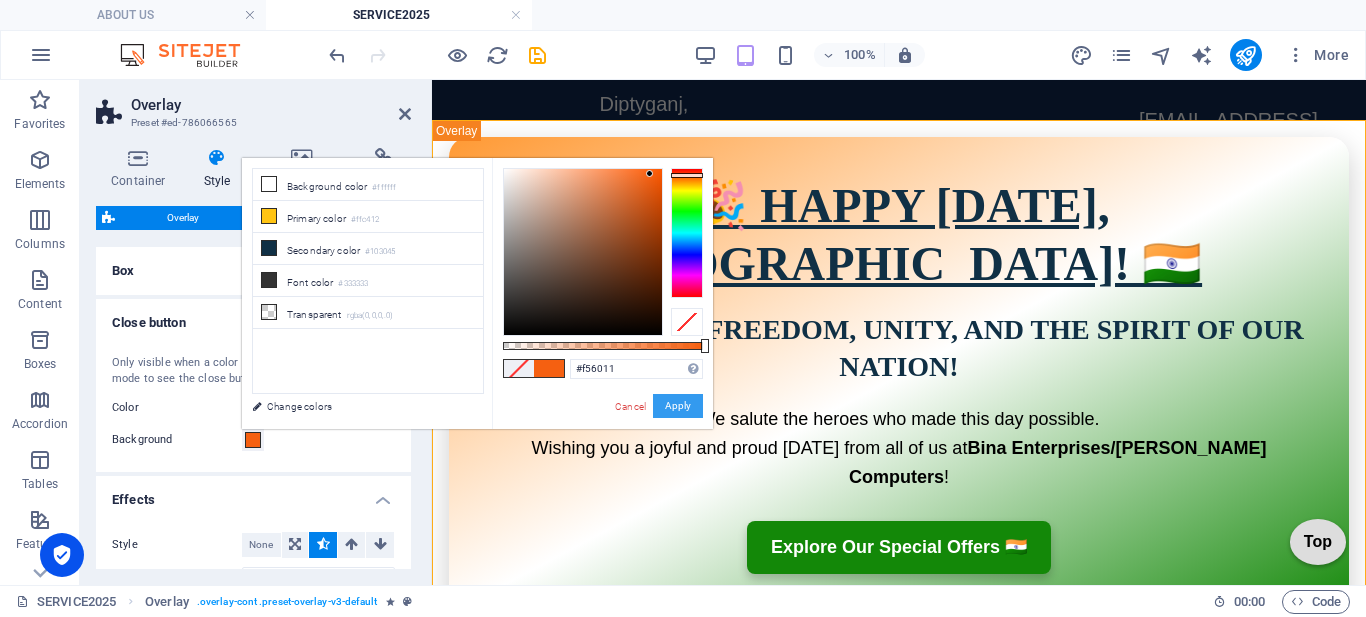 click on "Apply" at bounding box center (678, 406) 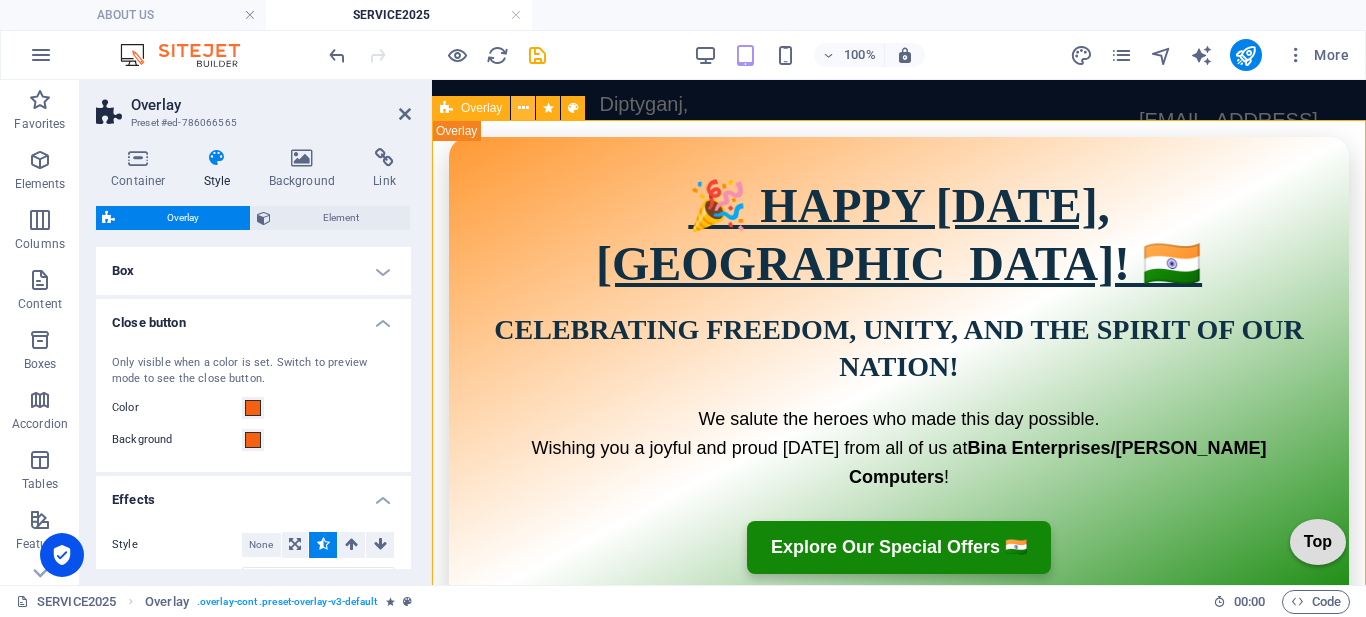 click at bounding box center [523, 108] 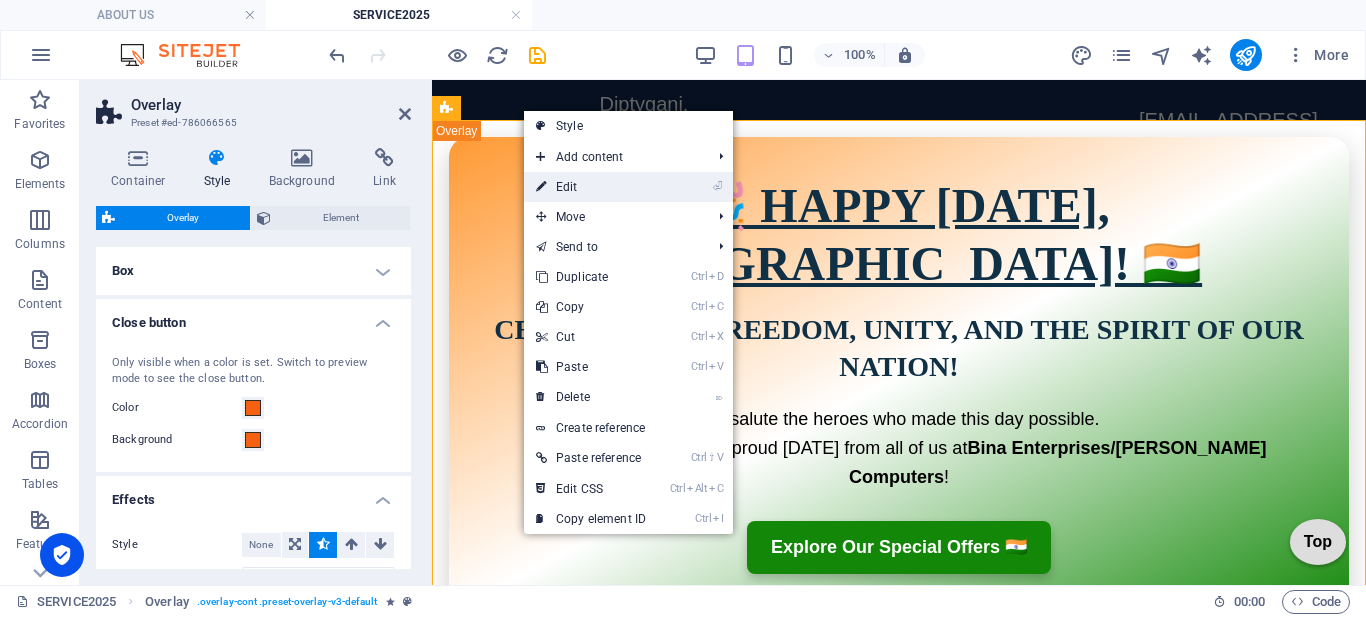 drag, startPoint x: 584, startPoint y: 187, endPoint x: 151, endPoint y: 107, distance: 440.32828 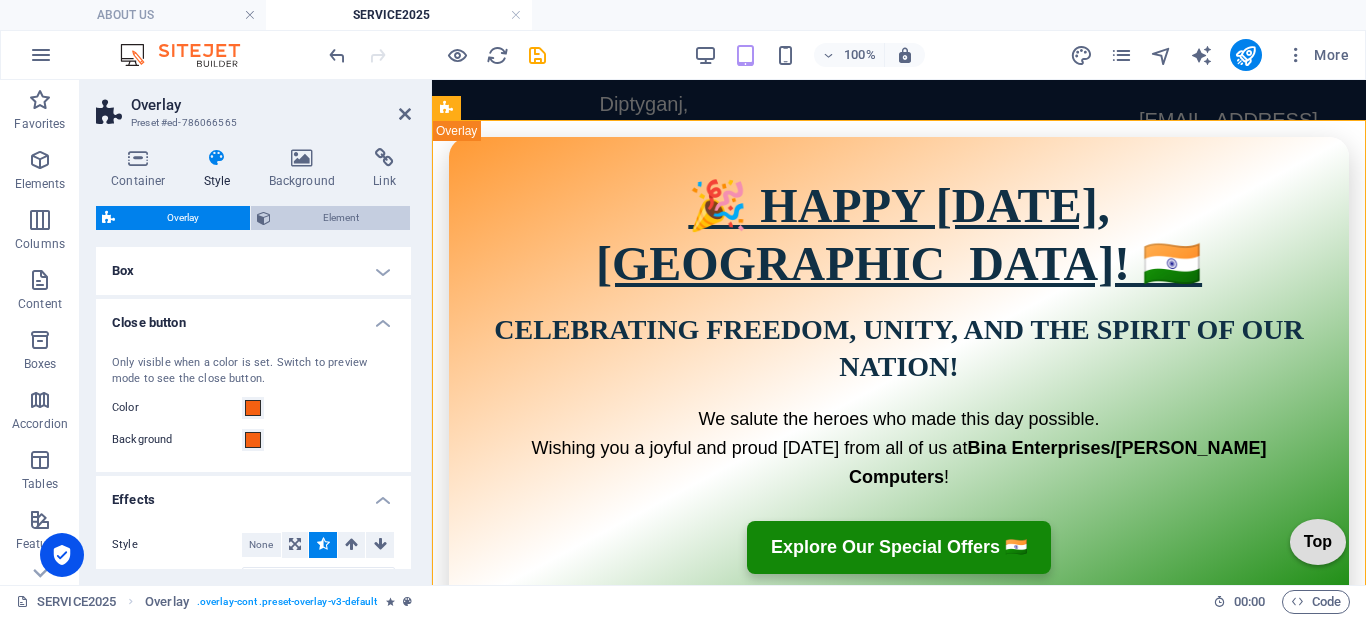 click on "Element" at bounding box center (340, 218) 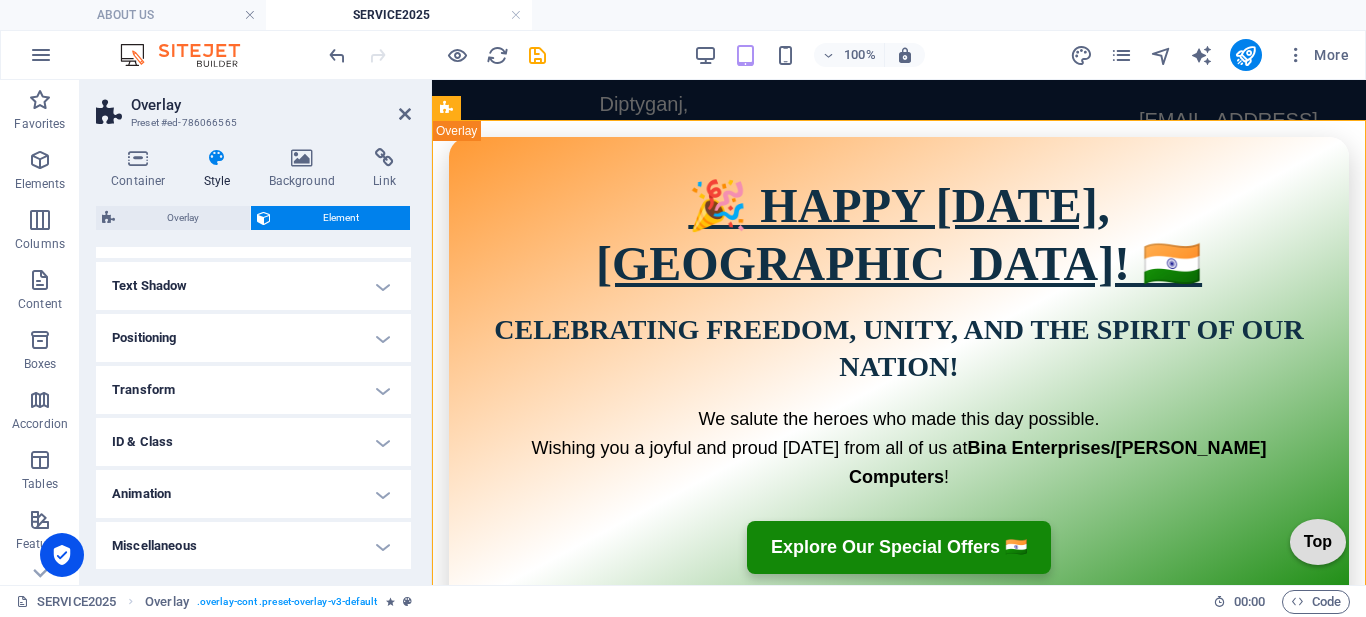 scroll, scrollTop: 313, scrollLeft: 0, axis: vertical 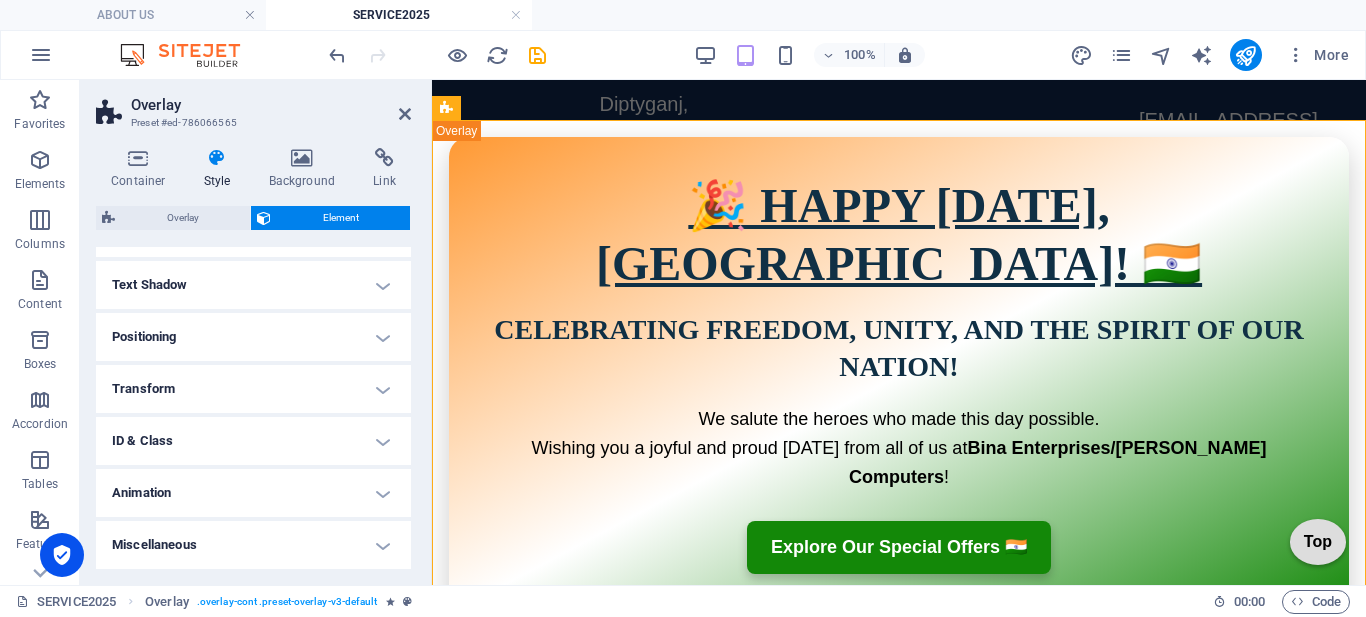 click on "Animation" at bounding box center (253, 493) 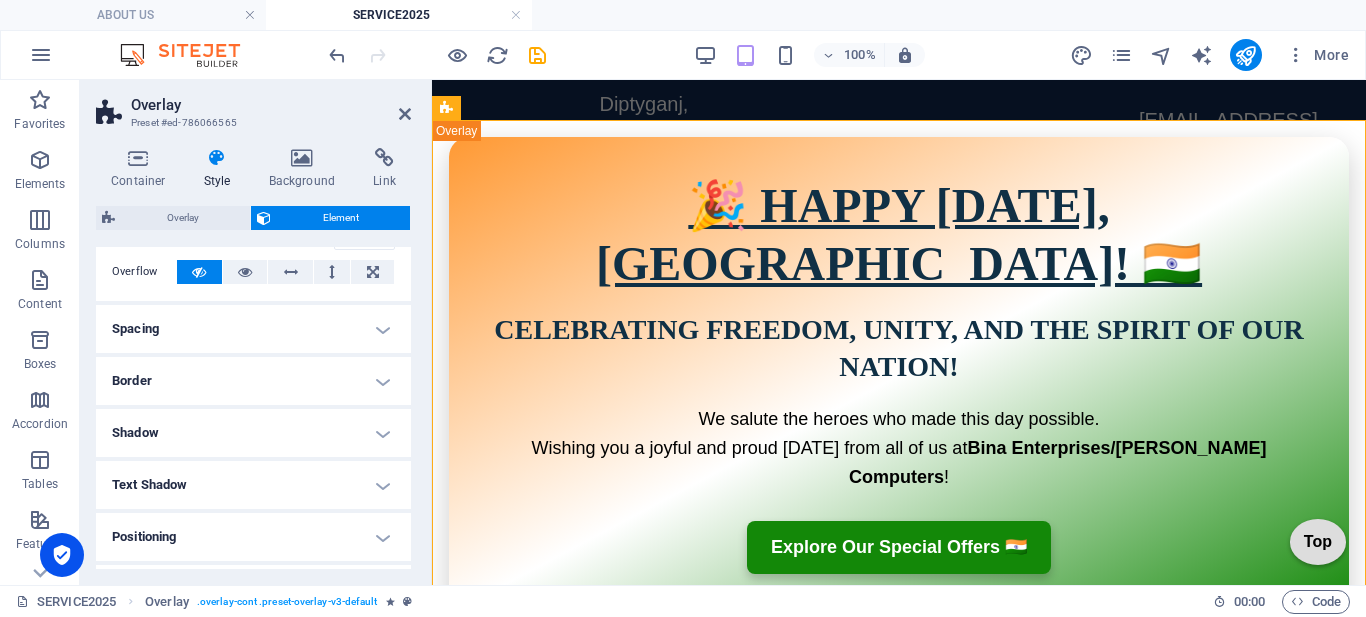 scroll, scrollTop: 4, scrollLeft: 0, axis: vertical 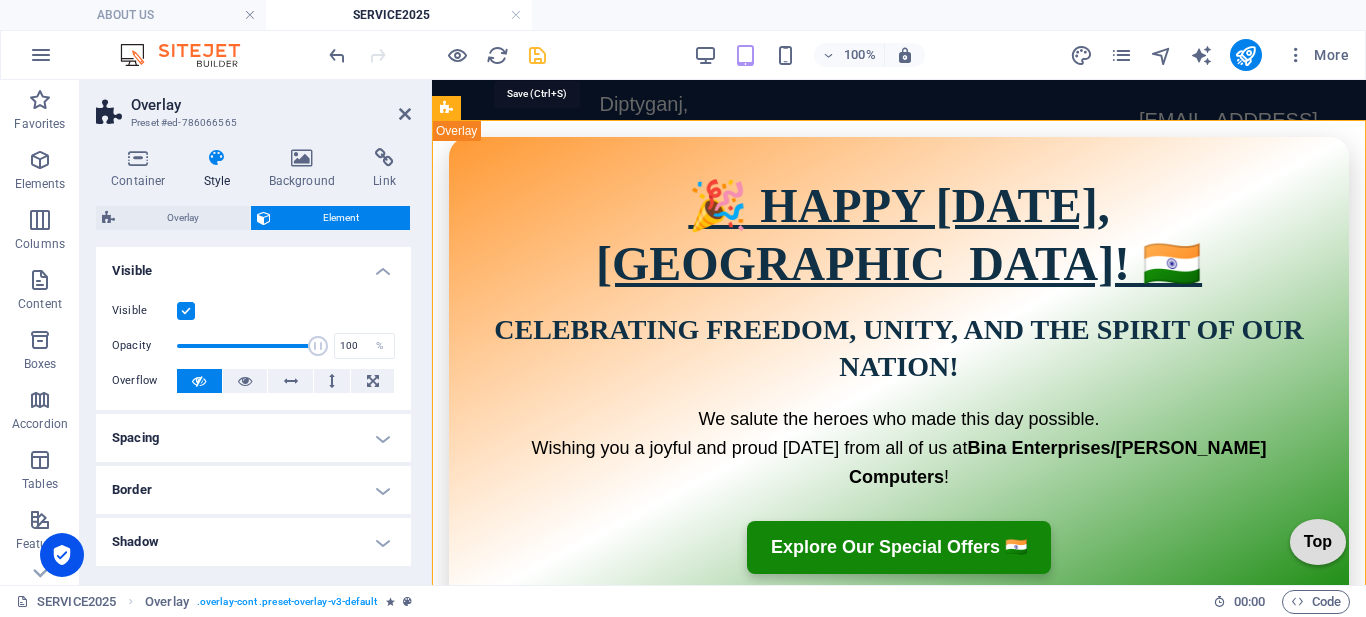 click at bounding box center [537, 55] 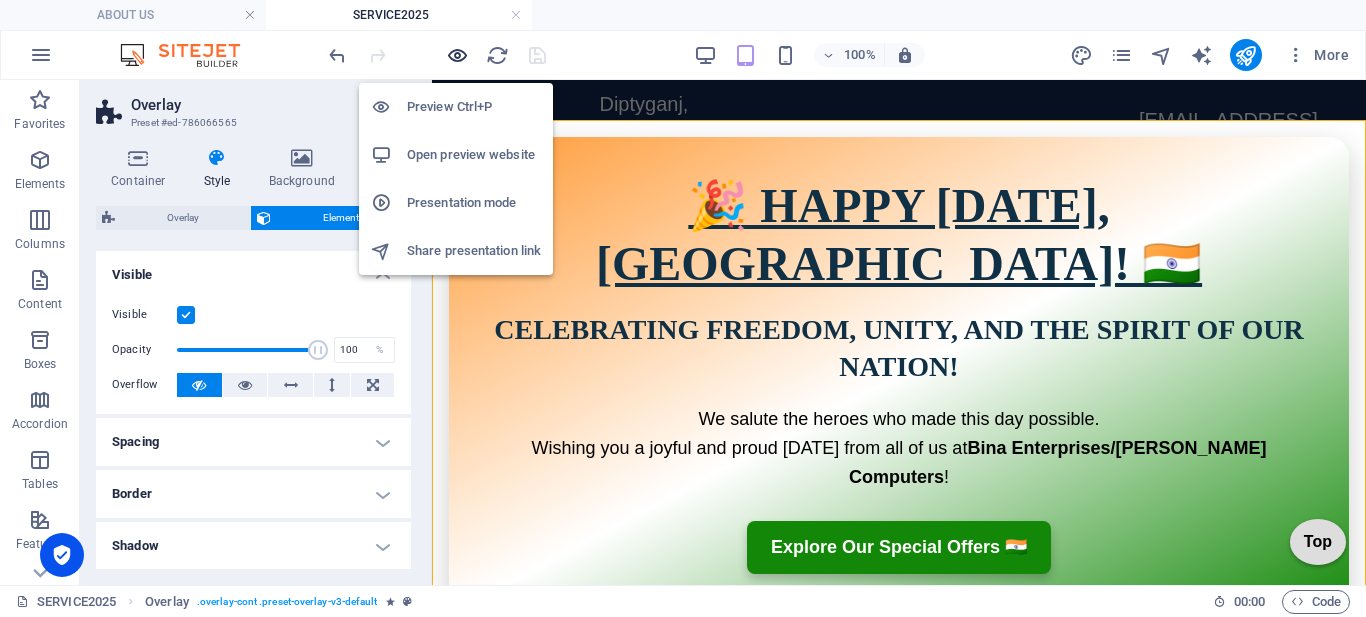 click at bounding box center (457, 55) 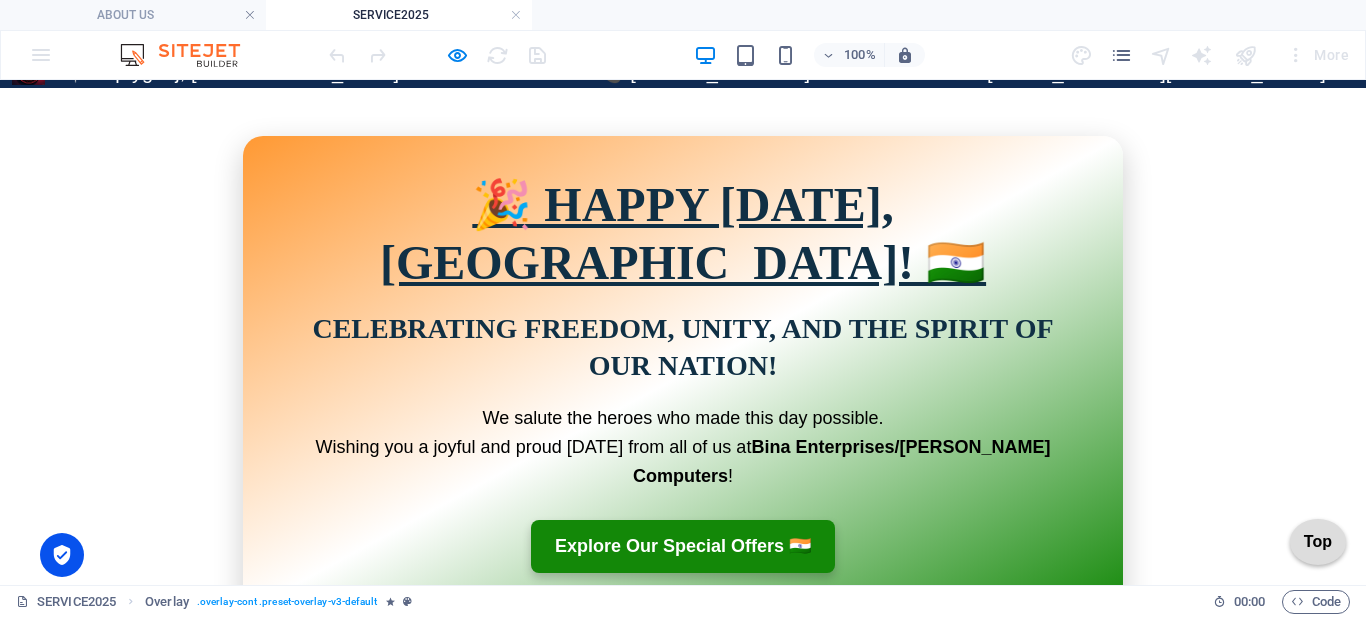 scroll, scrollTop: 0, scrollLeft: 0, axis: both 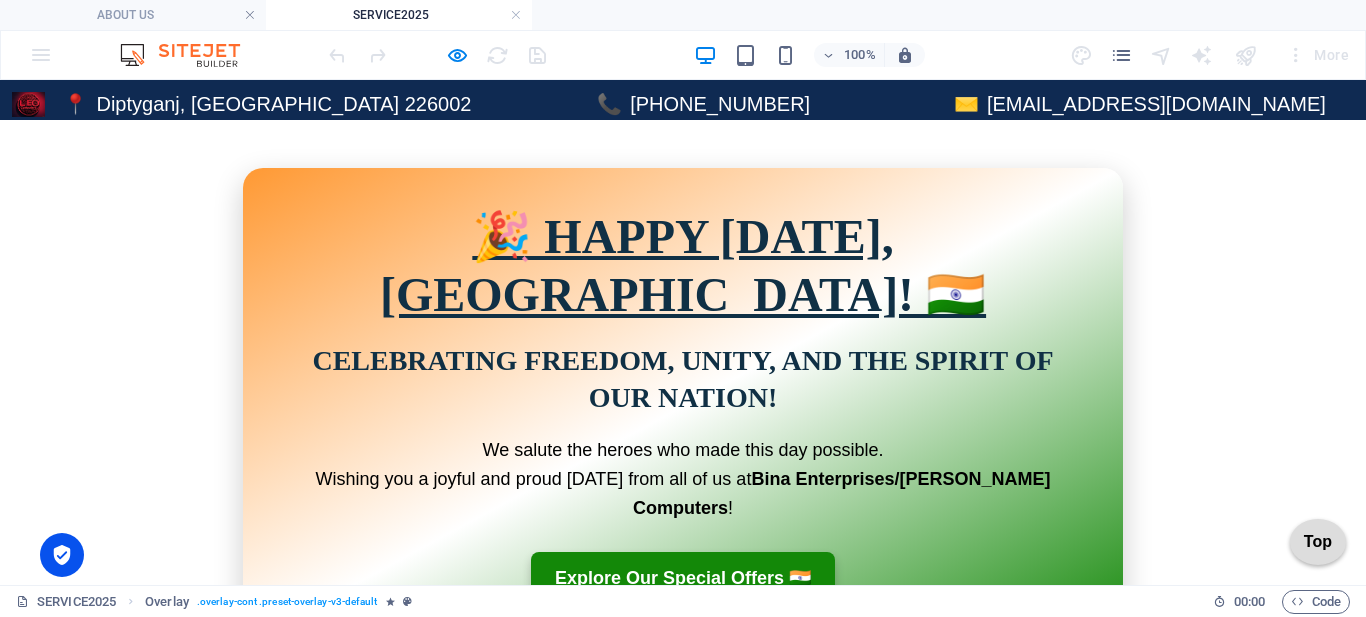 click on "🎉 HAPPY INDEPENDENCE DAY, INDIA! 🇮🇳
Celebrating Freedom, Unity, and the Spirit of Our Nation!
We salute the heroes who made this day possible.
Wishing you a joyful and proud Independence Day from all of us at  Bina Enterprises/Leo Computers !
Explore Our Special Offers 🇮🇳" at bounding box center (683, 406) 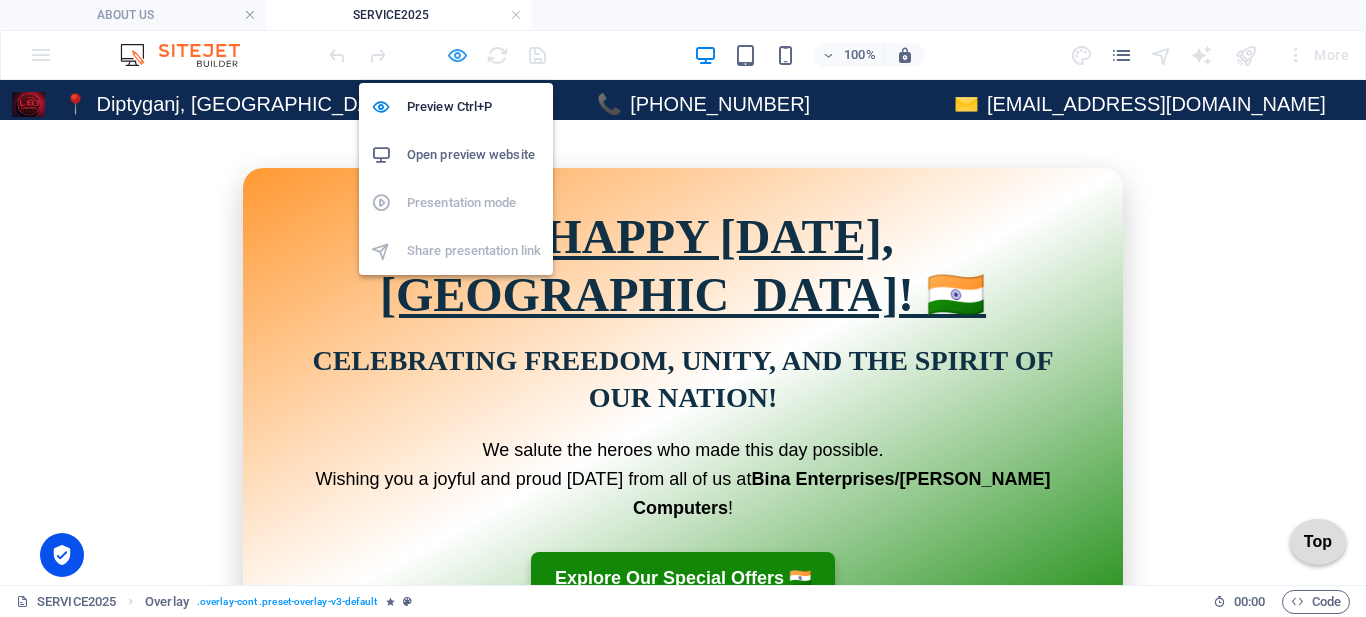click at bounding box center (457, 55) 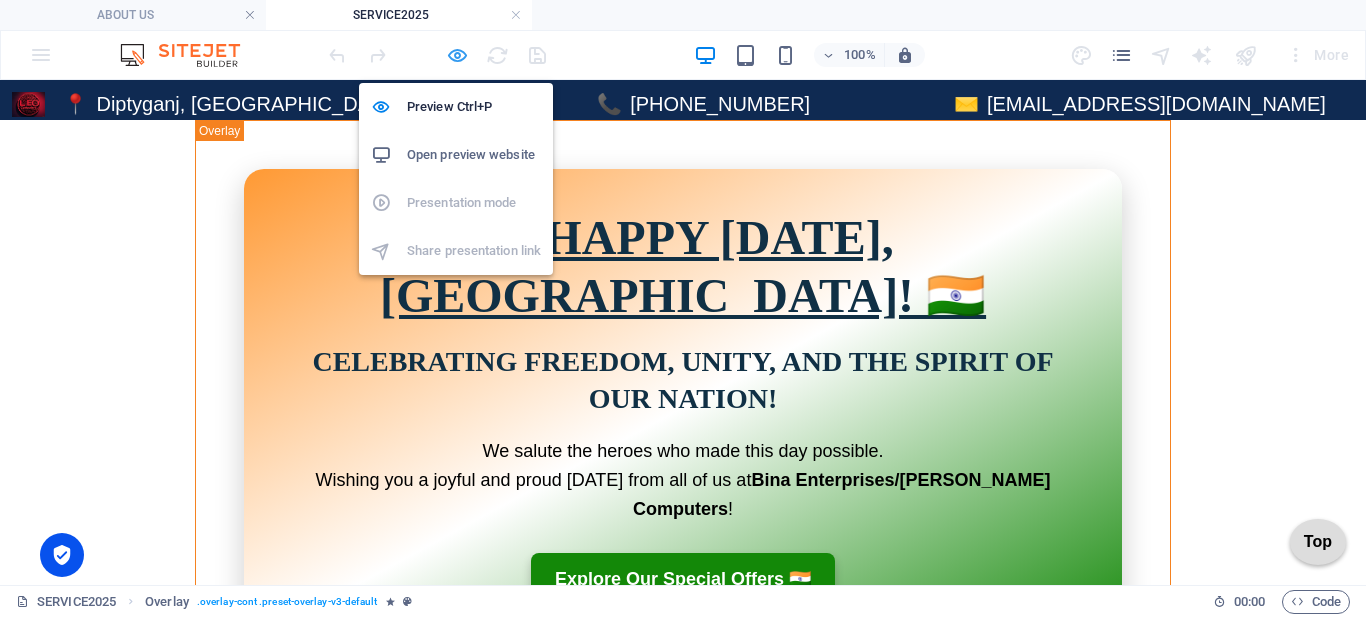 select on "overlay" 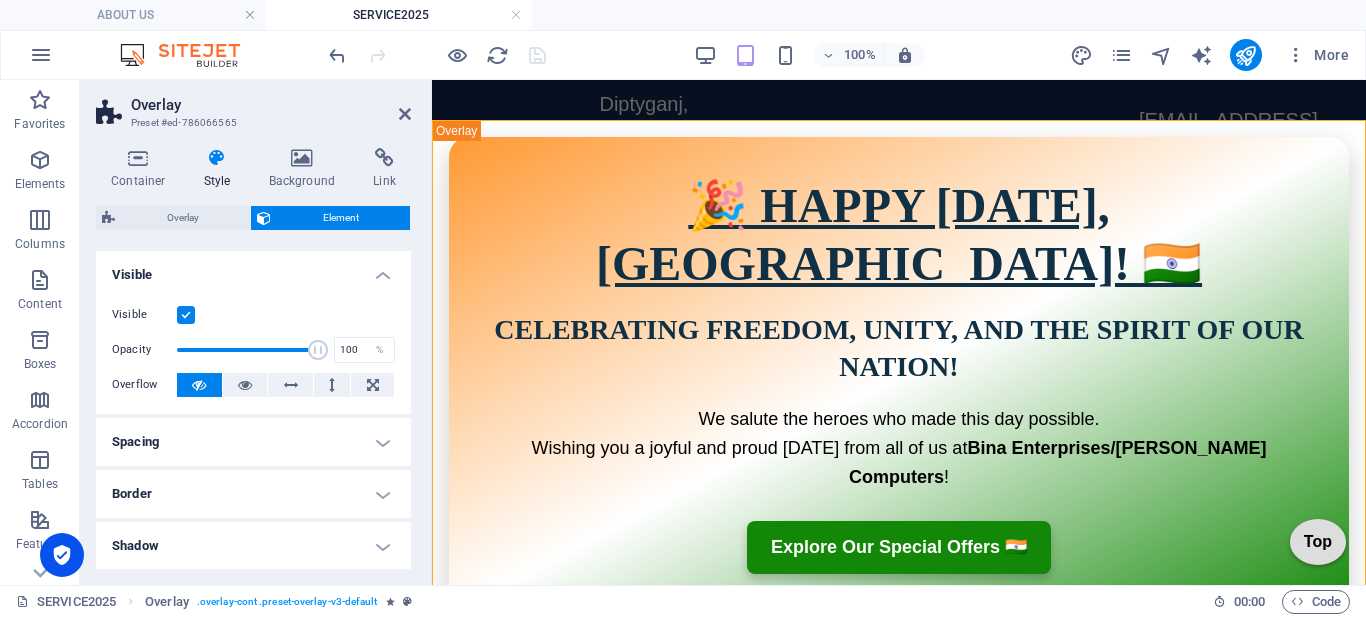click at bounding box center [186, 315] 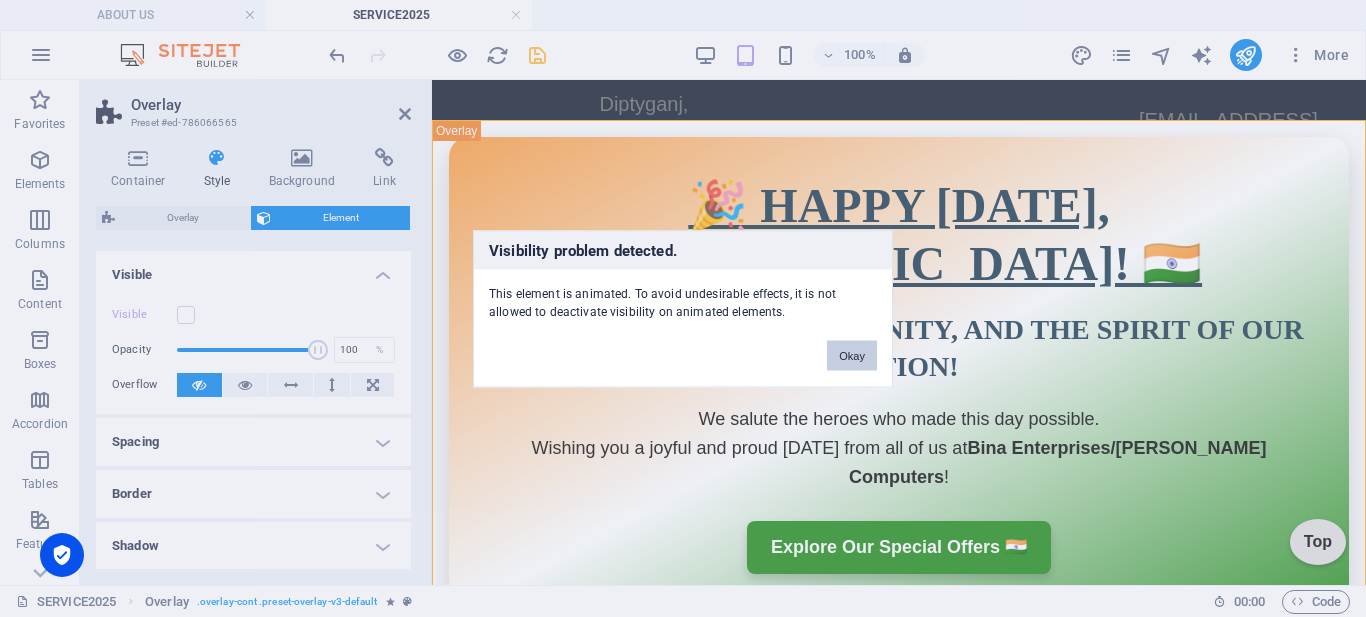 click on "Okay" at bounding box center [852, 355] 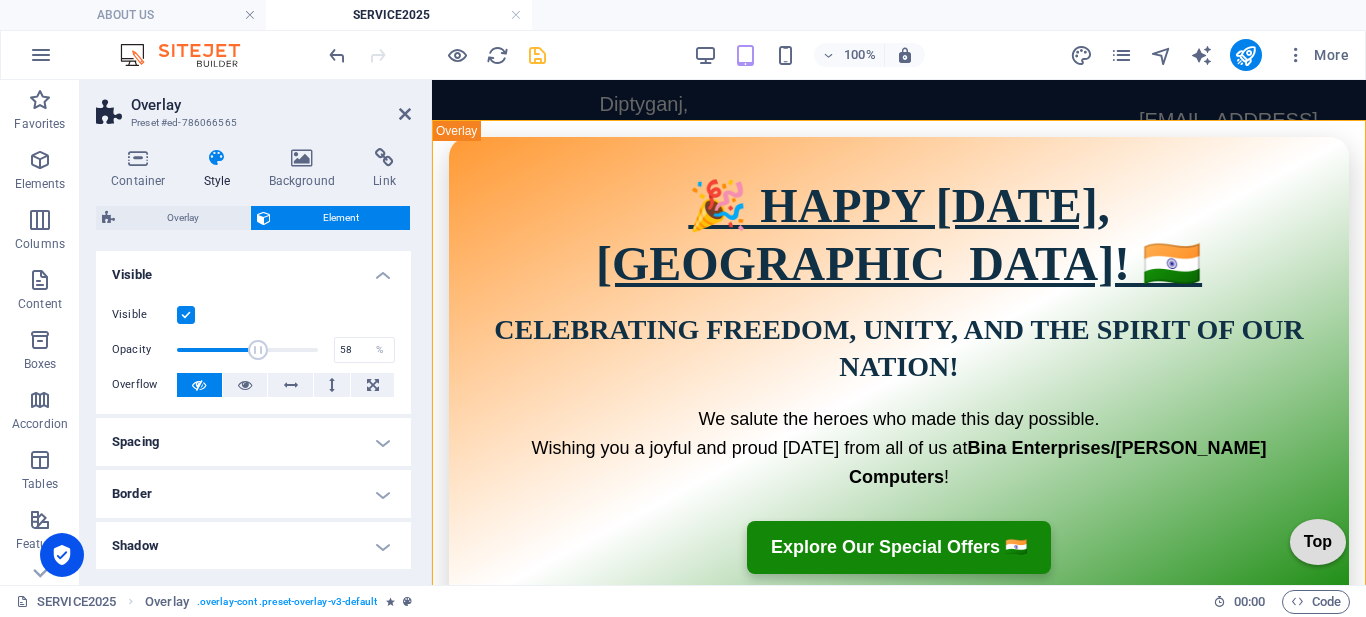drag, startPoint x: 313, startPoint y: 351, endPoint x: 256, endPoint y: 350, distance: 57.00877 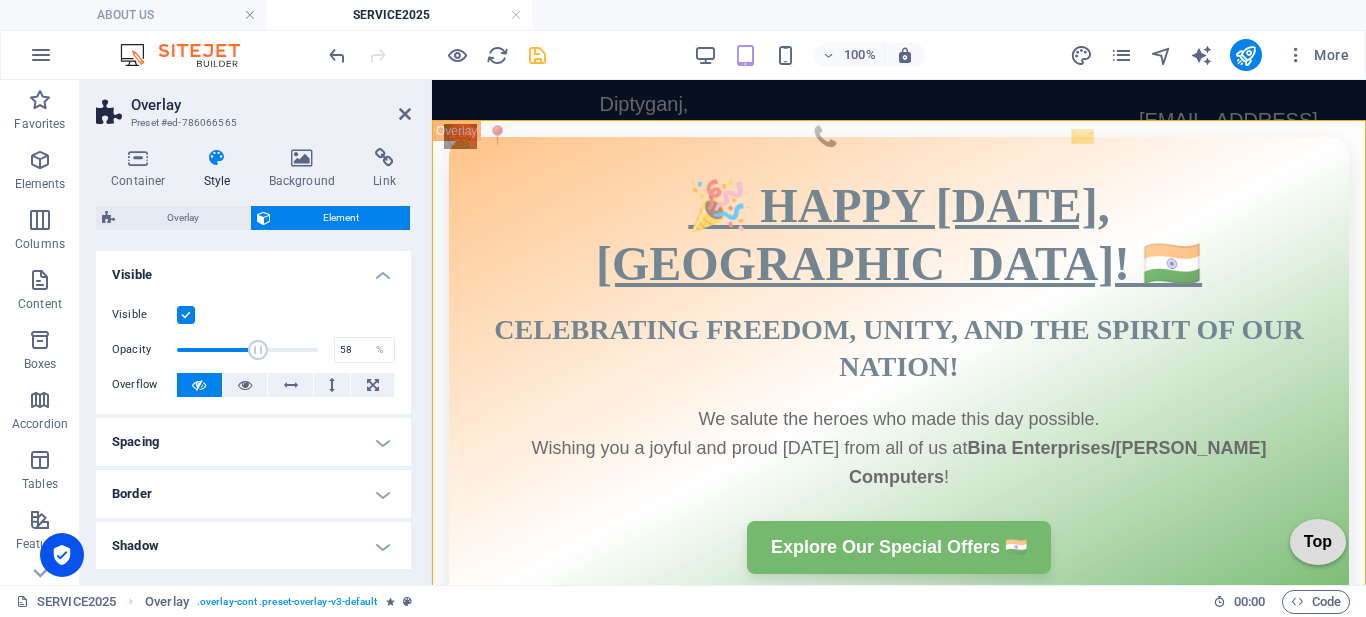 click at bounding box center [258, 350] 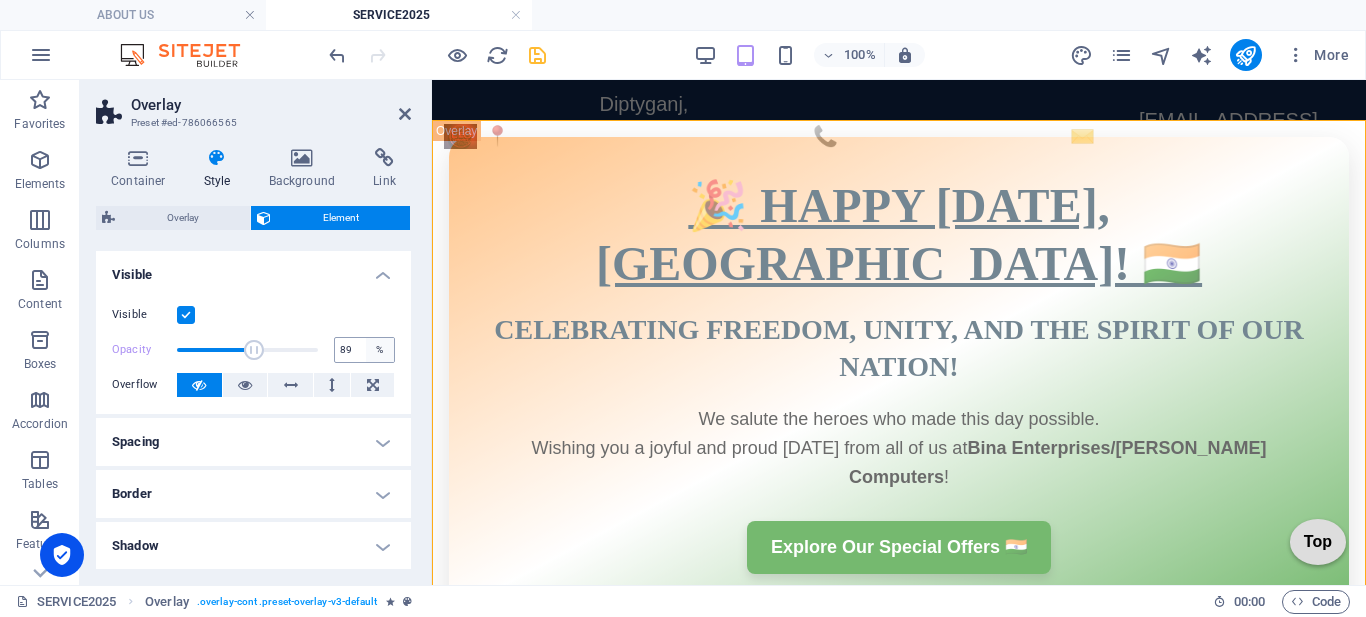 type on "100" 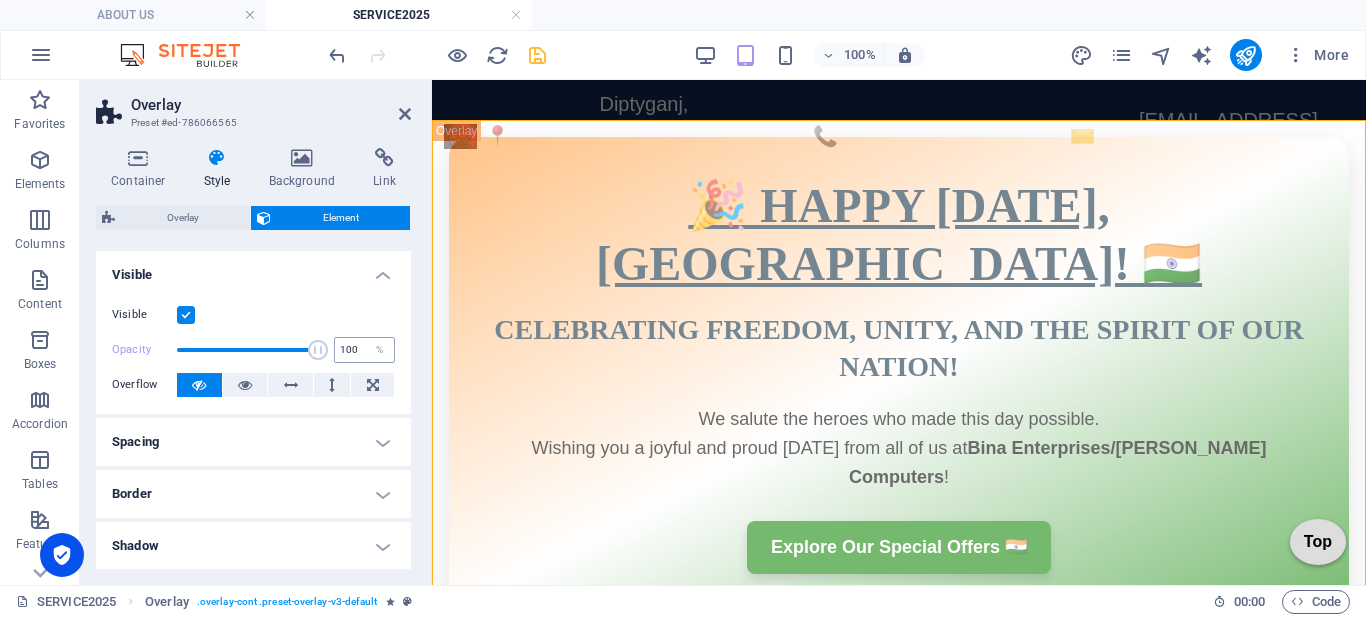 drag, startPoint x: 251, startPoint y: 346, endPoint x: 378, endPoint y: 362, distance: 128.0039 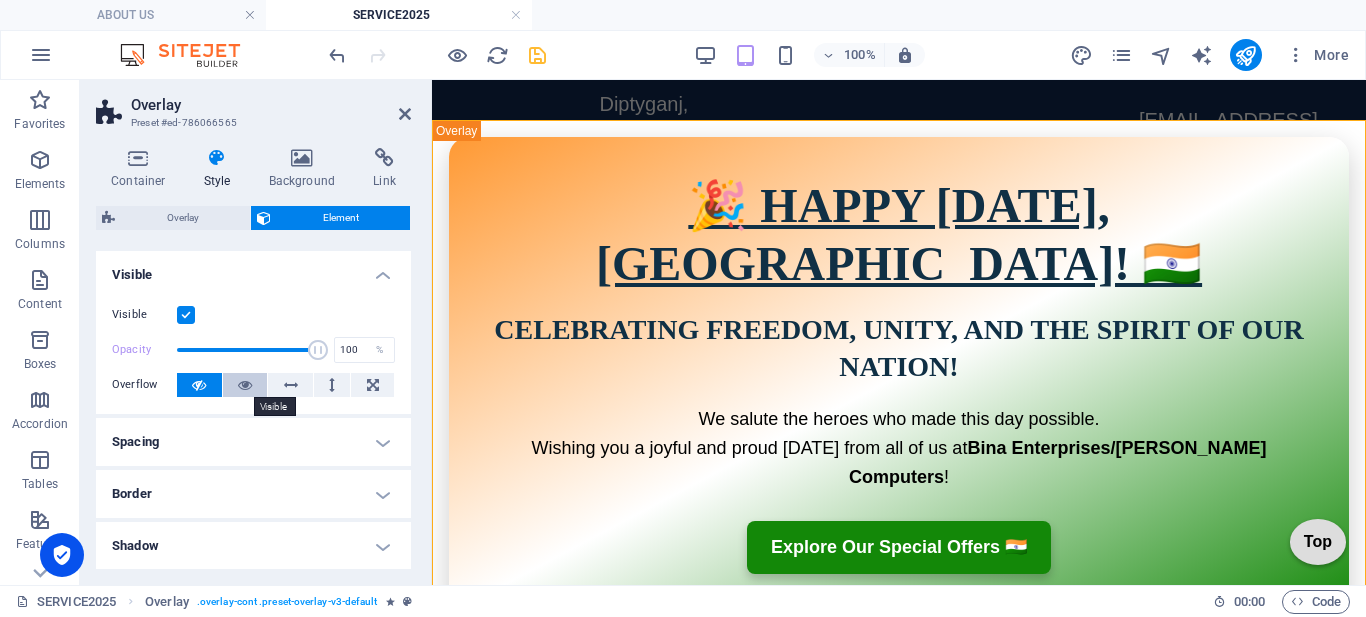 click at bounding box center [245, 385] 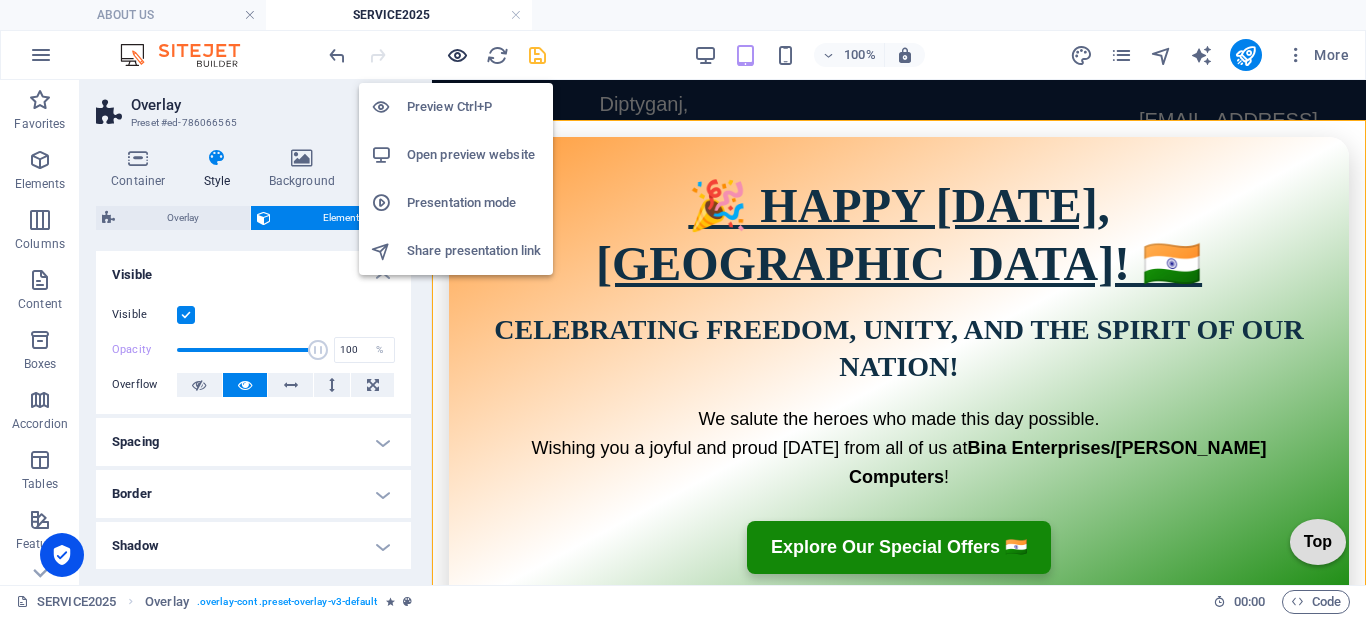 click at bounding box center (457, 55) 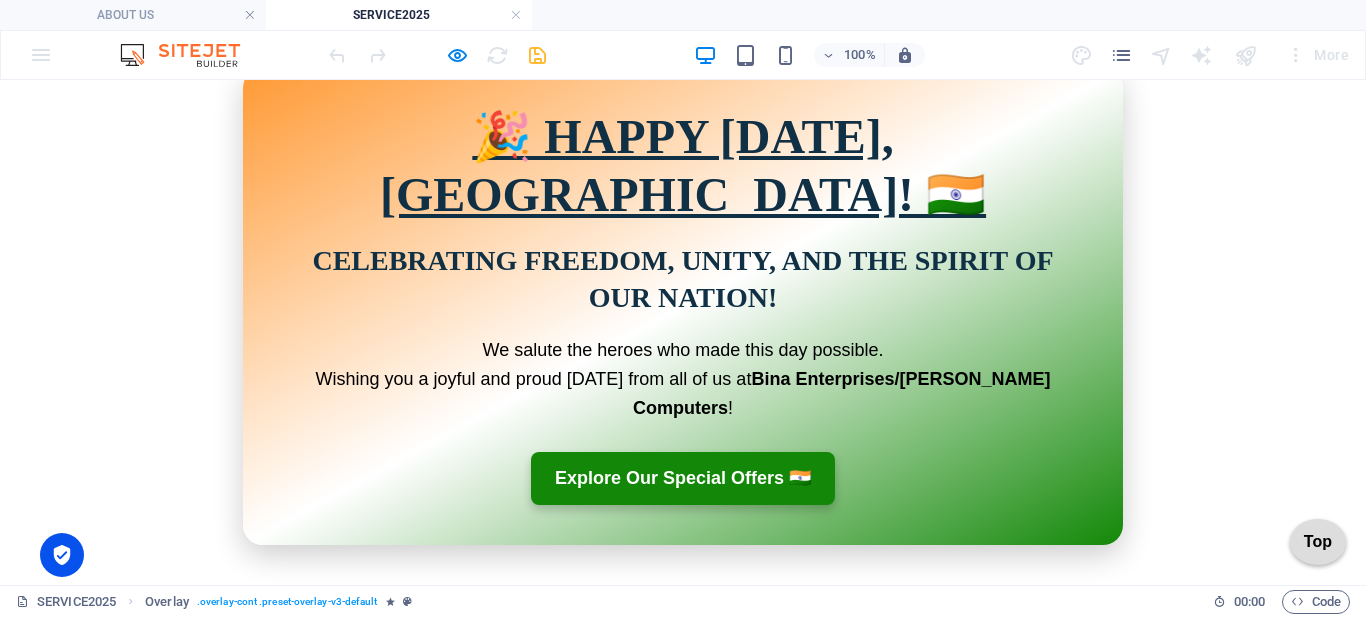 scroll, scrollTop: 0, scrollLeft: 0, axis: both 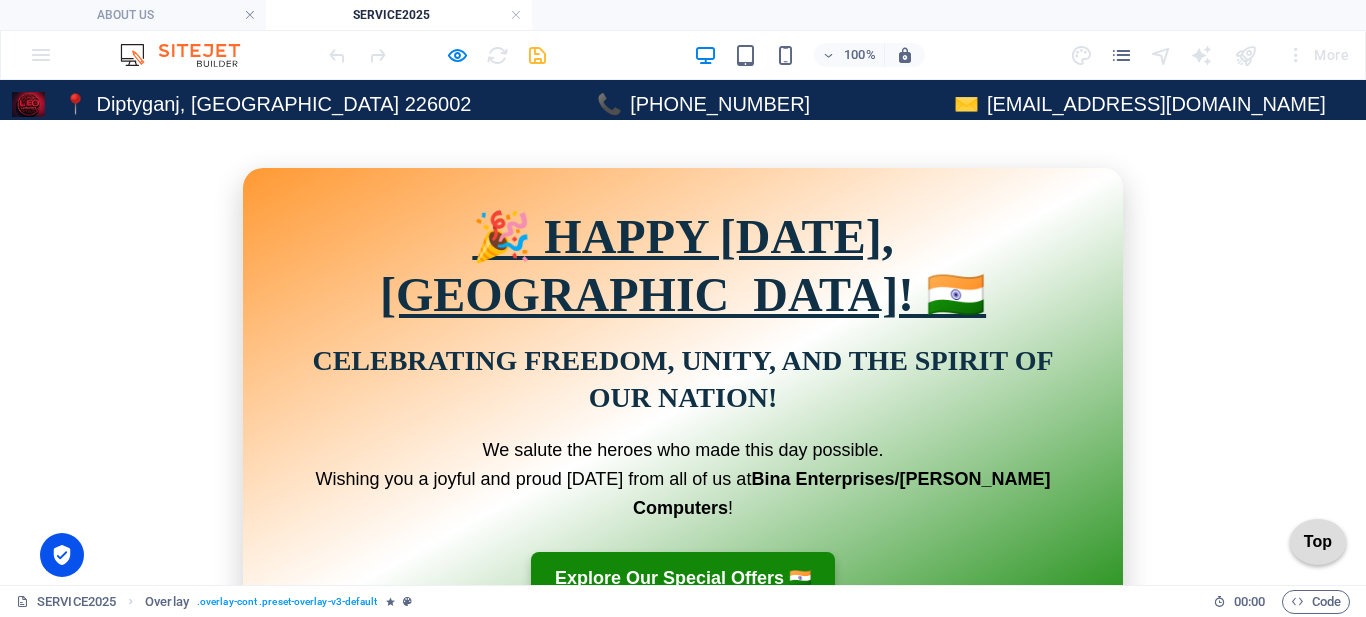 click on "🎉 HAPPY [DATE], [GEOGRAPHIC_DATA]! 🇮🇳" at bounding box center (683, 265) 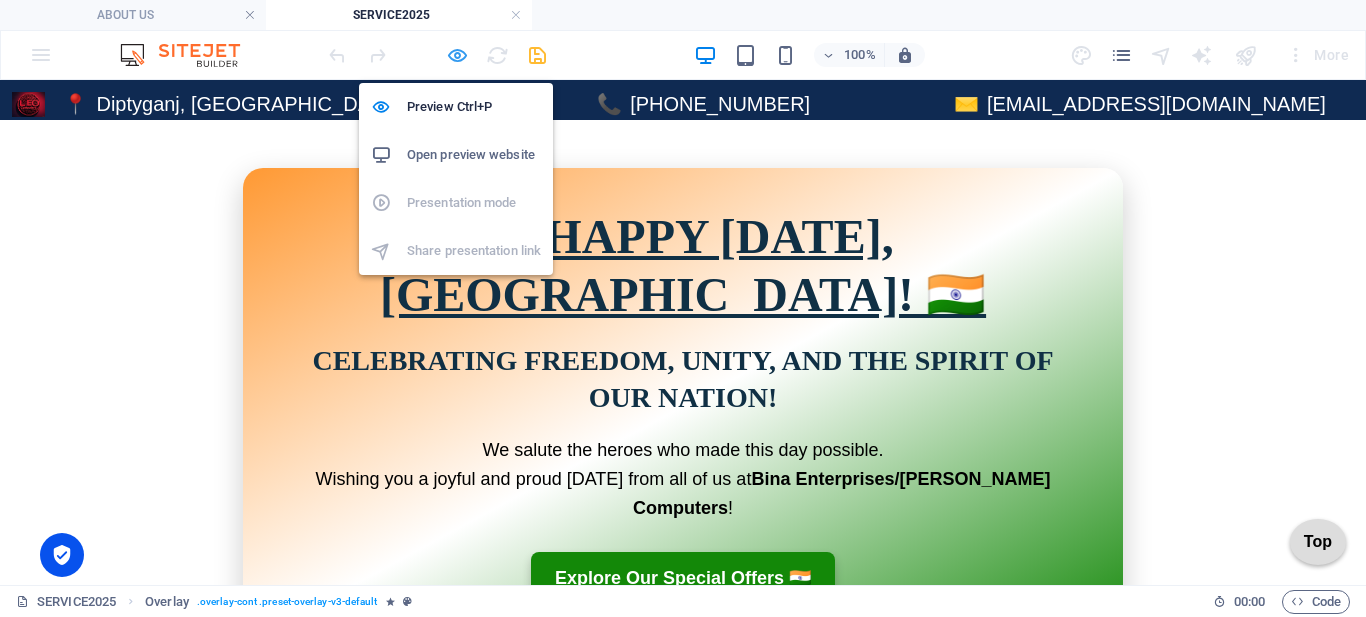 click at bounding box center (457, 55) 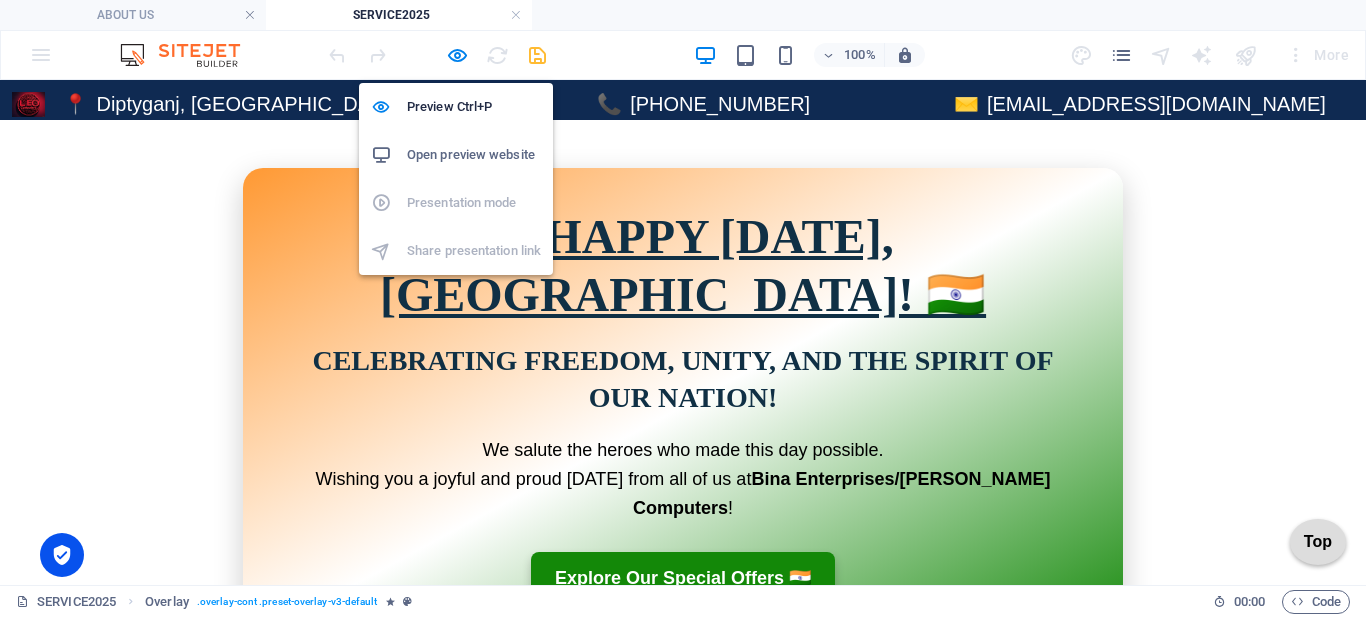 select on "overlay" 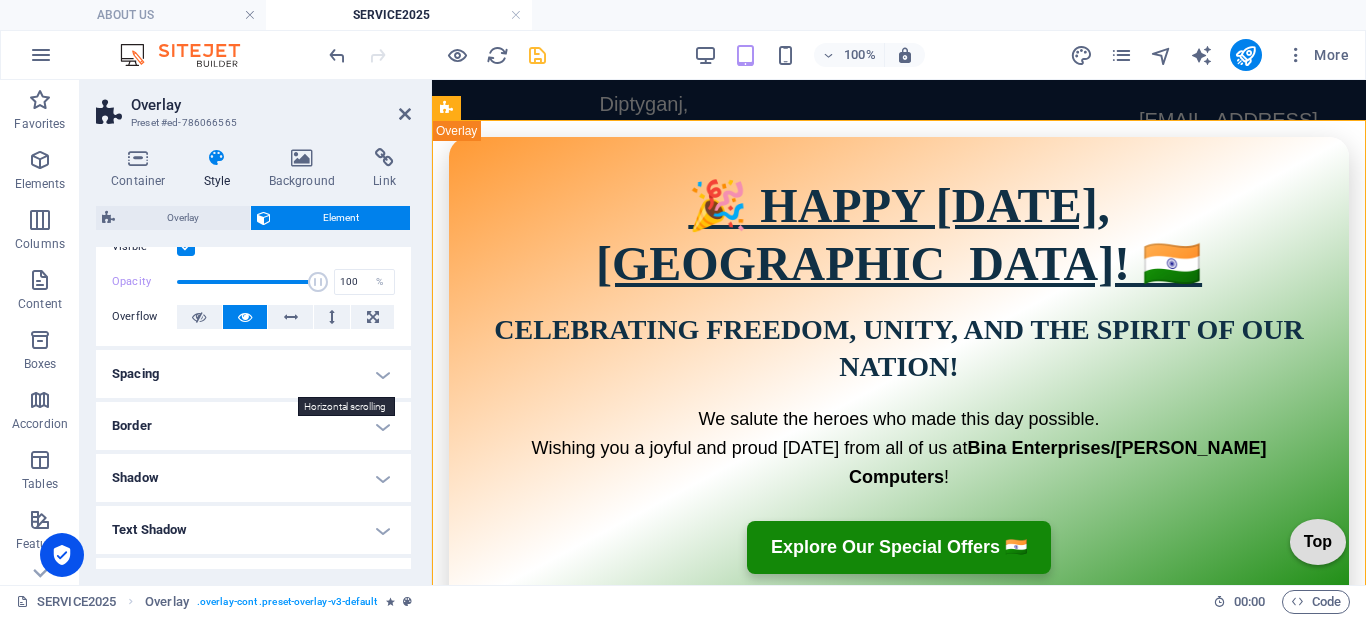 scroll, scrollTop: 100, scrollLeft: 0, axis: vertical 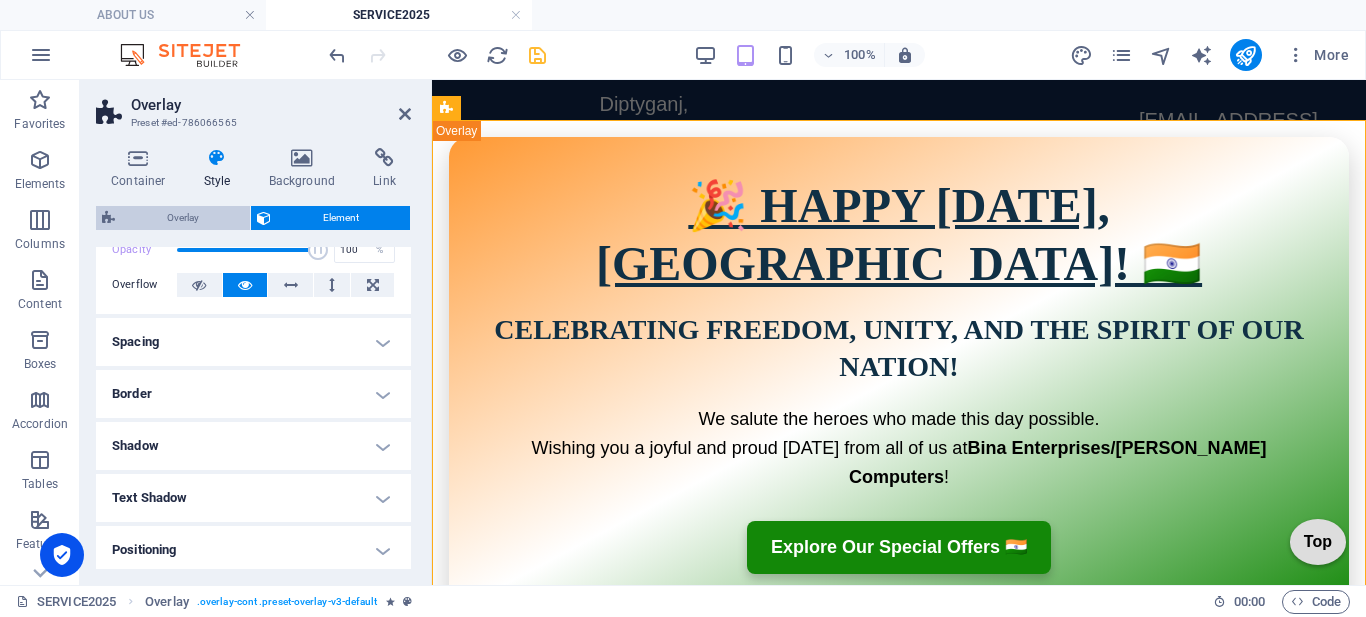 click on "Overlay" at bounding box center (182, 218) 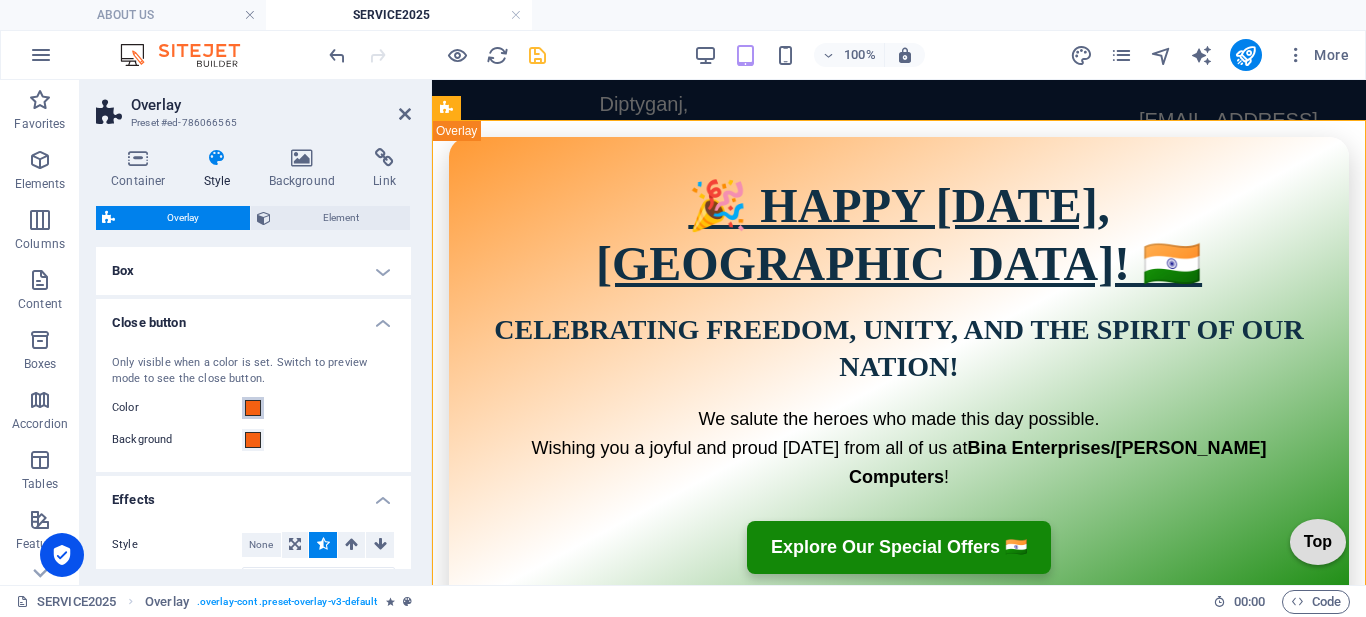 click at bounding box center [253, 408] 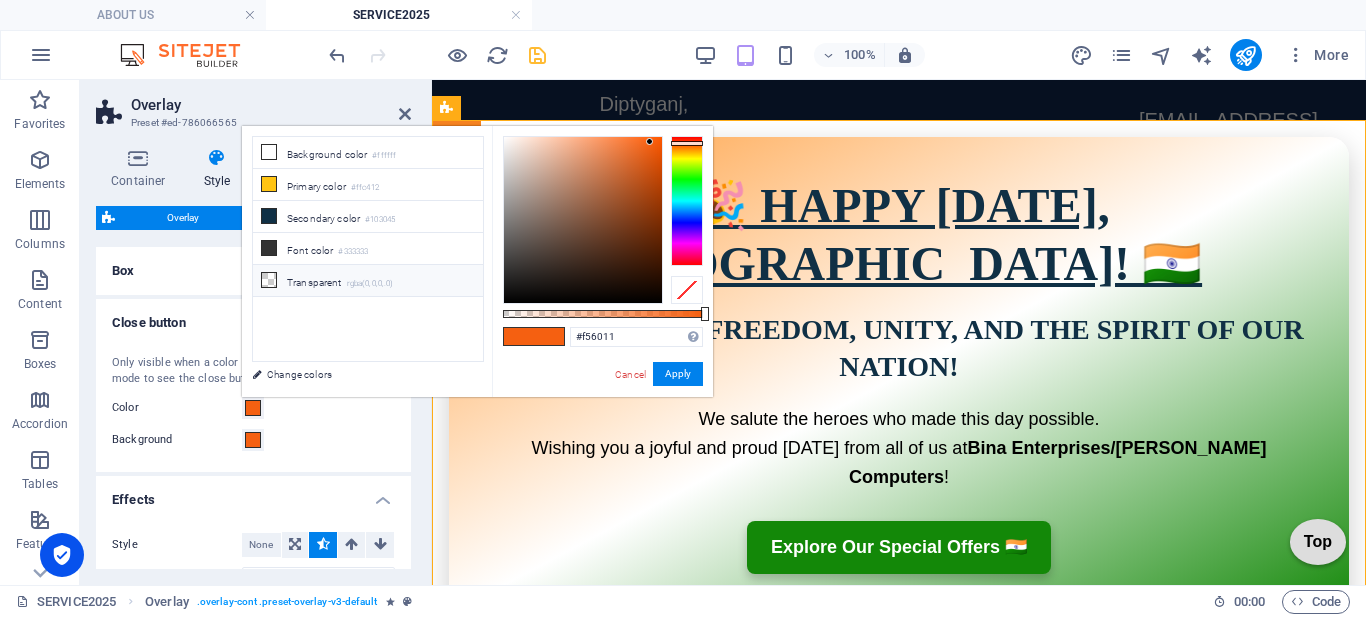 click at bounding box center [269, 280] 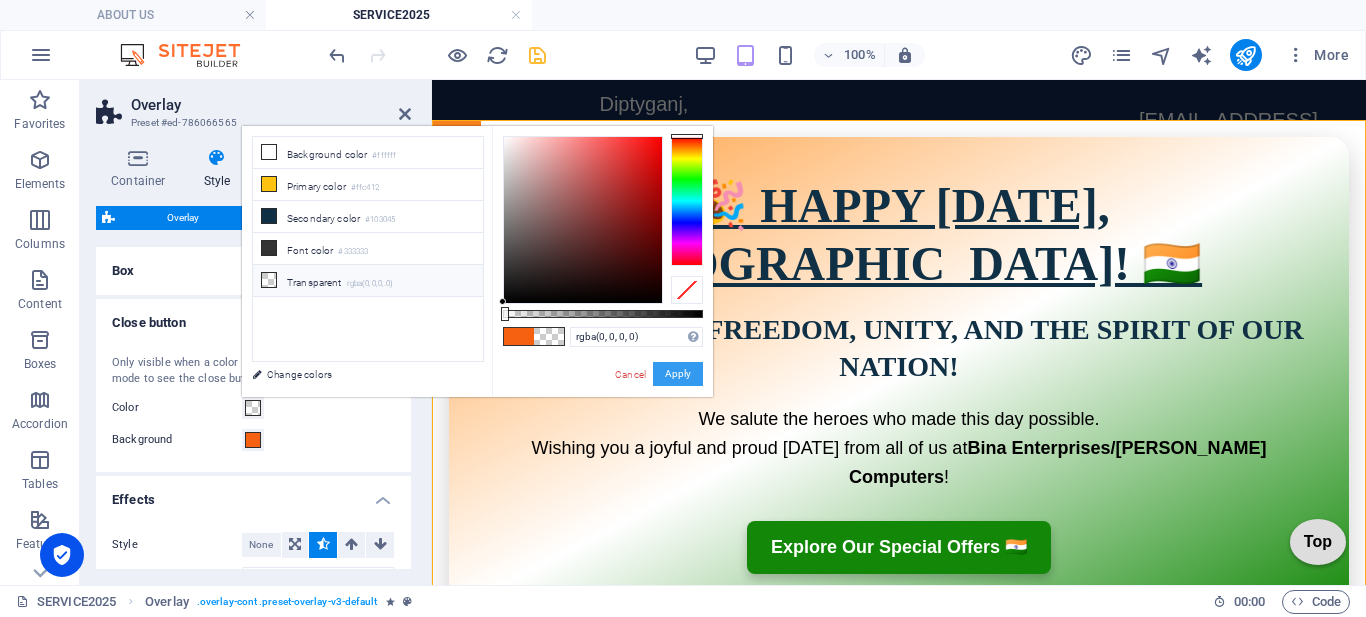 click on "Apply" at bounding box center [678, 374] 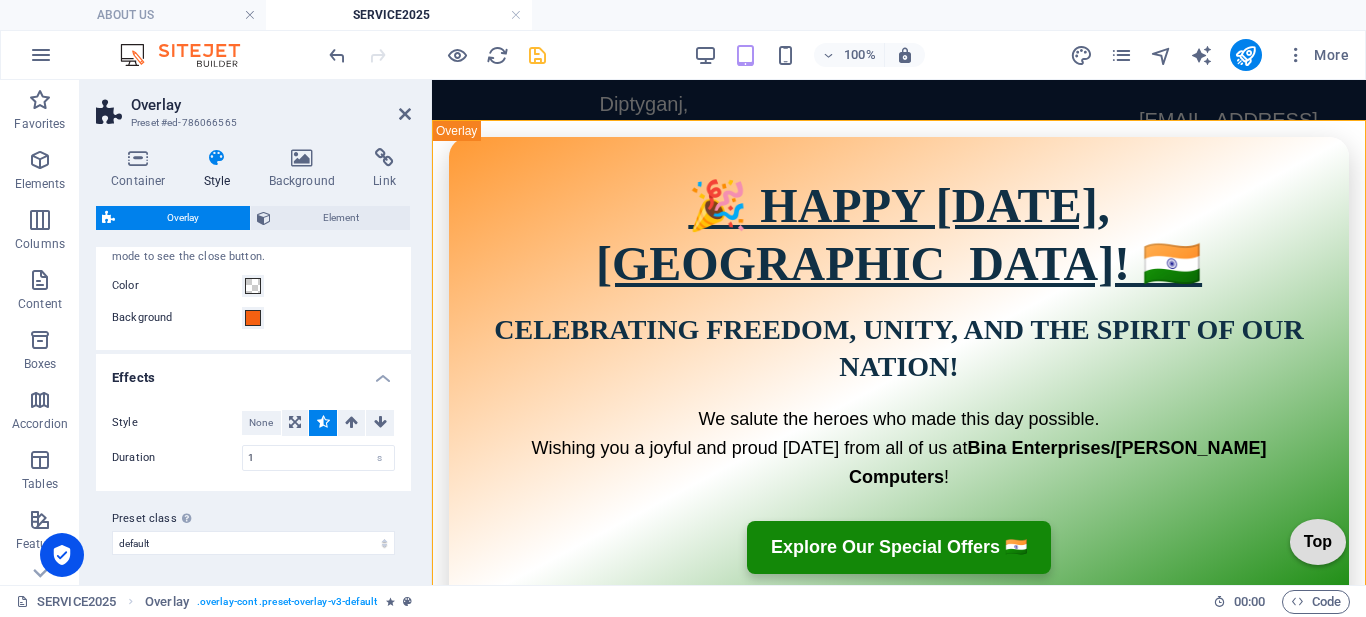 scroll, scrollTop: 124, scrollLeft: 0, axis: vertical 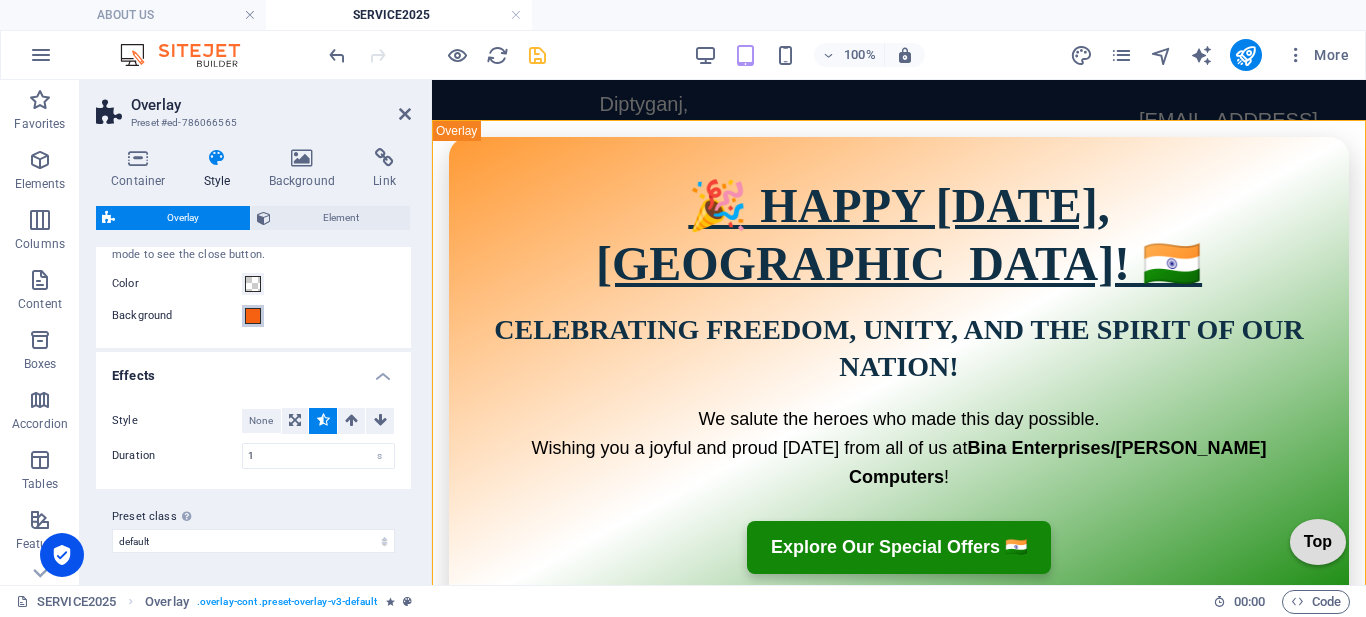 click on "Background" at bounding box center (253, 316) 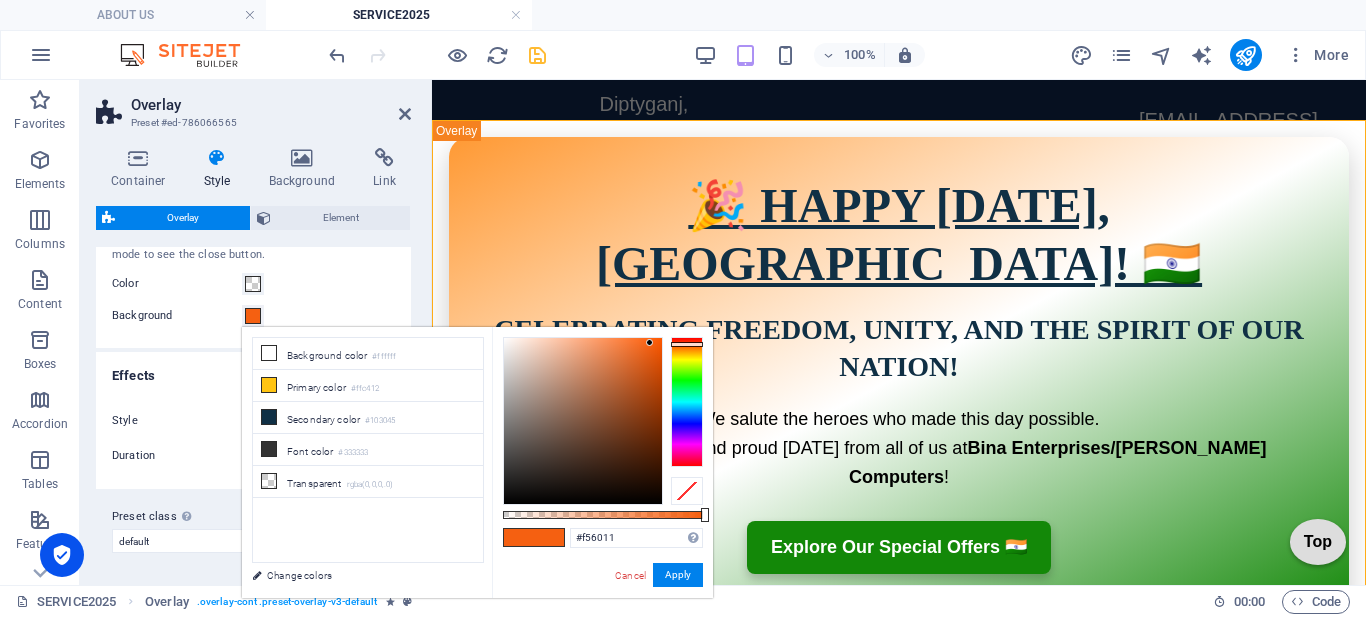 click at bounding box center (687, 491) 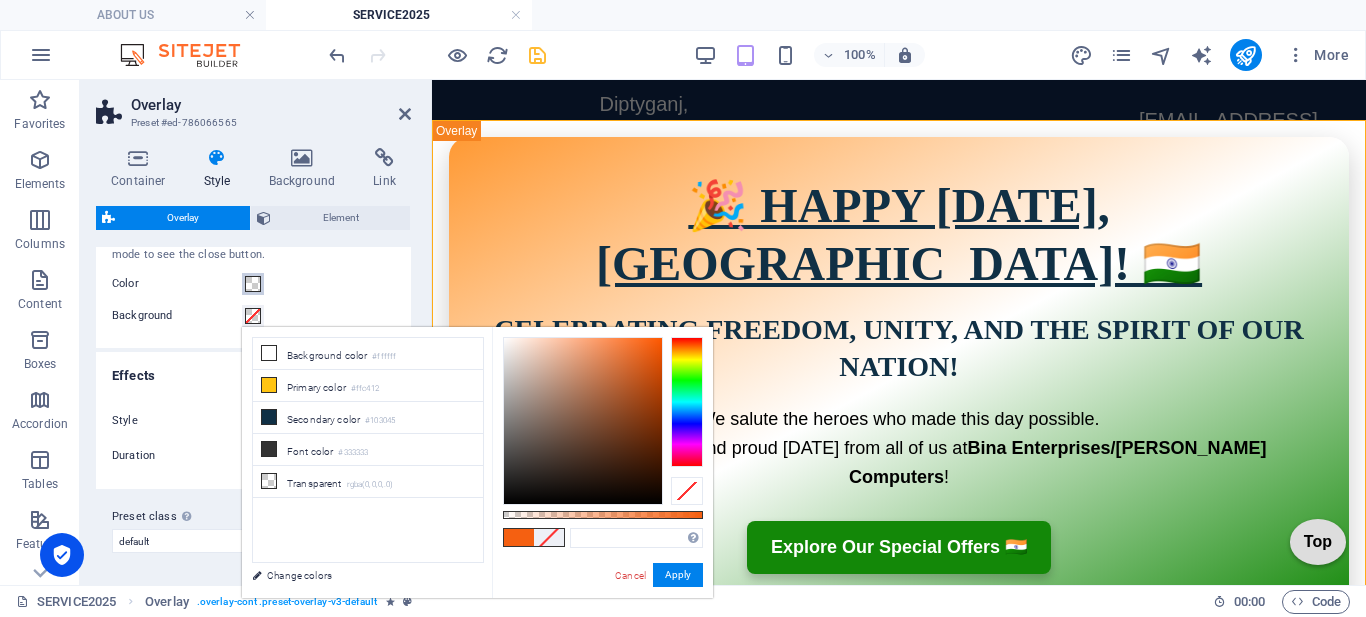click at bounding box center [253, 284] 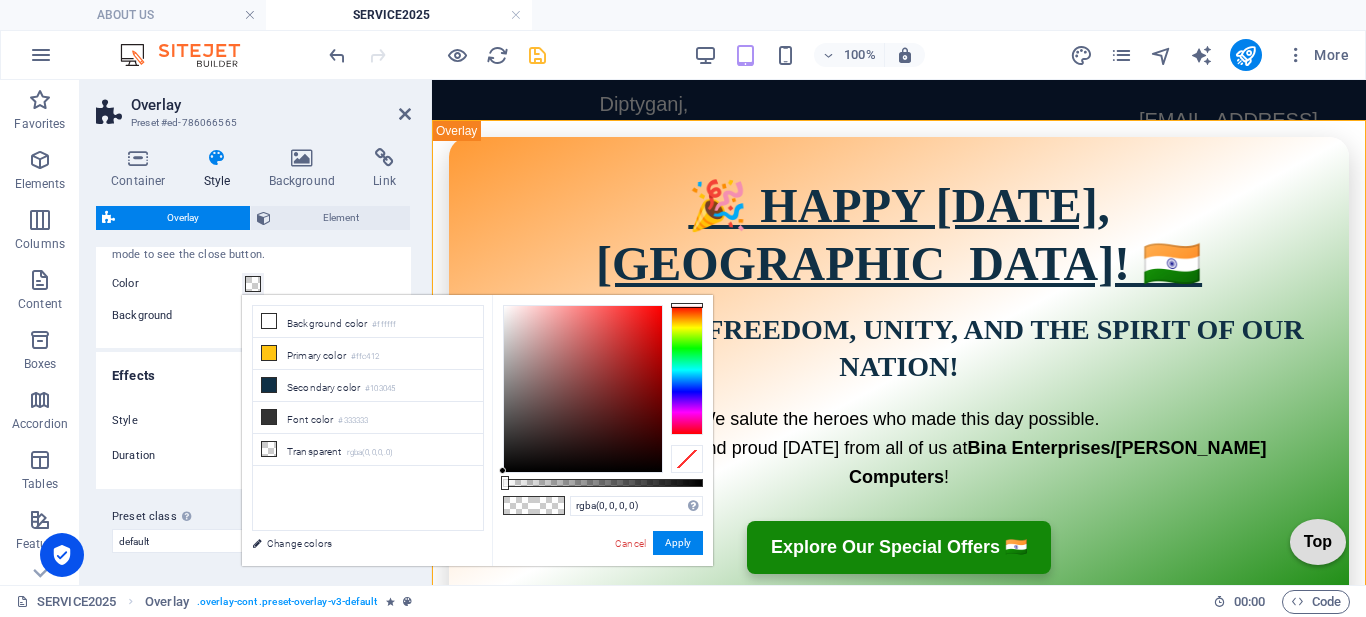 click at bounding box center [687, 459] 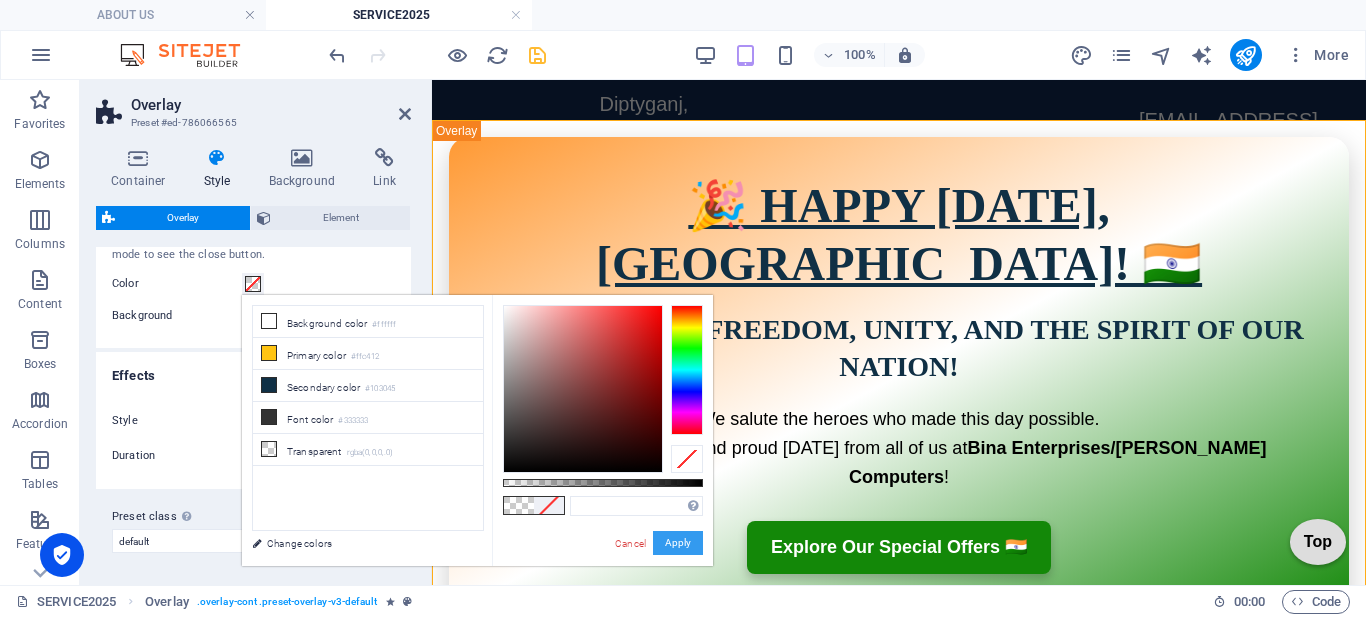 click on "Apply" at bounding box center (678, 543) 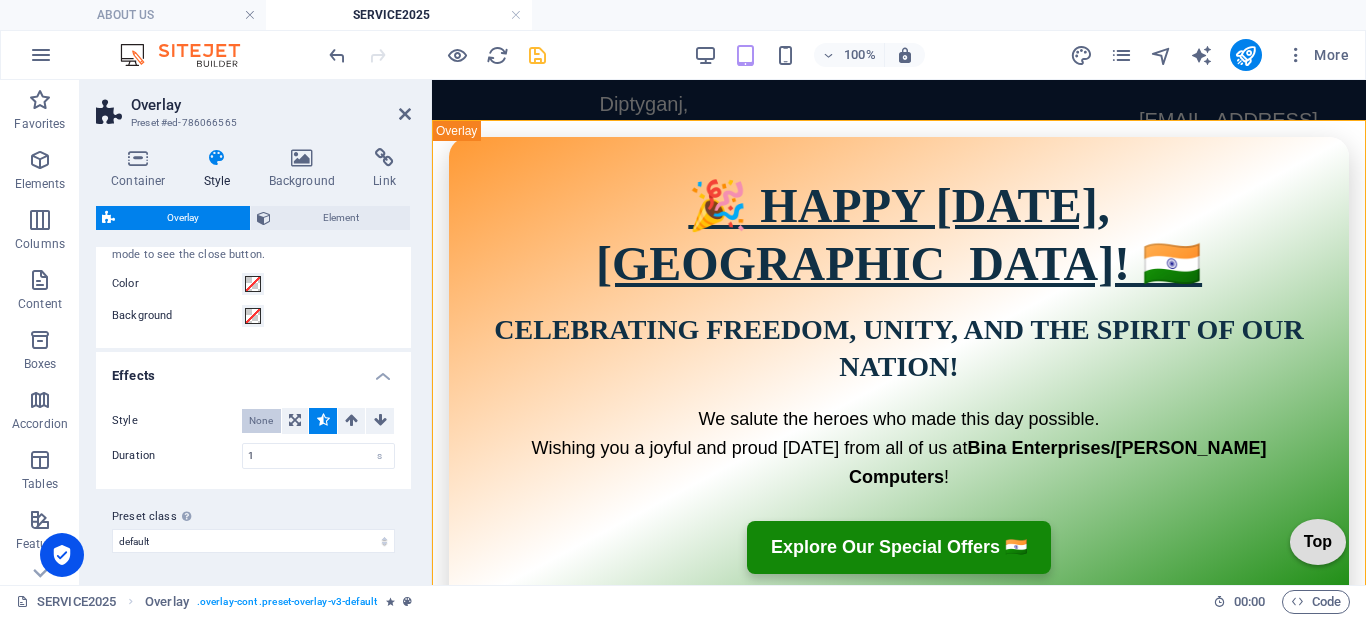 click on "None" at bounding box center [261, 421] 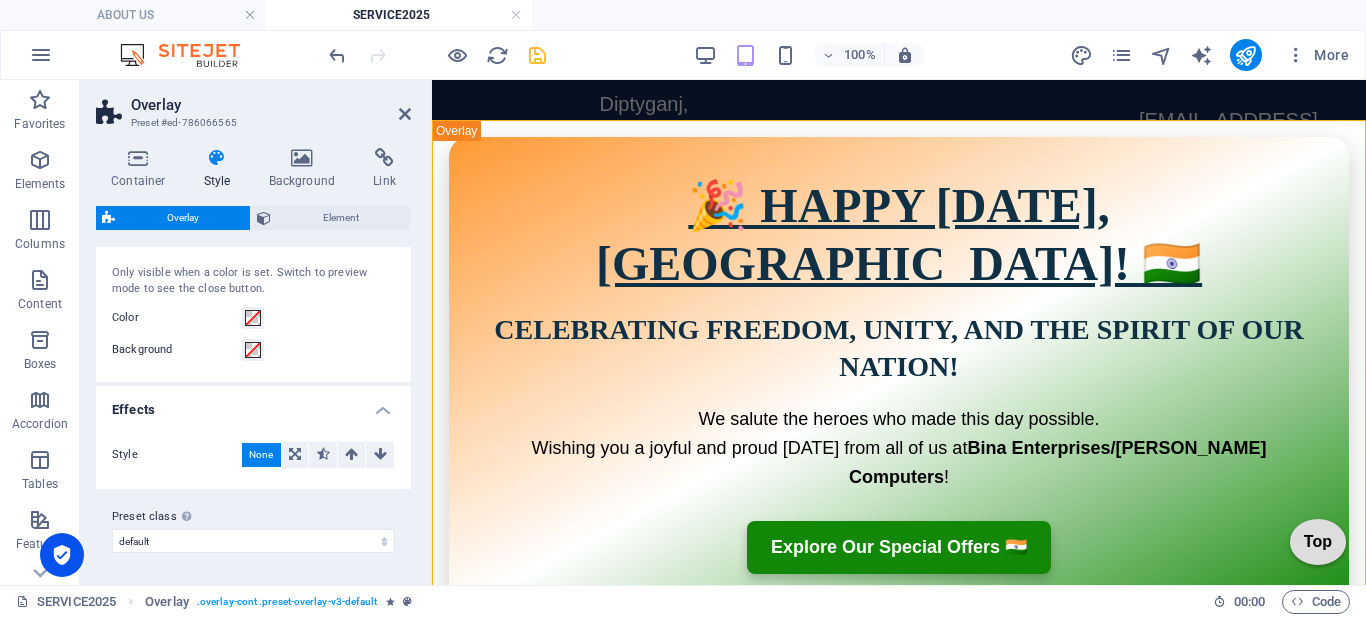 scroll, scrollTop: 90, scrollLeft: 0, axis: vertical 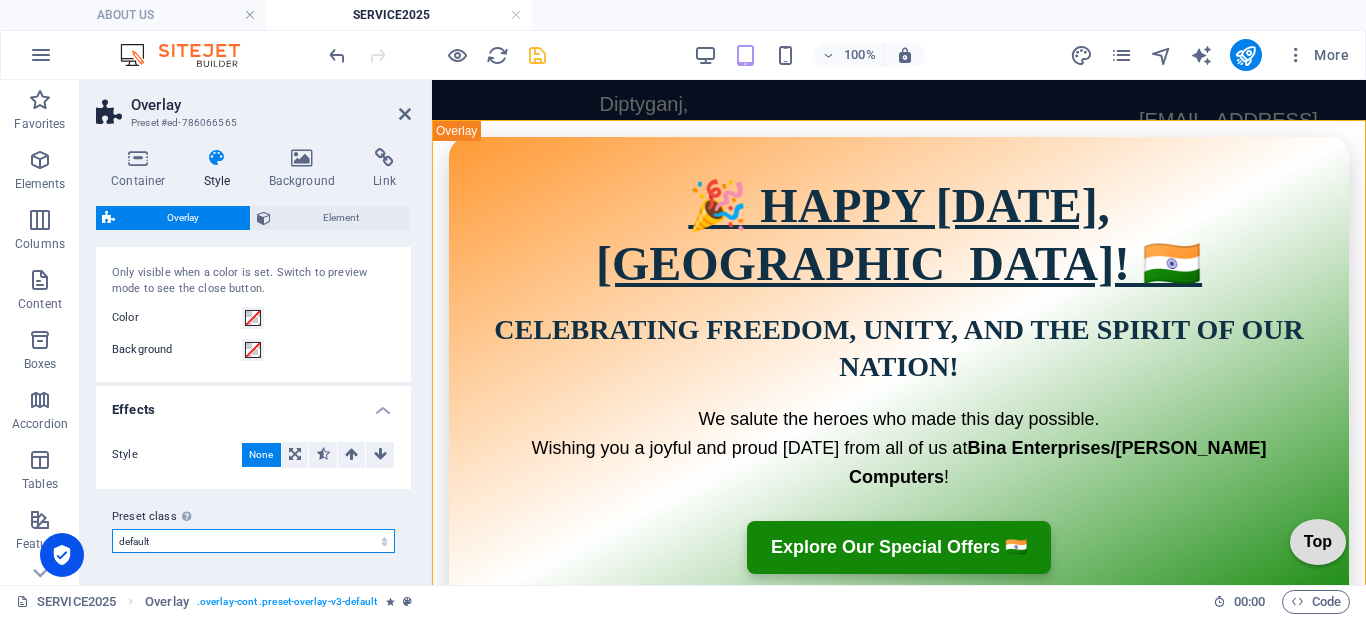 click on "default Add preset class" at bounding box center [253, 541] 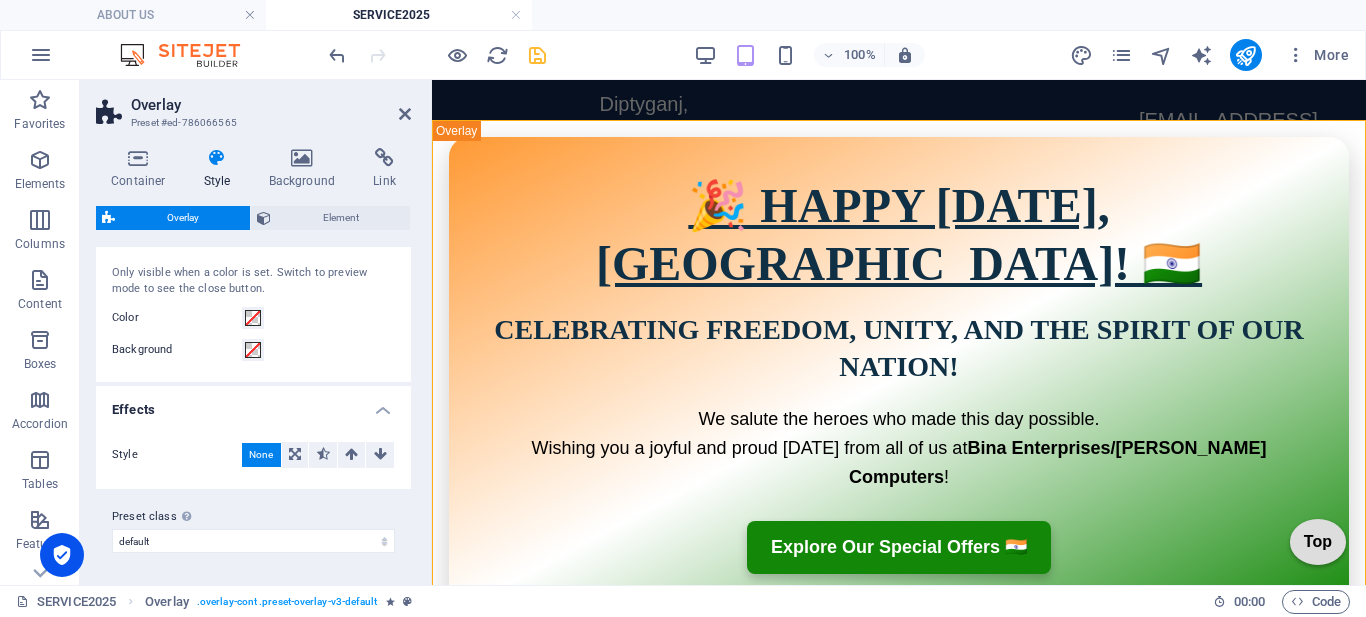 click on "Effects" at bounding box center [253, 404] 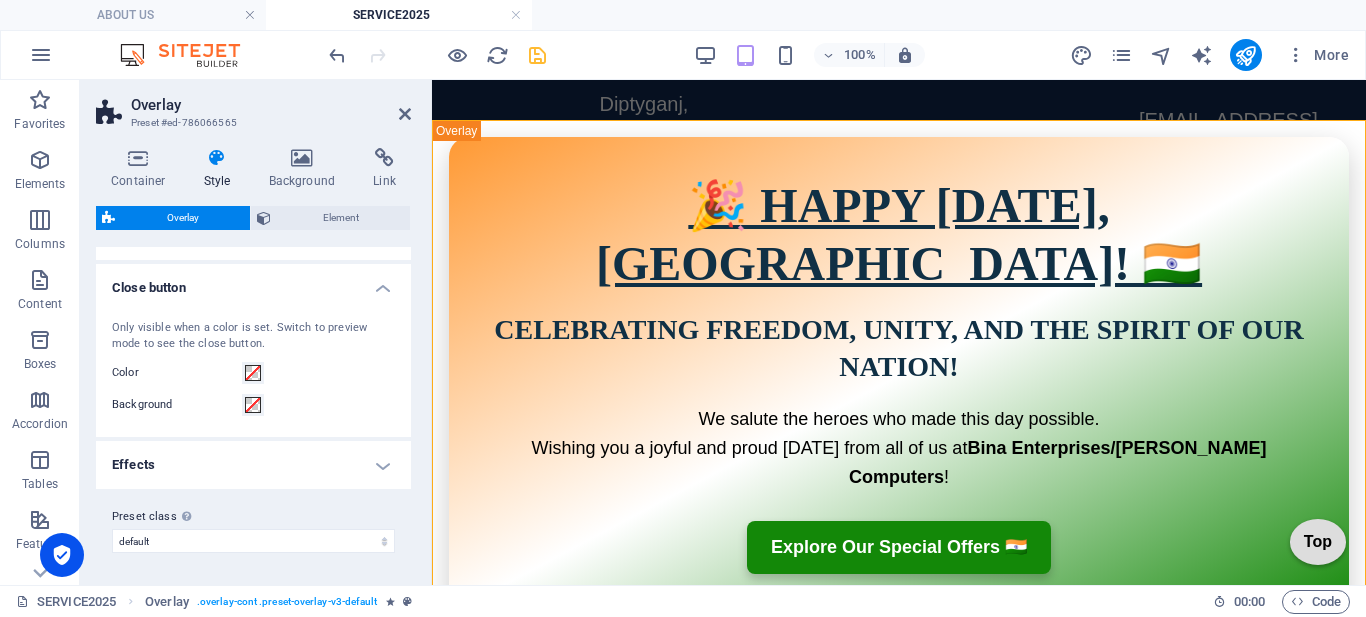 scroll, scrollTop: 35, scrollLeft: 0, axis: vertical 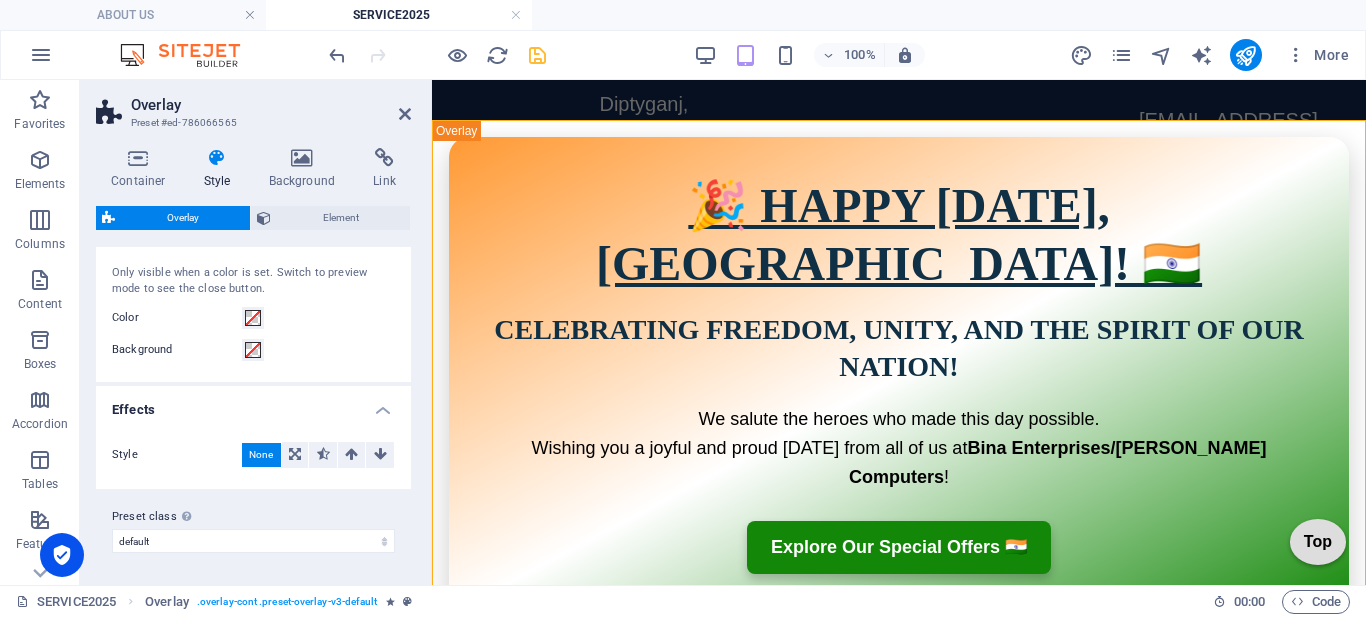 click on "Effects" at bounding box center (253, 404) 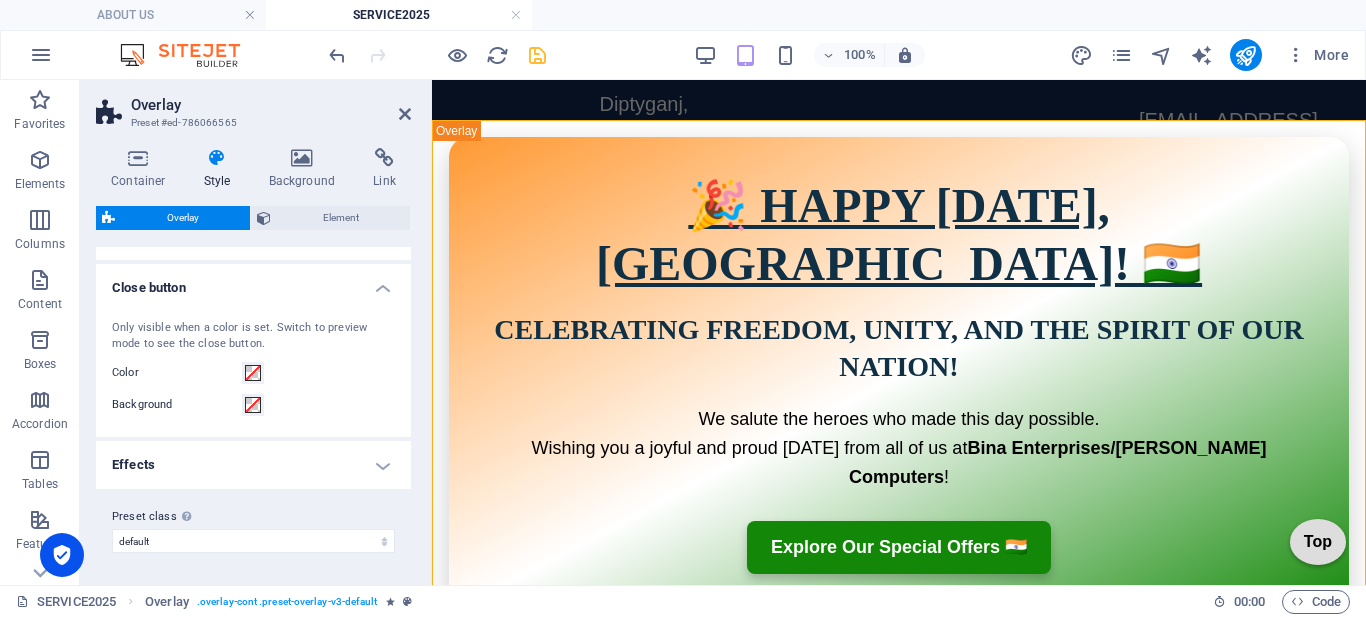 scroll, scrollTop: 35, scrollLeft: 0, axis: vertical 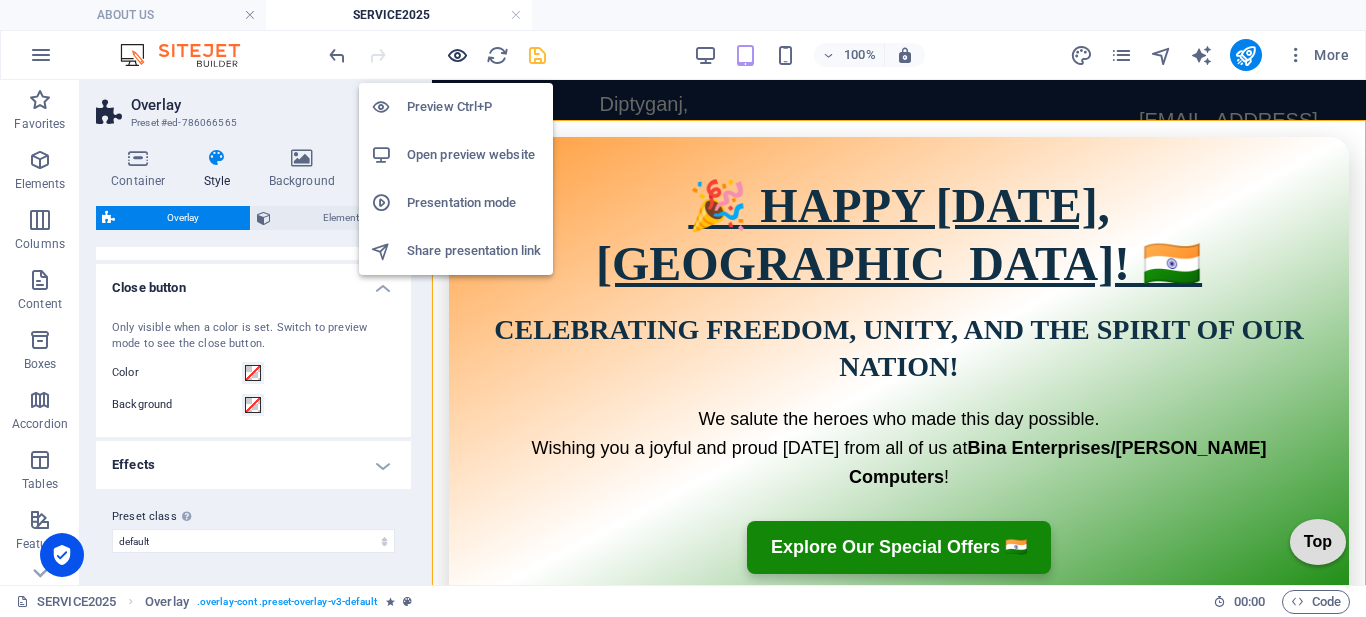 click at bounding box center [457, 55] 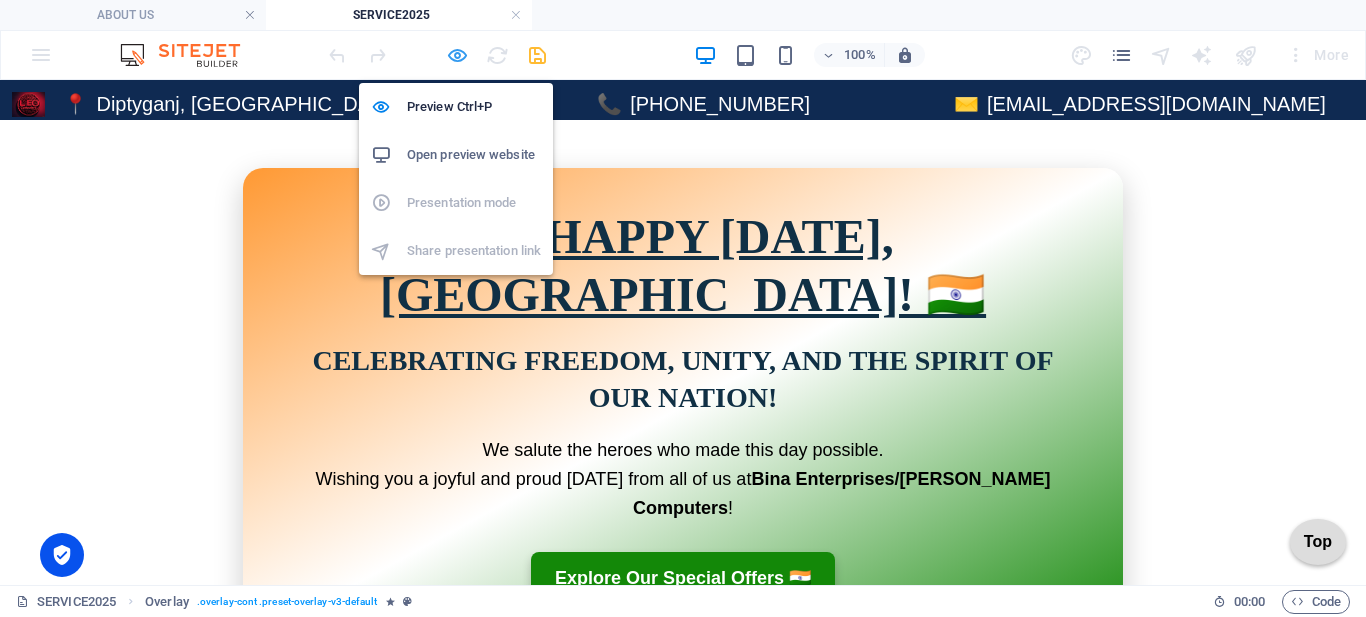 click at bounding box center (457, 55) 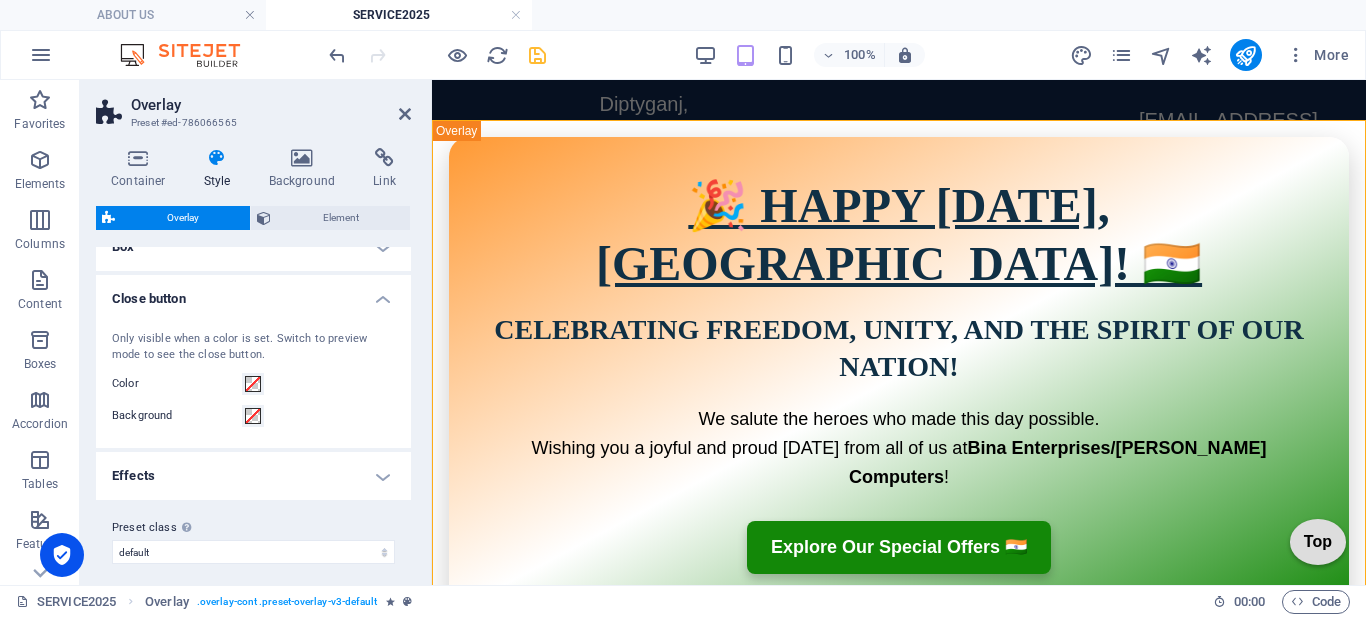 scroll, scrollTop: 35, scrollLeft: 0, axis: vertical 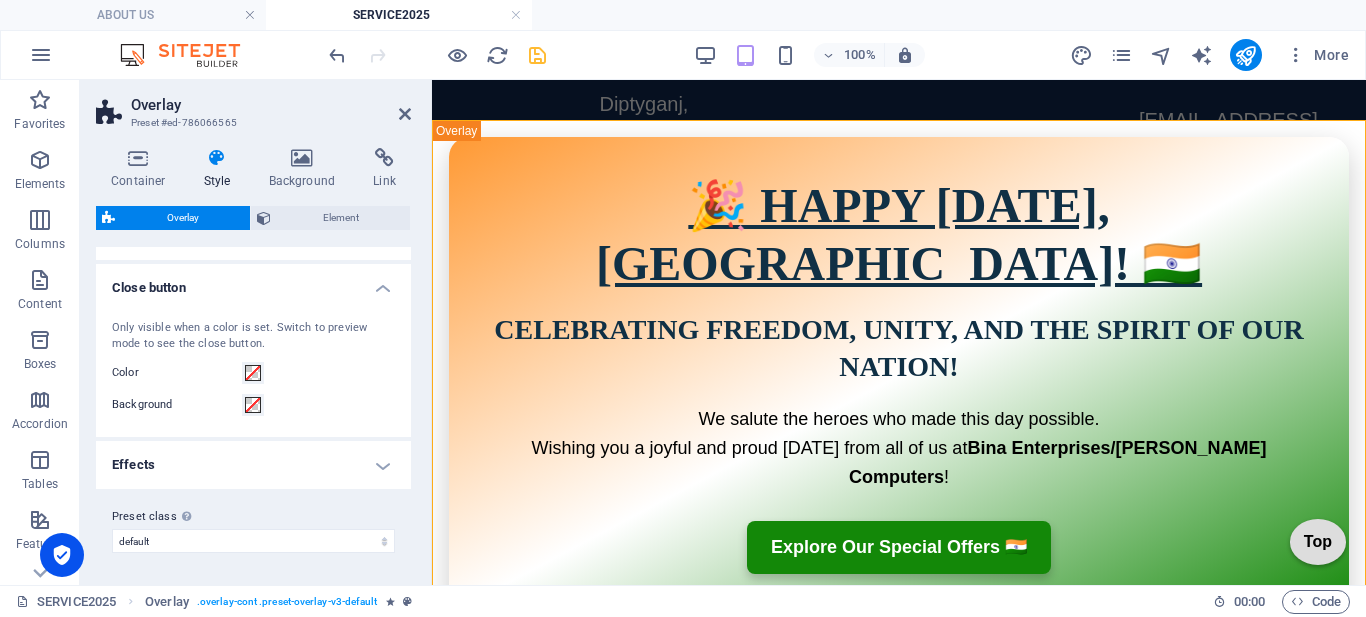 drag, startPoint x: 350, startPoint y: 214, endPoint x: 309, endPoint y: 270, distance: 69.40461 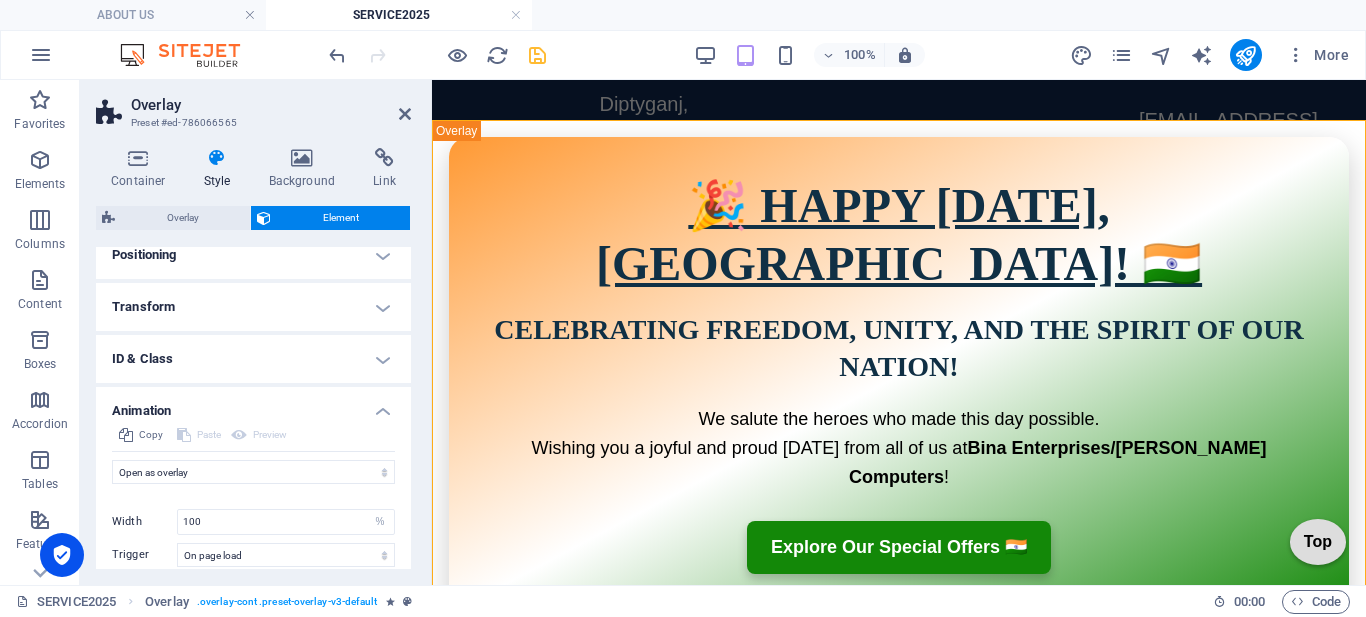 scroll, scrollTop: 504, scrollLeft: 0, axis: vertical 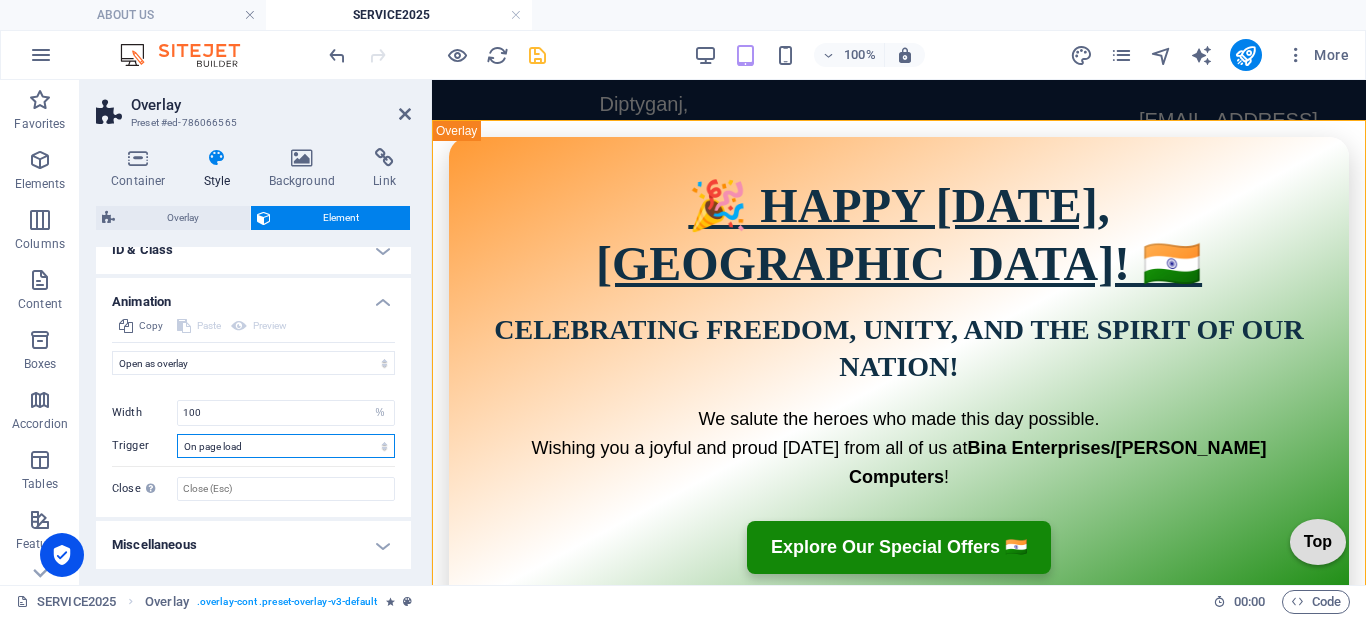 click on "No automatic trigger On page load Element scrolled into view" at bounding box center (286, 446) 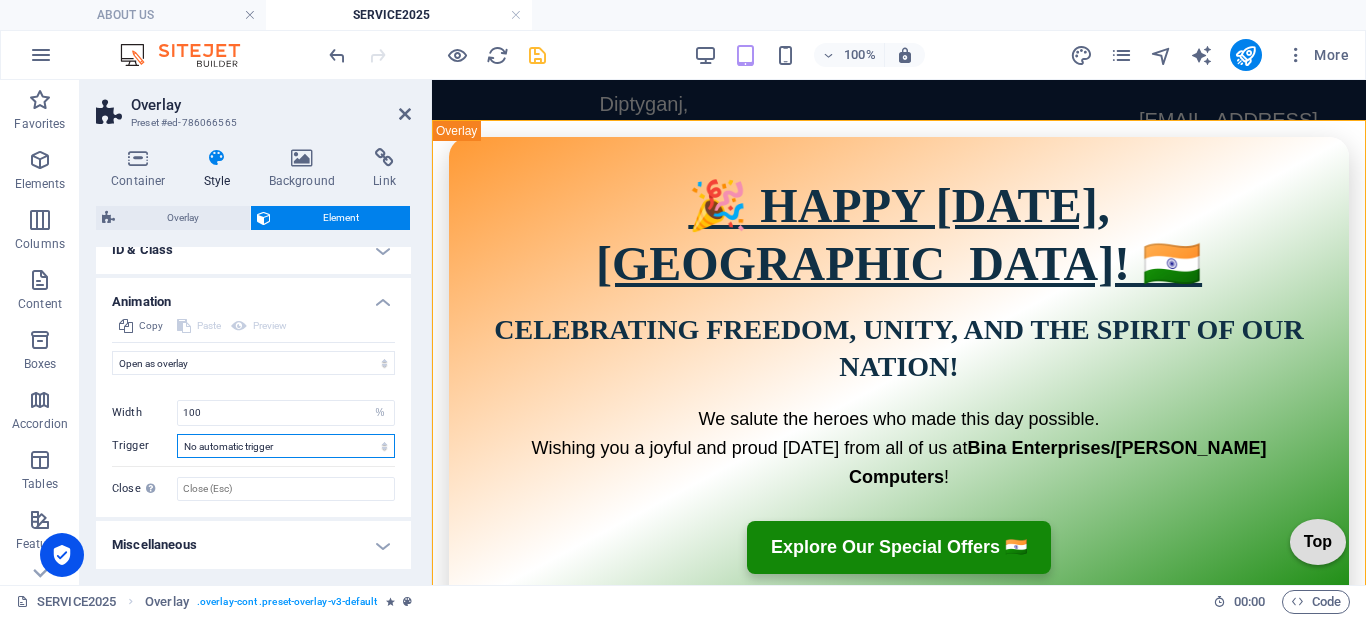 click on "No automatic trigger On page load Element scrolled into view" at bounding box center (286, 446) 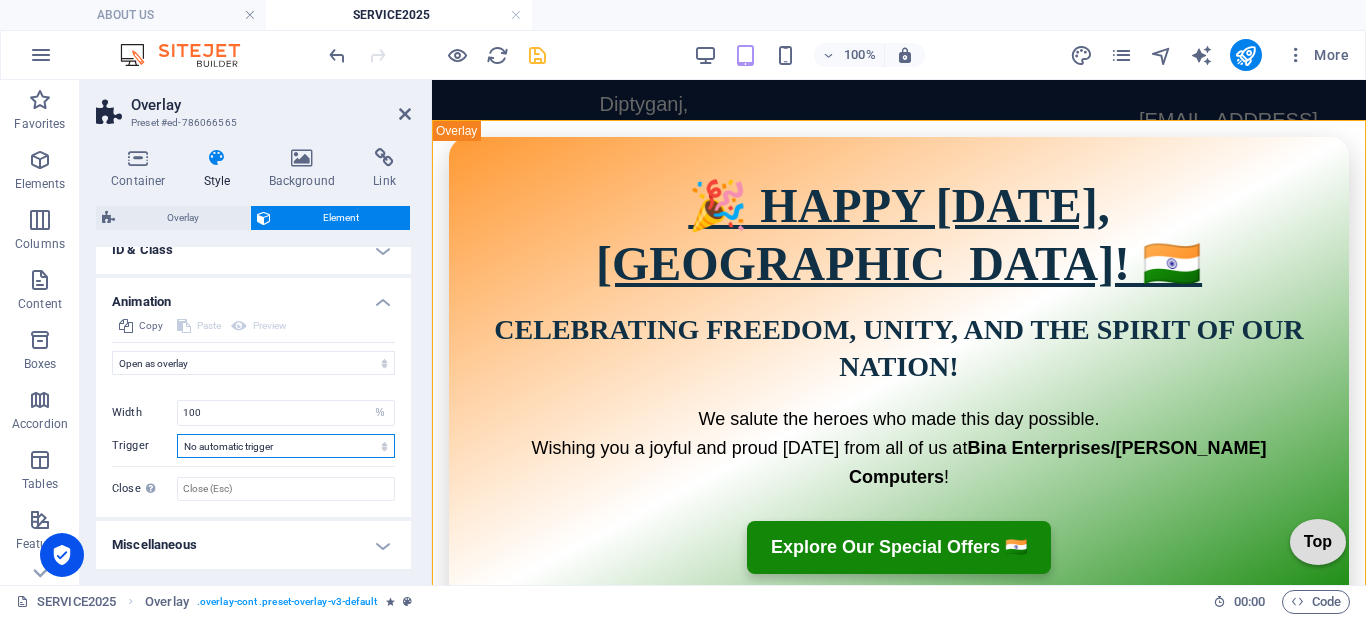 click on "No automatic trigger On page load Element scrolled into view" at bounding box center (286, 446) 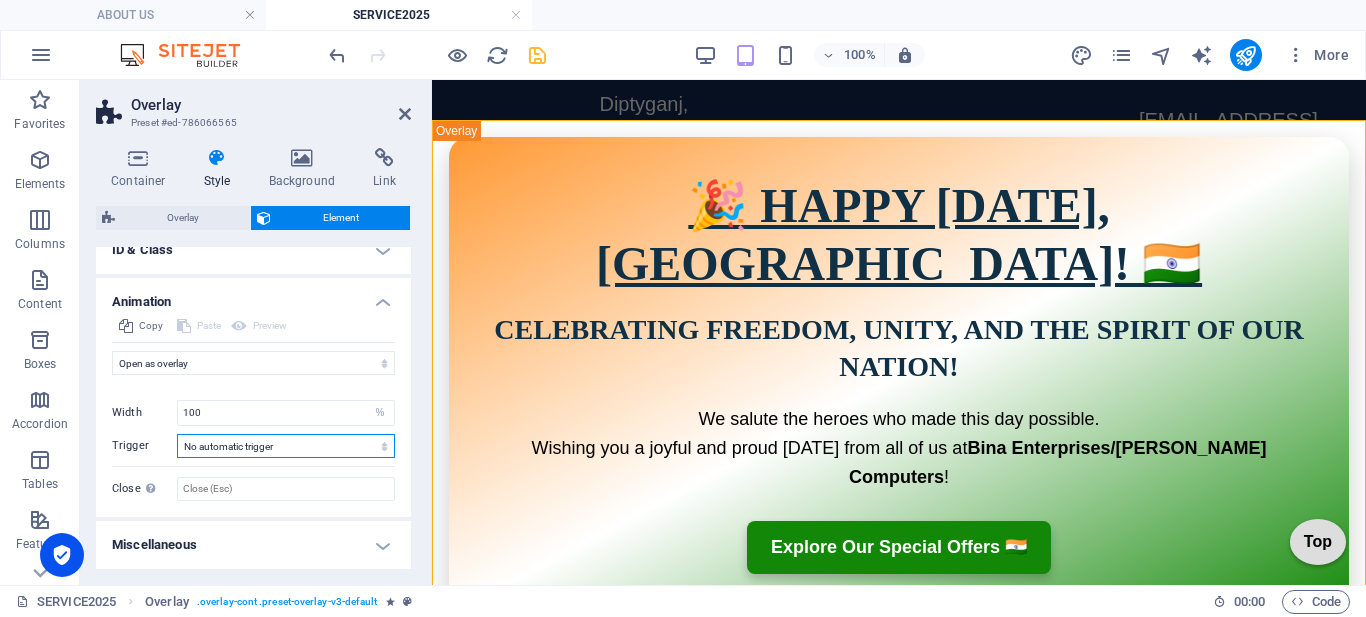 select on "onload" 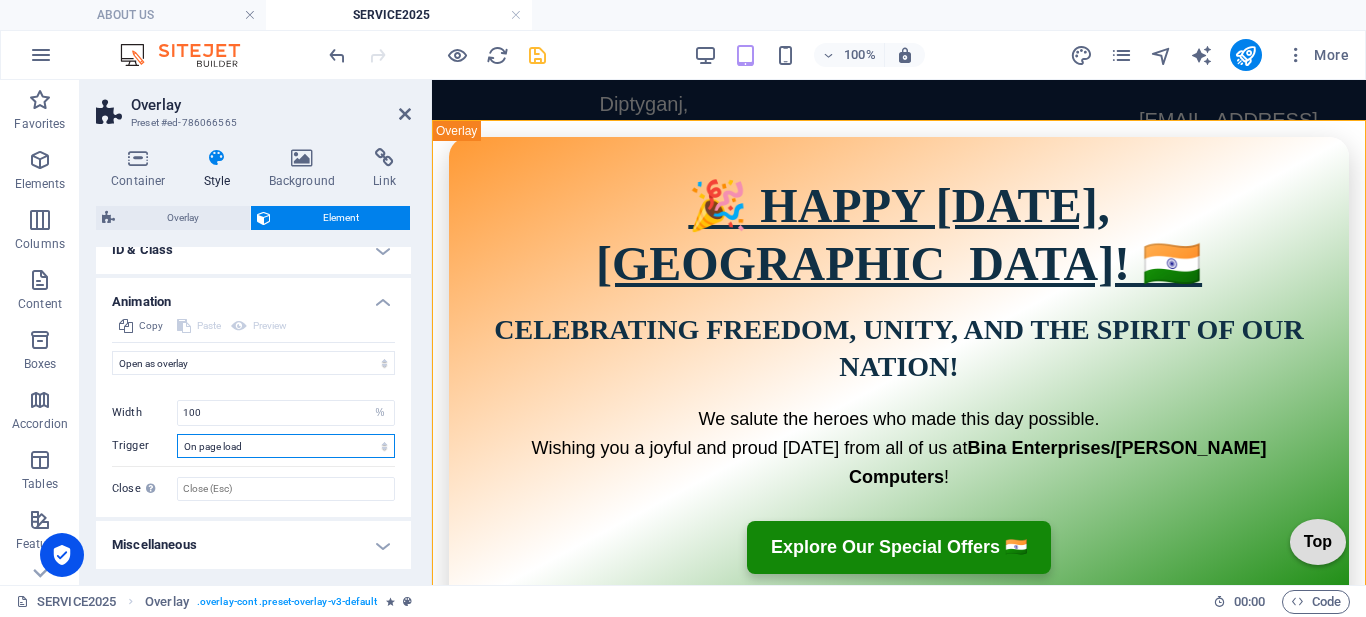 click on "No automatic trigger On page load Element scrolled into view" at bounding box center (286, 446) 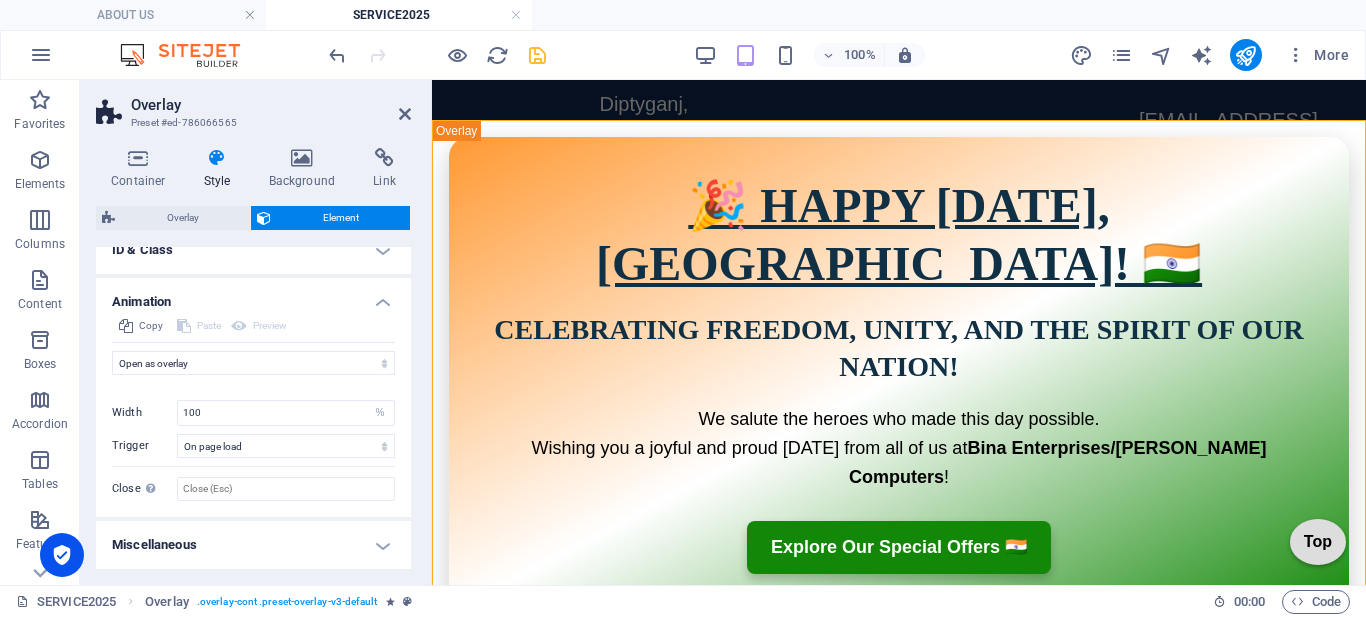 click on "Miscellaneous" at bounding box center [253, 545] 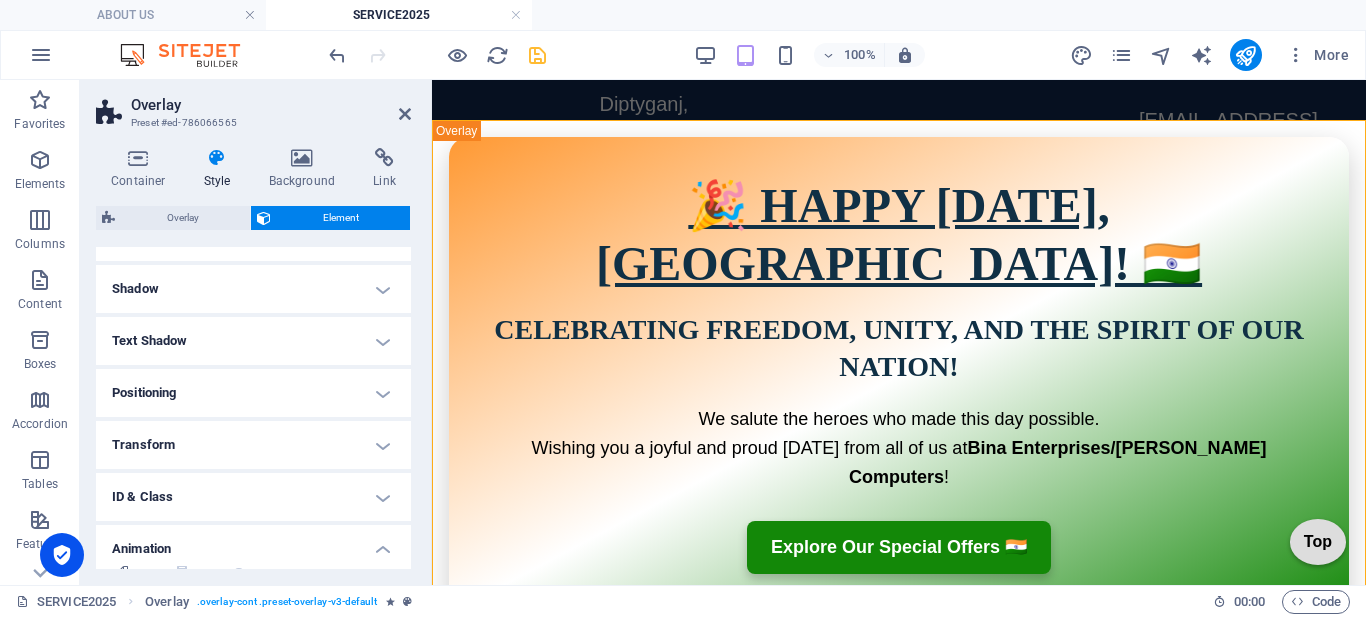 scroll, scrollTop: 228, scrollLeft: 0, axis: vertical 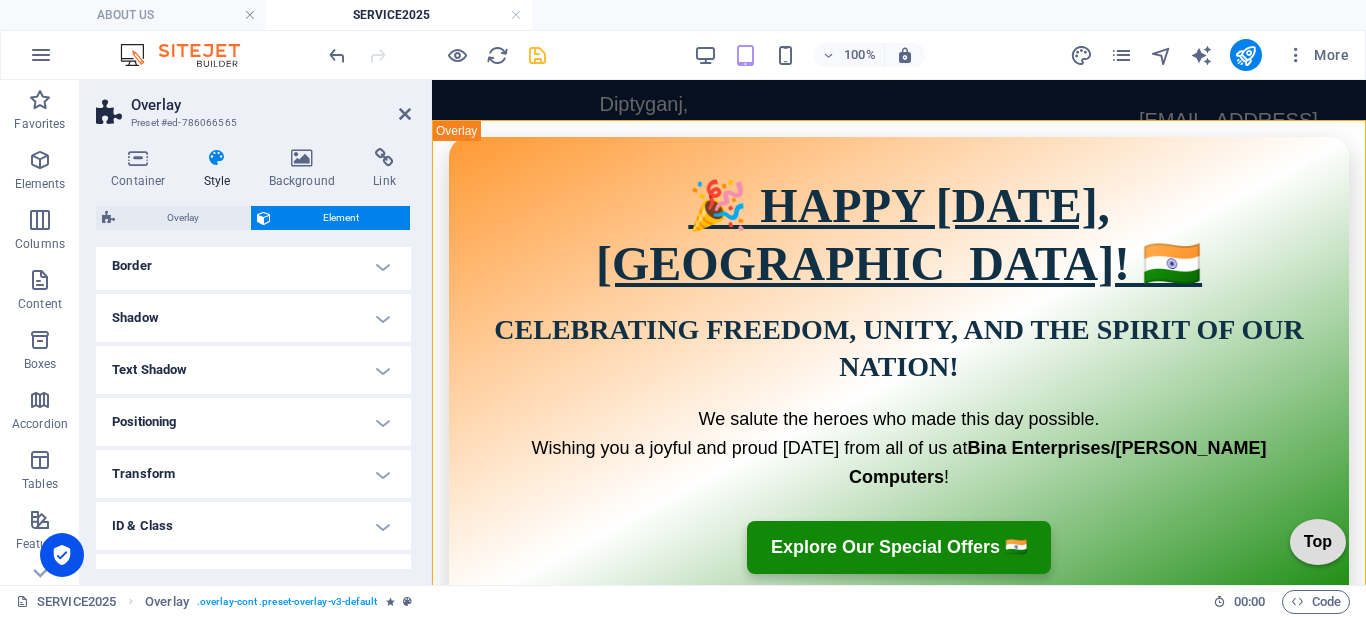 click on "Transform" at bounding box center [253, 474] 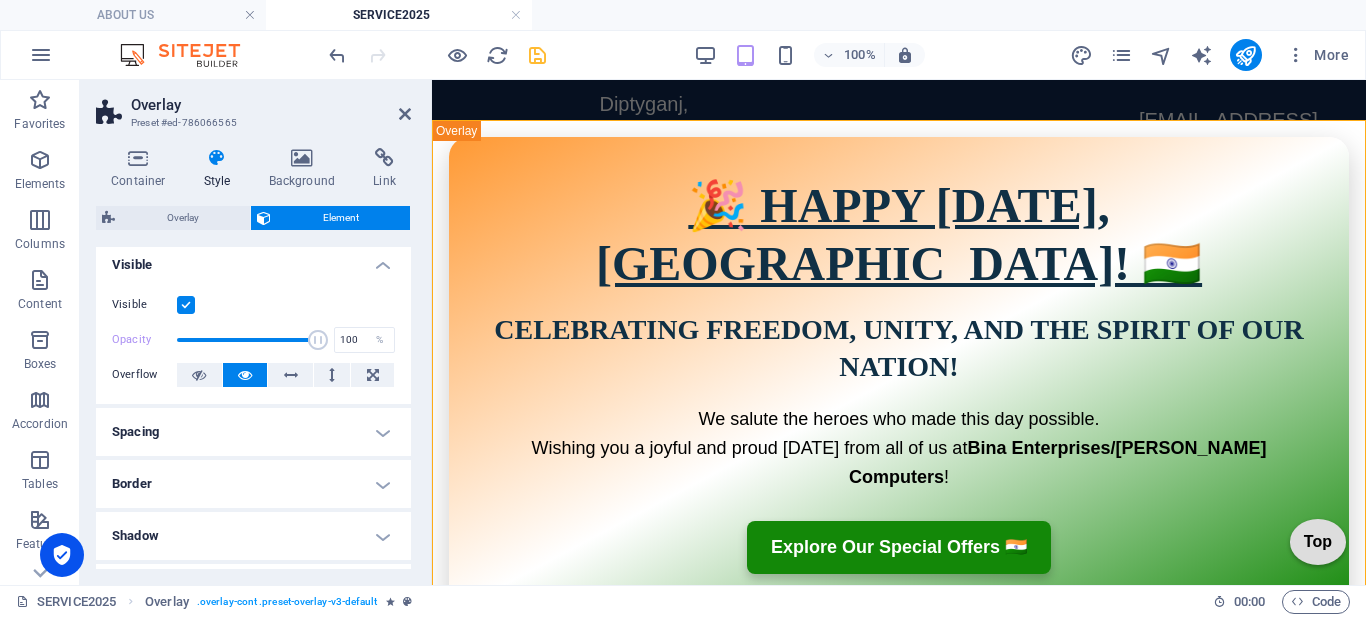 scroll, scrollTop: 0, scrollLeft: 0, axis: both 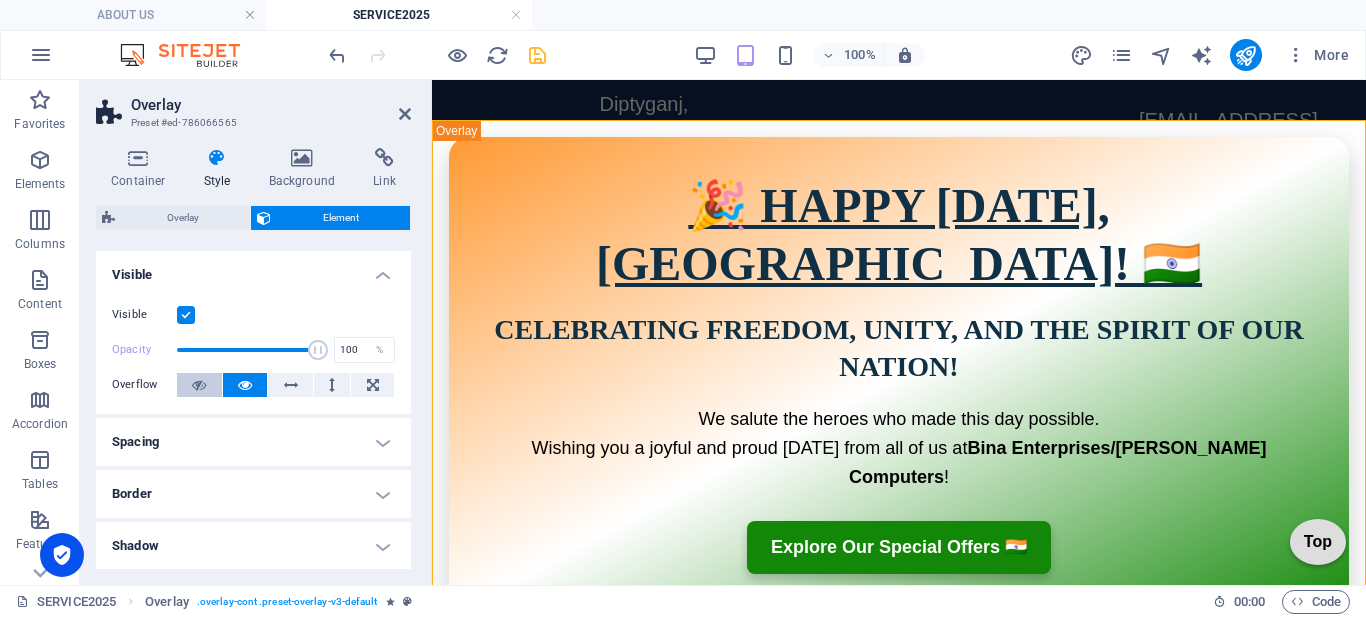 click at bounding box center (199, 385) 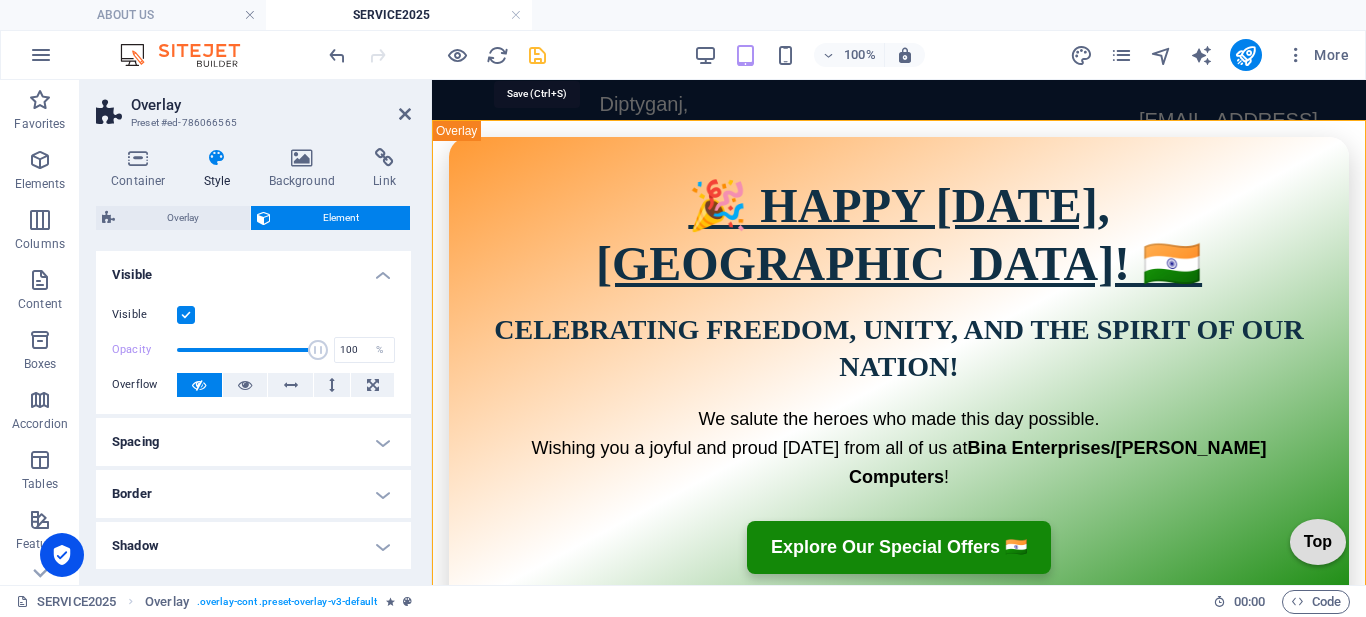 click at bounding box center [537, 55] 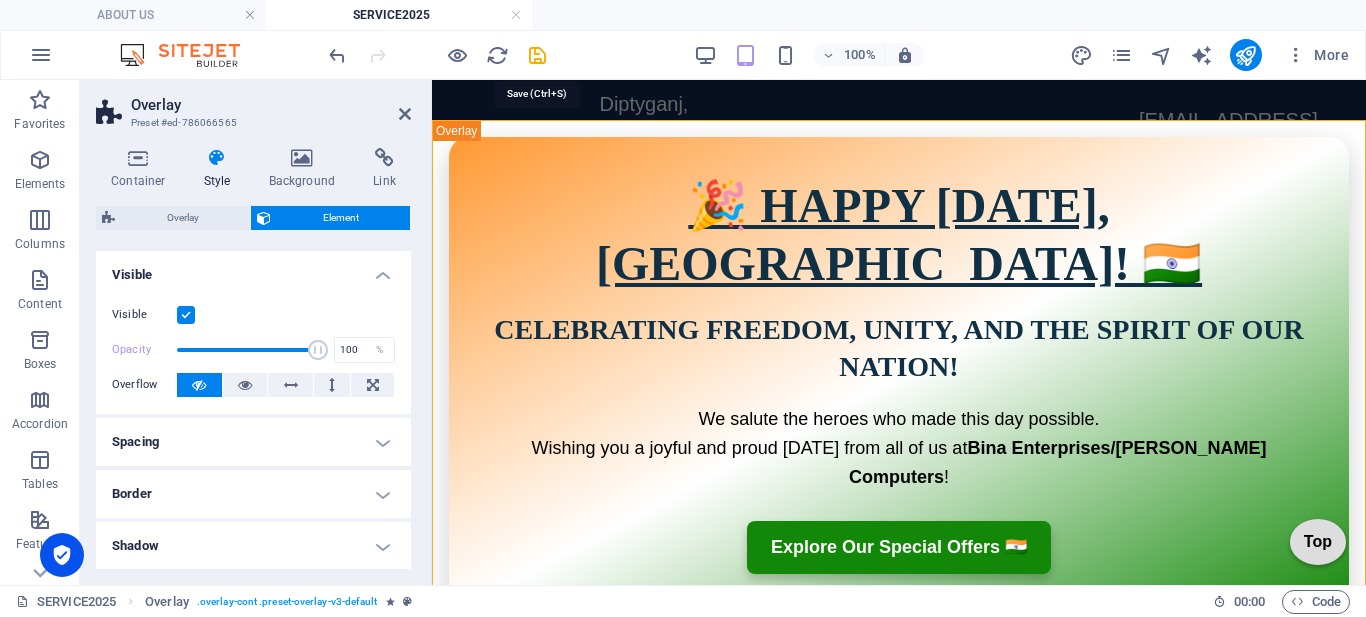 select on "overlay" 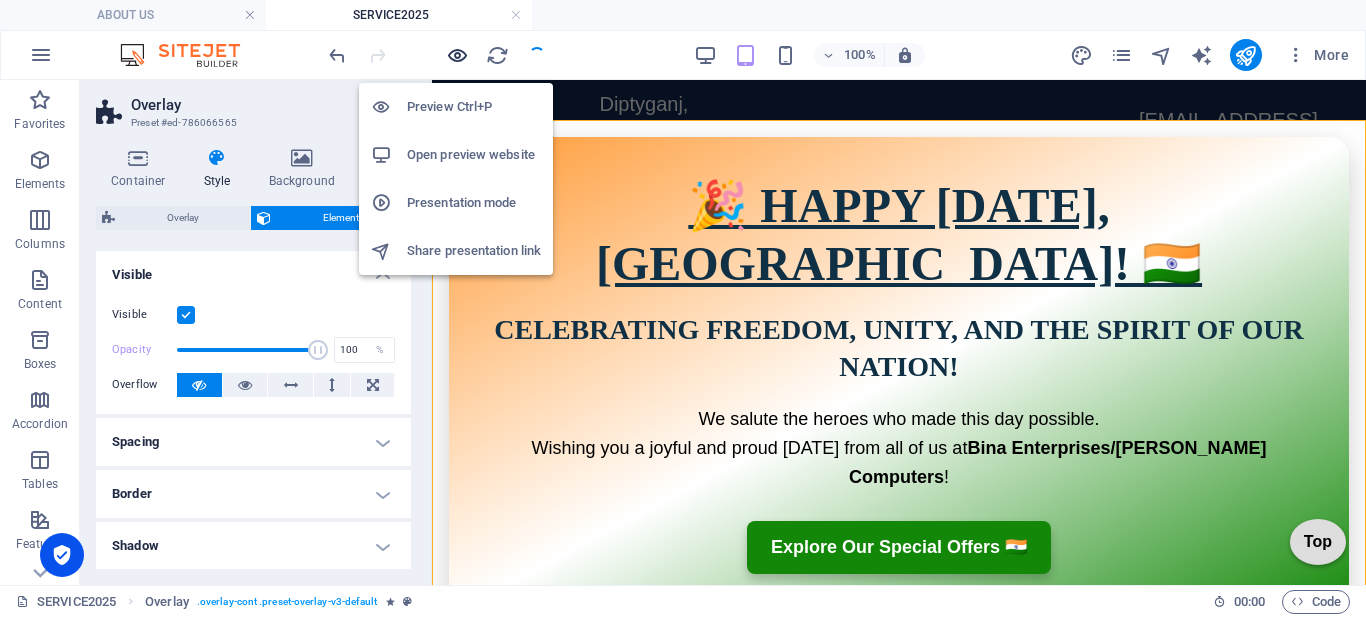 click at bounding box center (457, 55) 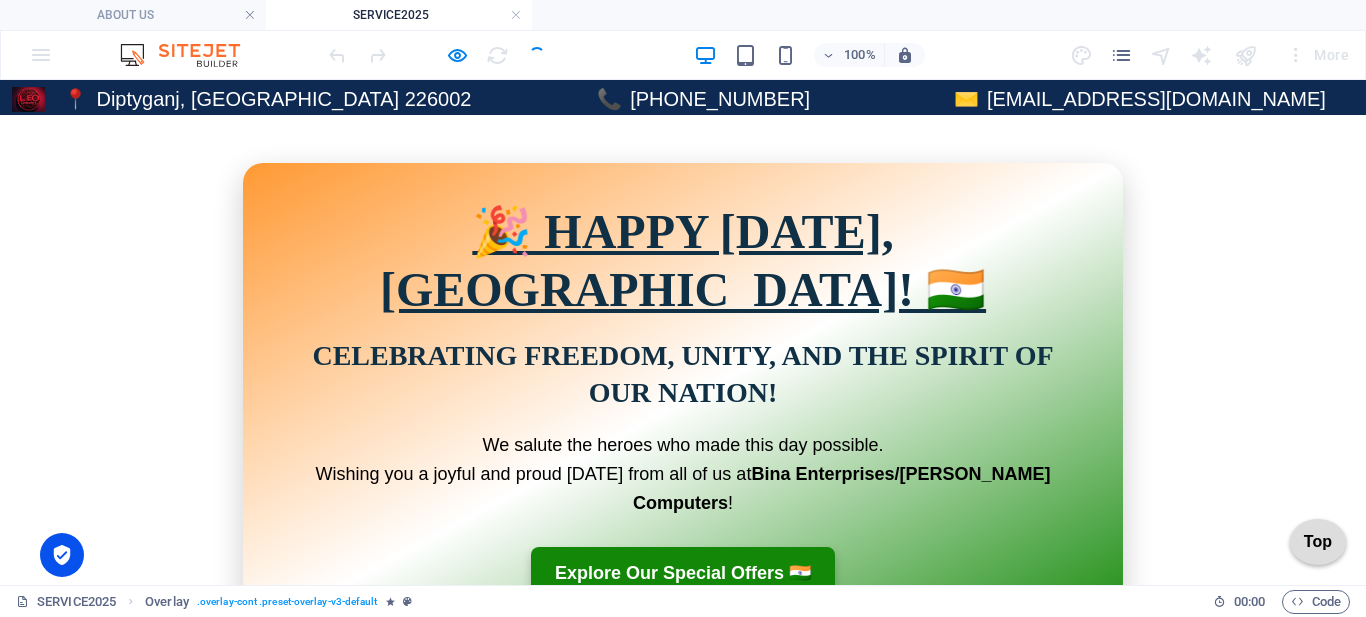 scroll, scrollTop: 0, scrollLeft: 0, axis: both 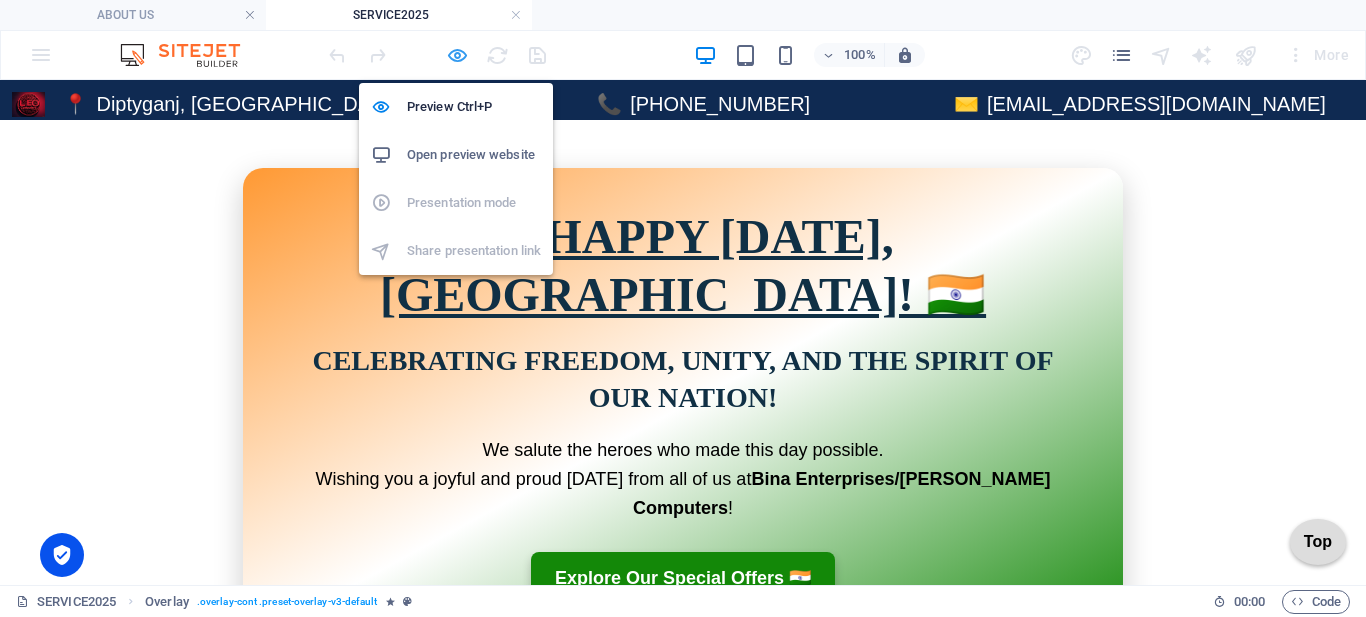 click at bounding box center [457, 55] 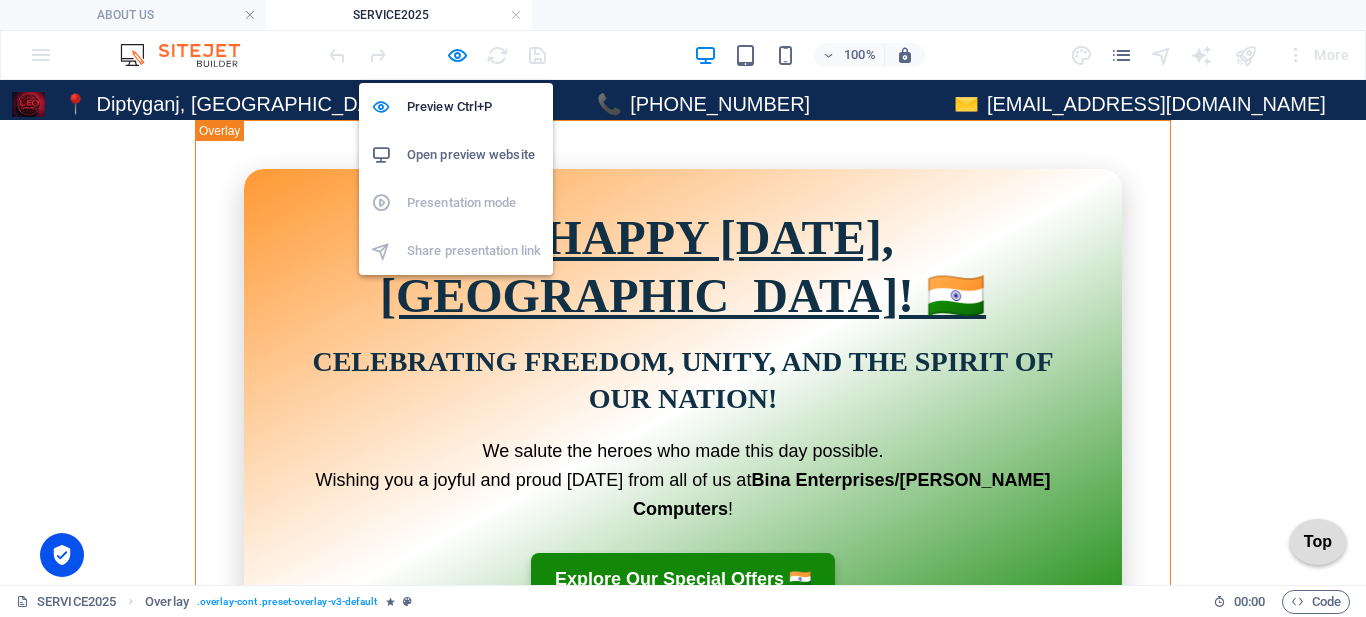 select on "overlay" 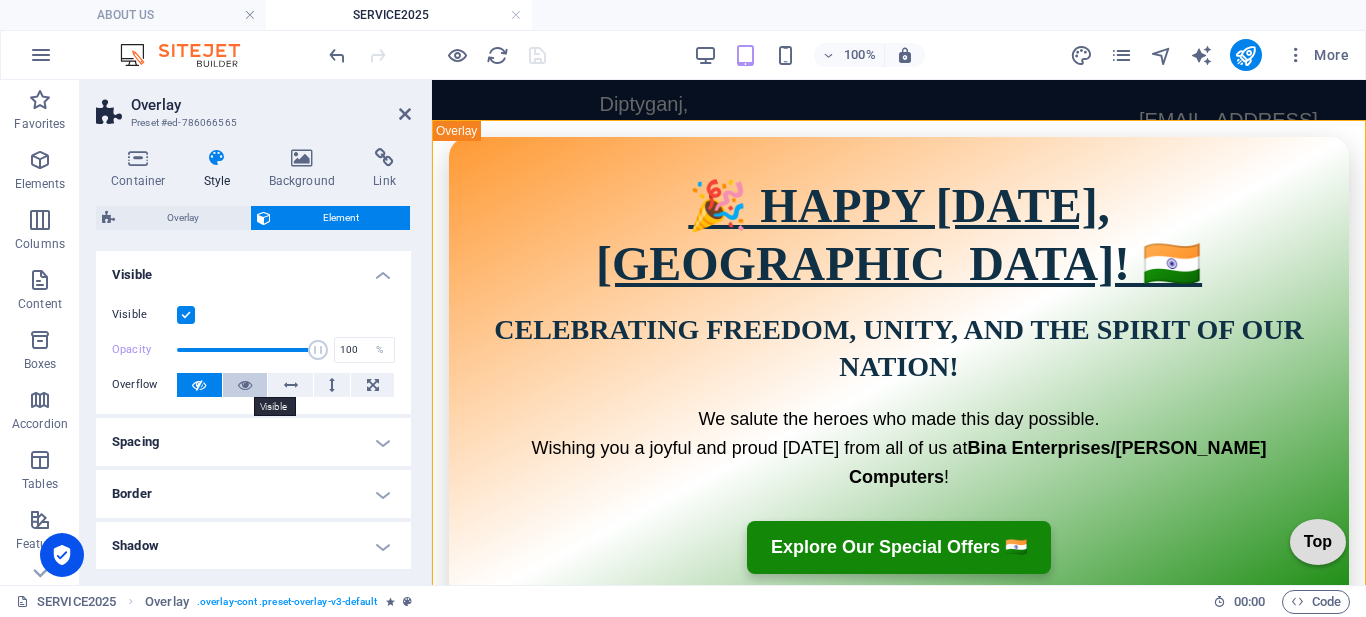 click at bounding box center (245, 385) 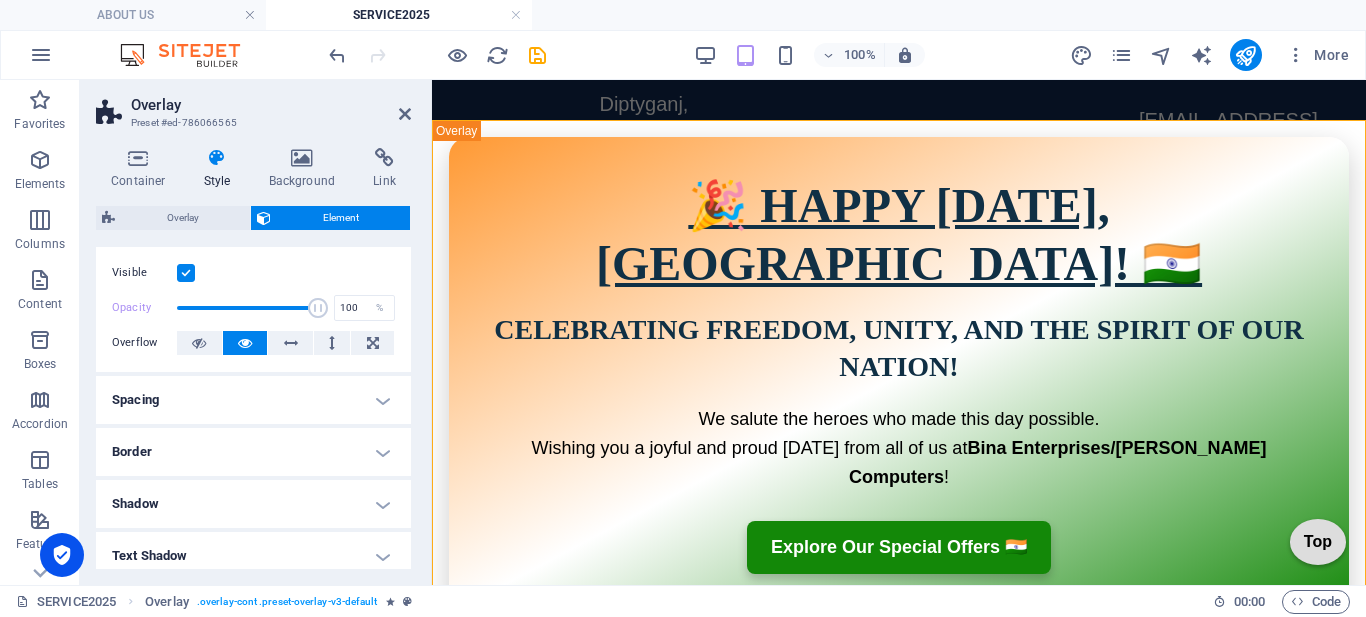 scroll, scrollTop: 0, scrollLeft: 0, axis: both 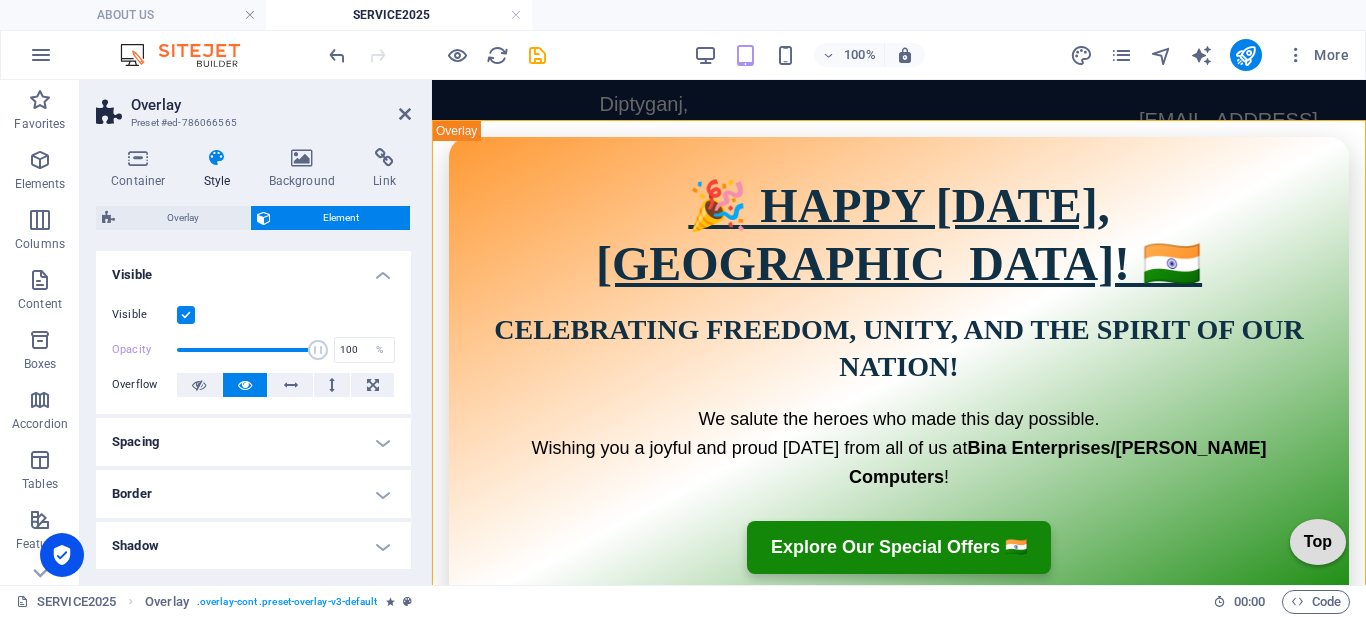 click on "Visible" at bounding box center [253, 269] 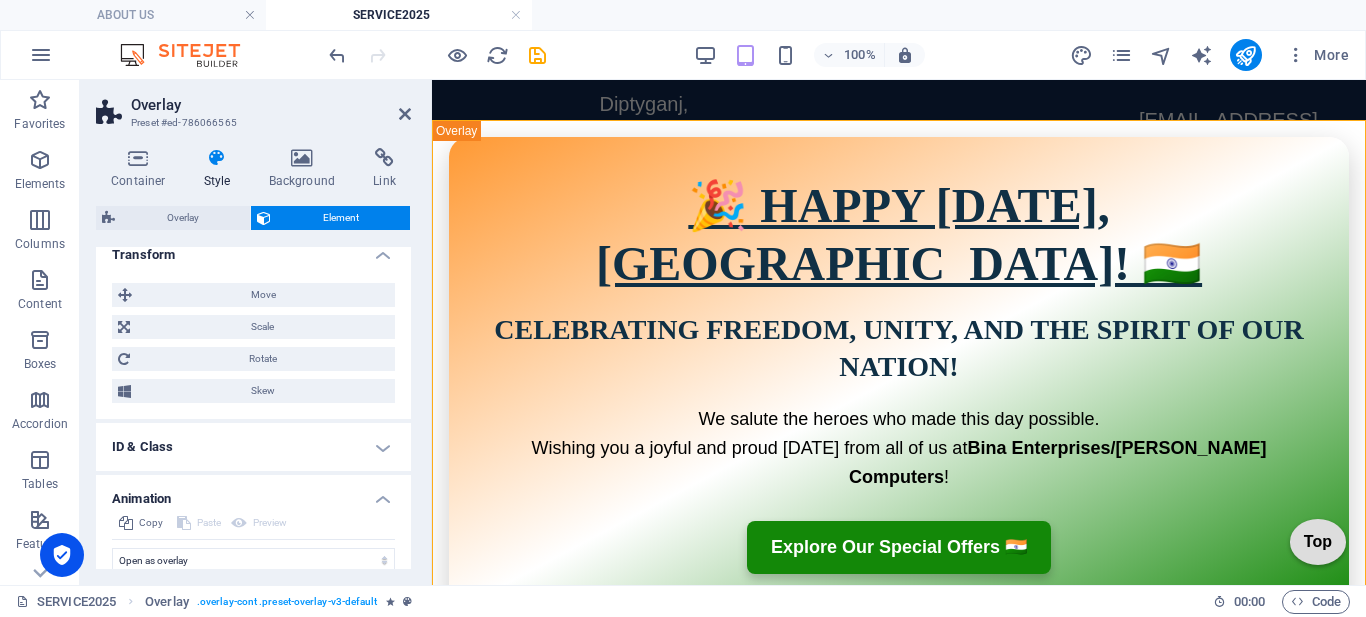 scroll, scrollTop: 300, scrollLeft: 0, axis: vertical 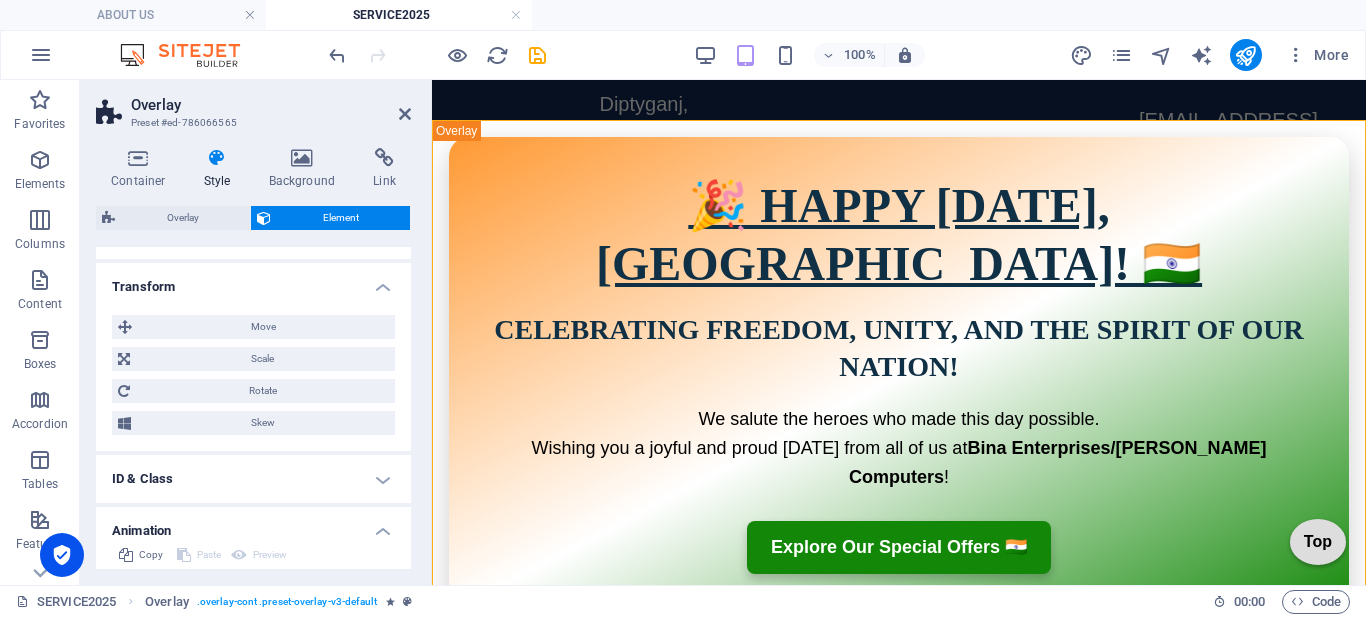 click on "Move X offset 0 px rem % em vh vw Y offset 0 px rem % em vh vw Scale Zoom 100 % Rotate Rotate 0 ° Skew X offset 0 ° Y offset 0 °" at bounding box center [253, 375] 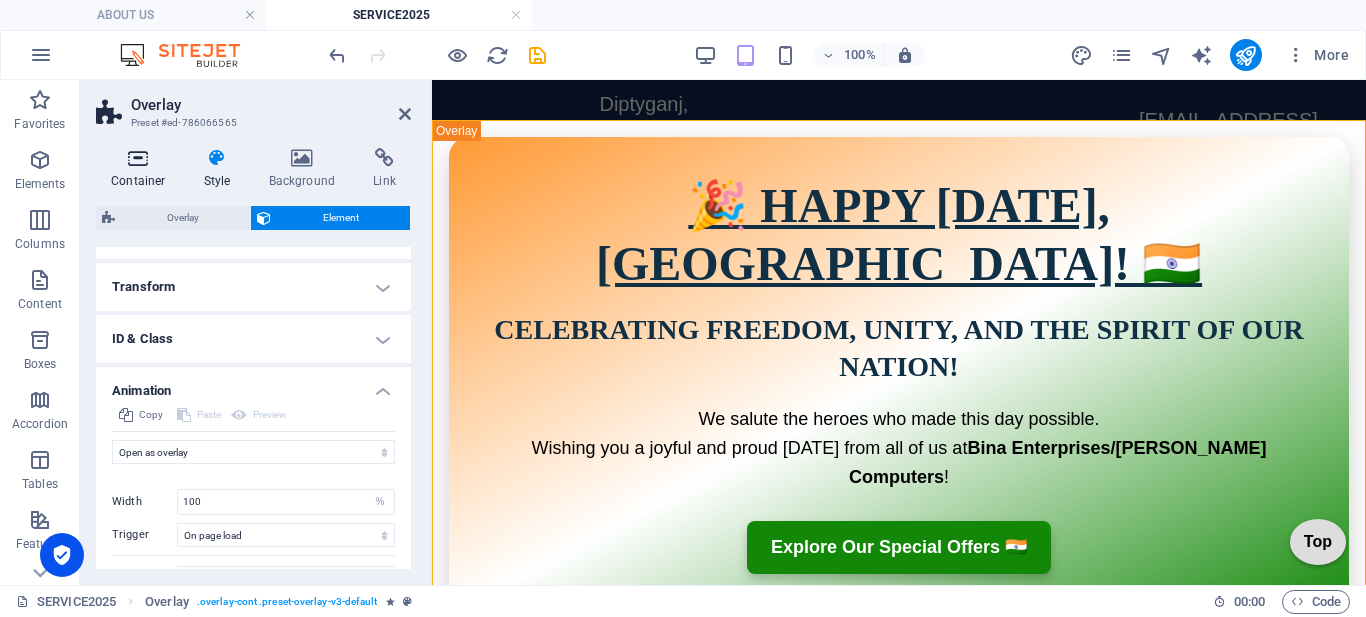 click on "Container" at bounding box center (142, 169) 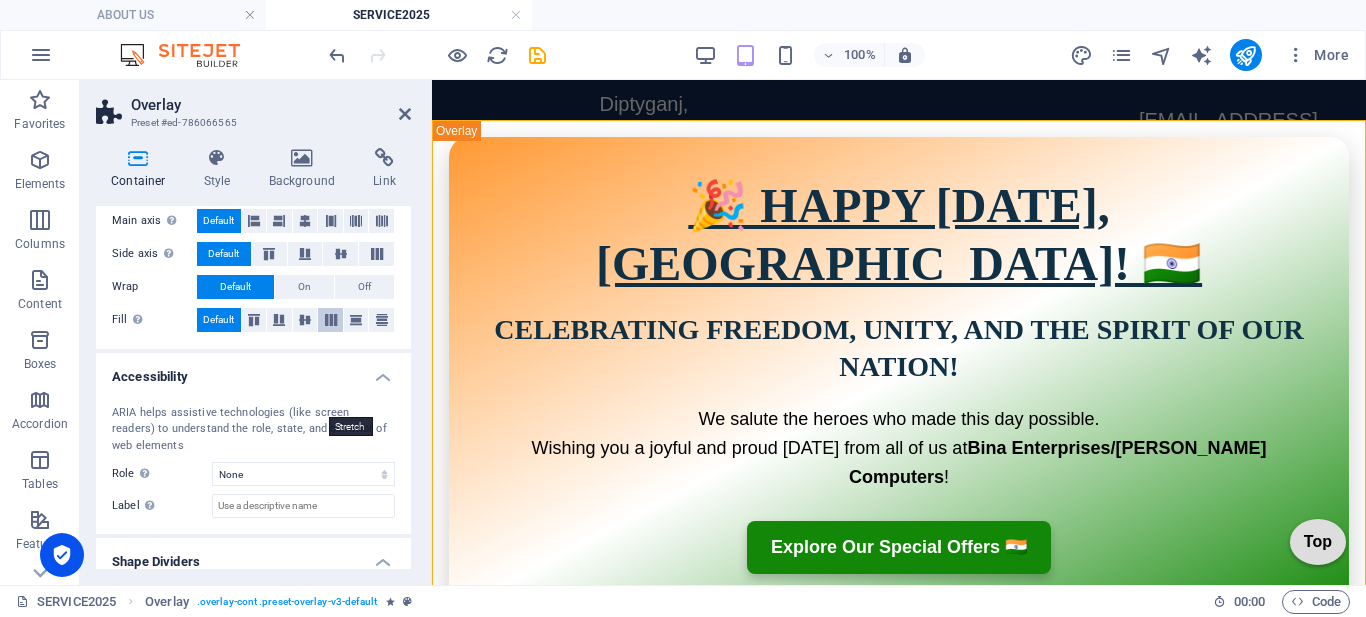 scroll, scrollTop: 446, scrollLeft: 0, axis: vertical 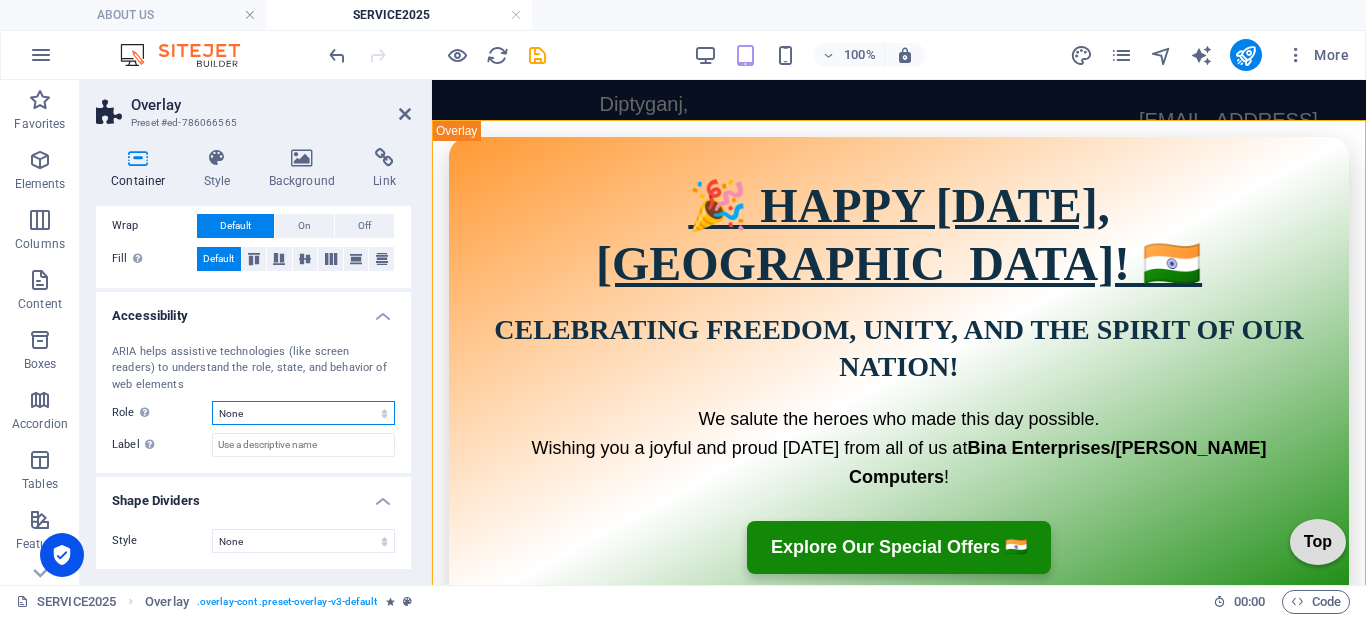 click on "None Alert Article Banner Comment Complementary Dialog Footer Header Marquee Presentation Region Section Separator Status Timer" at bounding box center [303, 413] 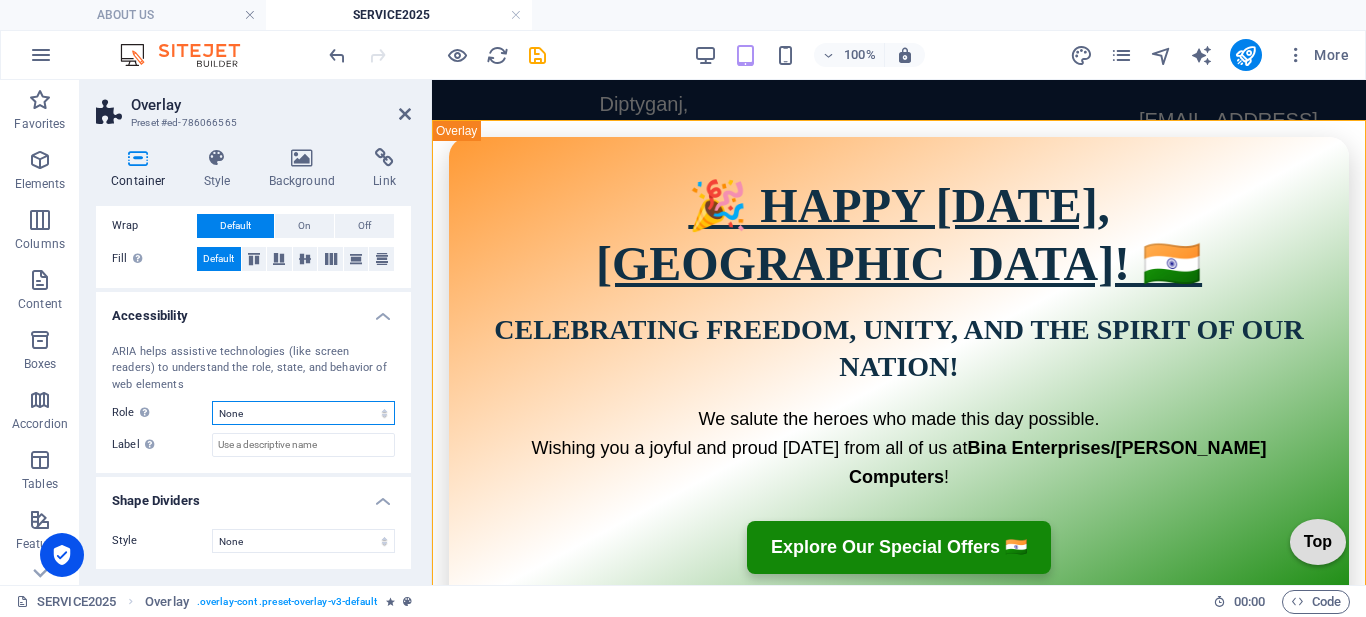 select on "alert" 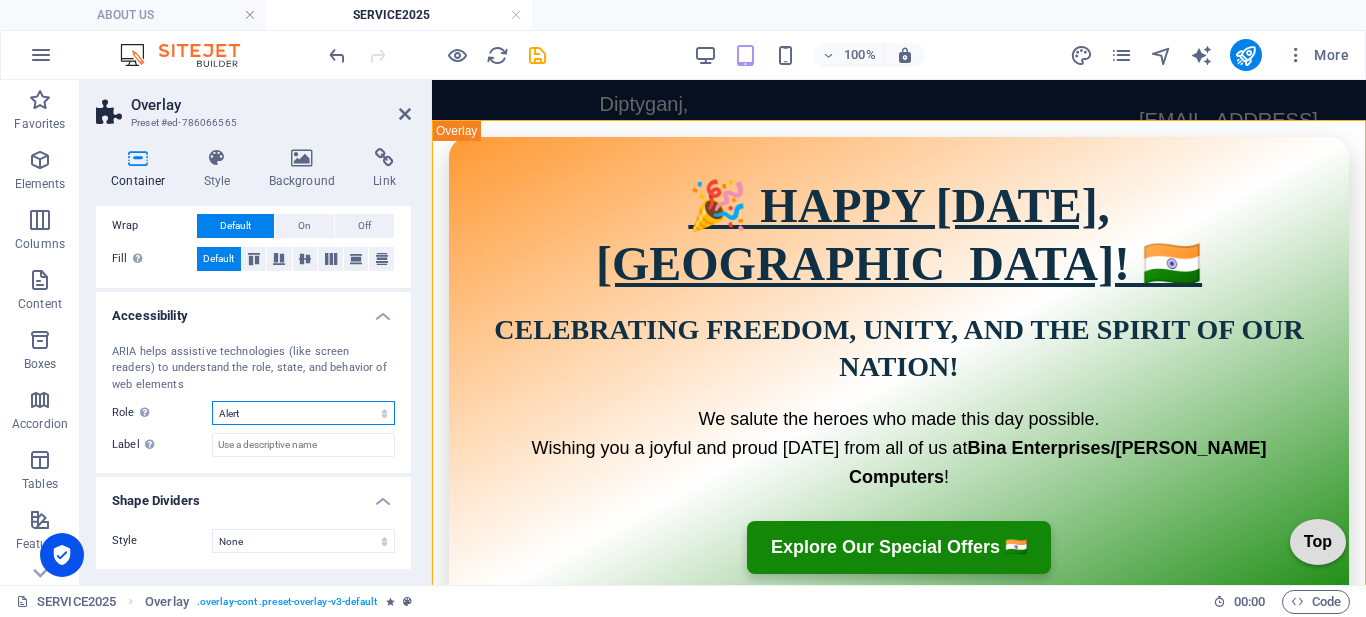 click on "None Alert Article Banner Comment Complementary Dialog Footer Header Marquee Presentation Region Section Separator Status Timer" at bounding box center [303, 413] 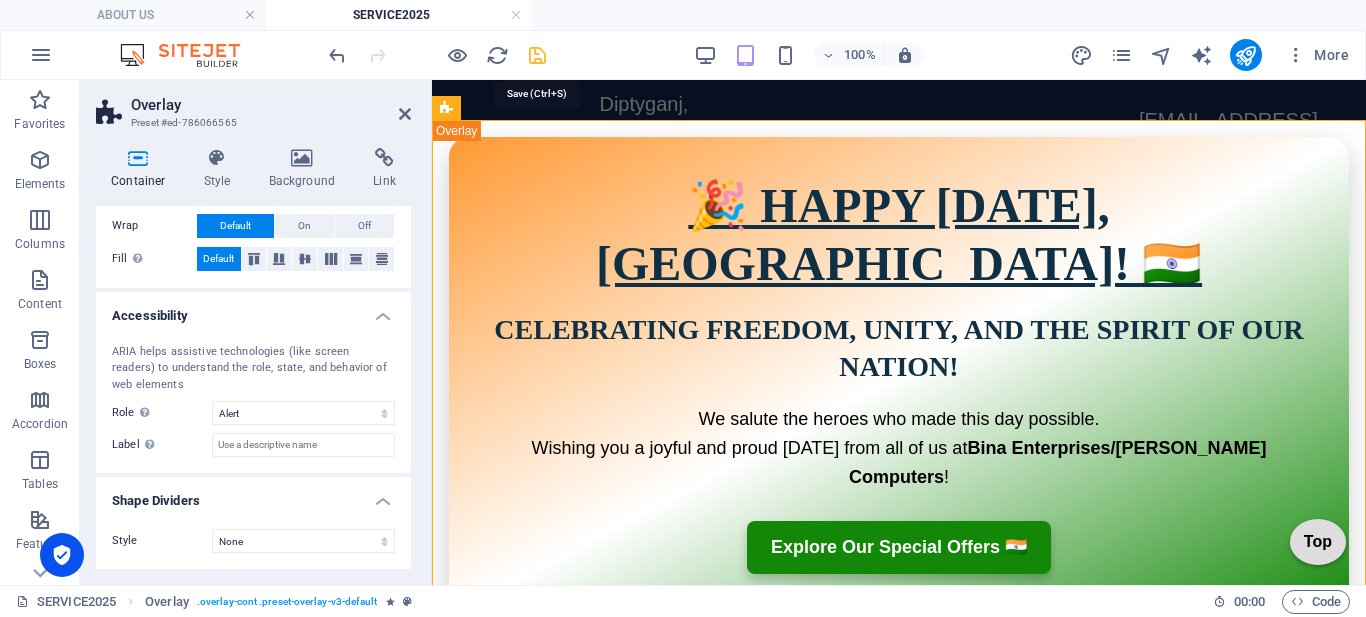 click at bounding box center [537, 55] 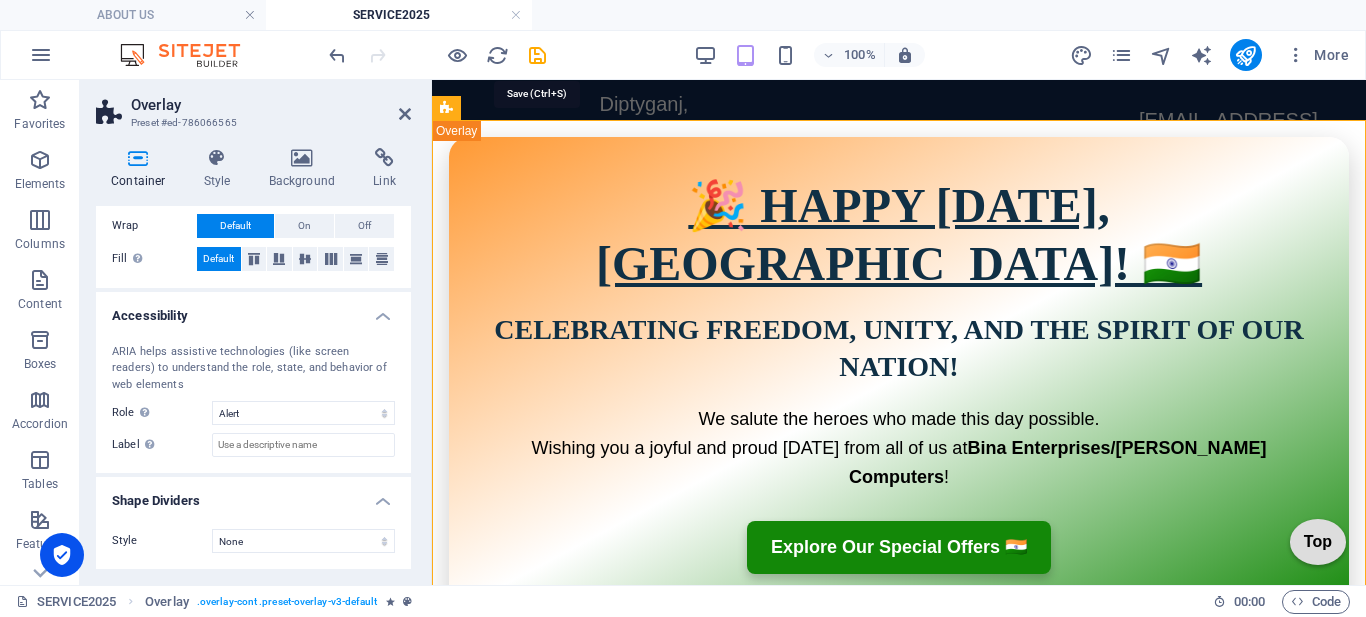 select on "alert" 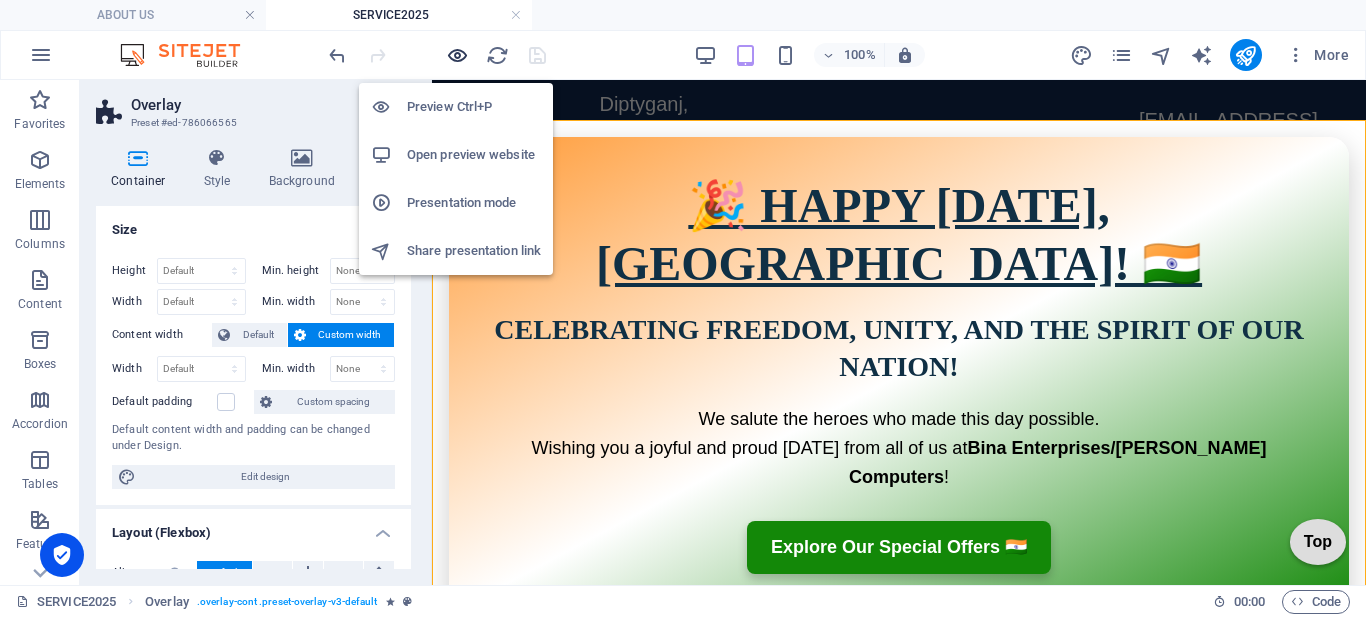 click at bounding box center [457, 55] 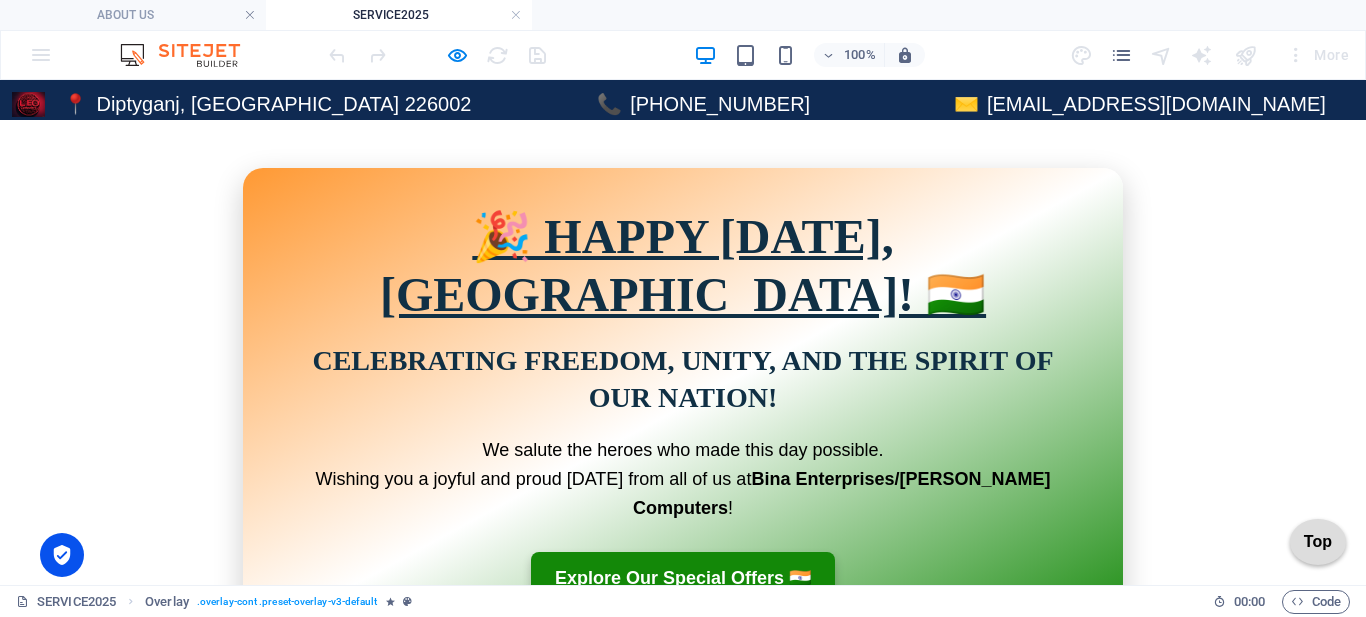 click on "Full Width Top Bar
📍
Diptyganj, Lucknow 226002
📞
+91-8429930881
✉️
info@leocomputers.co.in
🎉 HAPPY INDEPENDENCE DAY, INDIA! 🇮🇳
Celebrating Freedom, Unity, and the Spirit of Our Nation!
We salute the heroes who made this day possible.
Wishing you a joyful and proud Independence Day from all of us at  Bina Enterprises/Leo Computers !
Explore Our Special Offers 🇮🇳
WELCOME TO BINA ENTERPRISES PRICE Home & ABOUT US Service OUR PROJECT Contact SUPPORT RESUME our project govenment jobs and other forms BUSINESS NEED HELP registar for website ACCOUNTING SOFTWARE BUSINESS DOC FORMAT our project Compliances ITR GST HELP YOU SELF SERVICE2025 CSC GO-PAY TRAVEL UNION E-DISTRICT HDFC-VYAPAR CHAT-GPT rojgar c panel hdfc bank whatsapp PRIVATE VERY SOON...... SARKARI VERY SOON...... IMPORTANT  PMAWASH YUVA UDYAMI" at bounding box center [683, 2245] 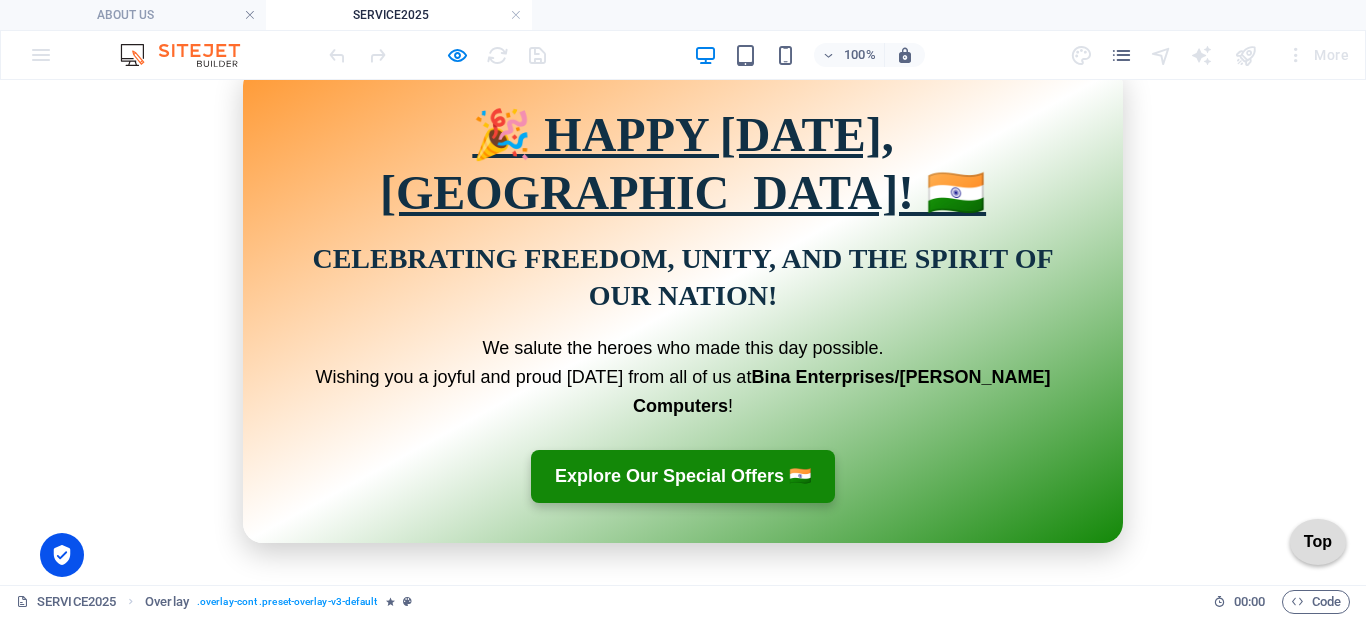 scroll, scrollTop: 100, scrollLeft: 0, axis: vertical 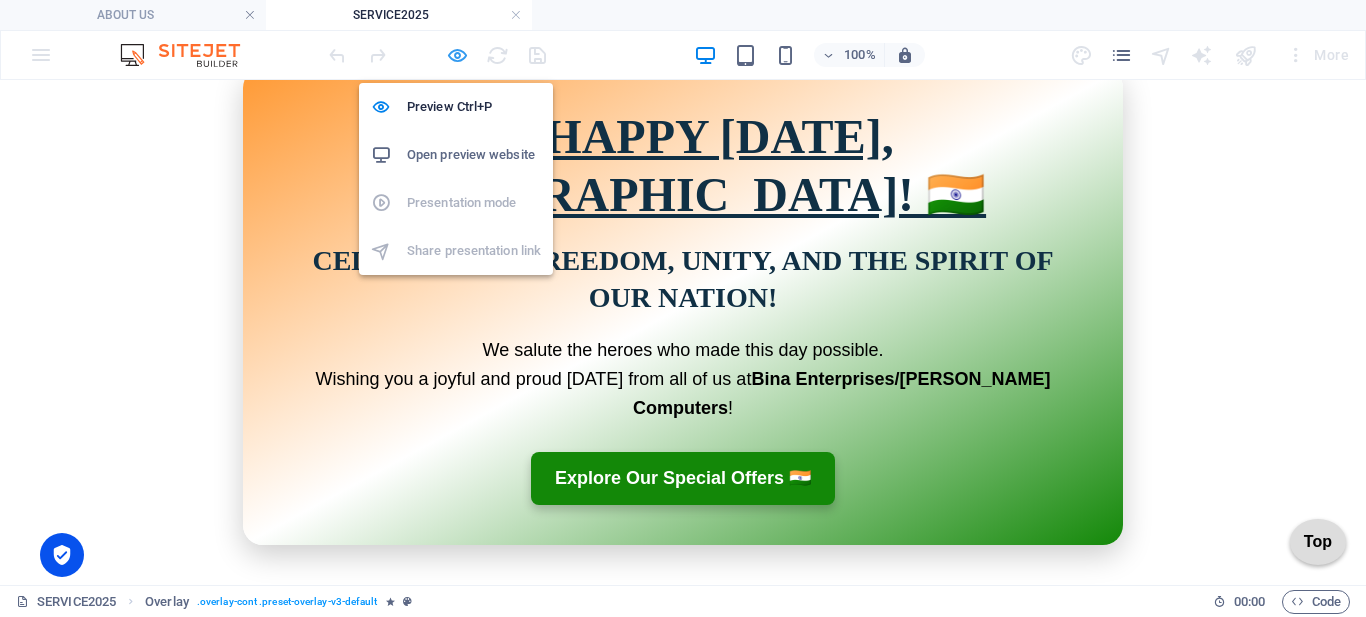 click at bounding box center [457, 55] 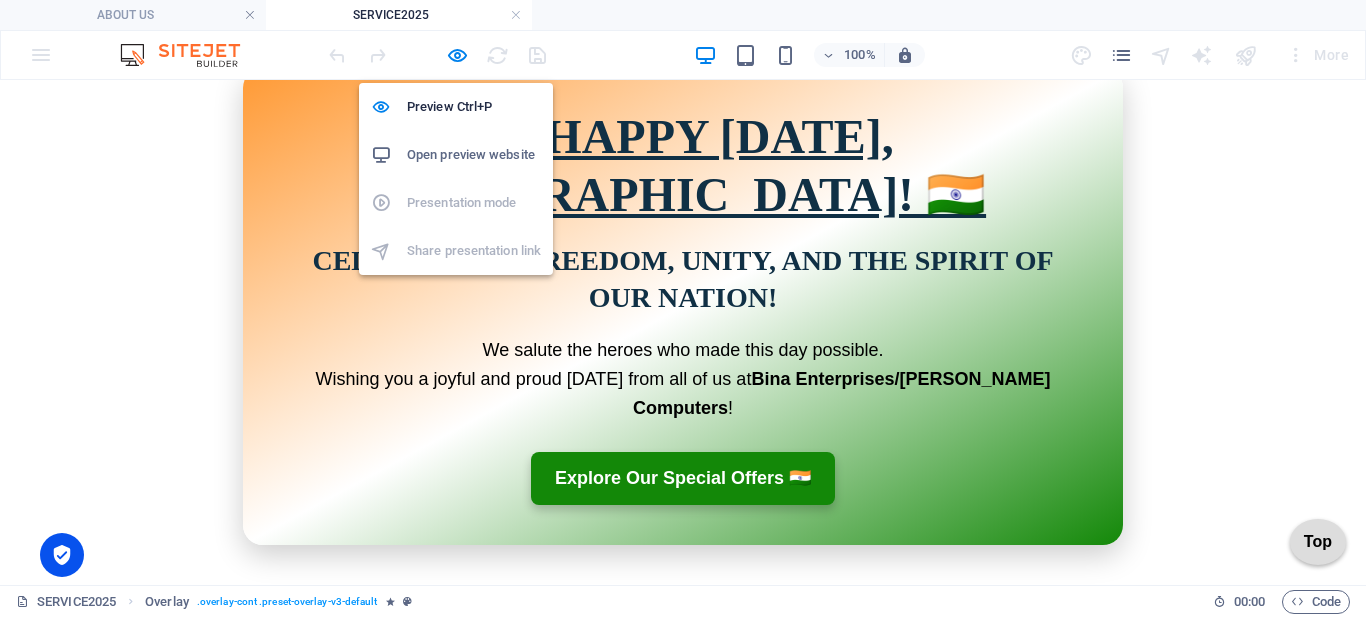 select on "alert" 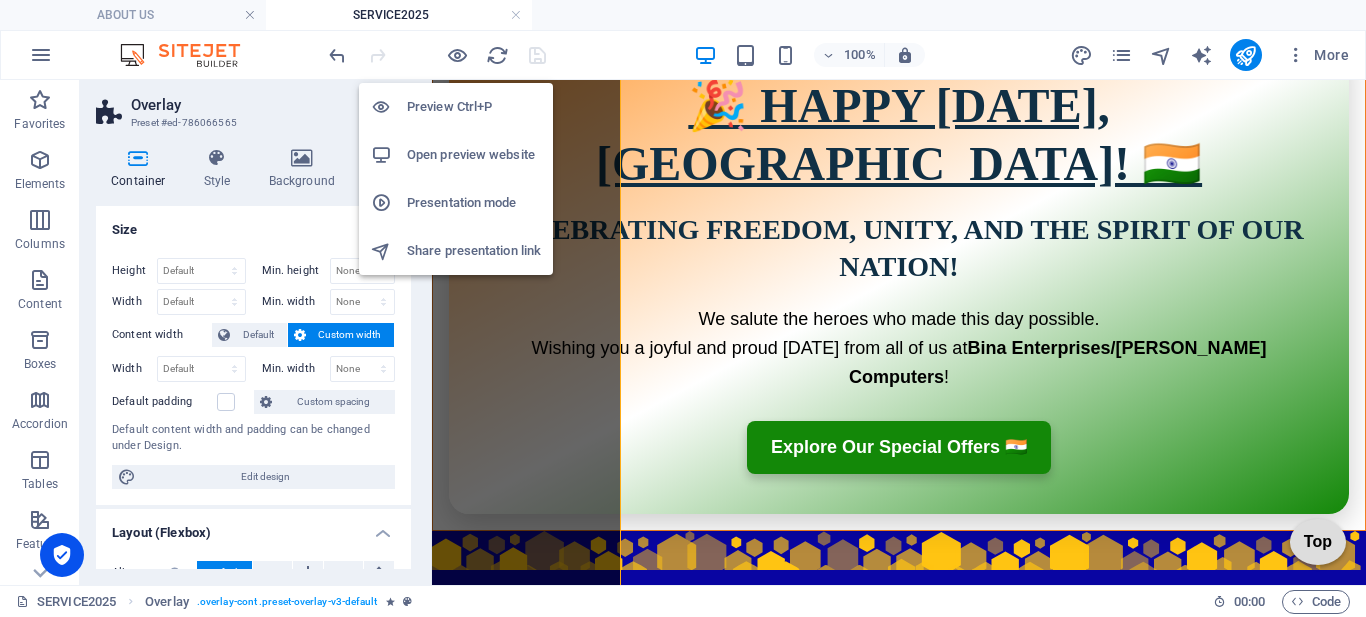 scroll, scrollTop: 101, scrollLeft: 0, axis: vertical 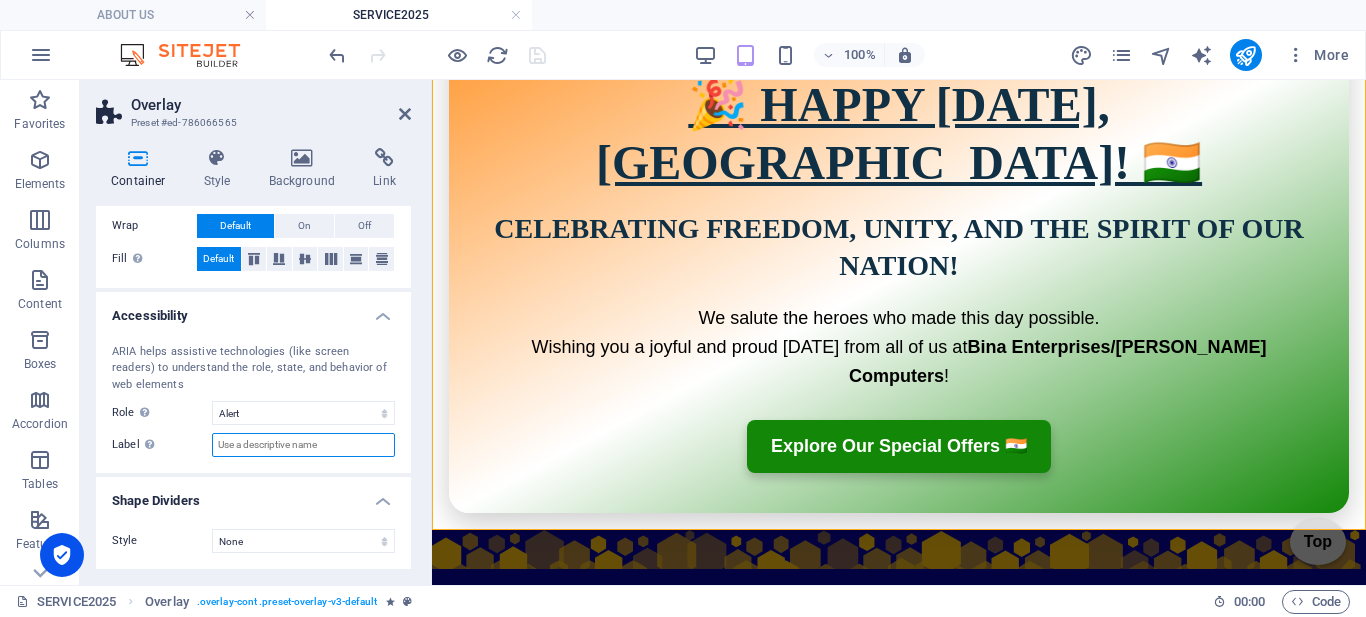 click on "Label Use the  ARIA label  to provide a clear and descriptive name for elements that aren not self-explanatory on their own." at bounding box center [303, 445] 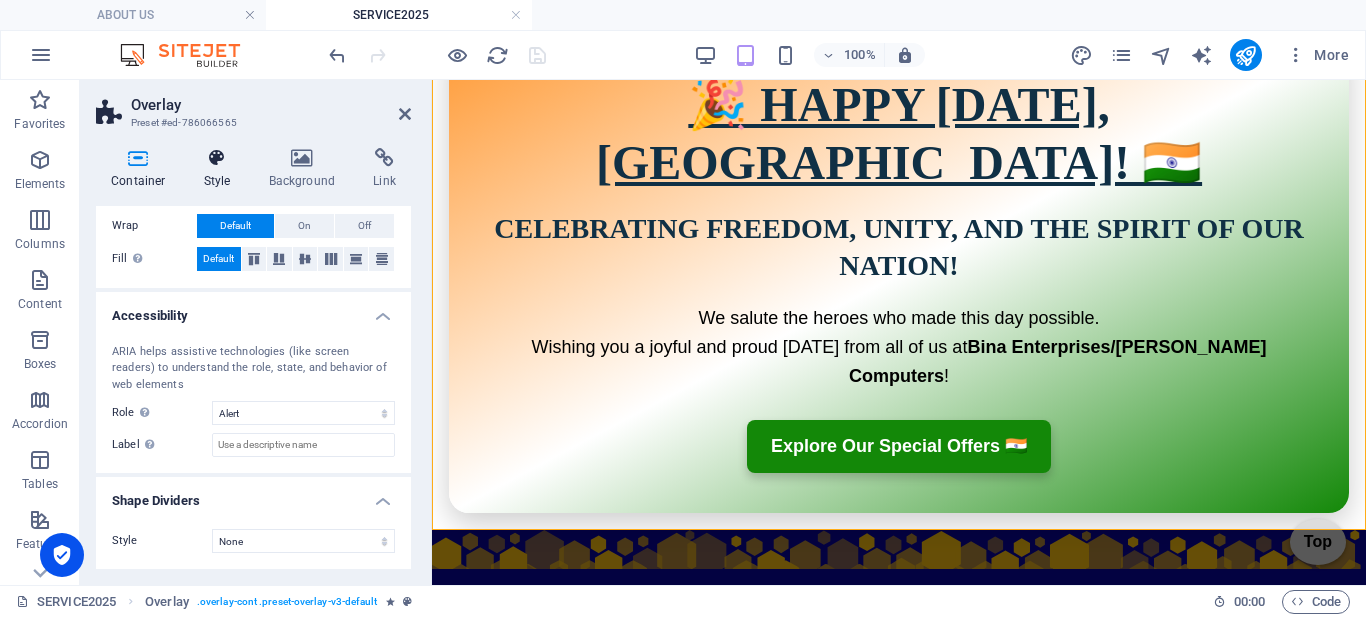 click at bounding box center (217, 158) 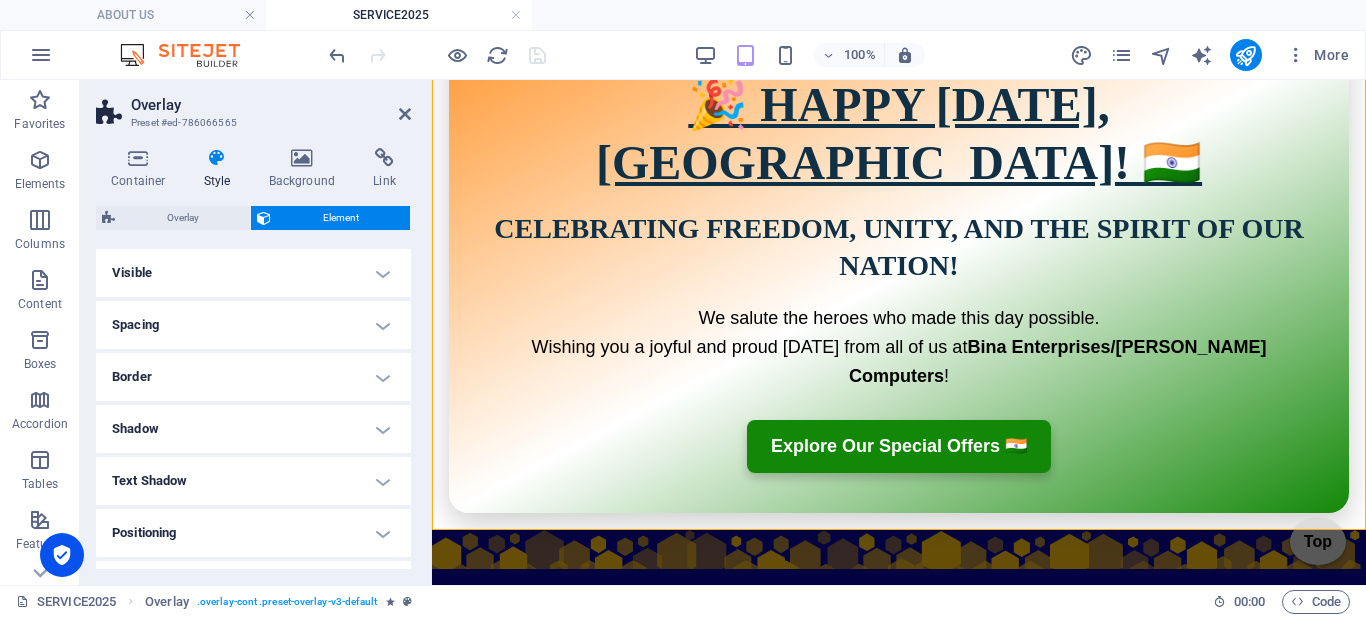scroll, scrollTop: 0, scrollLeft: 0, axis: both 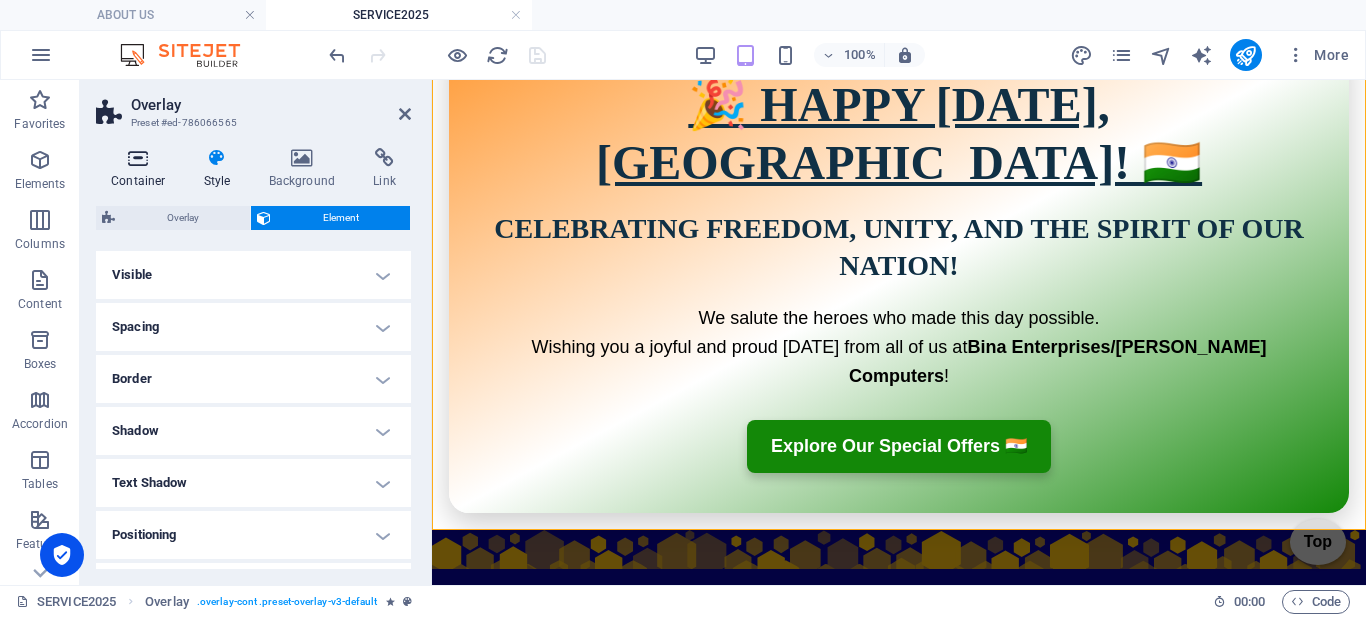 click at bounding box center (138, 158) 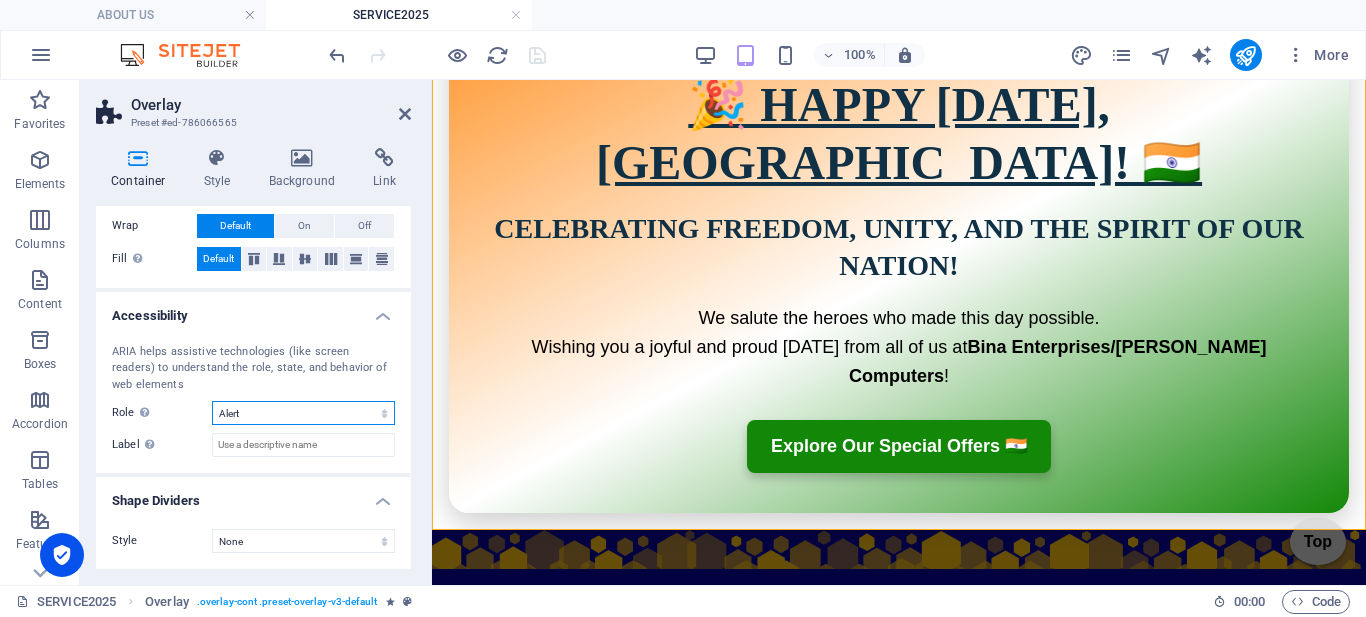 click on "None Alert Article Banner Comment Complementary Dialog Footer Header Marquee Presentation Region Section Separator Status Timer" at bounding box center [303, 413] 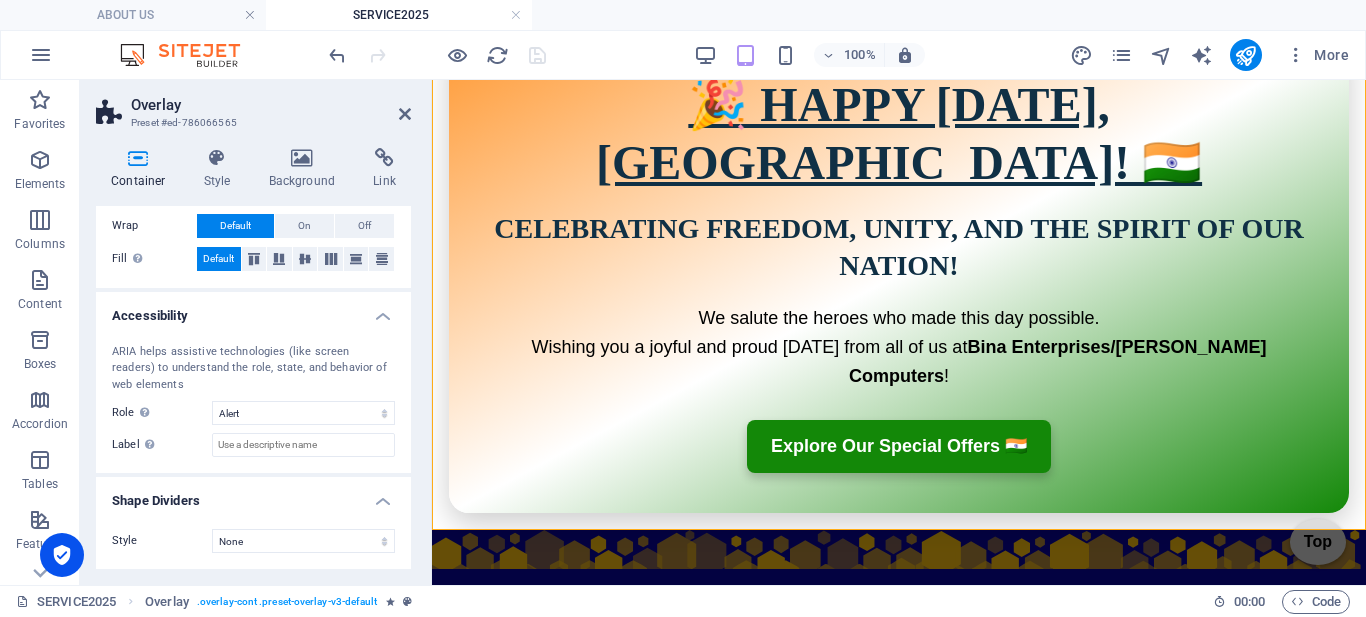 click on "ARIA helps assistive technologies (like screen readers) to understand the role, state, and behavior of web elements Role The ARIA role defines the purpose of an element.  Here you can find all explanations and recommendations None Alert Article Banner Comment Complementary Dialog Footer Header Marquee Presentation Region Section Separator Status Timer Label Use the  ARIA label  to provide a clear and descriptive name for elements that aren not self-explanatory on their own." at bounding box center (253, 401) 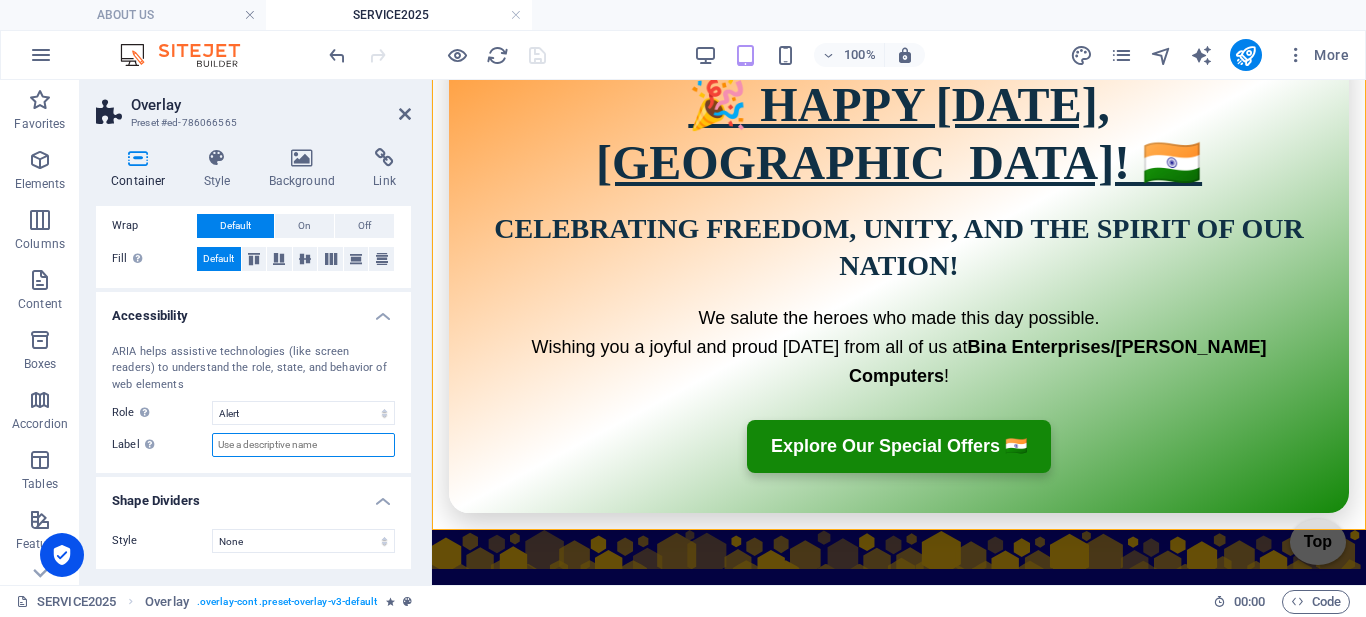 click on "Label Use the  ARIA label  to provide a clear and descriptive name for elements that aren not self-explanatory on their own." at bounding box center (303, 445) 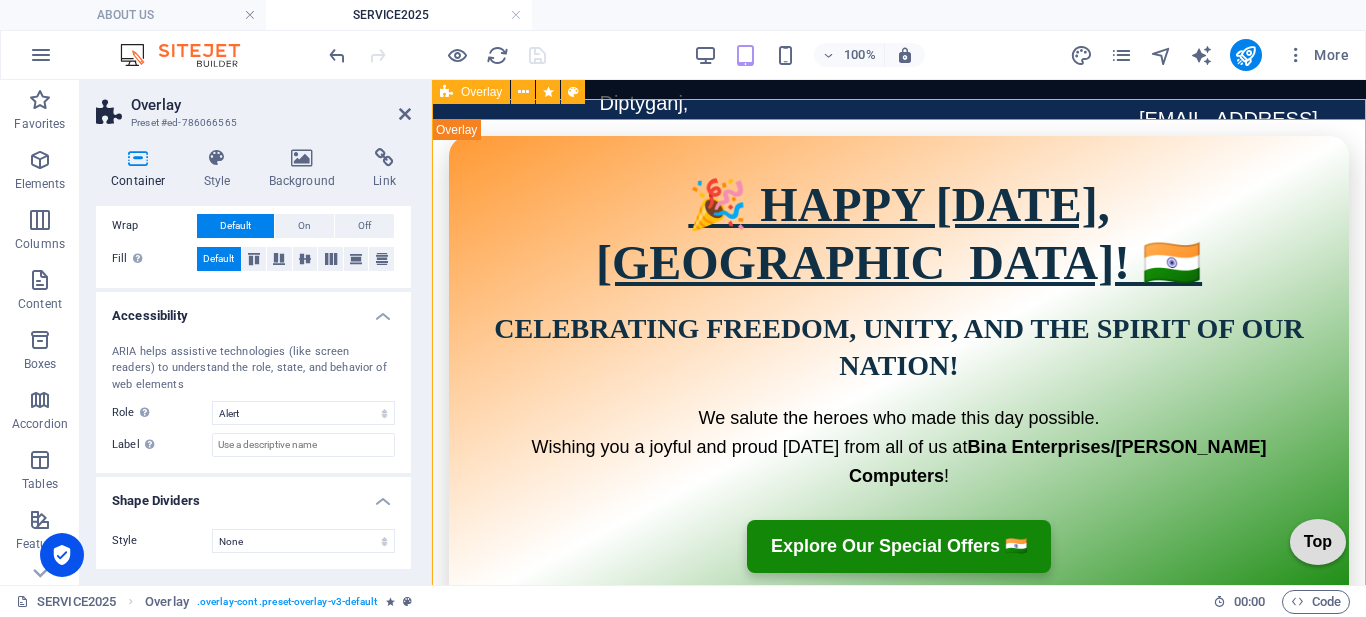 scroll, scrollTop: 0, scrollLeft: 0, axis: both 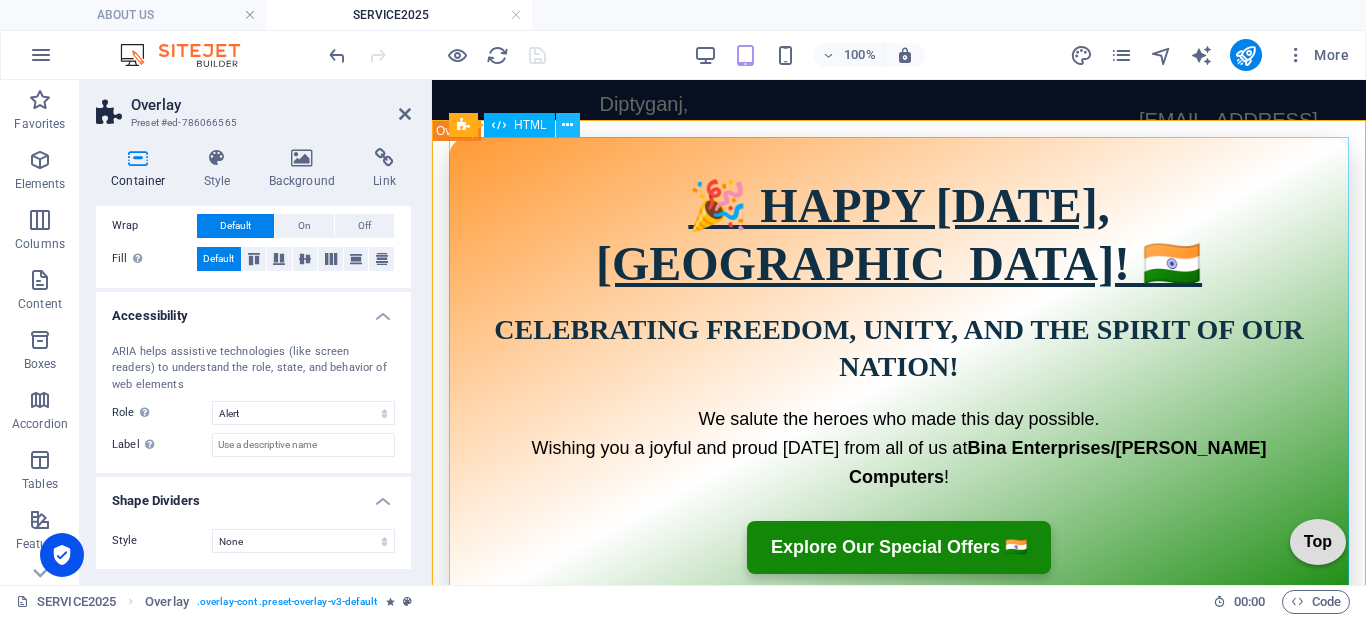 click at bounding box center (567, 125) 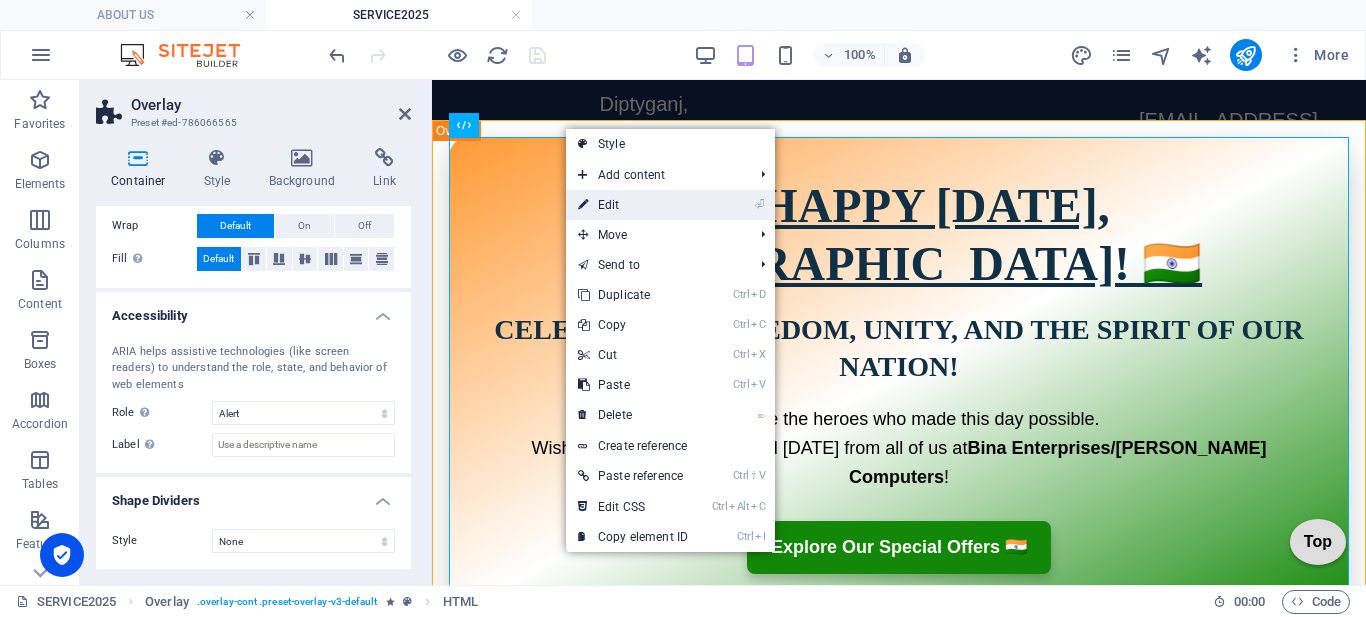 click on "⏎  Edit" at bounding box center (633, 205) 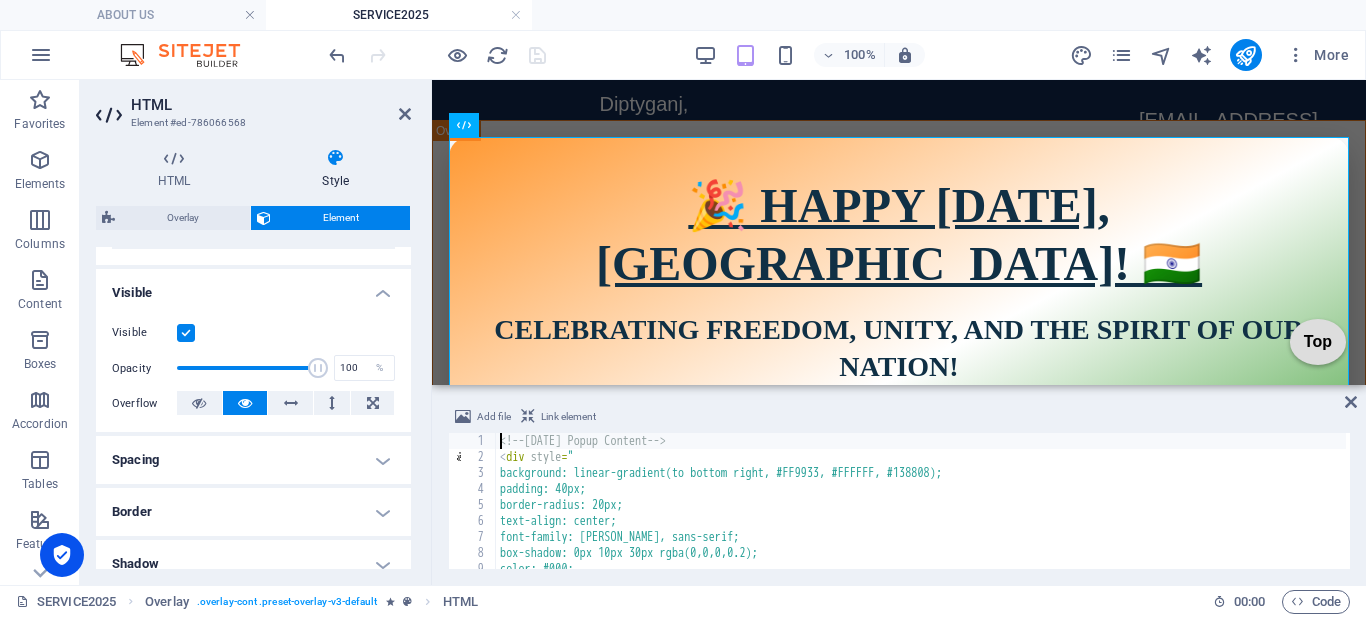 scroll, scrollTop: 200, scrollLeft: 0, axis: vertical 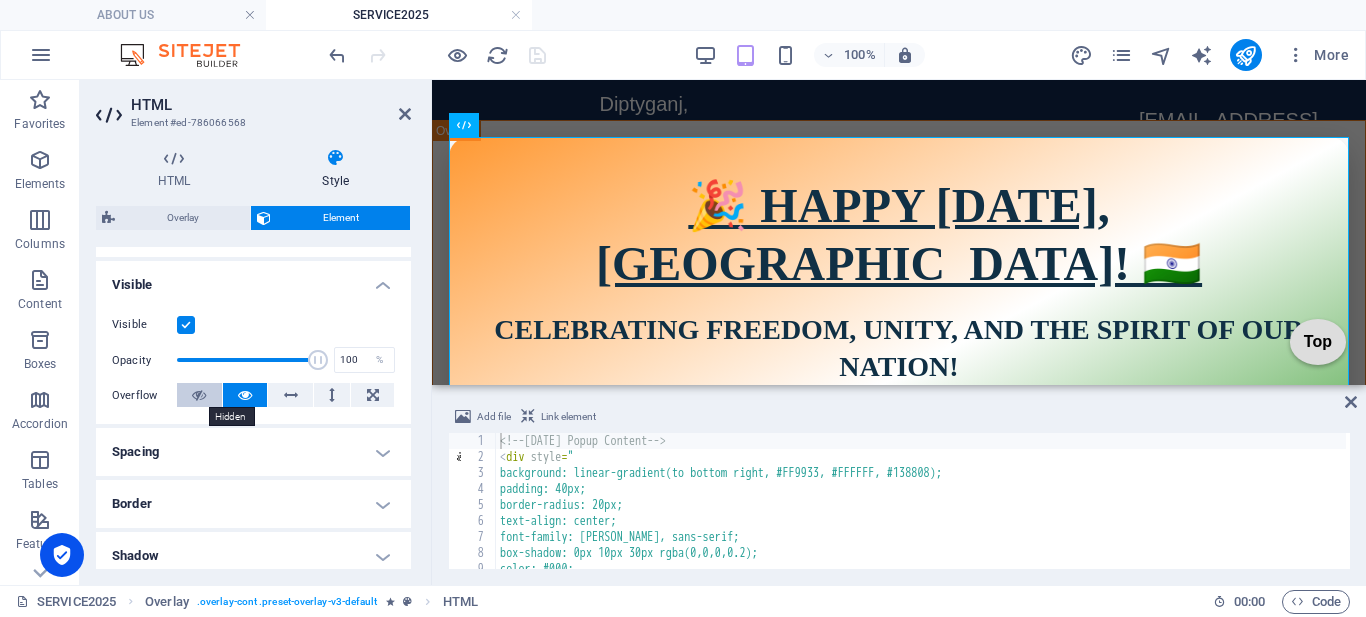 click at bounding box center [199, 395] 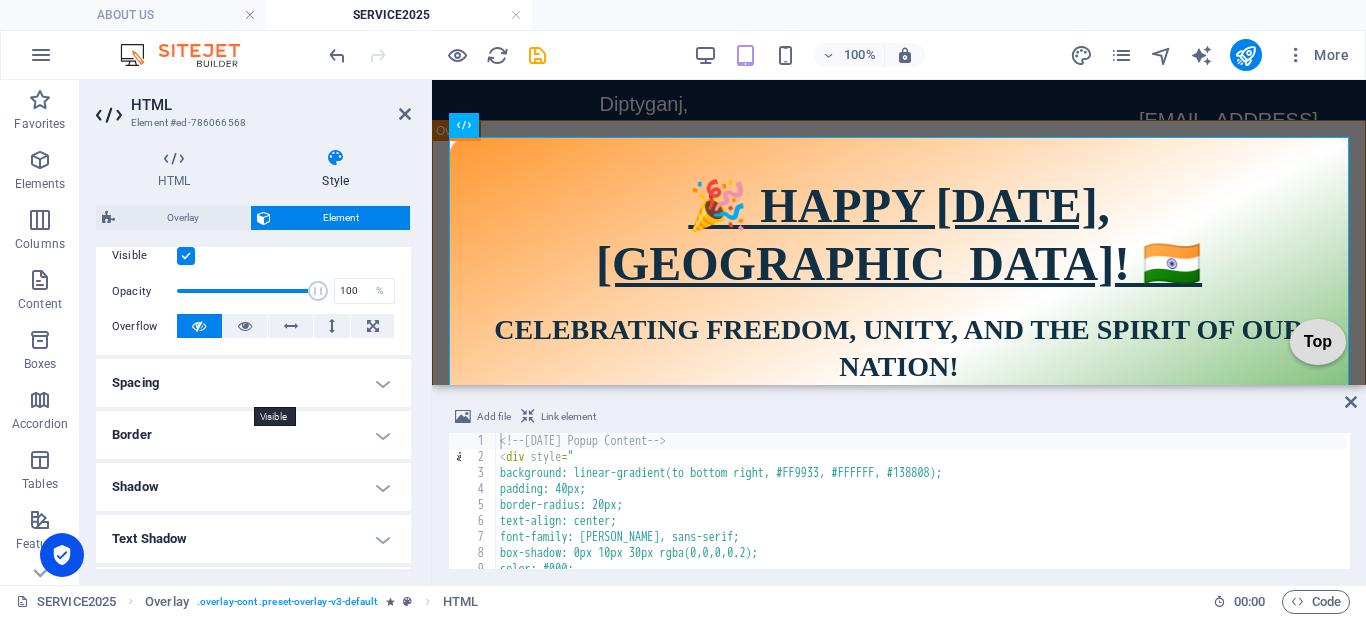 scroll, scrollTop: 300, scrollLeft: 0, axis: vertical 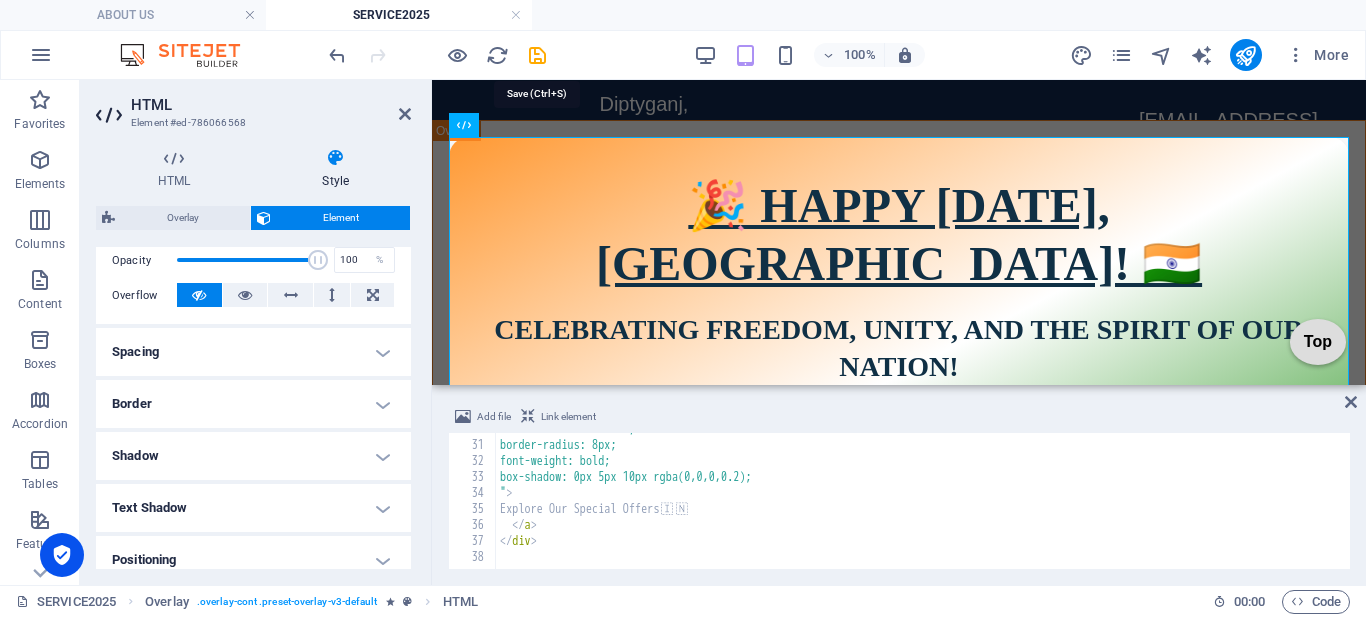 click at bounding box center [537, 55] 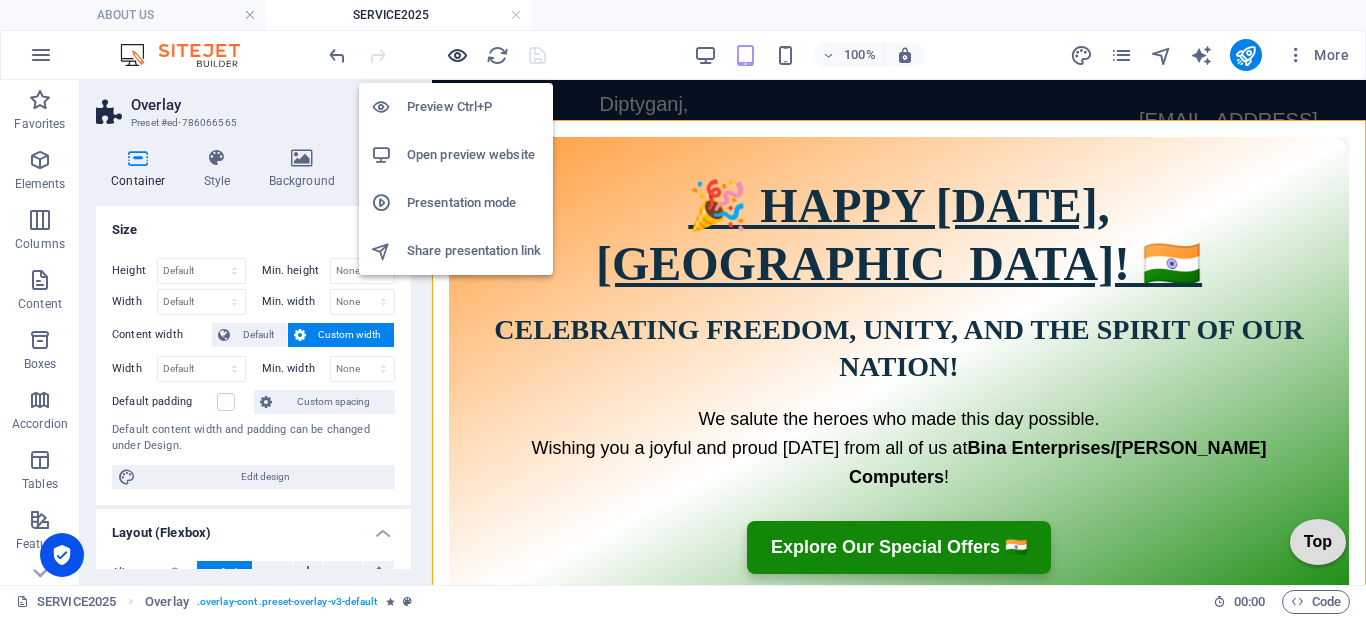 click at bounding box center [457, 55] 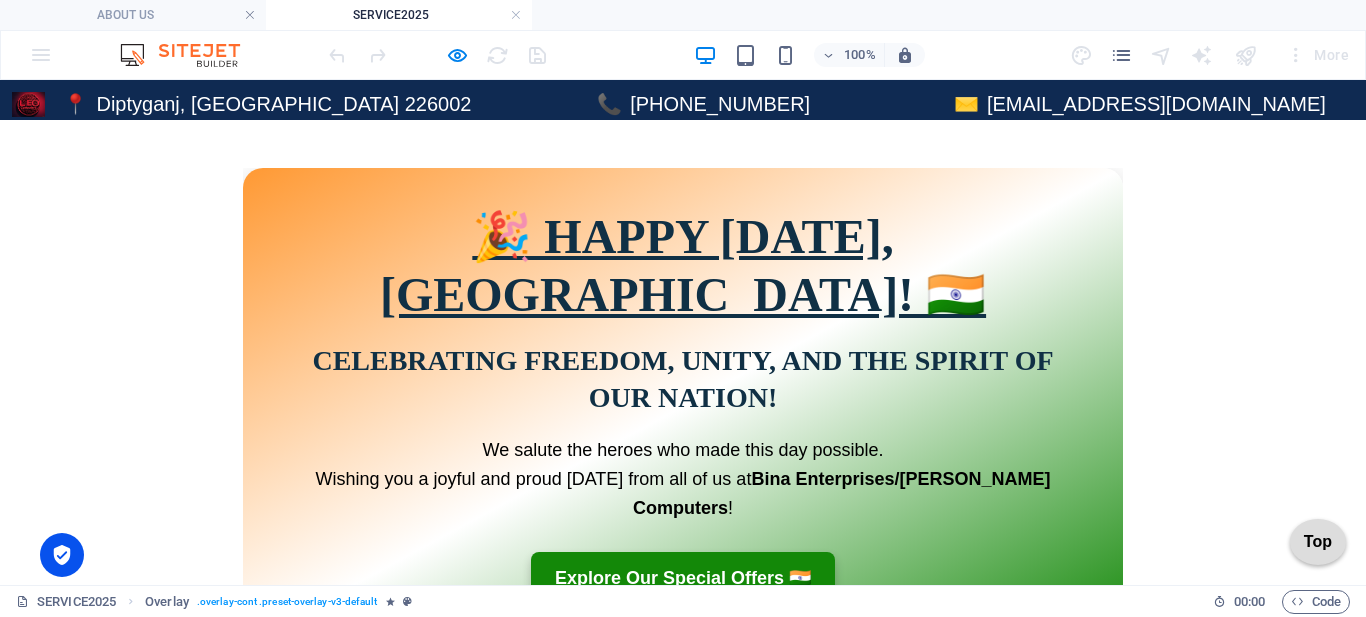 click on "🎉 HAPPY INDEPENDENCE DAY, INDIA! 🇮🇳
Celebrating Freedom, Unity, and the Spirit of Our Nation!
We salute the heroes who made this day possible.
Wishing you a joyful and proud Independence Day from all of us at  Bina Enterprises/Leo Computers !
Explore Our Special Offers 🇮🇳" at bounding box center (683, 406) 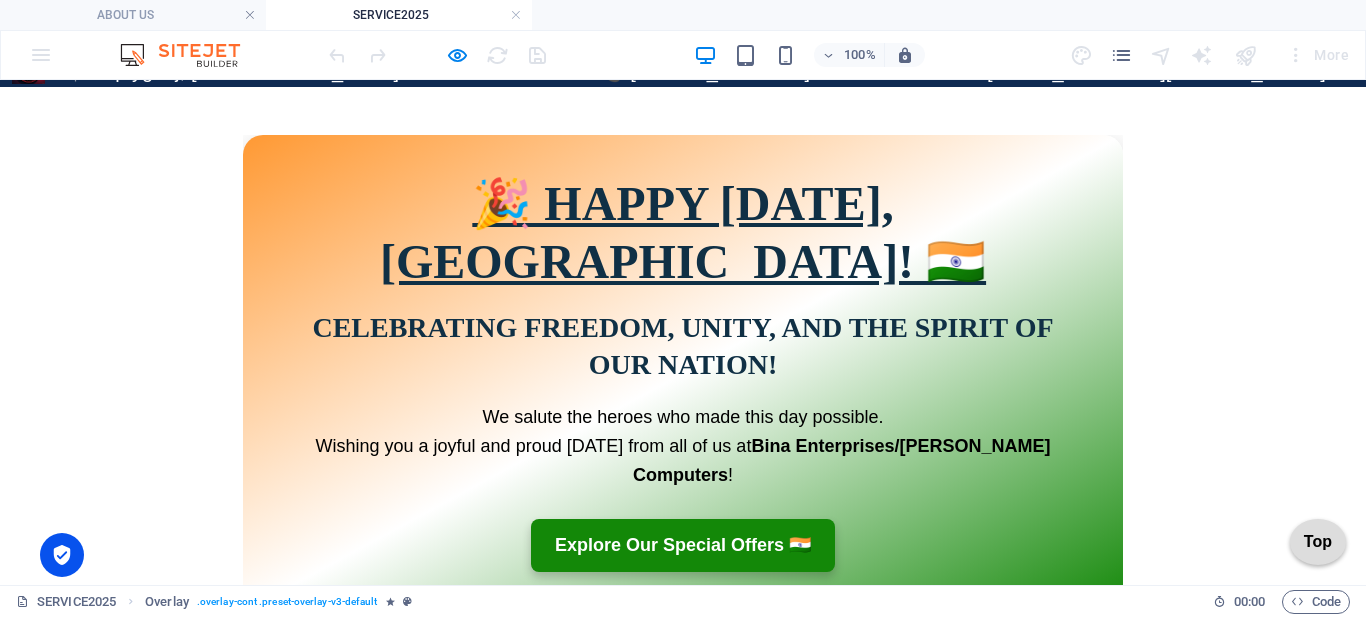 scroll, scrollTop: 0, scrollLeft: 0, axis: both 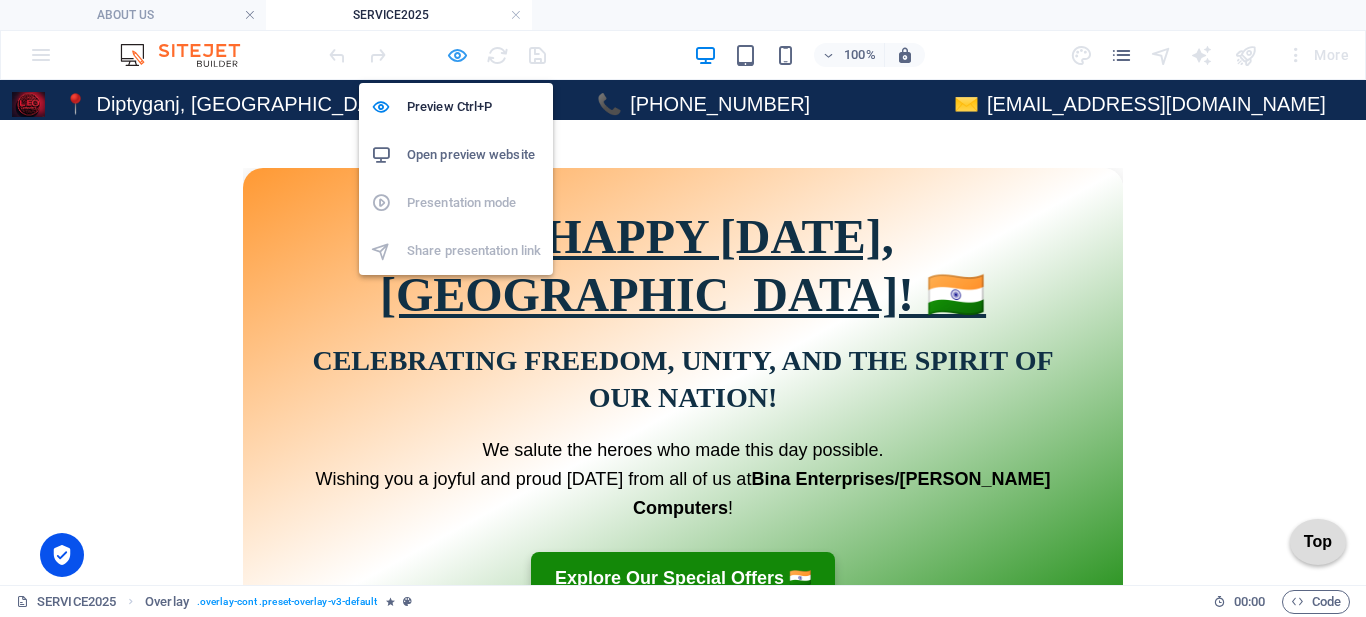click at bounding box center [457, 55] 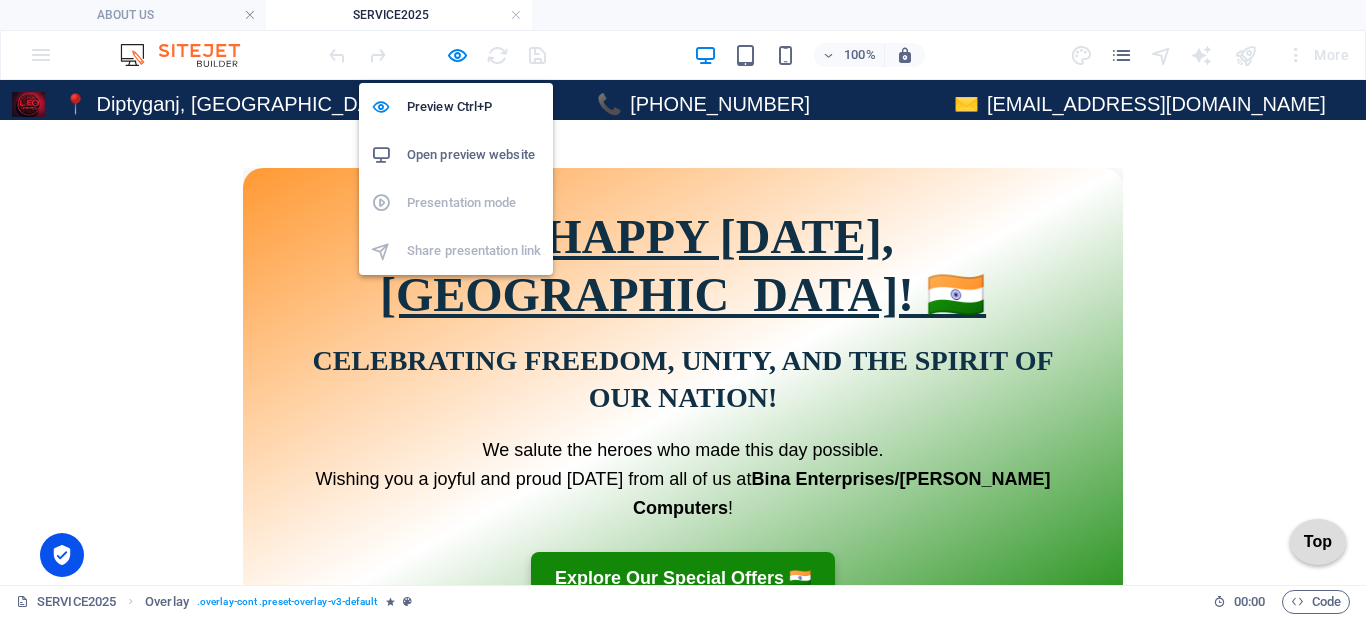 select on "alert" 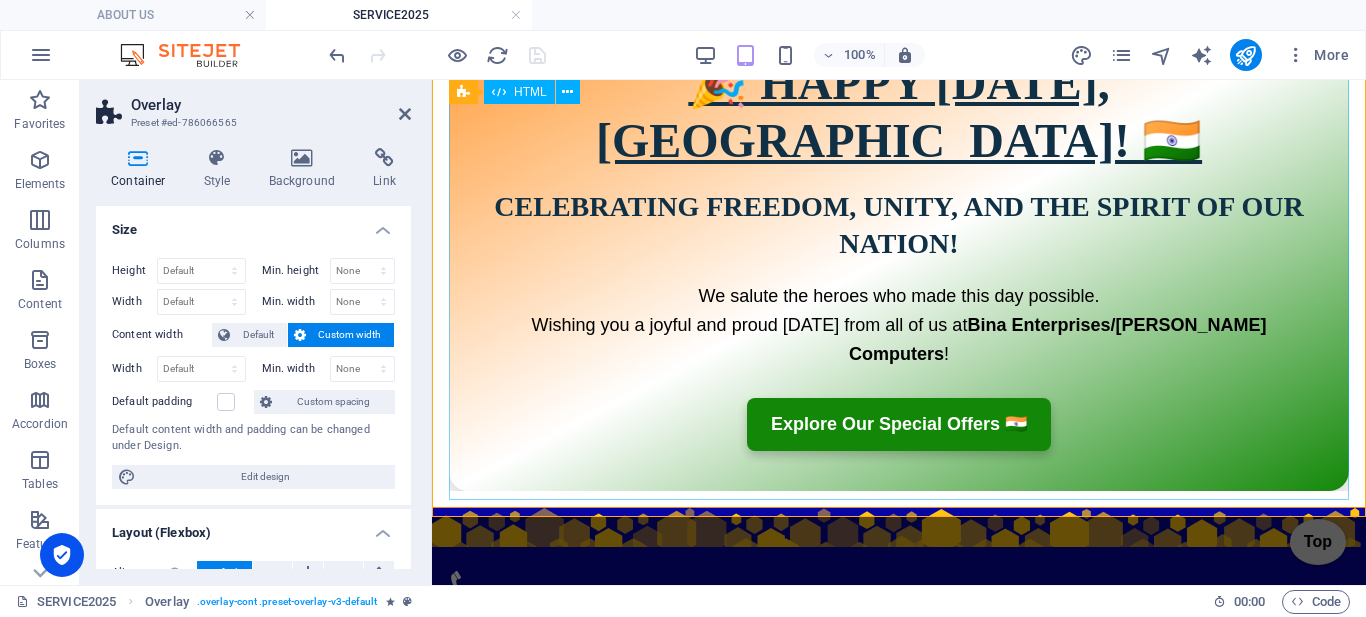 scroll, scrollTop: 100, scrollLeft: 0, axis: vertical 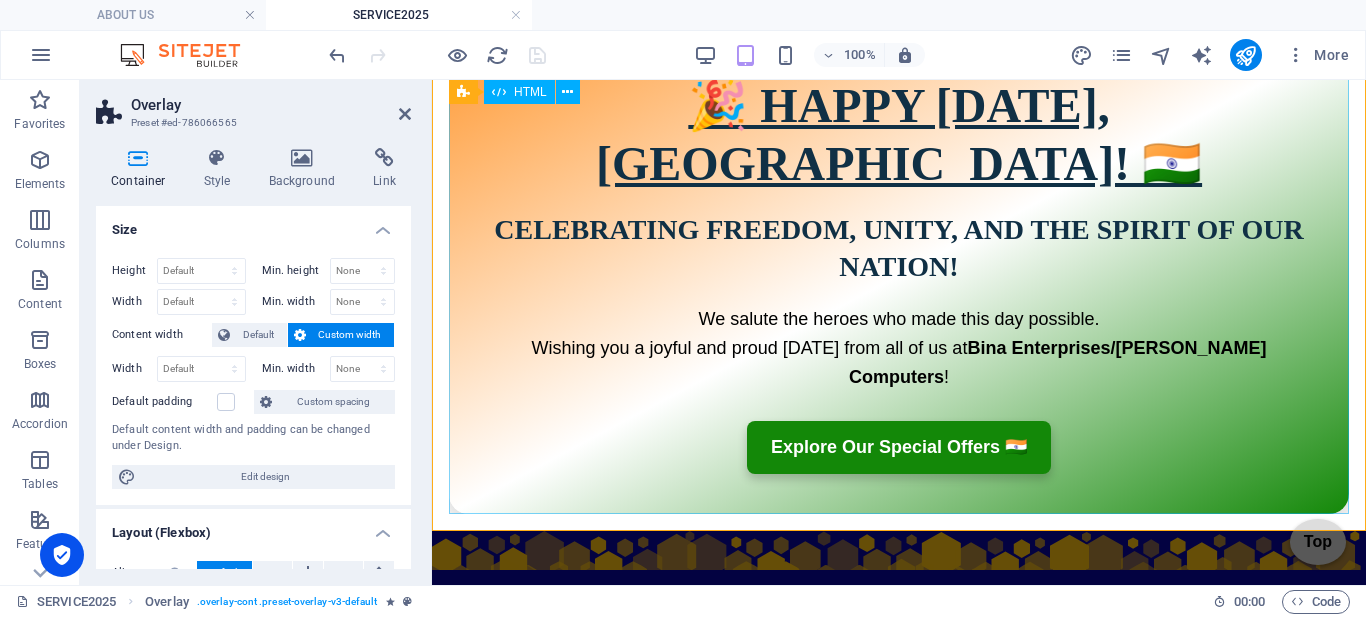 click on "🎉 HAPPY INDEPENDENCE DAY, INDIA! 🇮🇳
Celebrating Freedom, Unity, and the Spirit of Our Nation!
We salute the heroes who made this day possible.
Wishing you a joyful and proud Independence Day from all of us at  Bina Enterprises/Leo Computers !
Explore Our Special Offers 🇮🇳" at bounding box center [899, 275] 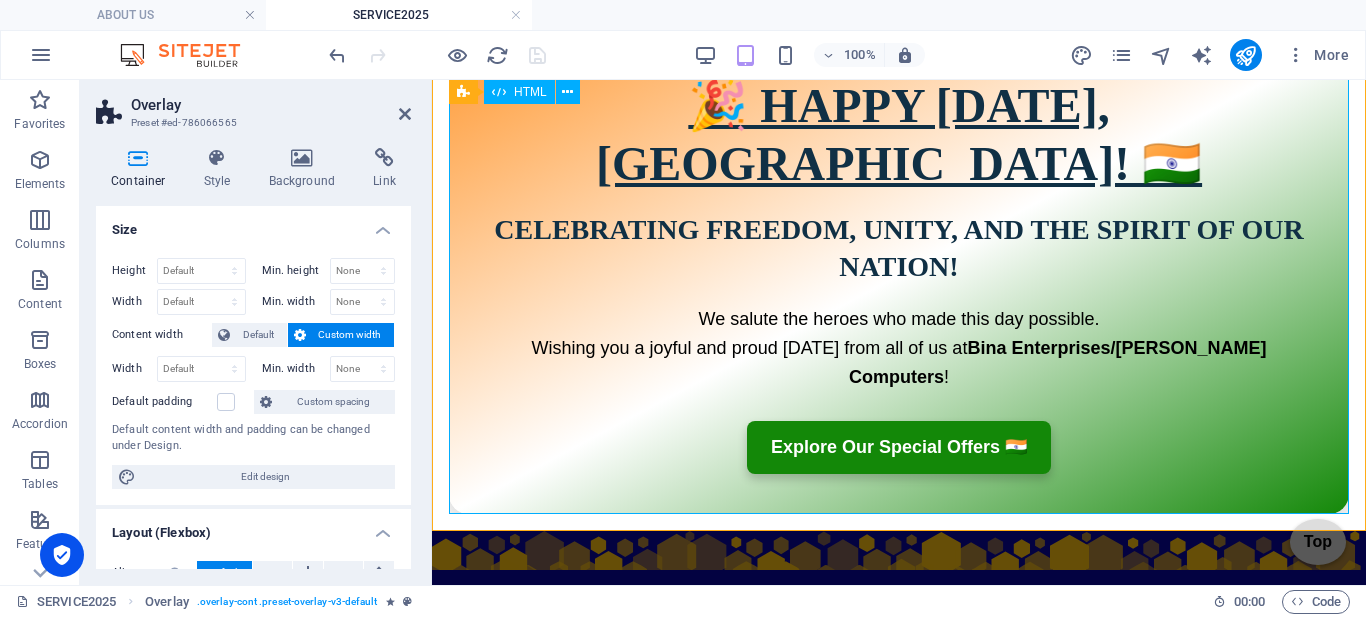 click on "🎉 HAPPY INDEPENDENCE DAY, INDIA! 🇮🇳
Celebrating Freedom, Unity, and the Spirit of Our Nation!
We salute the heroes who made this day possible.
Wishing you a joyful and proud Independence Day from all of us at  Bina Enterprises/Leo Computers !
Explore Our Special Offers 🇮🇳" at bounding box center [899, 275] 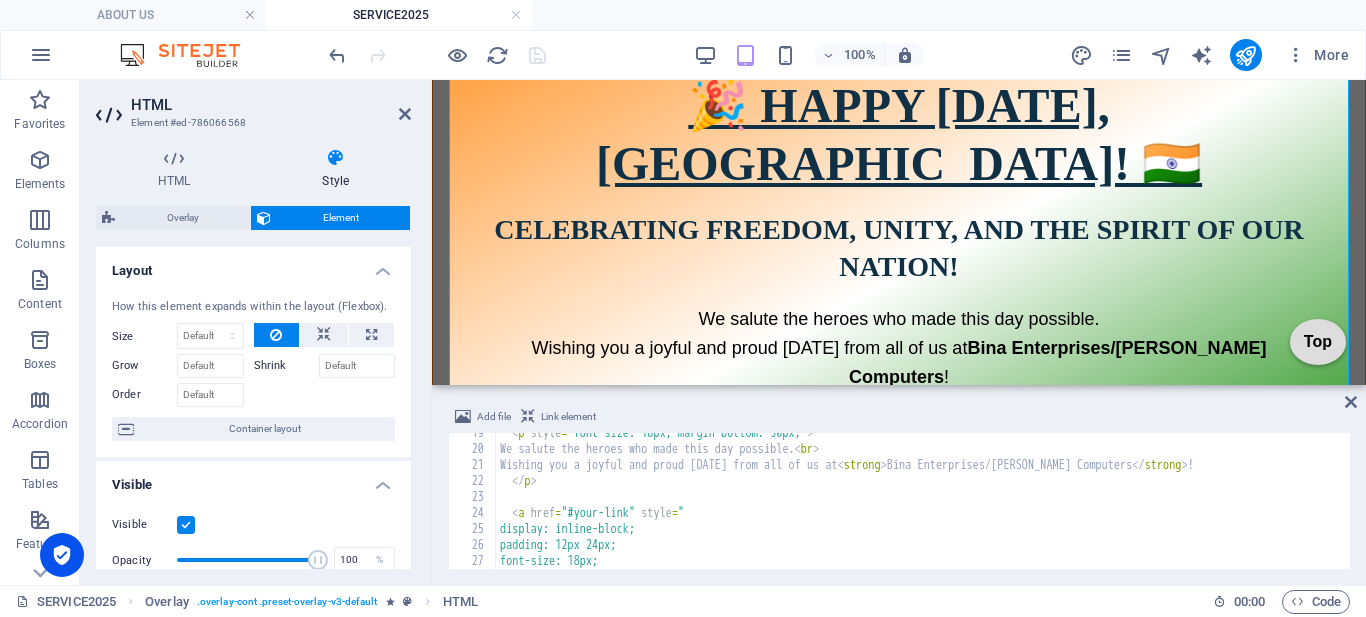 scroll, scrollTop: 296, scrollLeft: 0, axis: vertical 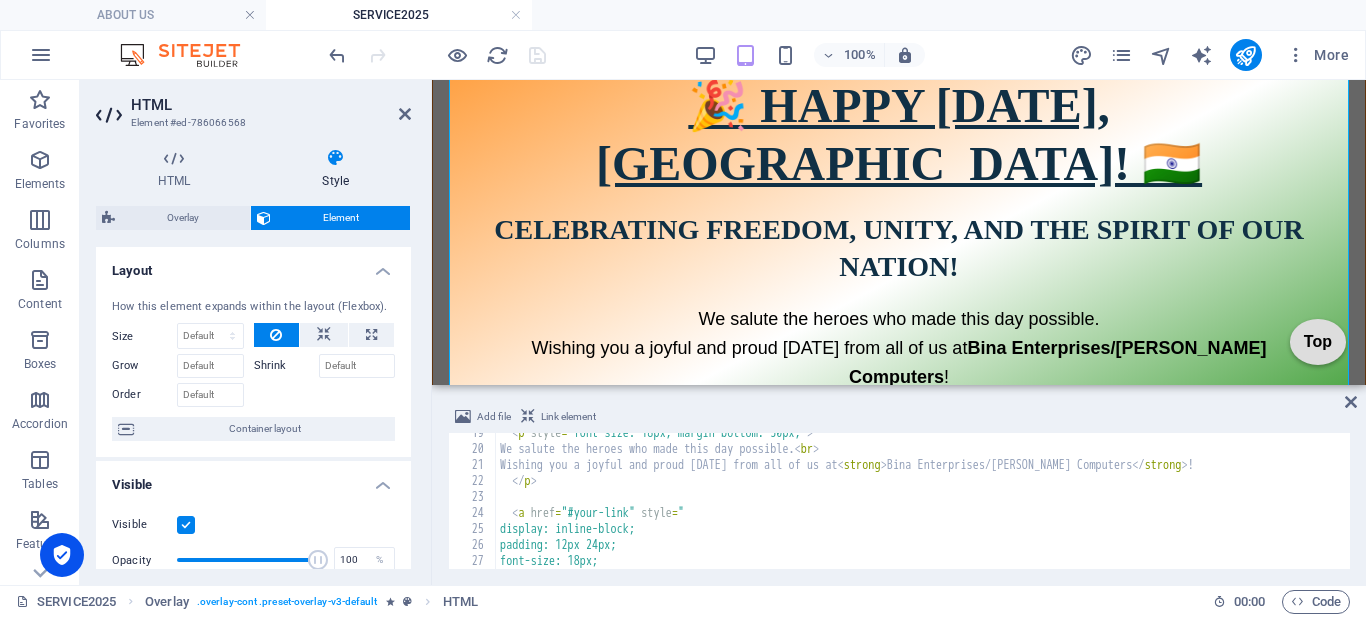 click on "< p   style = "font-size: 18px; margin-bottom: 30px;" >     We salute the heroes who made this day possible. < br >     Wishing you a joyful and proud Independence Day from all of us at  < strong > Bina Enterprises/Leo Computers </ strong > !    </ p >    < a   href = "#your-link"   style = "     display: inline-block;     padding: 12px 24px;     font-size: 18px;     background-color: #138808;" at bounding box center [933, 507] 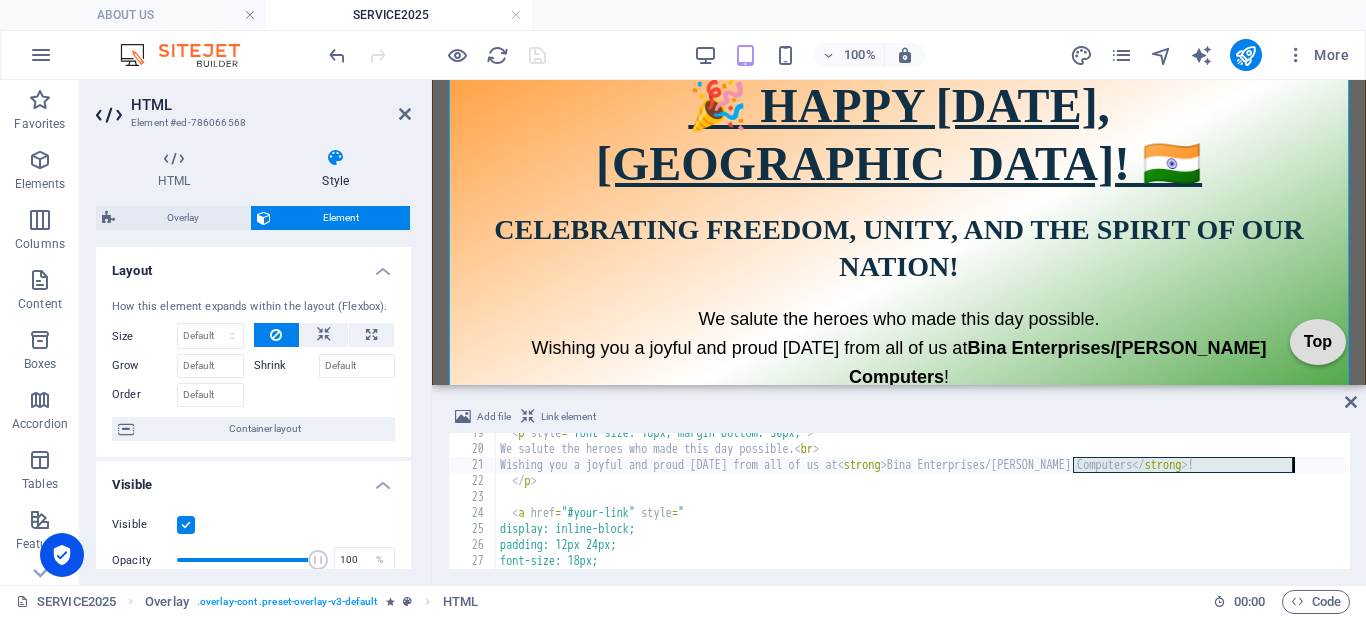 type on "</div>" 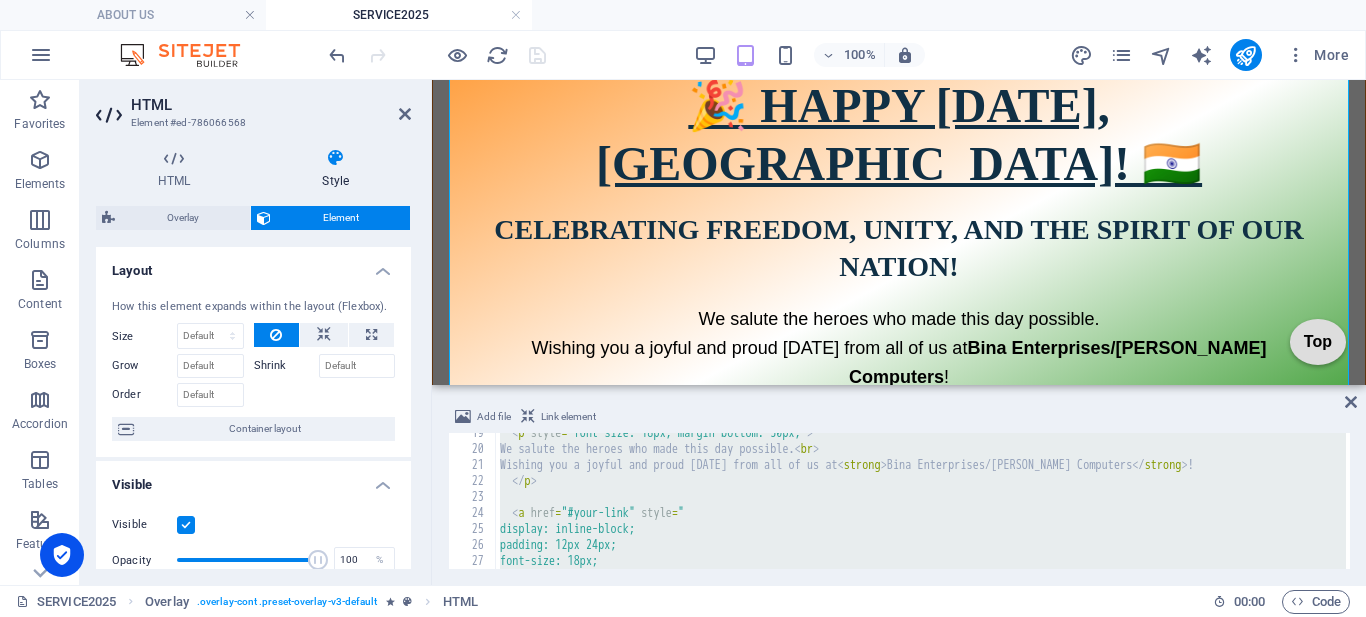 paste 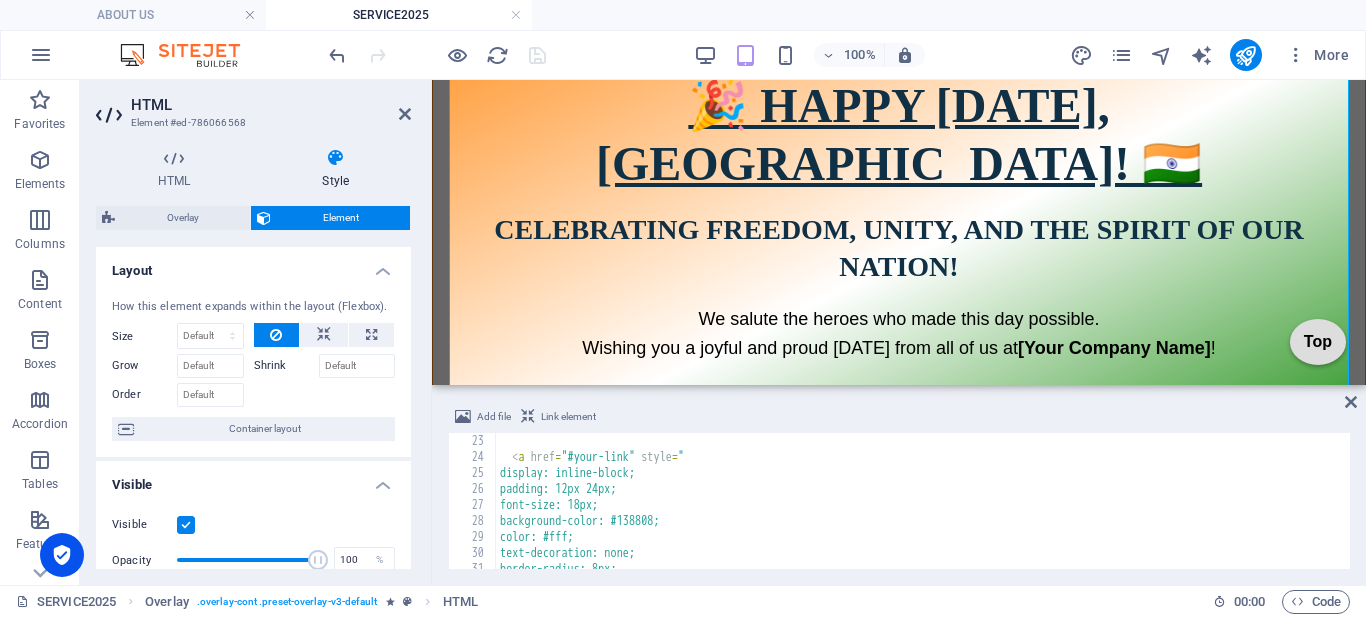 scroll, scrollTop: 232, scrollLeft: 0, axis: vertical 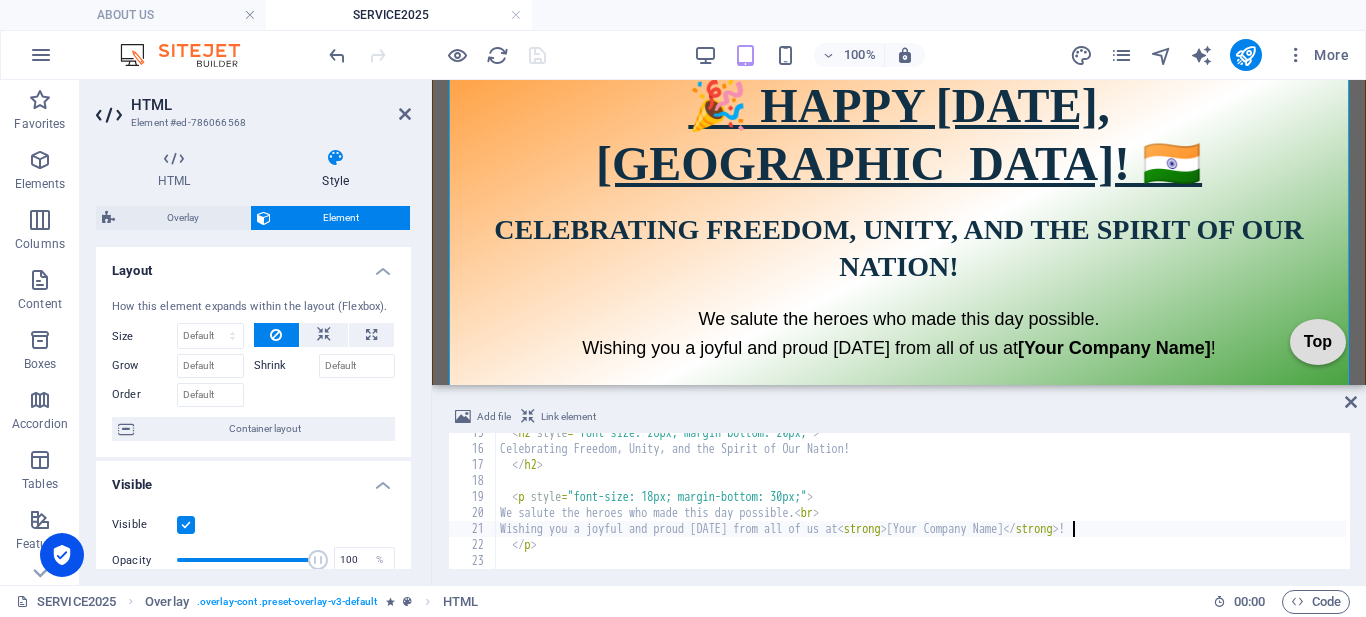 click on "< h2   style = "font-size: 28px; margin-bottom: 20px;" >     Celebrating Freedom, Unity, and the Spirit of Our Nation!    </ h2 >    < p   style = "font-size: 18px; margin-bottom: 30px;" >     We salute the heroes who made this day possible. < br >     Wishing you a joyful and proud Independence Day from all of us at  < strong > [Your Company Name] </ strong > !    </ p >    < a   href = "#your-link"   style = "" at bounding box center [921, 509] 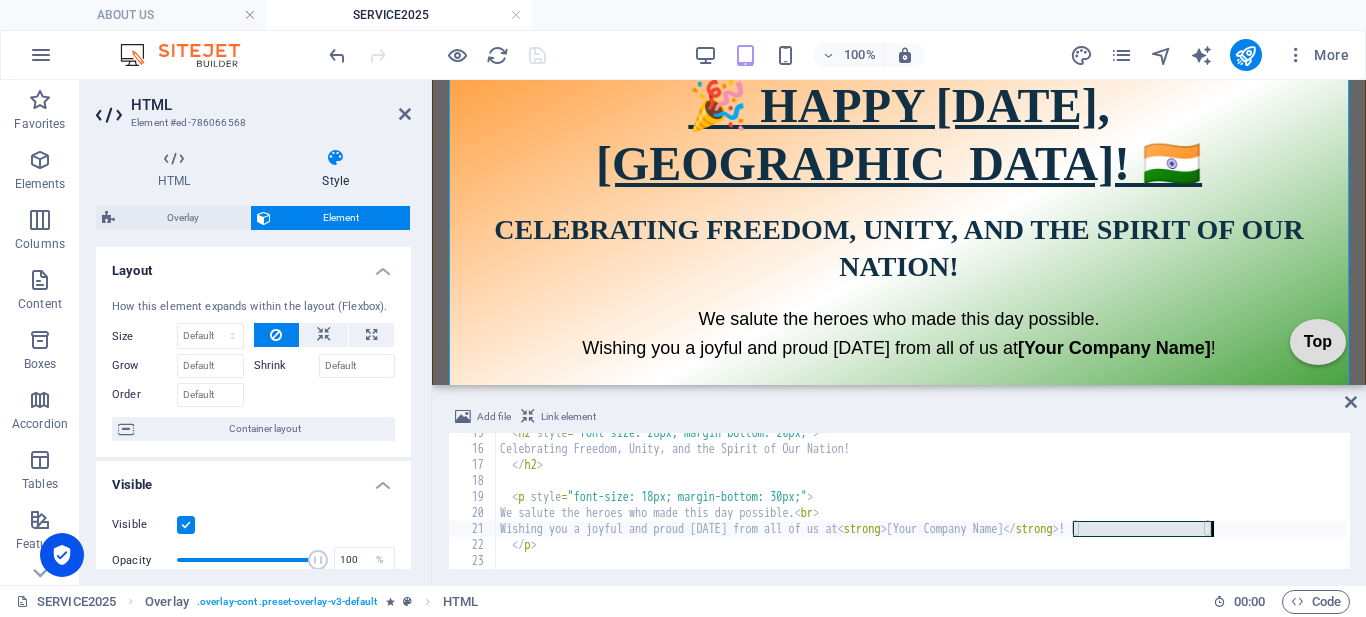 paste on "Bina Enterprises/[PERSON_NAME] Computers" 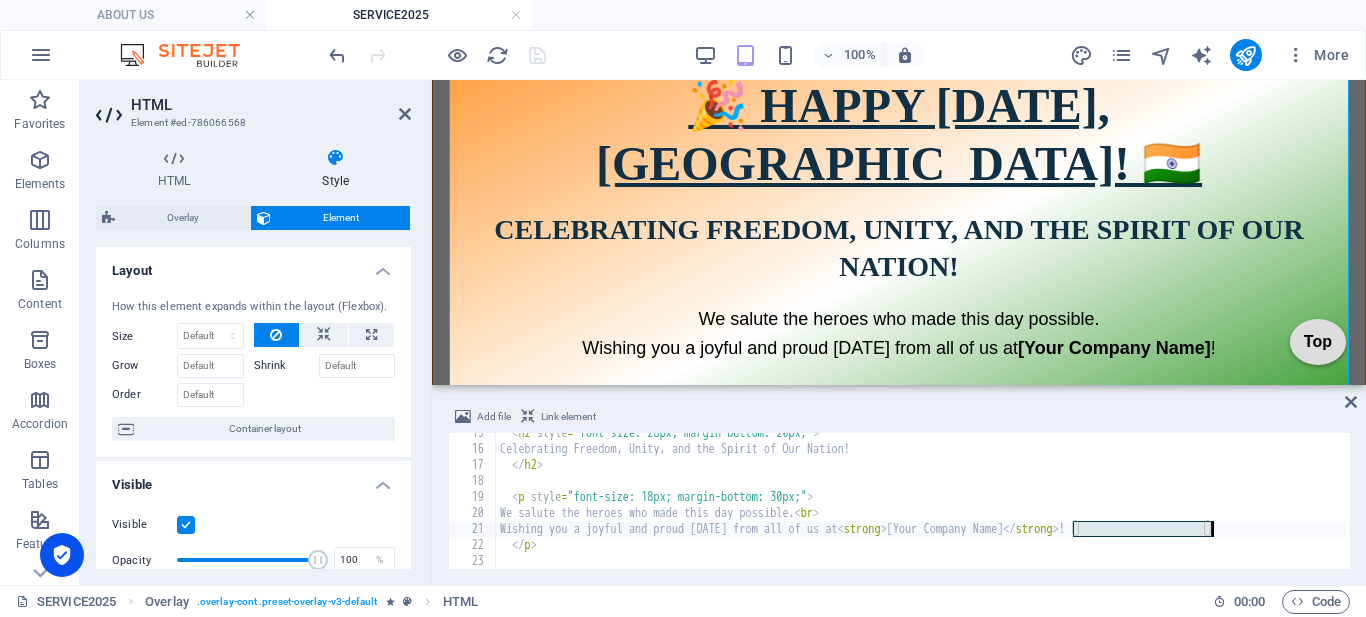 type on "Wishing you a joyful and proud Independence Day from all of us at <strong>Bina Enterprises/Leo Computers</strong>!" 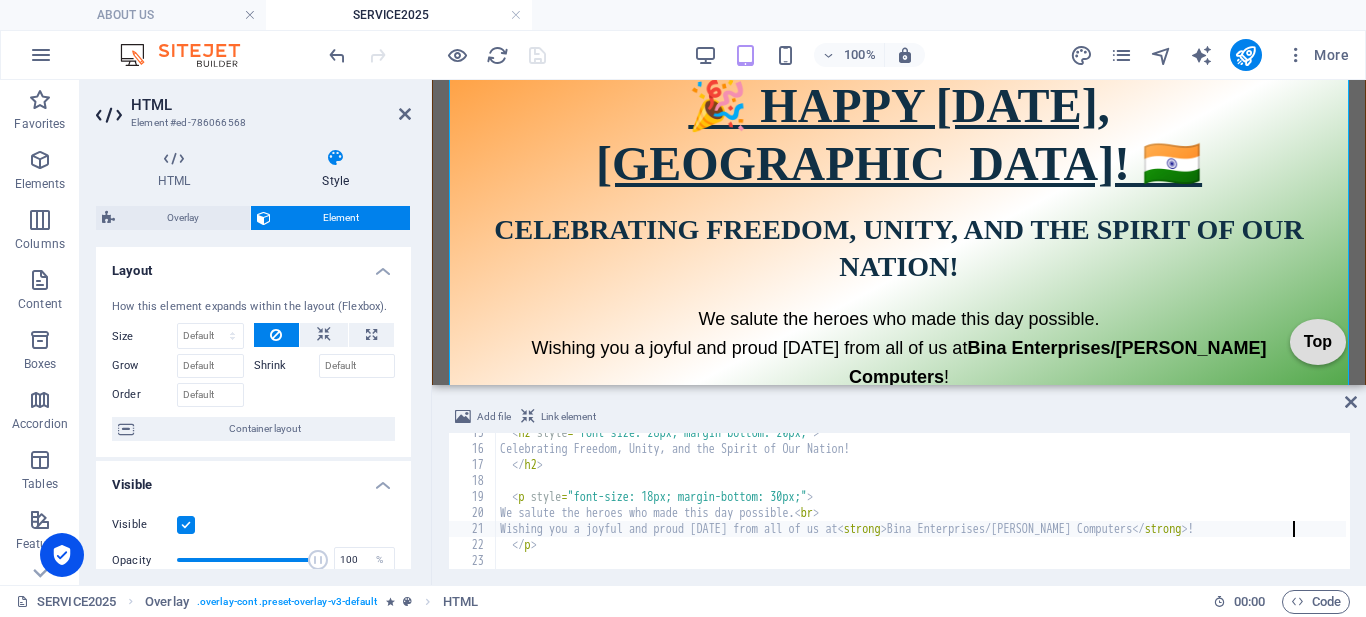 click on "100% More" at bounding box center (841, 55) 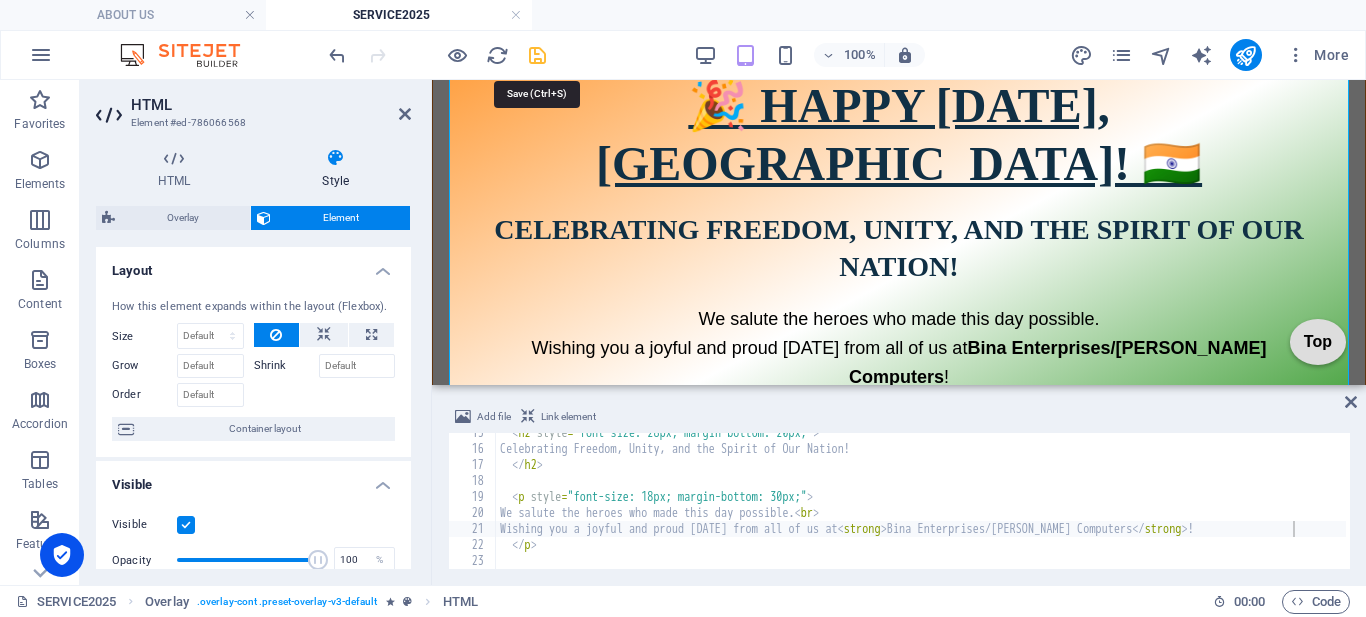 click at bounding box center (537, 55) 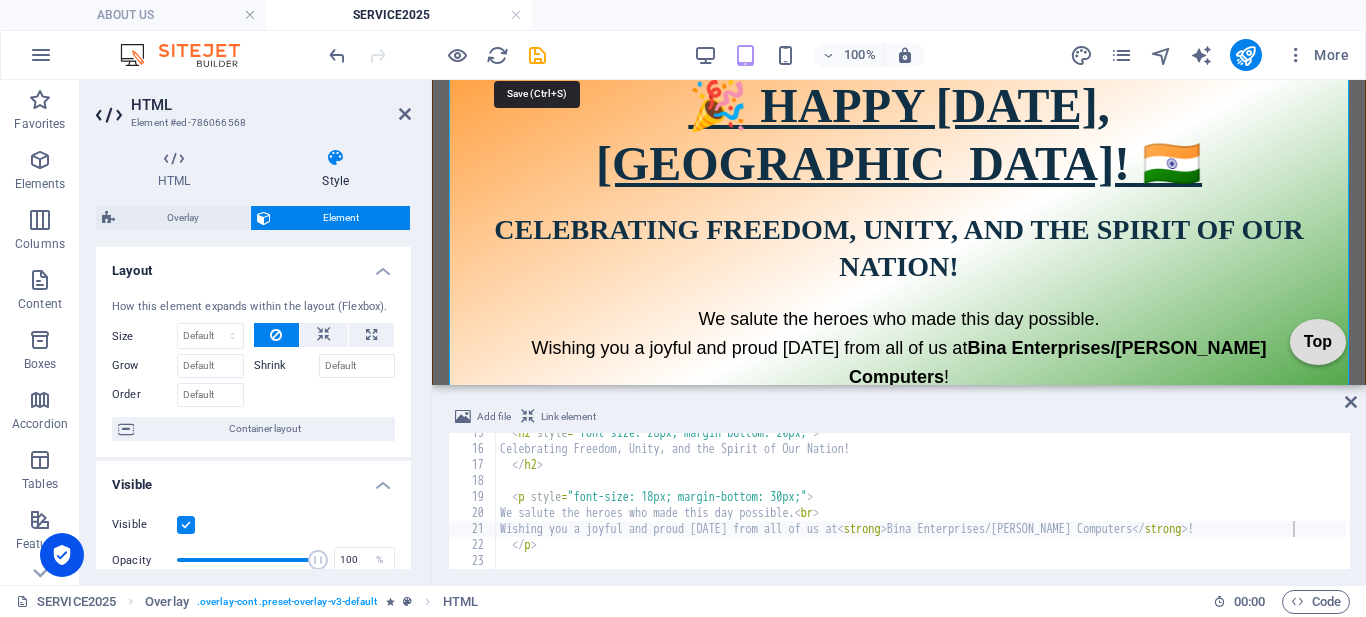 select on "alert" 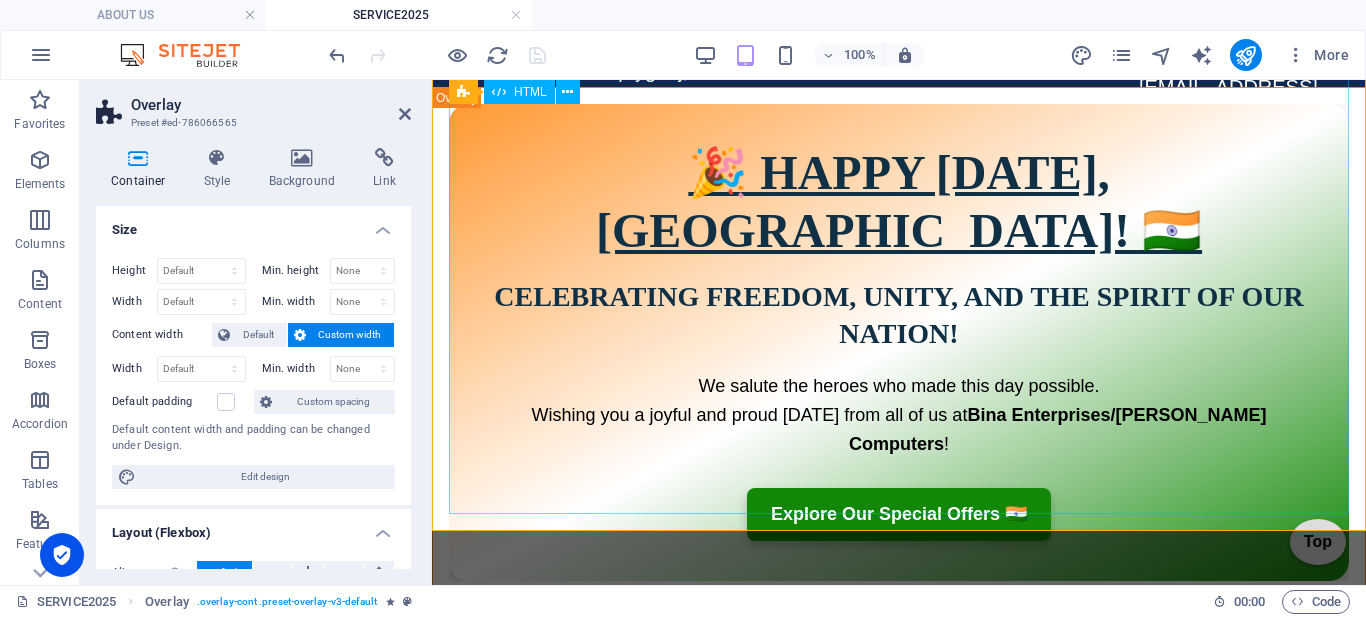 scroll, scrollTop: 0, scrollLeft: 0, axis: both 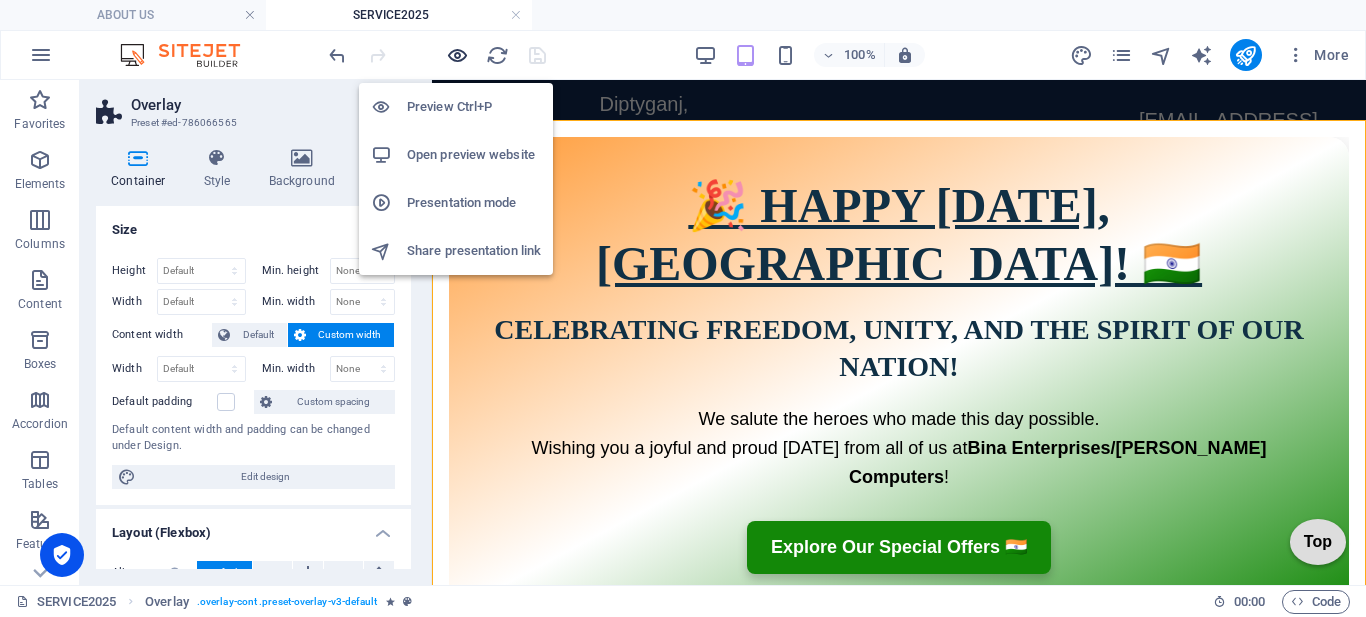 click at bounding box center [457, 55] 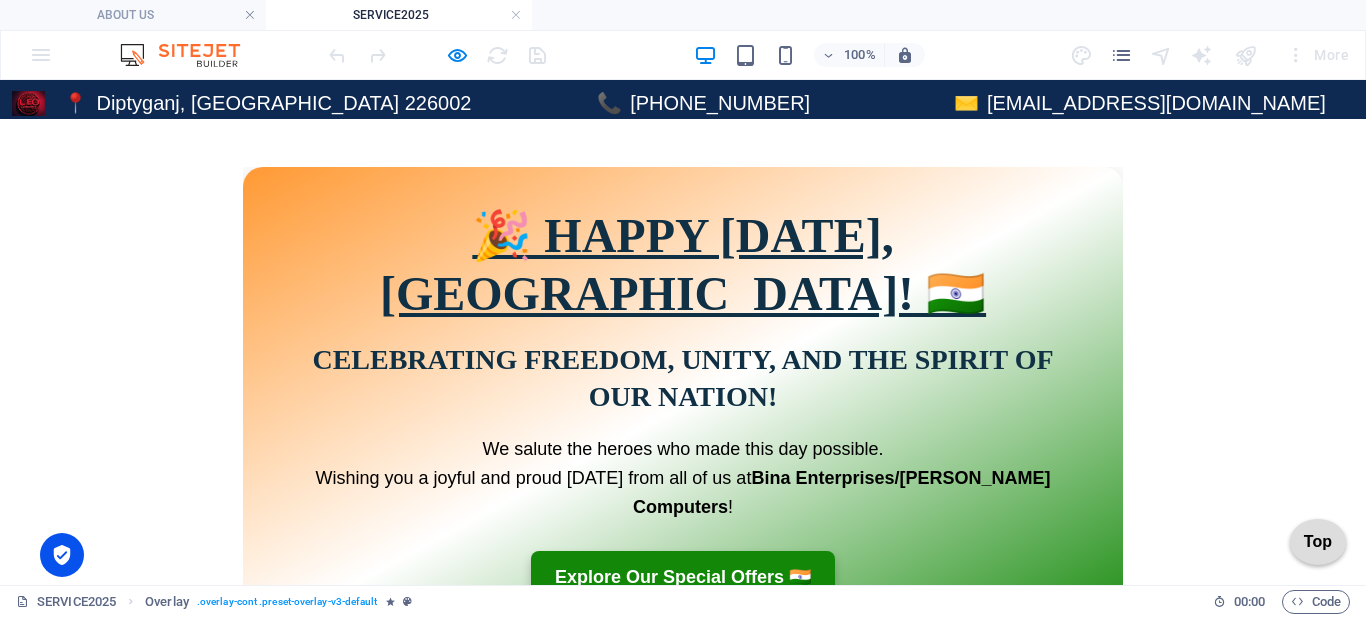 scroll, scrollTop: 0, scrollLeft: 0, axis: both 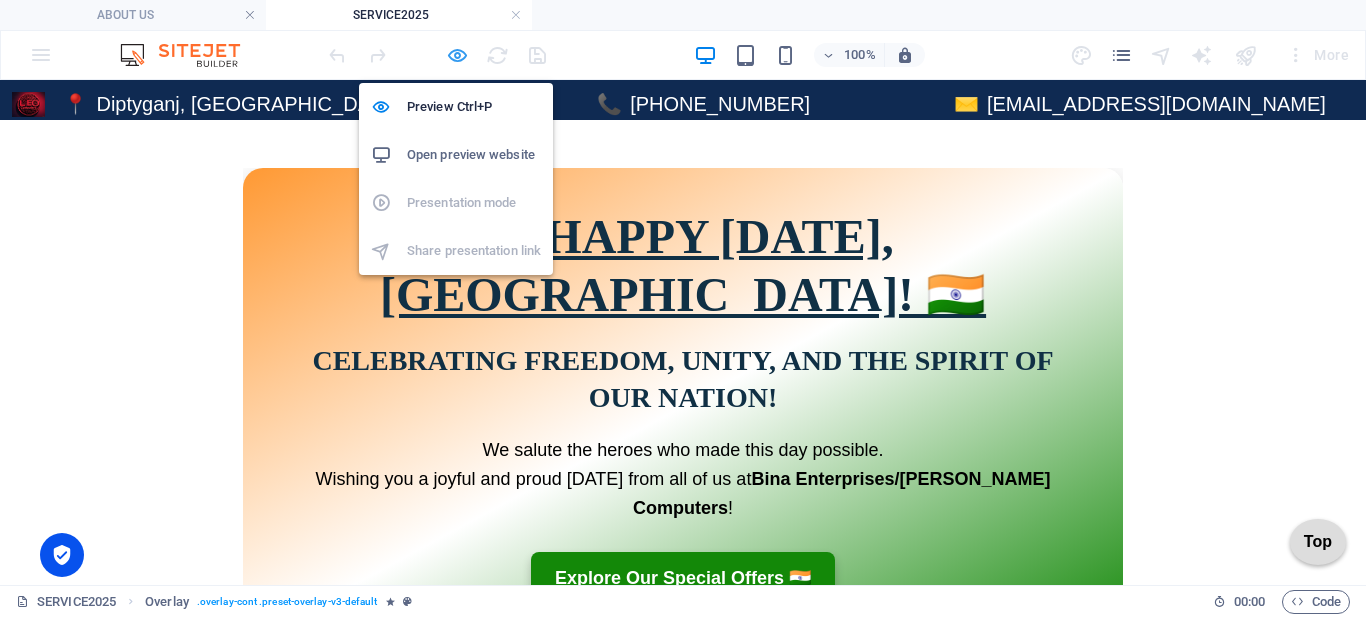 click at bounding box center (457, 55) 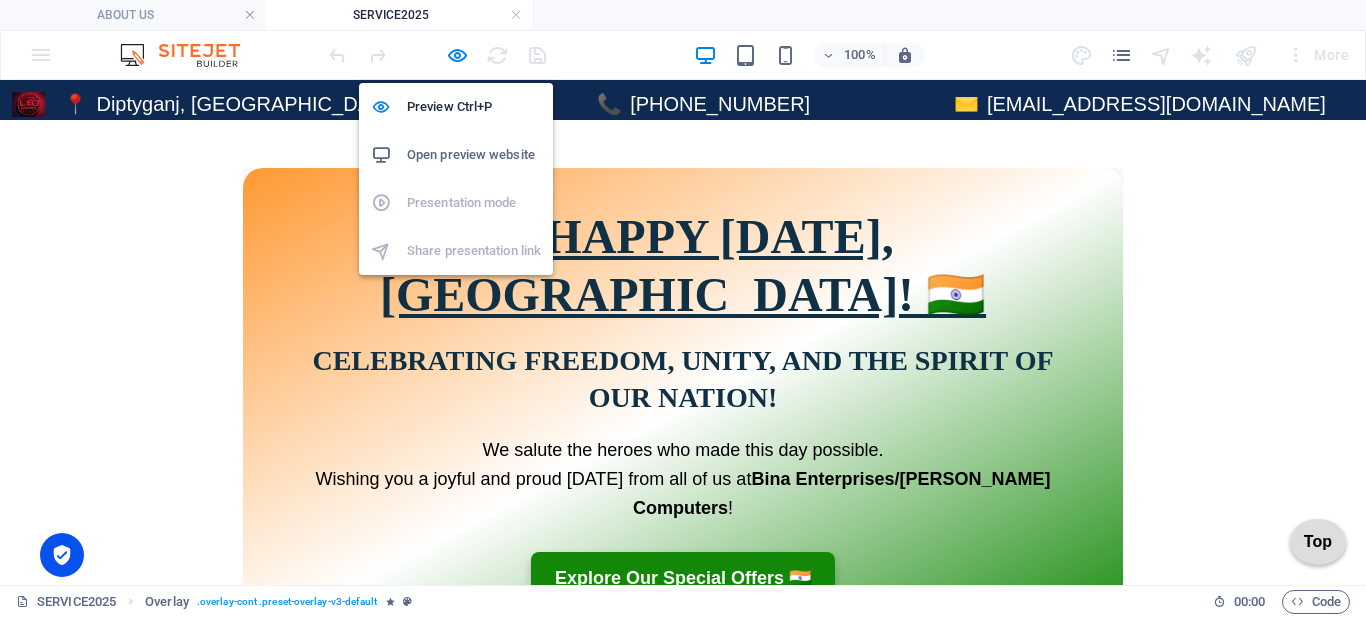 select on "alert" 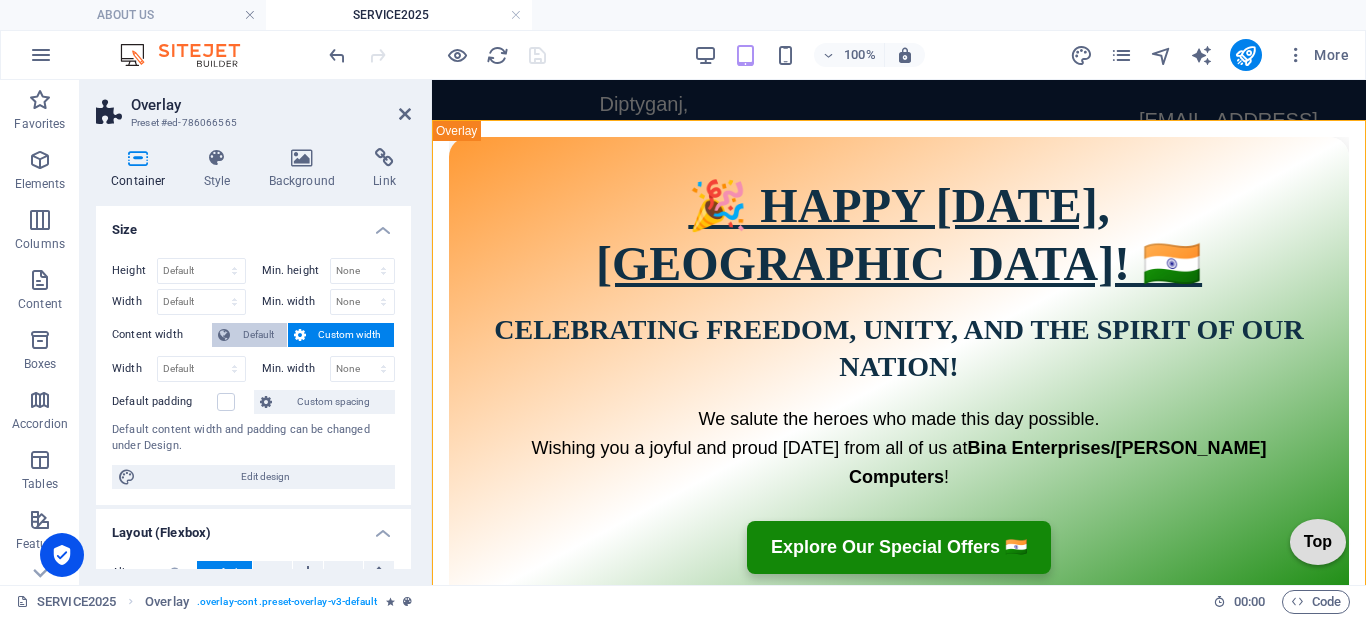 click on "Default" at bounding box center (258, 335) 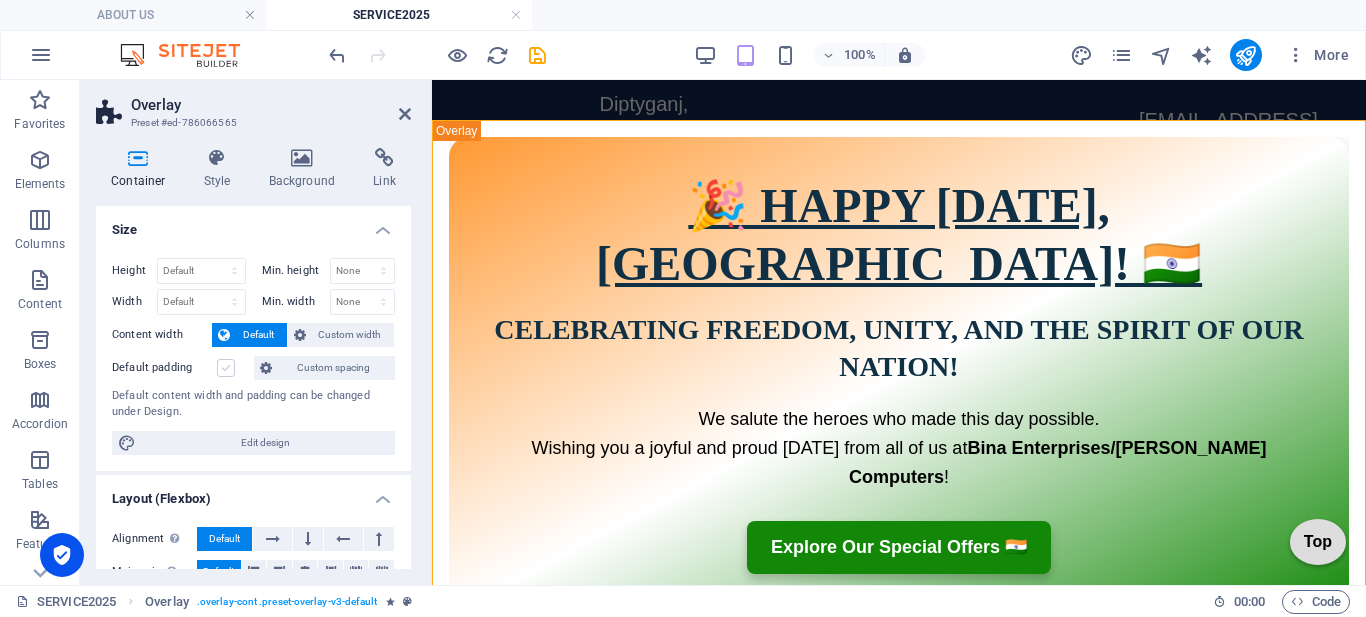 click at bounding box center [226, 368] 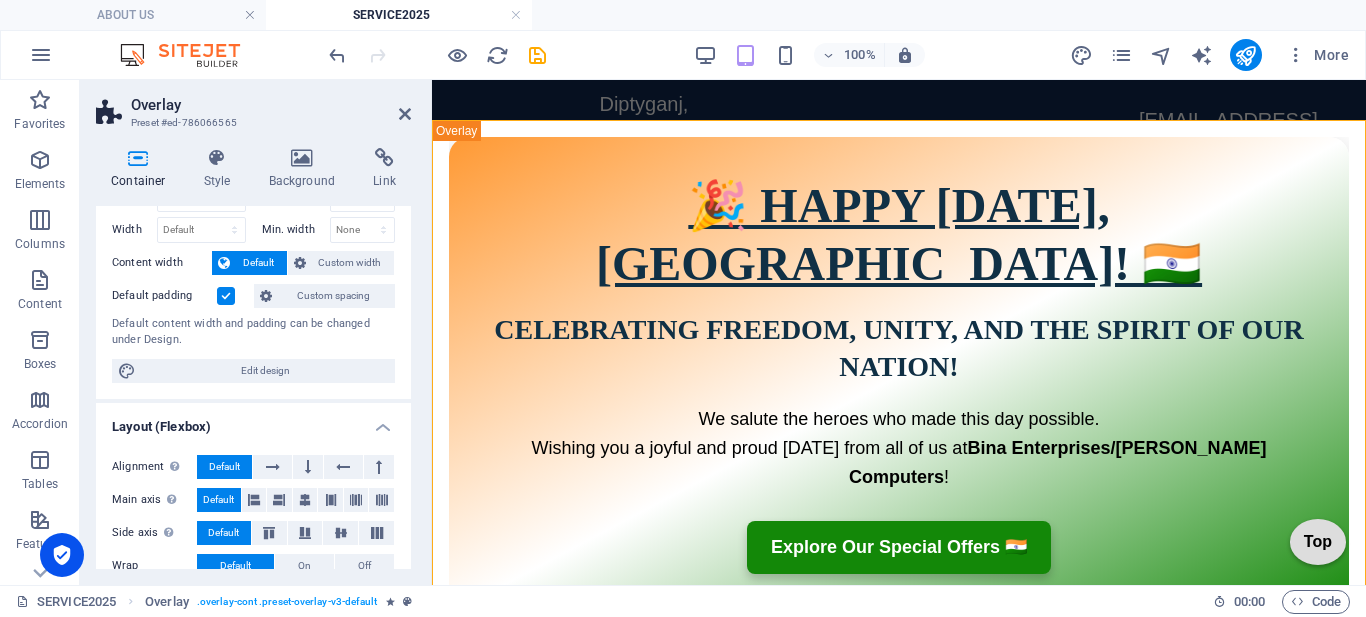 scroll, scrollTop: 100, scrollLeft: 0, axis: vertical 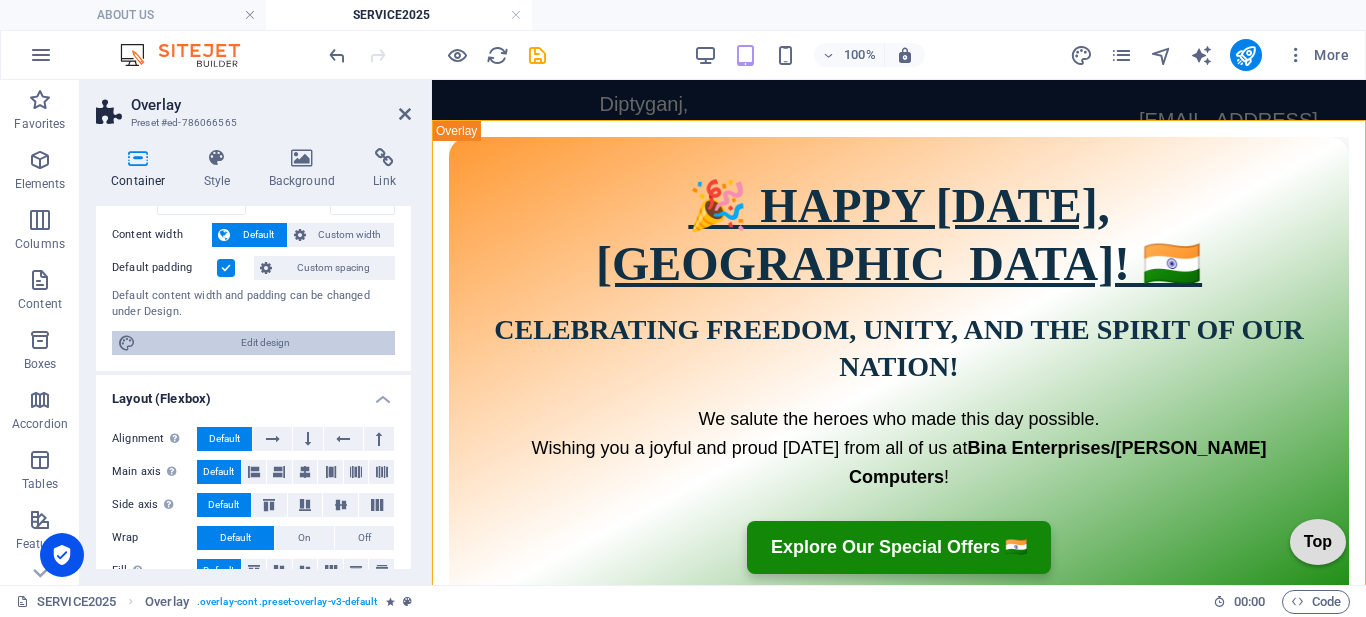 click on "Edit design" at bounding box center [265, 343] 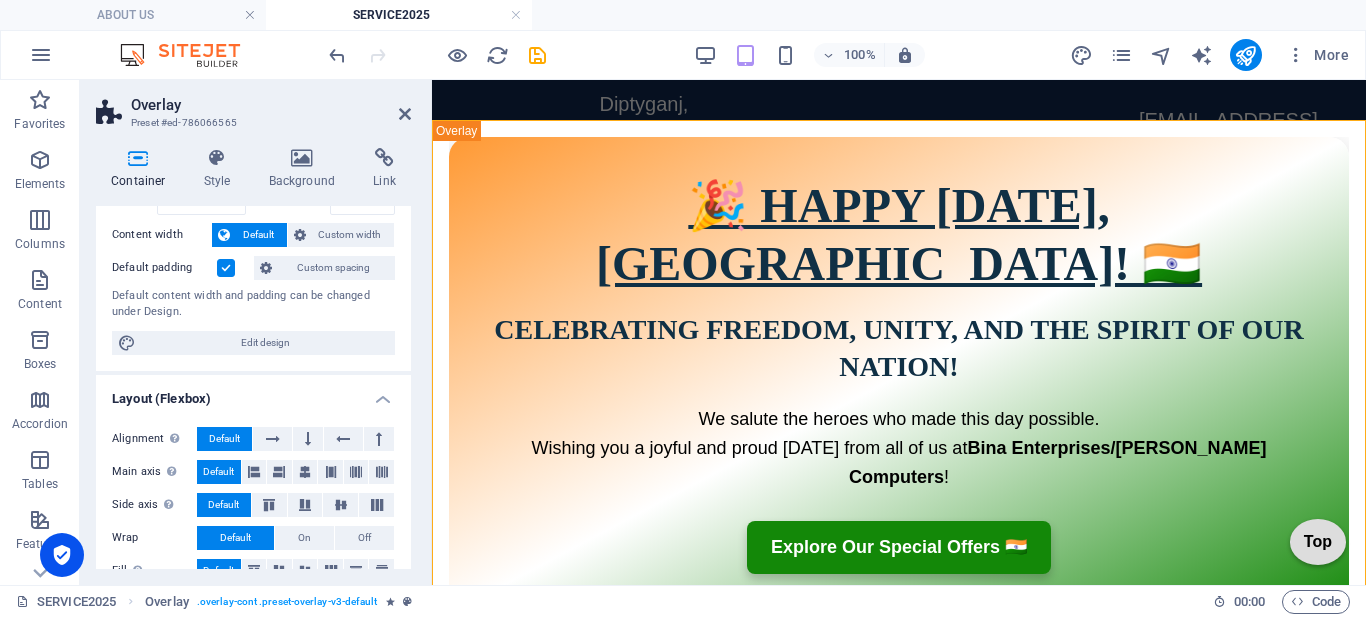 select on "rem" 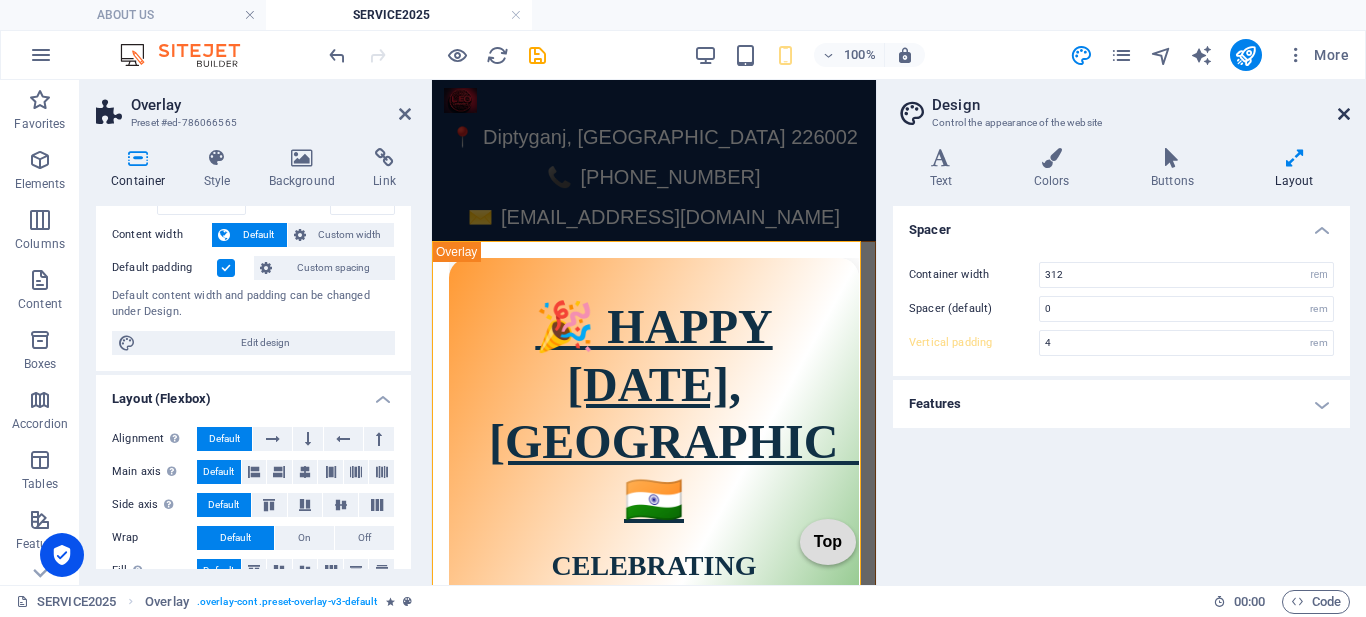 click at bounding box center (1344, 114) 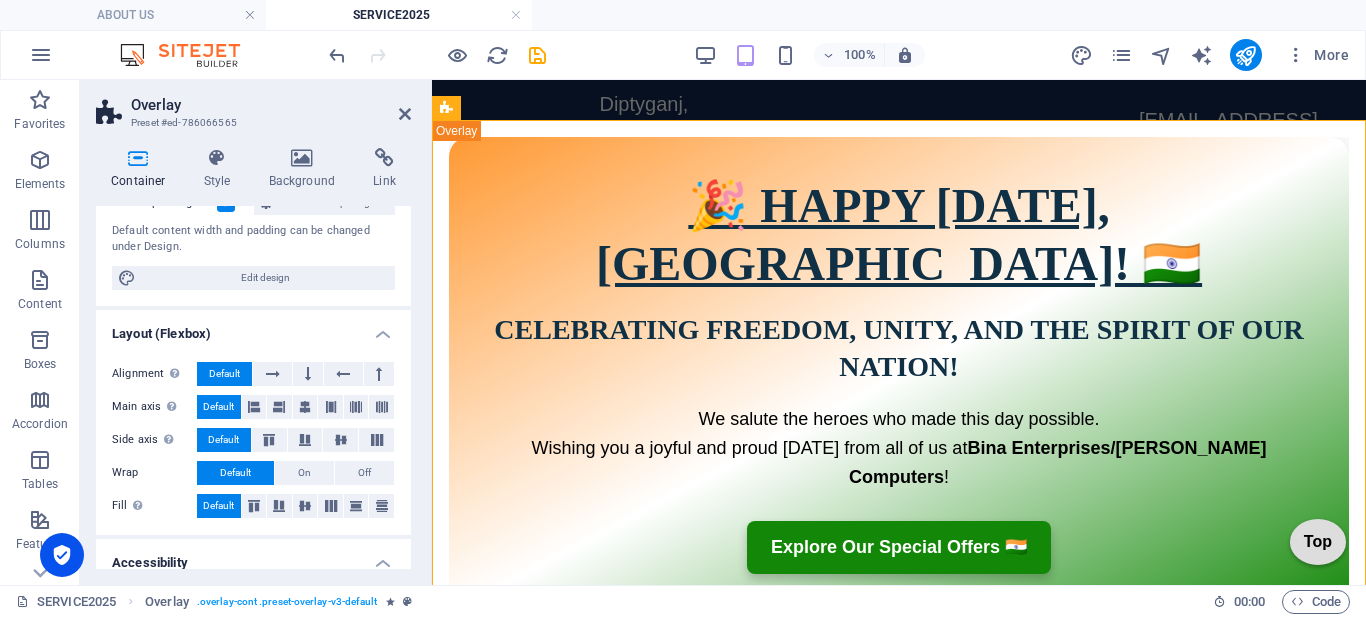 scroll, scrollTop: 200, scrollLeft: 0, axis: vertical 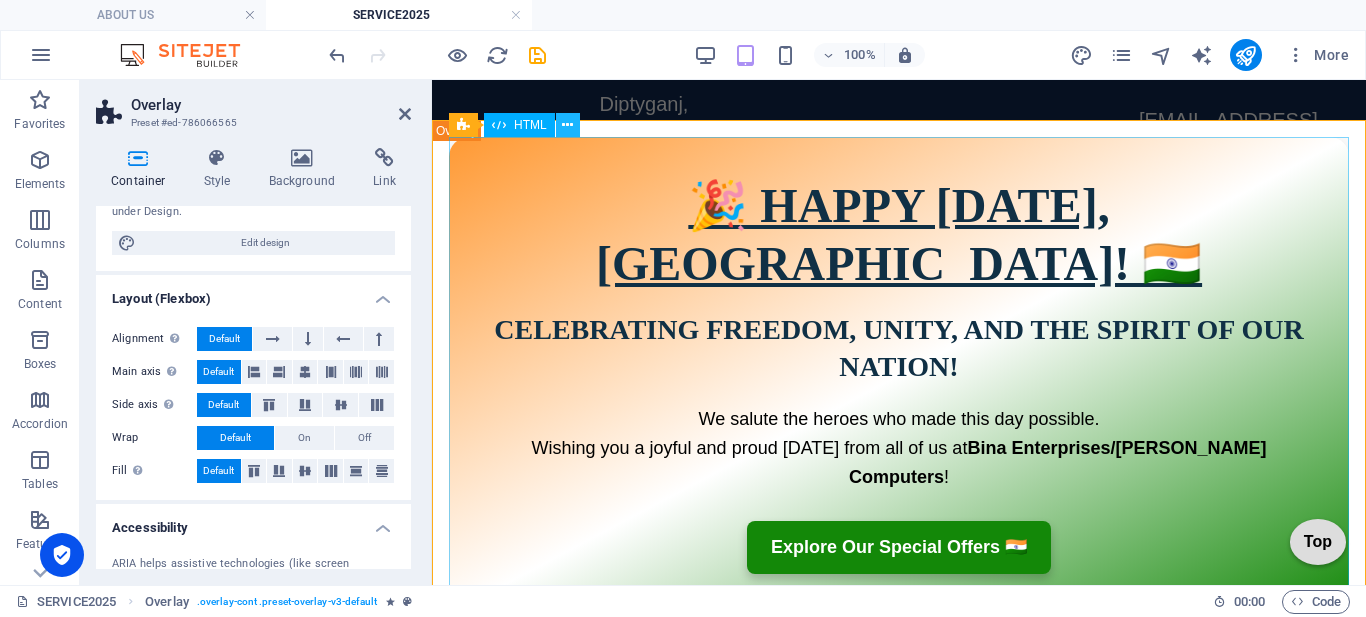 click at bounding box center (567, 125) 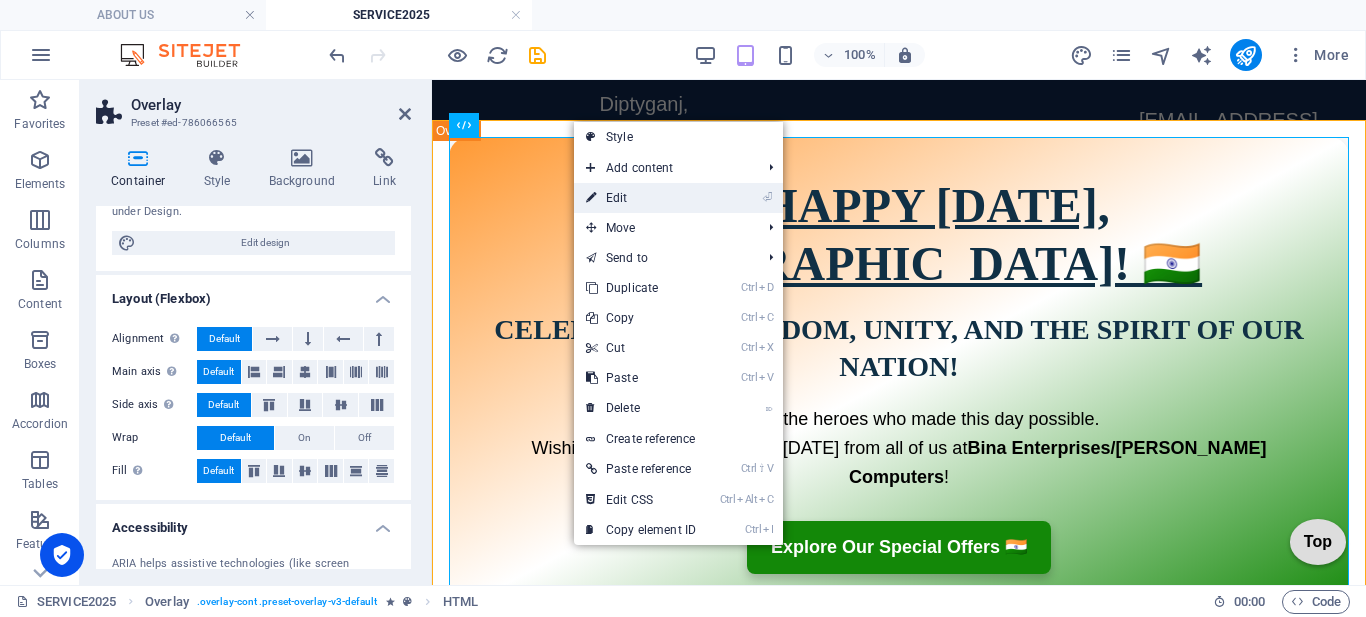 click on "⏎  Edit" at bounding box center (641, 198) 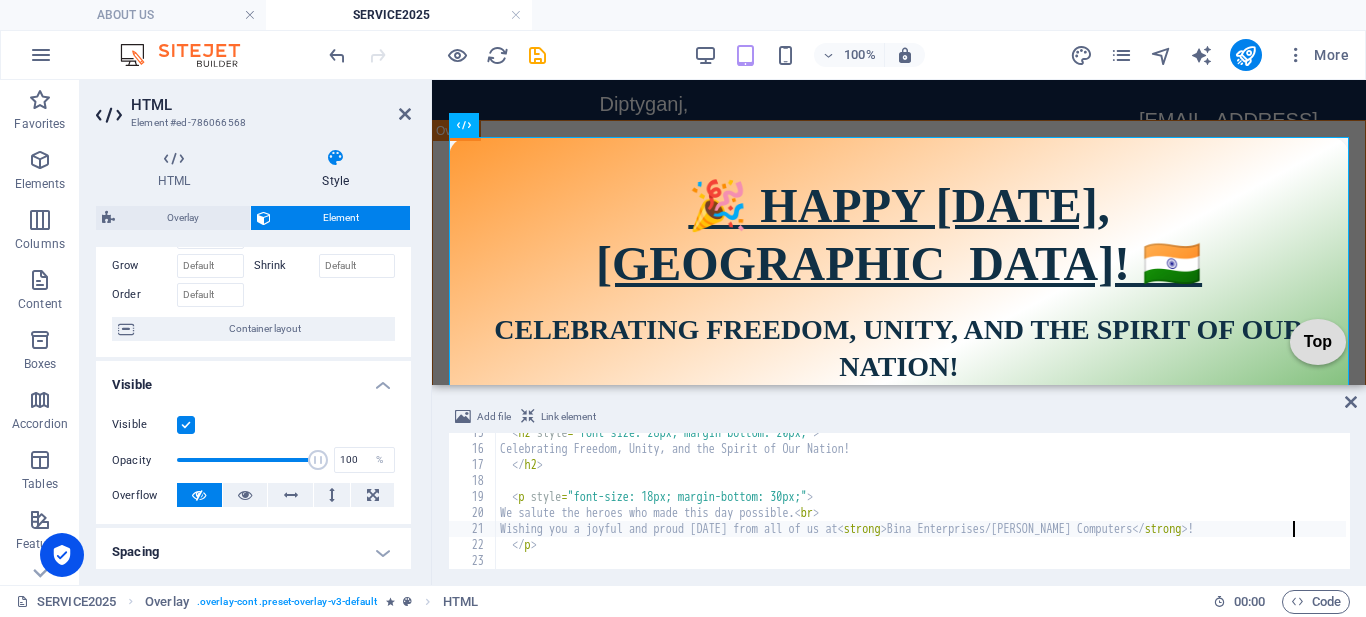 scroll, scrollTop: 0, scrollLeft: 0, axis: both 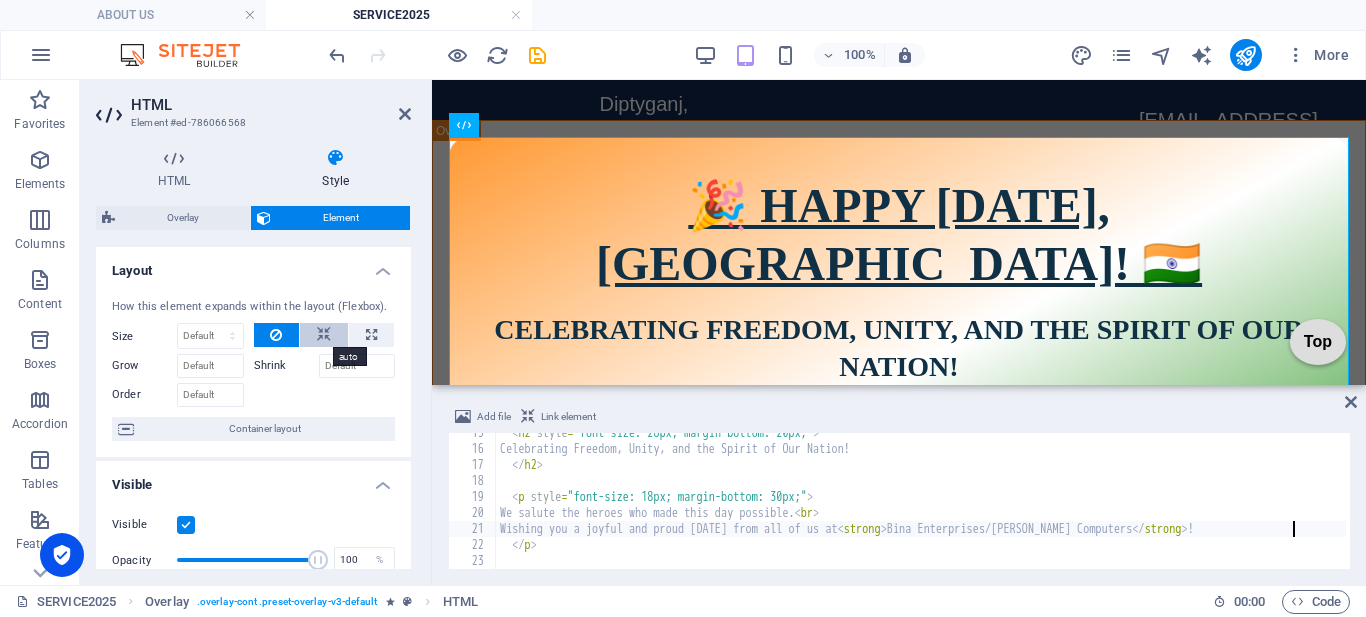click at bounding box center [324, 335] 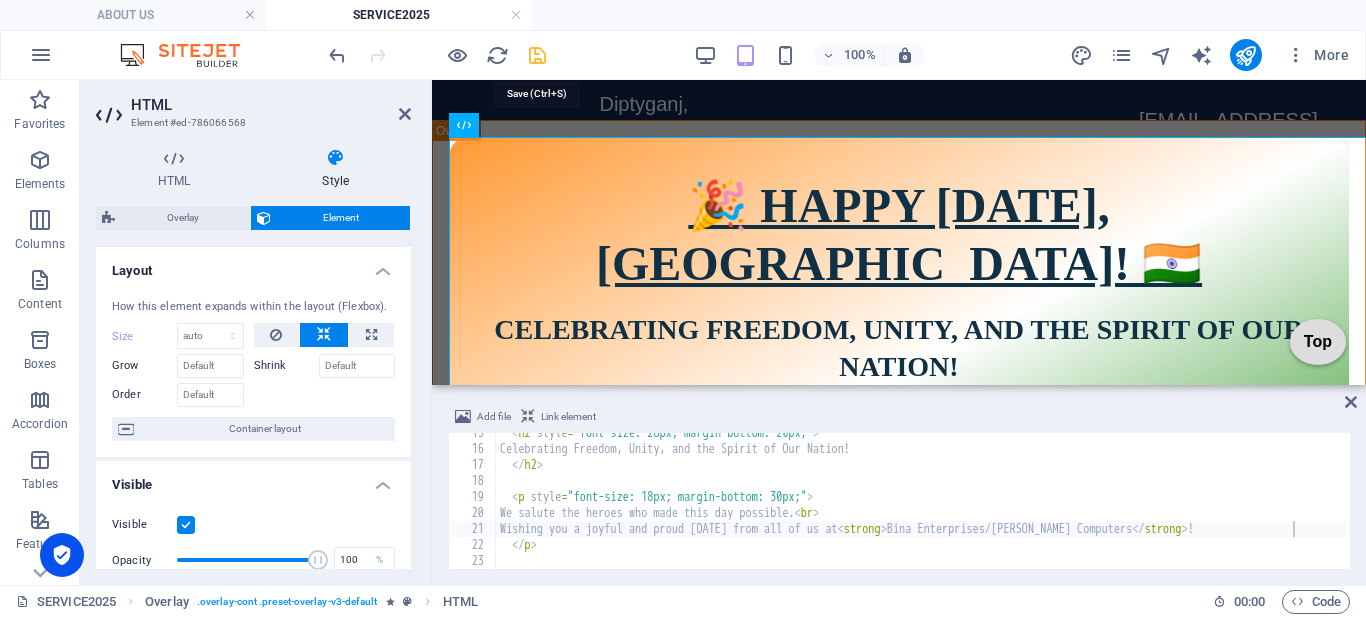 click at bounding box center [537, 55] 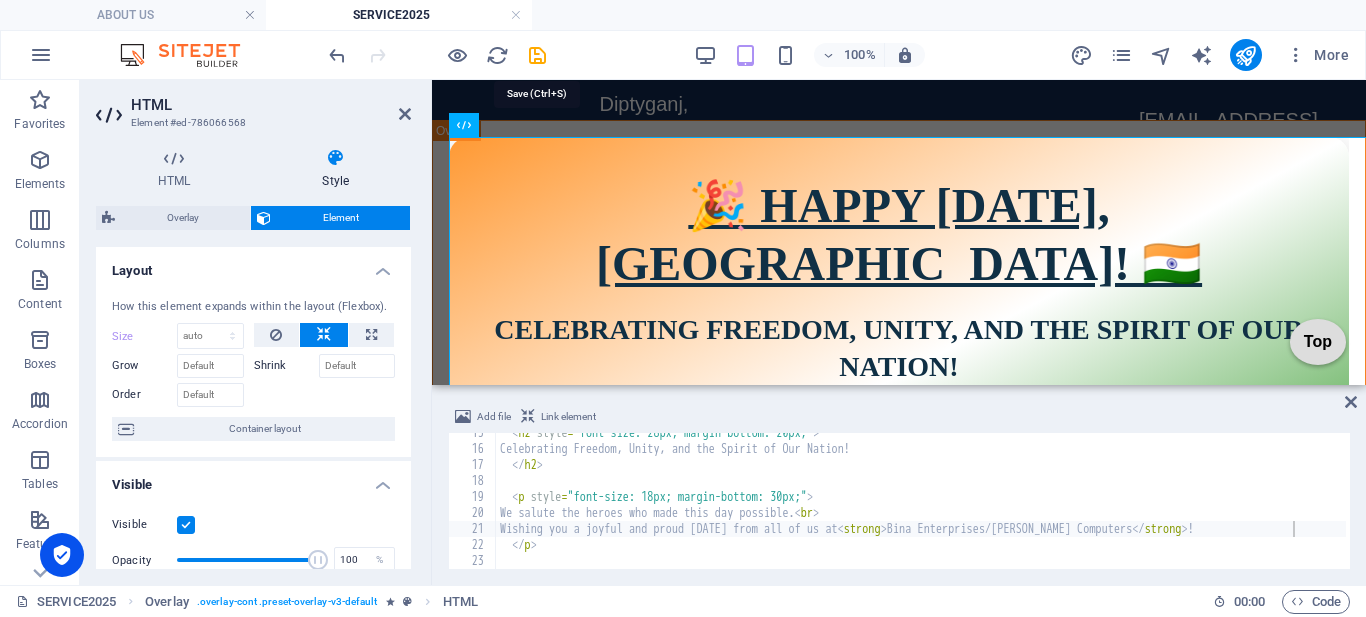 select on "alert" 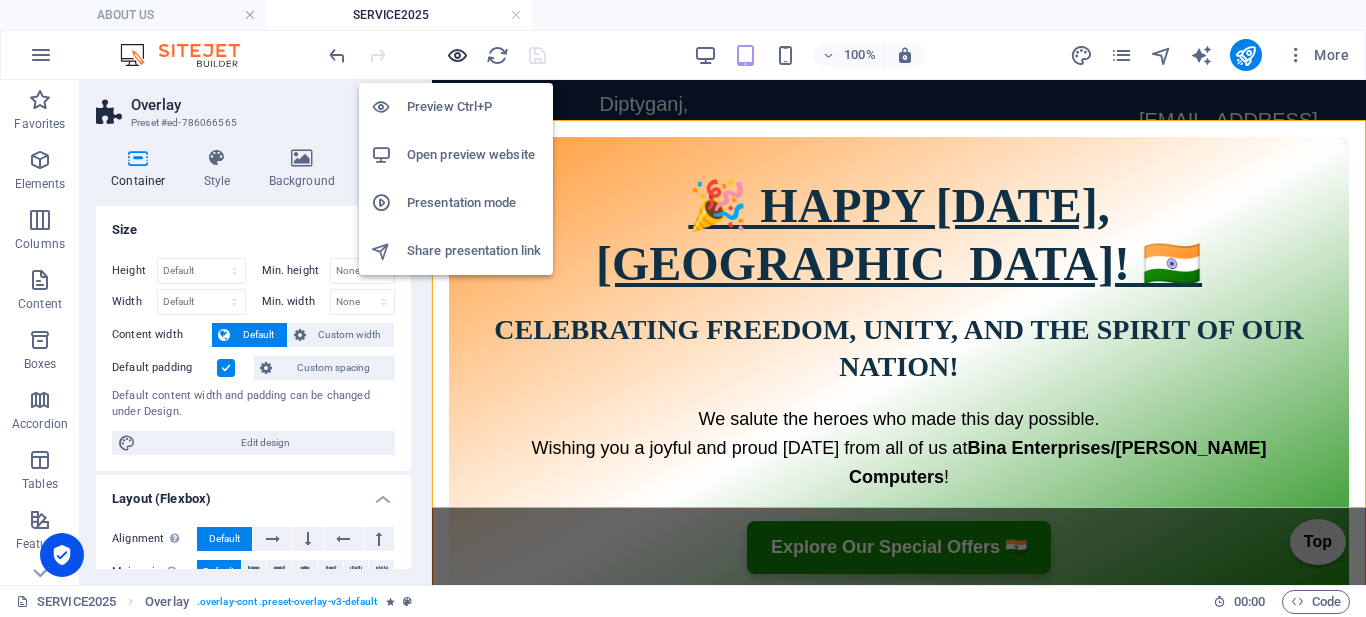 click at bounding box center [457, 55] 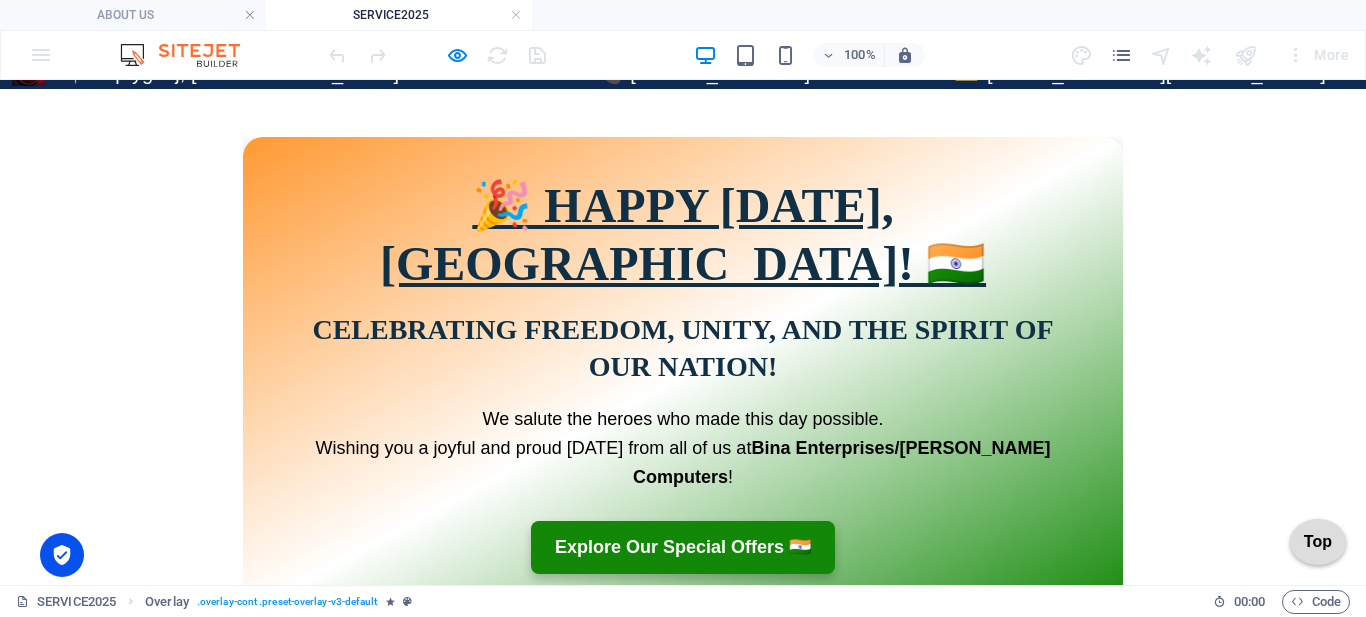 scroll, scrollTop: 0, scrollLeft: 0, axis: both 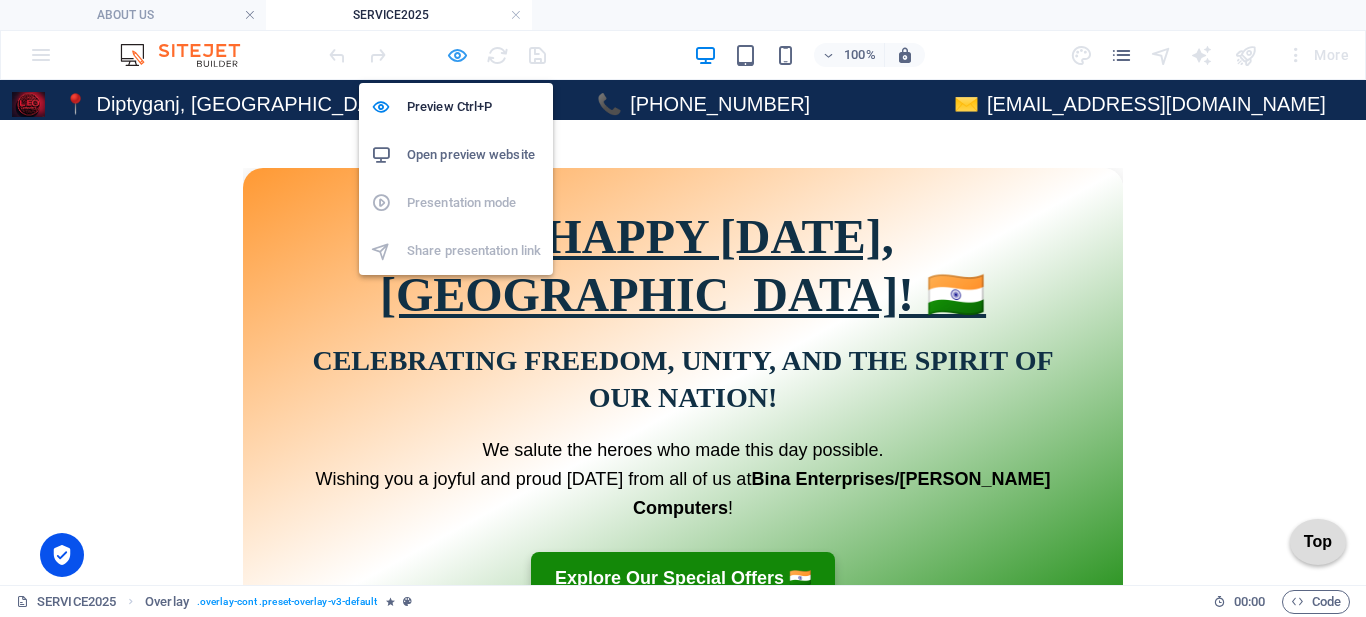 click at bounding box center [457, 55] 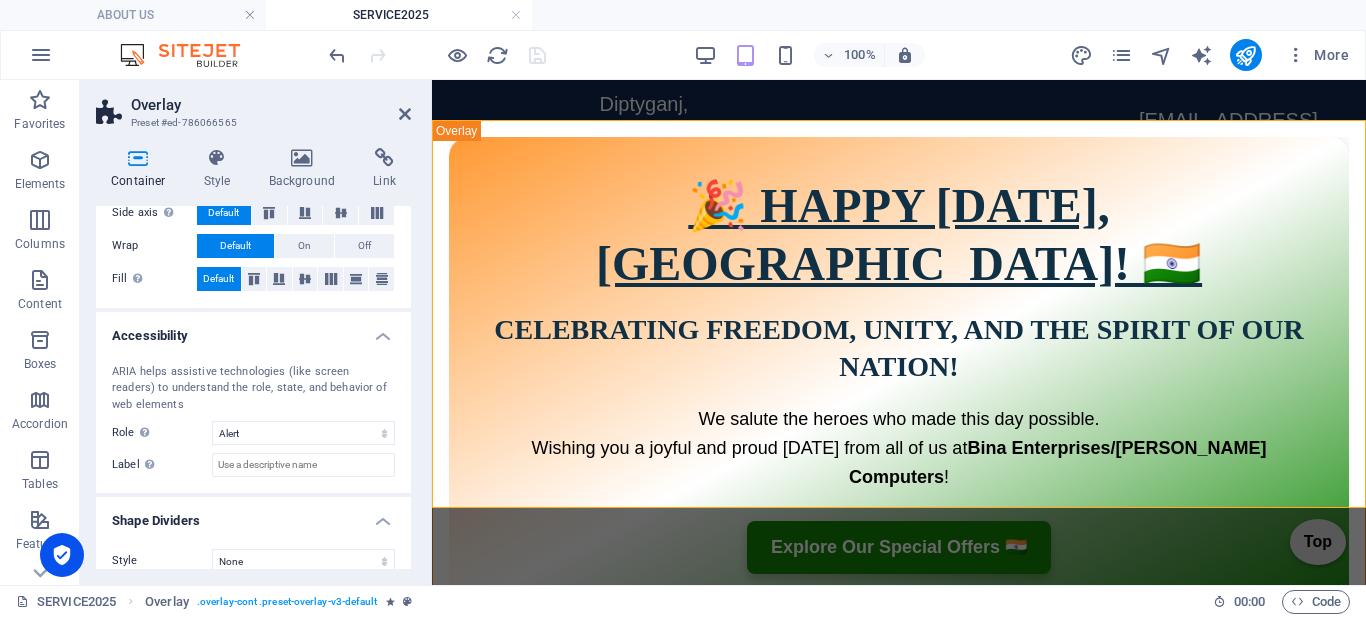 scroll, scrollTop: 400, scrollLeft: 0, axis: vertical 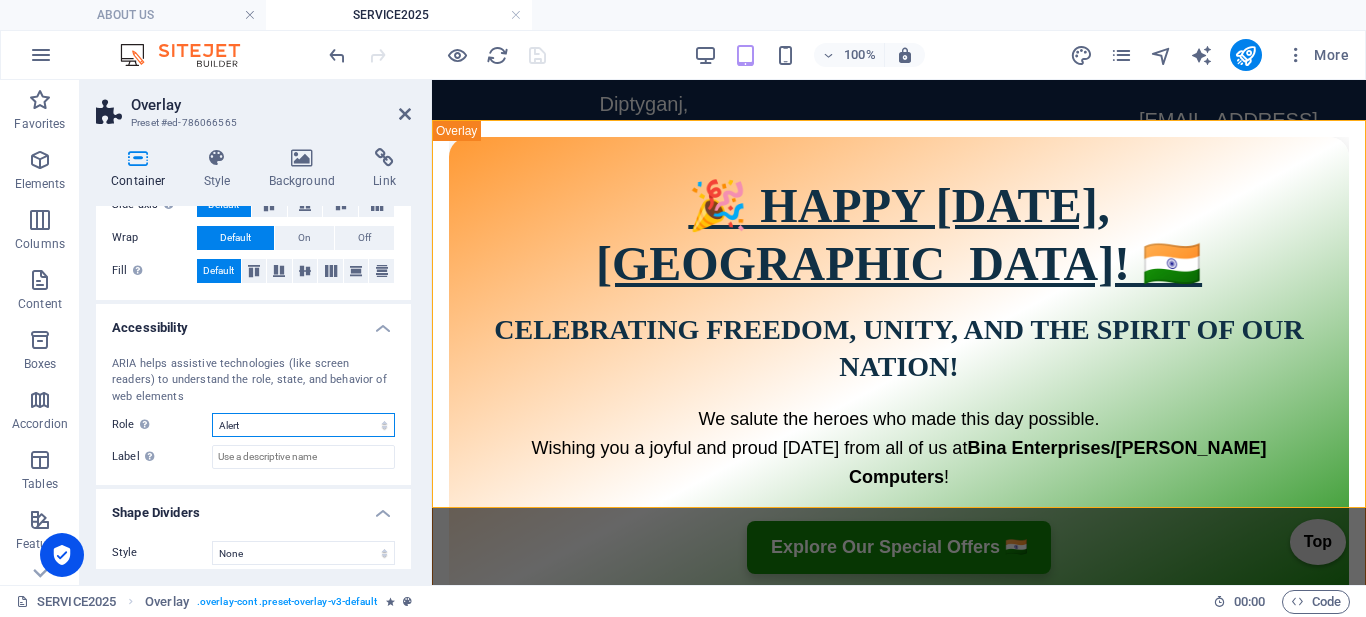 click on "None Alert Article Banner Comment Complementary Dialog Footer Header Marquee Presentation Region Section Separator Status Timer" at bounding box center [303, 425] 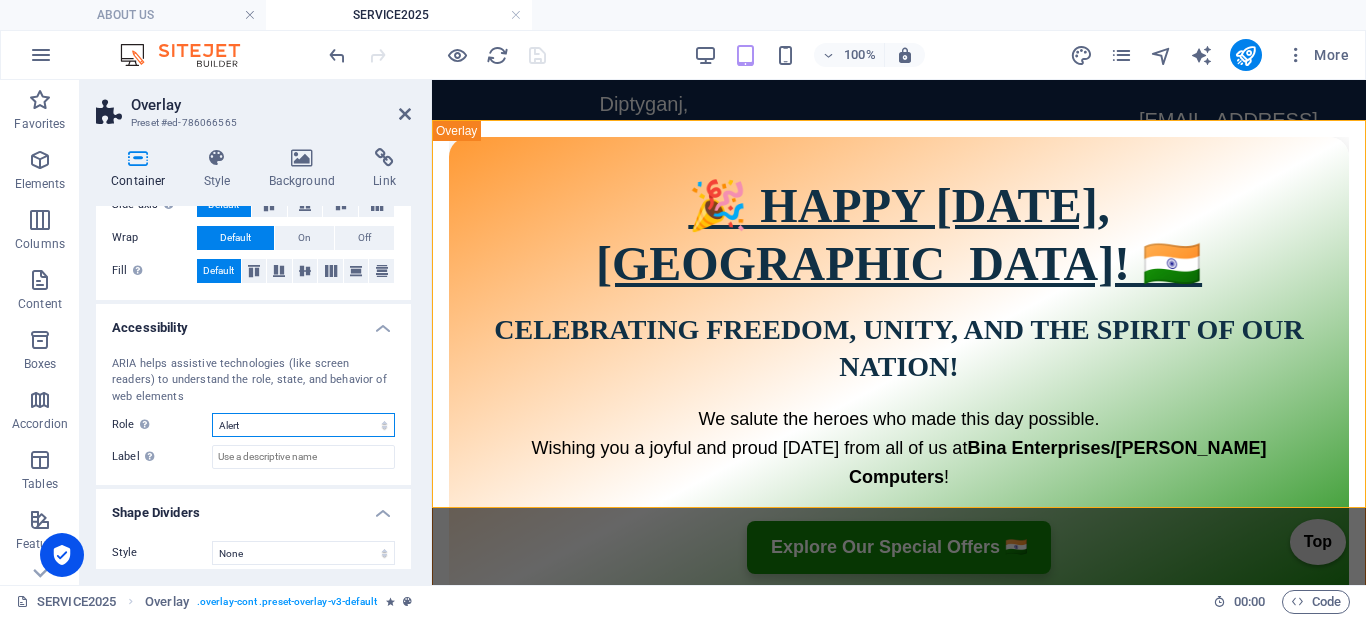 select on "none" 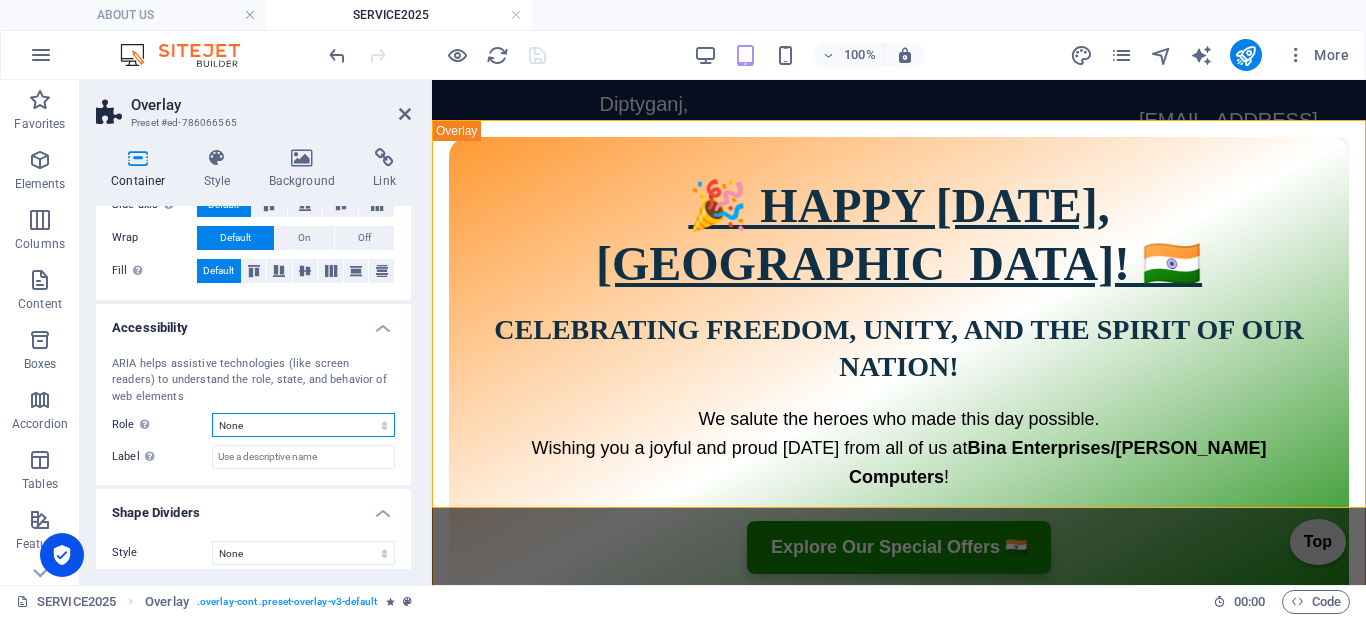 click on "None Alert Article Banner Comment Complementary Dialog Footer Header Marquee Presentation Region Section Separator Status Timer" at bounding box center (303, 425) 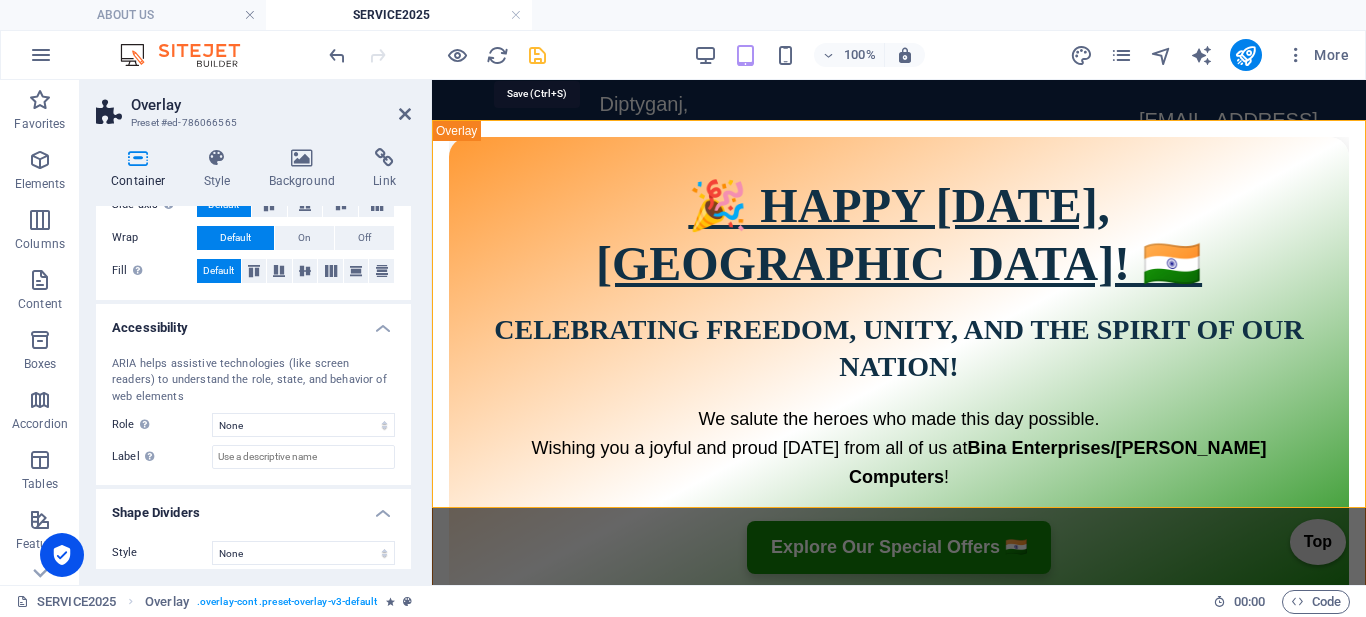 click at bounding box center (537, 55) 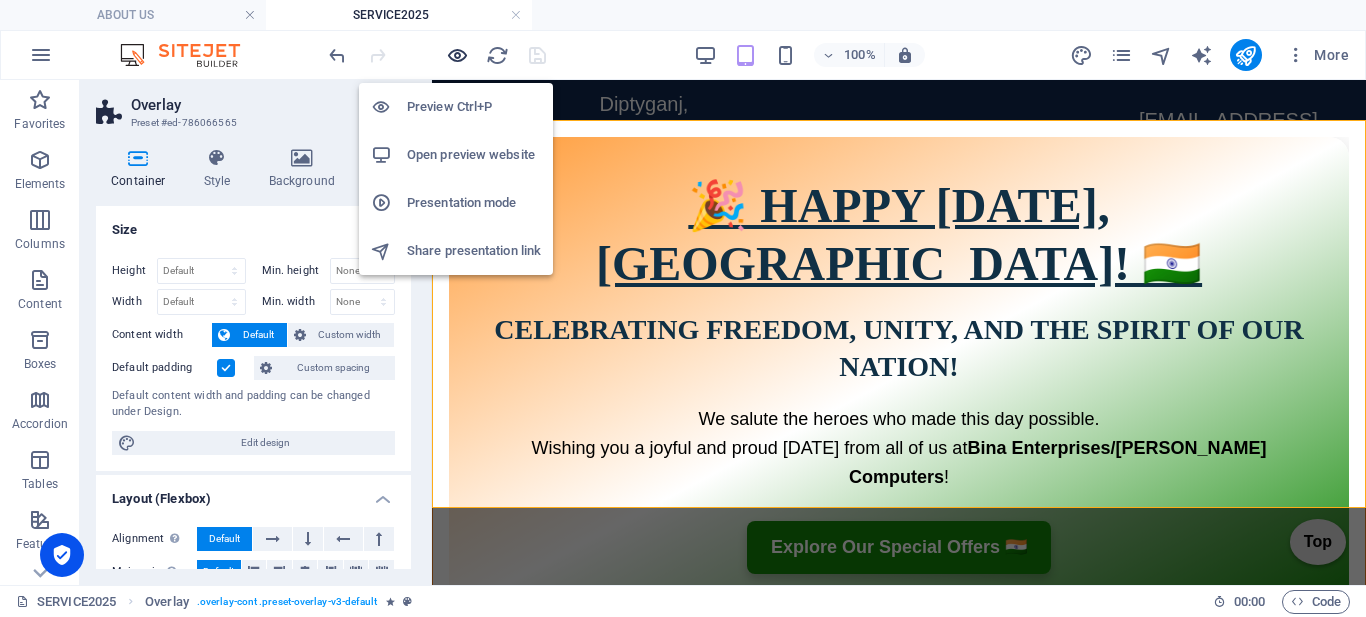 click at bounding box center [457, 55] 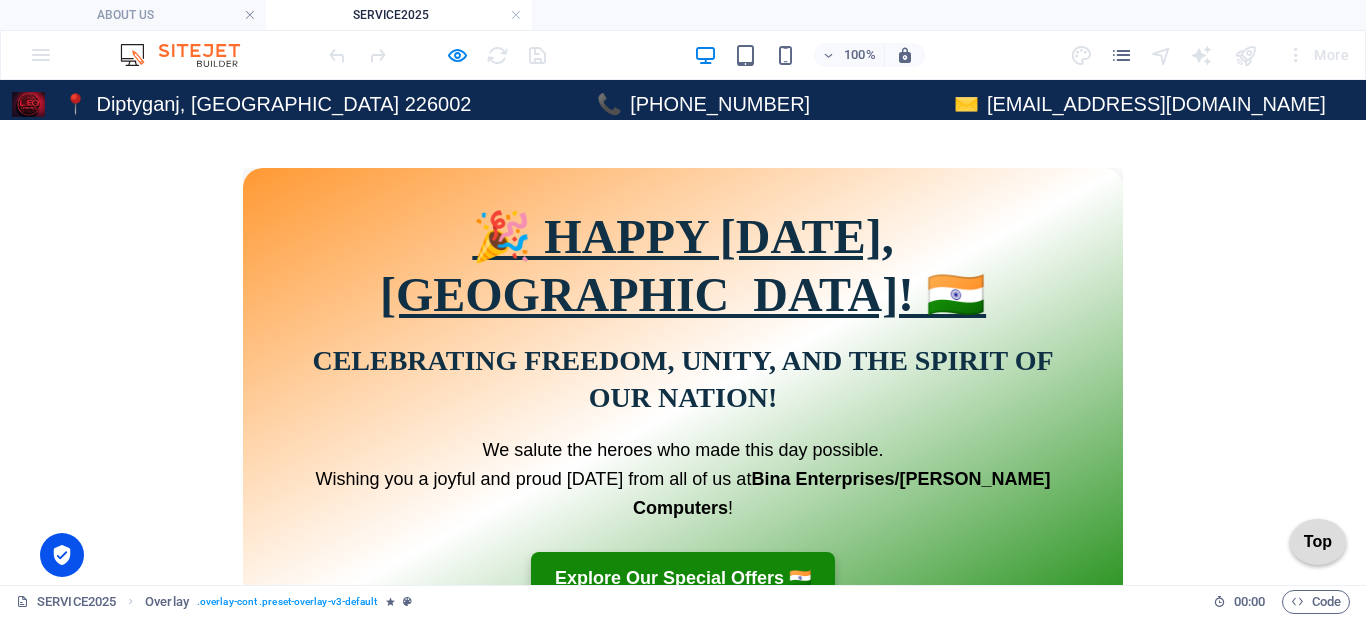 click on "🎉 HAPPY INDEPENDENCE DAY, INDIA! 🇮🇳
Celebrating Freedom, Unity, and the Spirit of Our Nation!
We salute the heroes who made this day possible.
Wishing you a joyful and proud Independence Day from all of us at  Bina Enterprises/Leo Computers !
Explore Our Special Offers 🇮🇳" at bounding box center [683, 406] 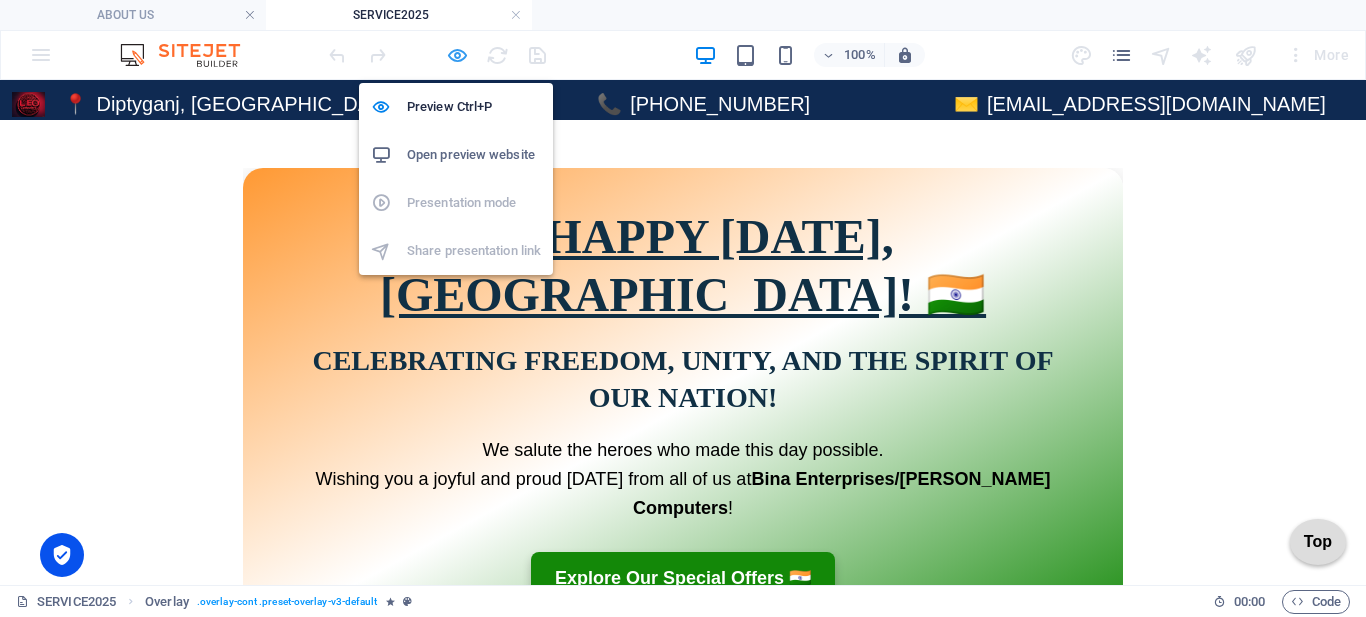 click at bounding box center [457, 55] 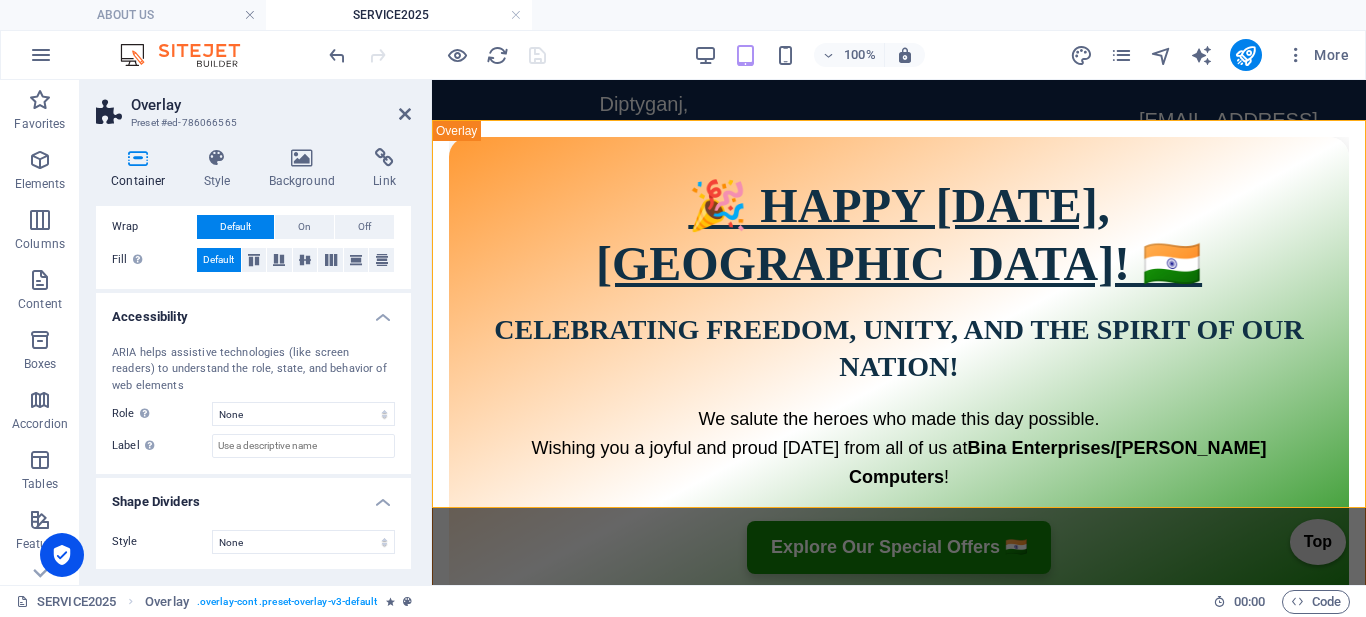 scroll, scrollTop: 412, scrollLeft: 0, axis: vertical 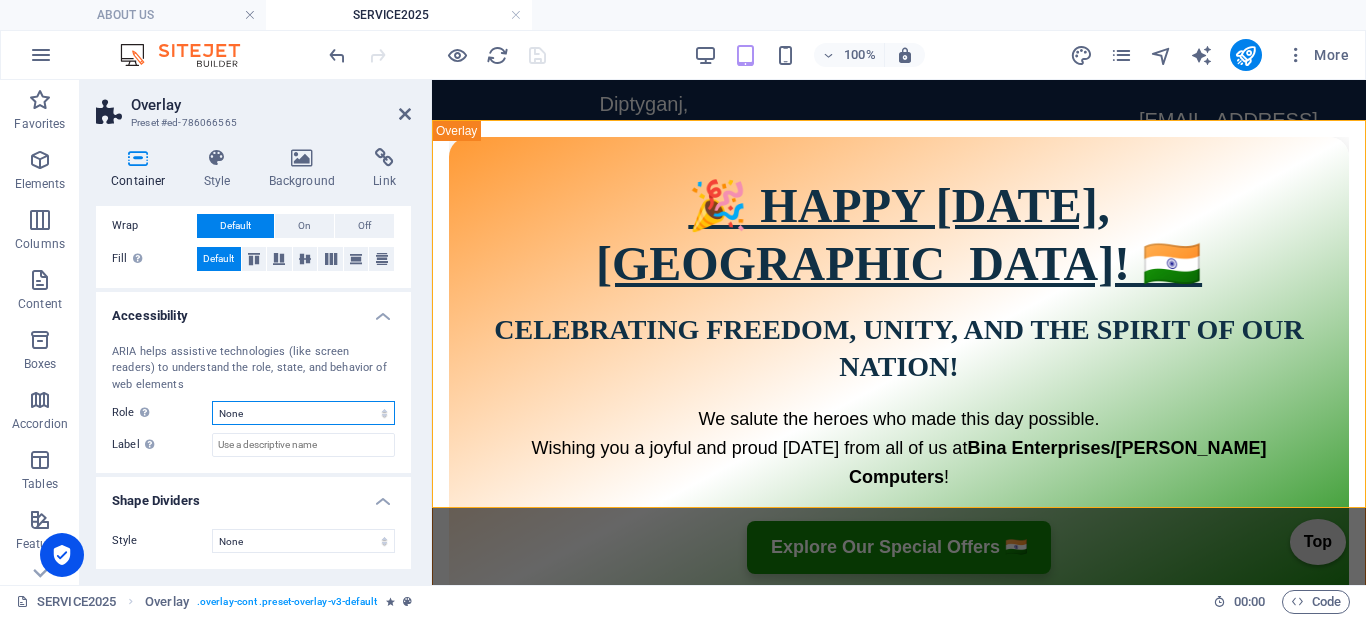 click on "None Alert Article Banner Comment Complementary Dialog Footer Header Marquee Presentation Region Section Separator Status Timer" at bounding box center [303, 413] 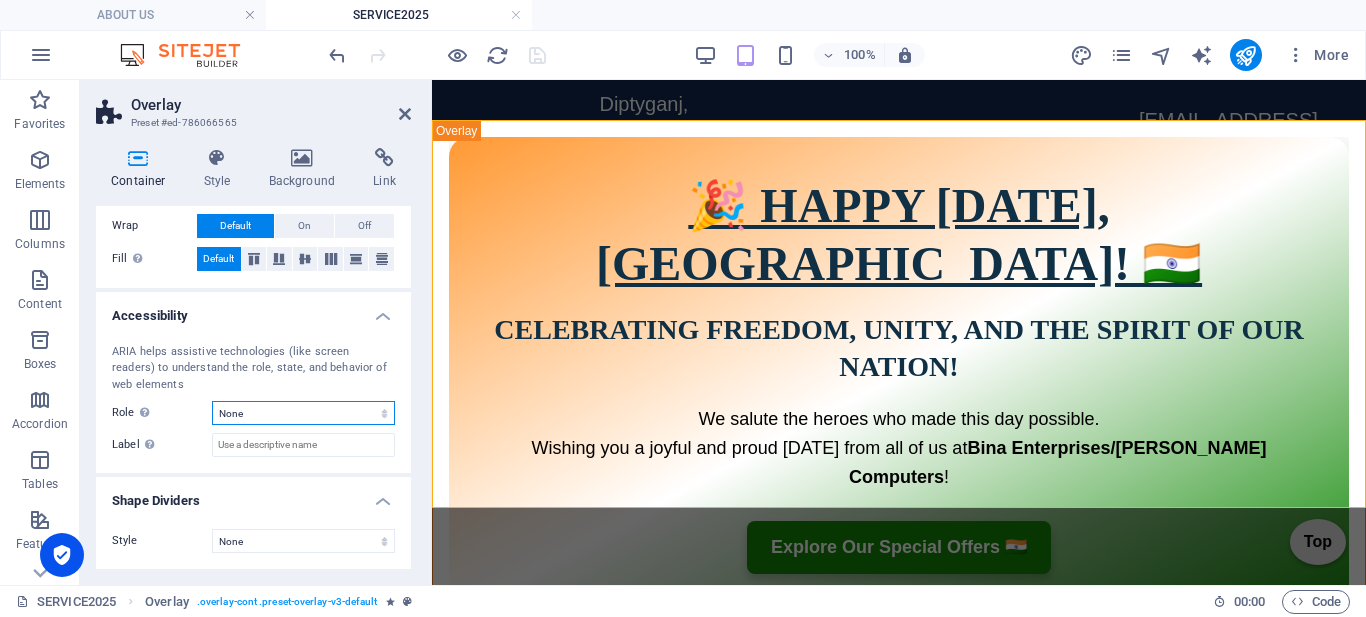 select on "alert" 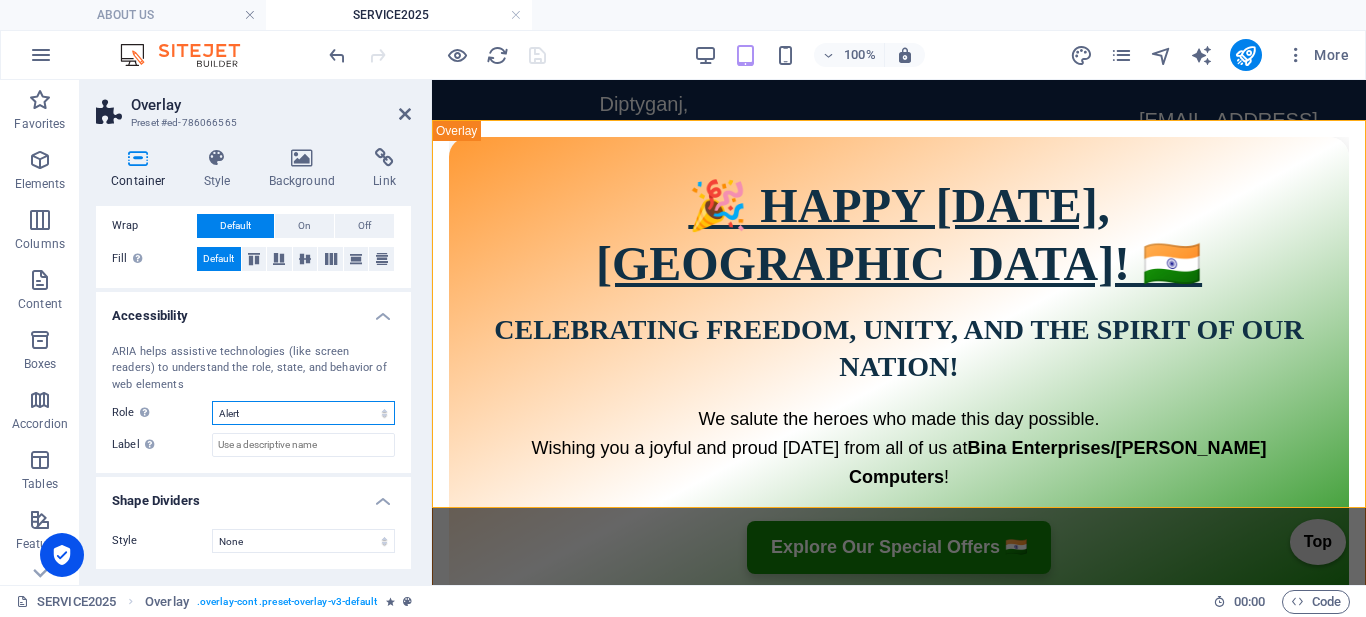 click on "None Alert Article Banner Comment Complementary Dialog Footer Header Marquee Presentation Region Section Separator Status Timer" at bounding box center [303, 413] 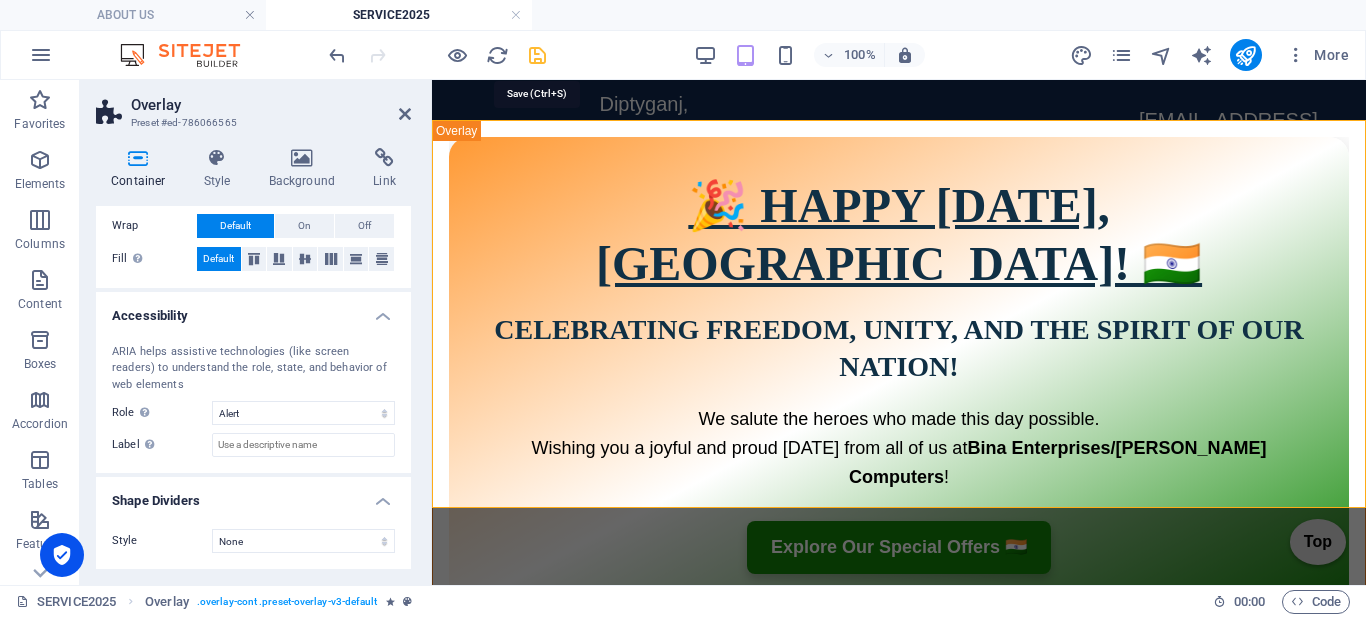 click at bounding box center [537, 55] 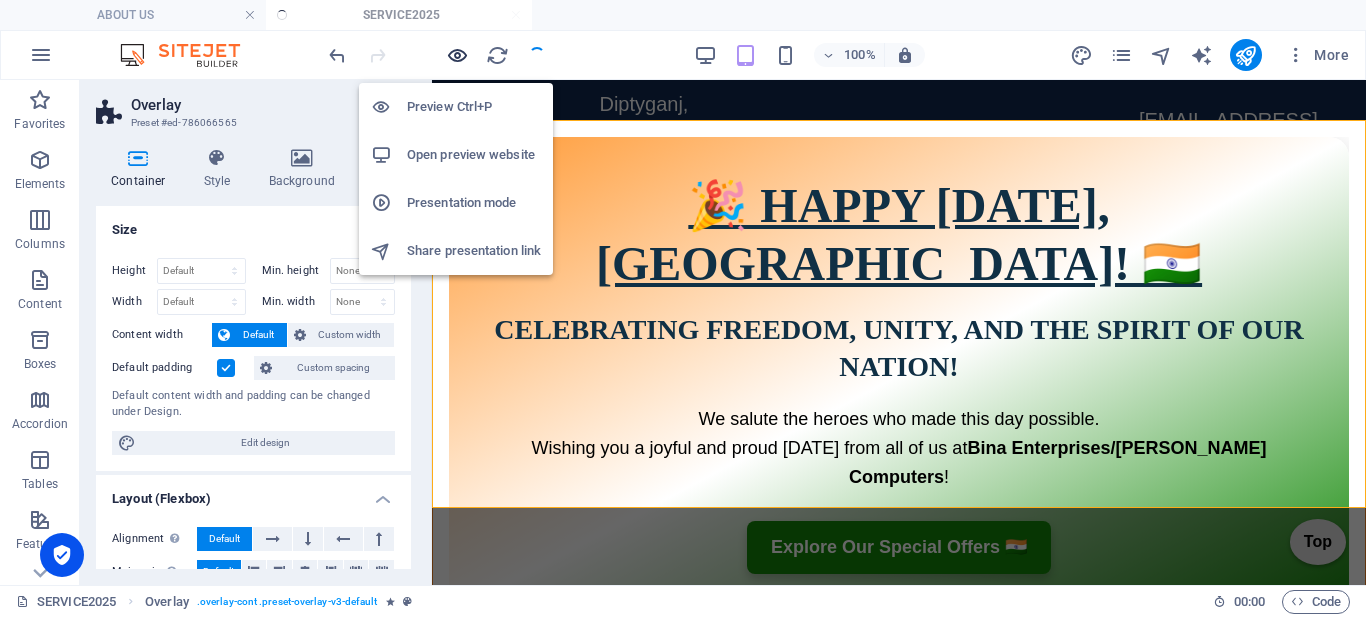 click at bounding box center (457, 55) 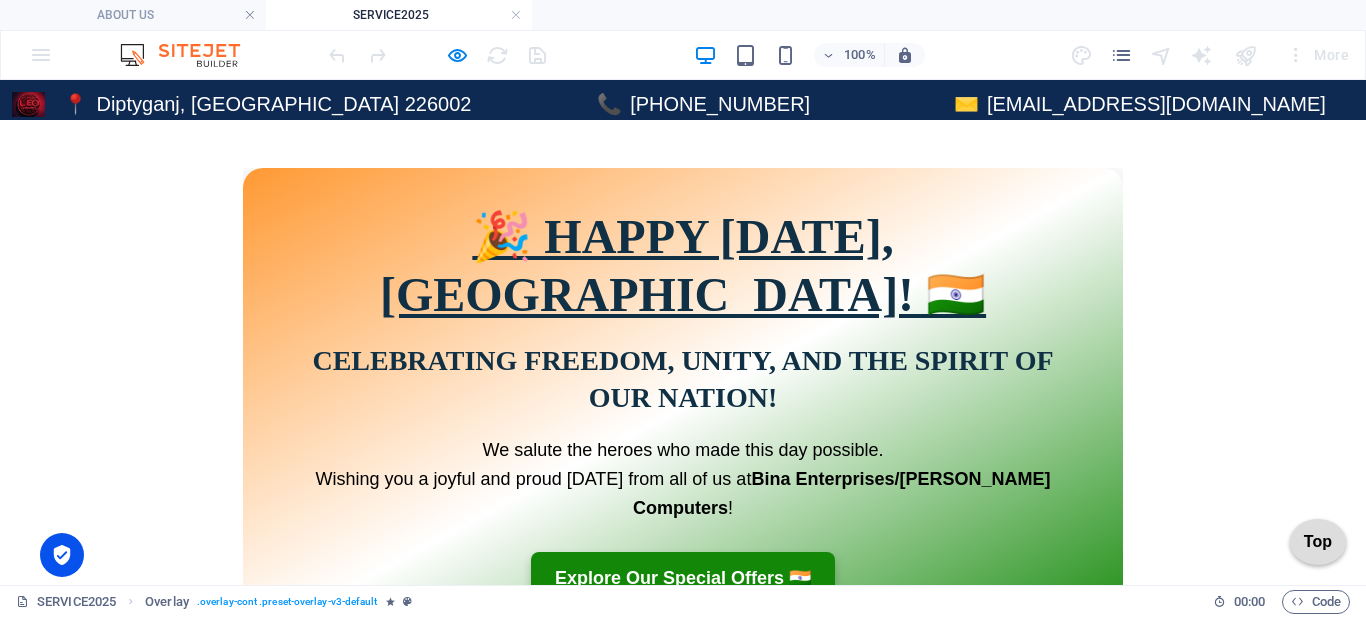 click on "🎉 HAPPY INDEPENDENCE DAY, INDIA! 🇮🇳
Celebrating Freedom, Unity, and the Spirit of Our Nation!
We salute the heroes who made this day possible.
Wishing you a joyful and proud Independence Day from all of us at  Bina Enterprises/Leo Computers !
Explore Our Special Offers 🇮🇳" at bounding box center (683, 406) 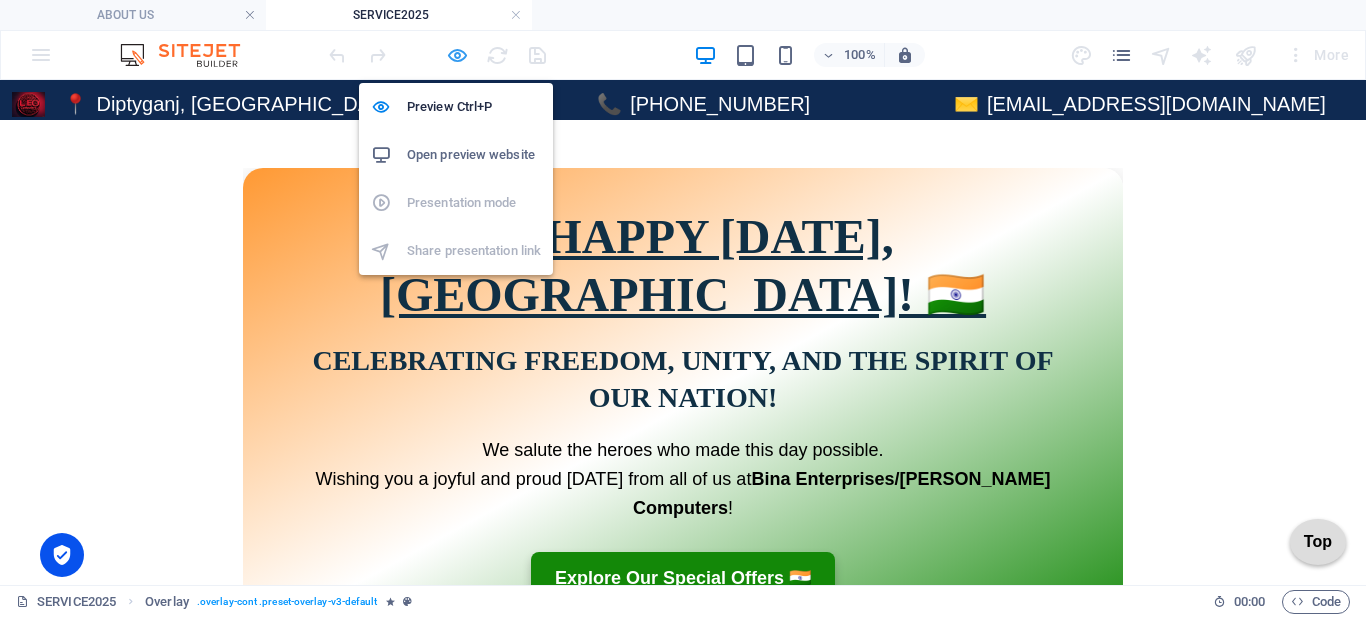 click at bounding box center (457, 55) 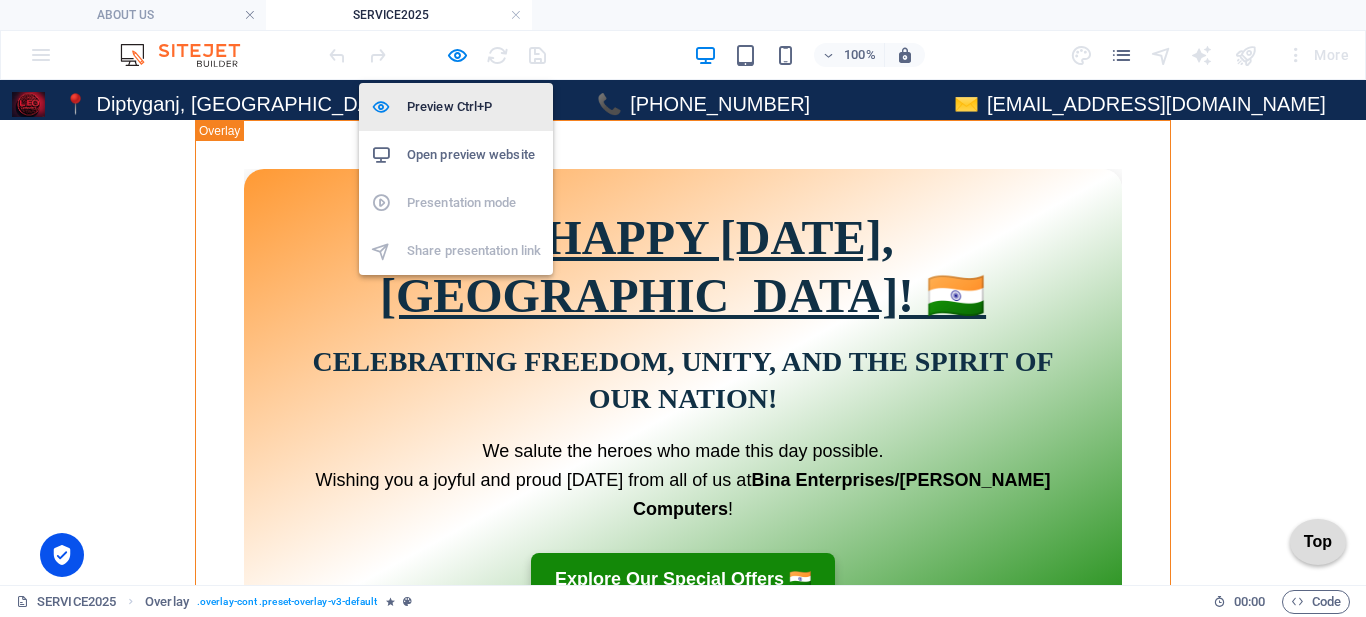 select on "alert" 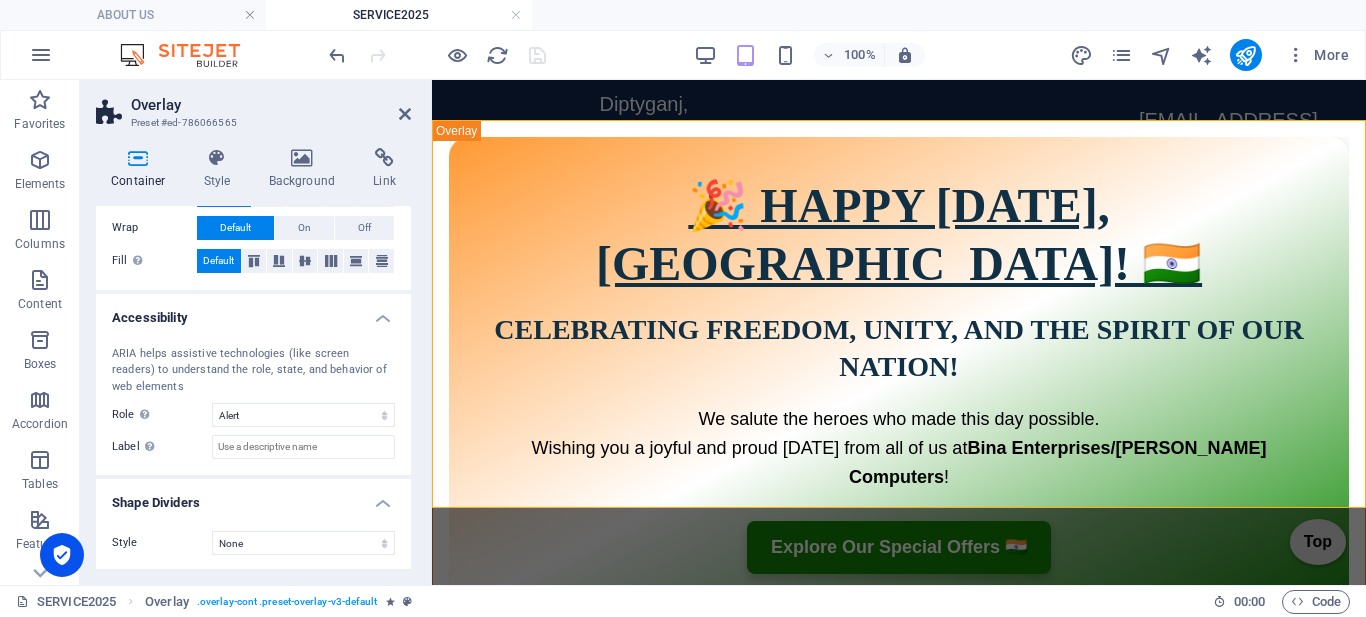 scroll, scrollTop: 412, scrollLeft: 0, axis: vertical 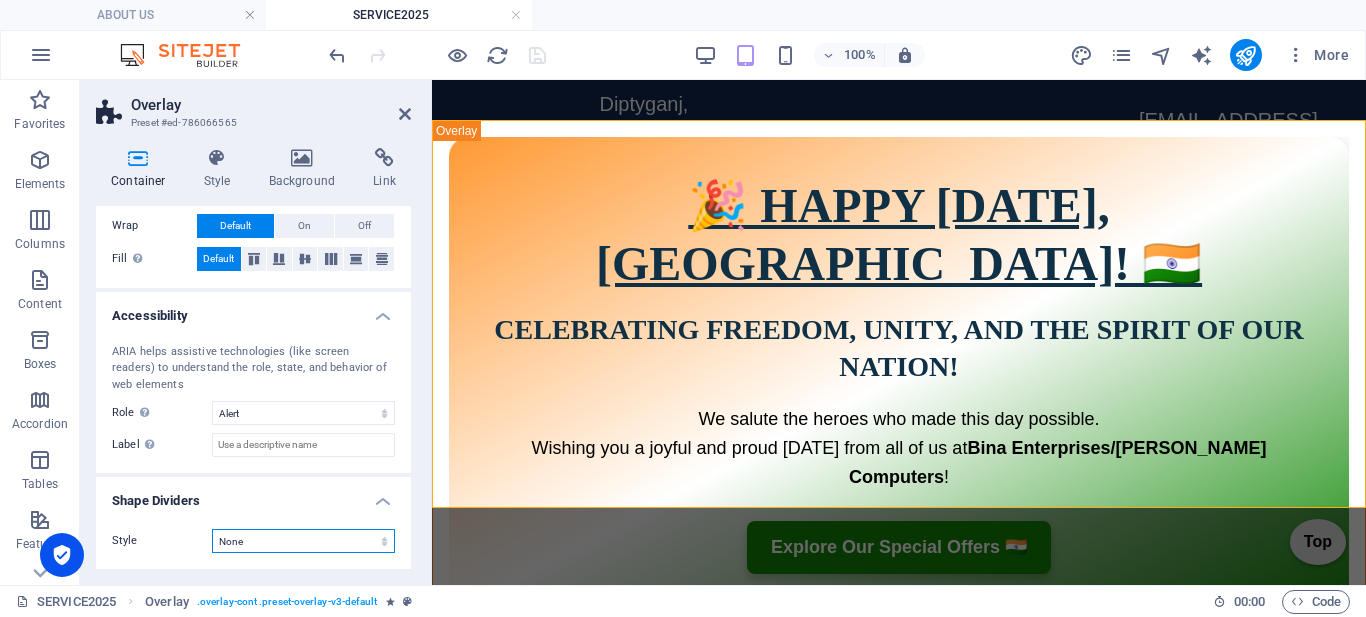 click on "None Triangle Square Diagonal Polygon 1 Polygon 2 Zigzag Multiple Zigzags Waves Multiple Waves Half Circle Circle Circle Shadow Blocks Hexagons Clouds Multiple Clouds Fan Pyramids Book Paint Drip Fire Shredded Paper Arrow" at bounding box center (303, 541) 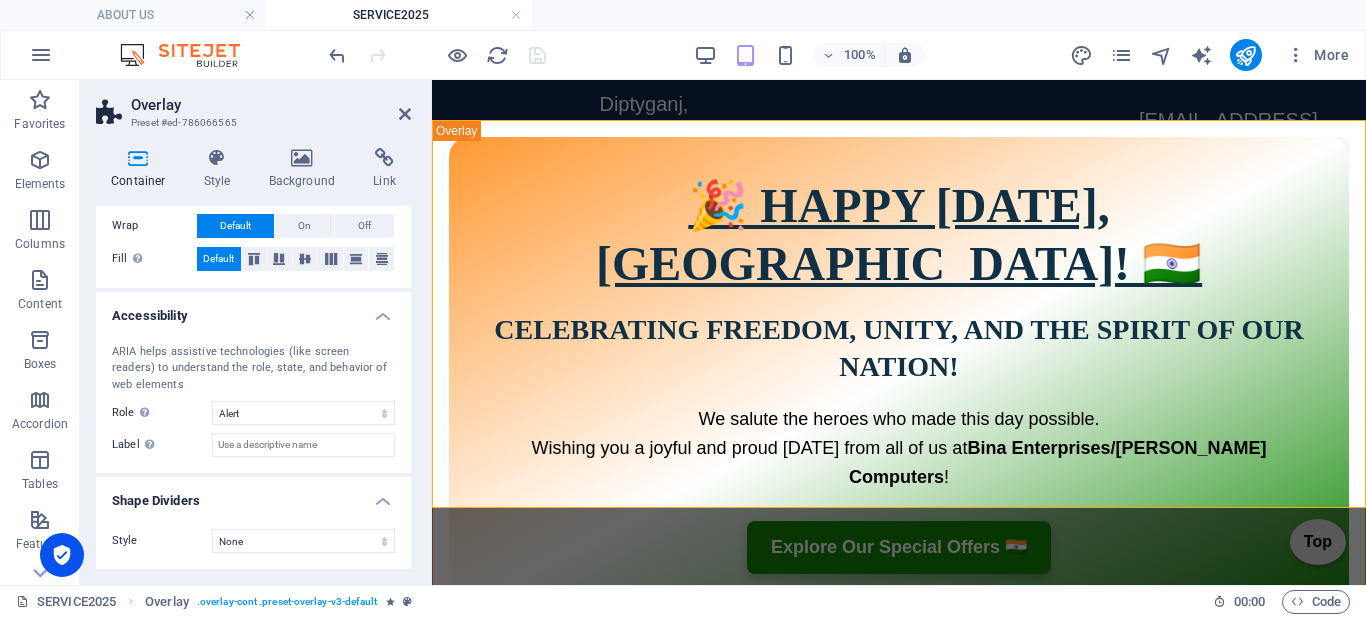 click on "Shape Dividers" at bounding box center [253, 495] 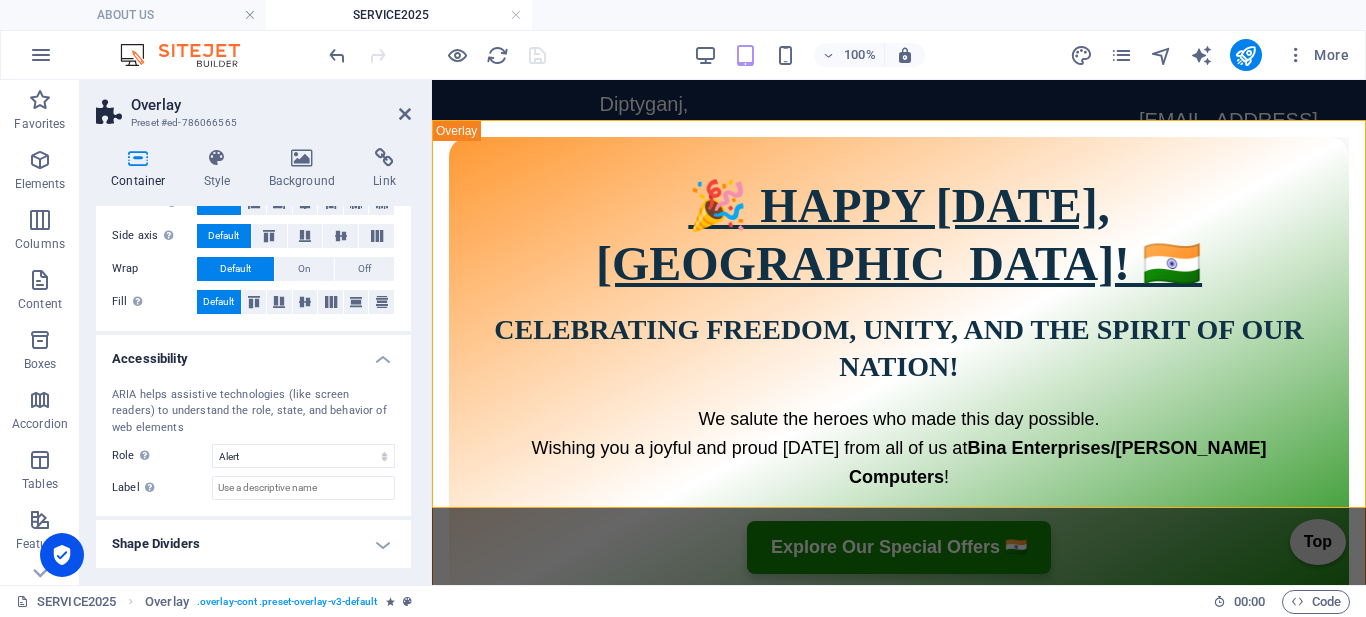 click on "Accessibility" at bounding box center (253, 353) 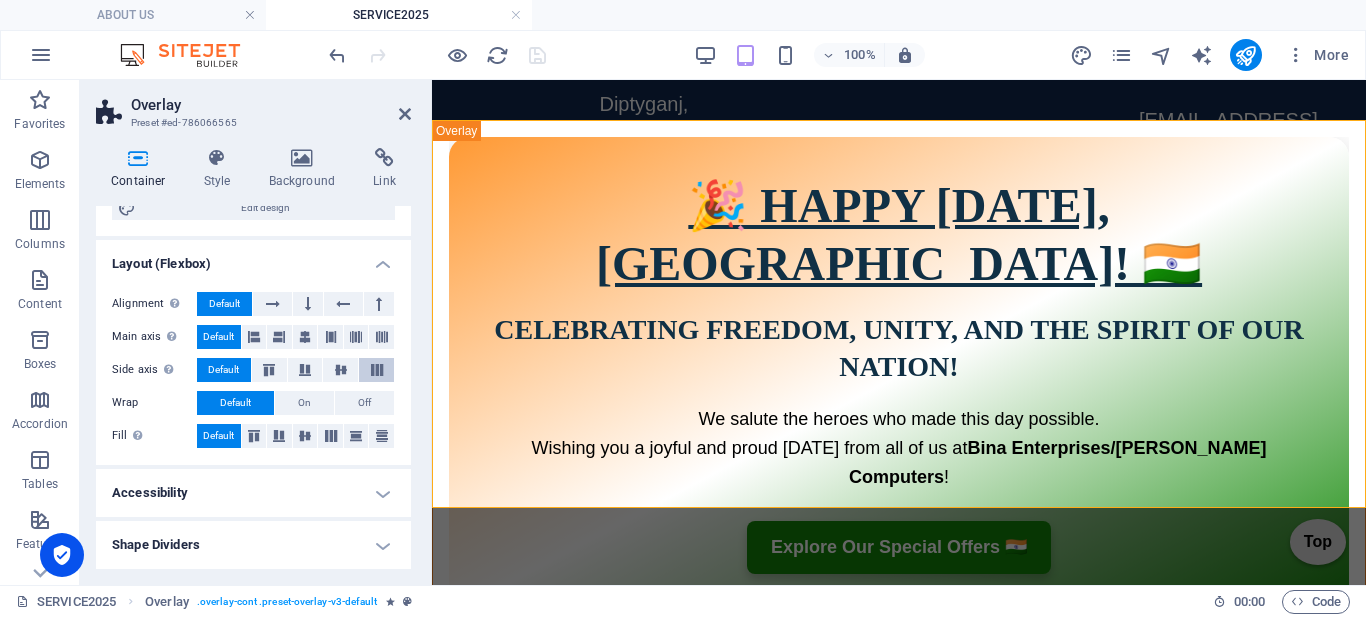 scroll, scrollTop: 235, scrollLeft: 0, axis: vertical 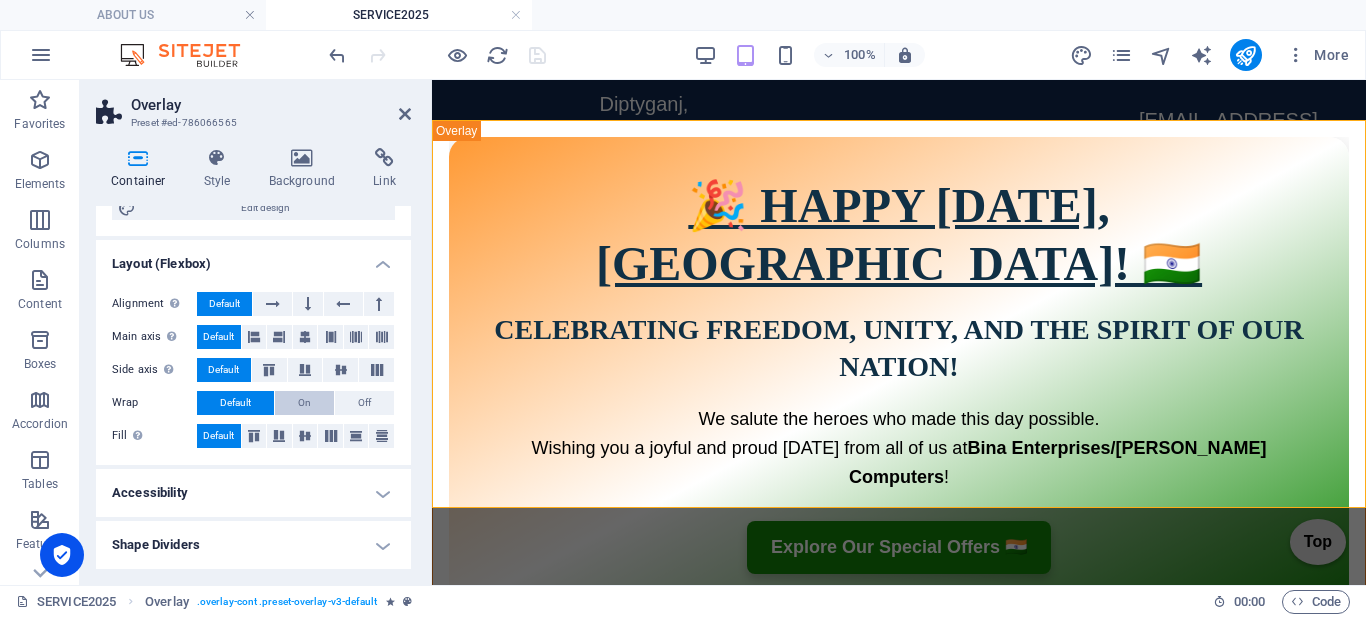 click on "On" at bounding box center [304, 403] 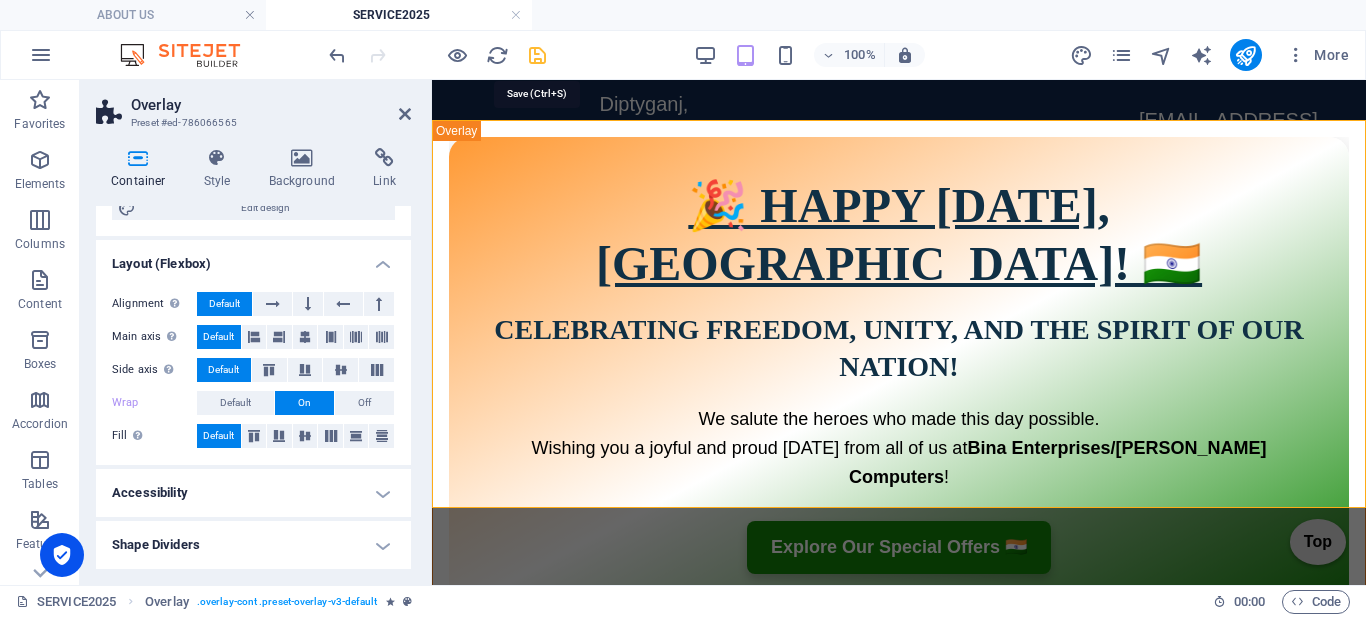 click at bounding box center (537, 55) 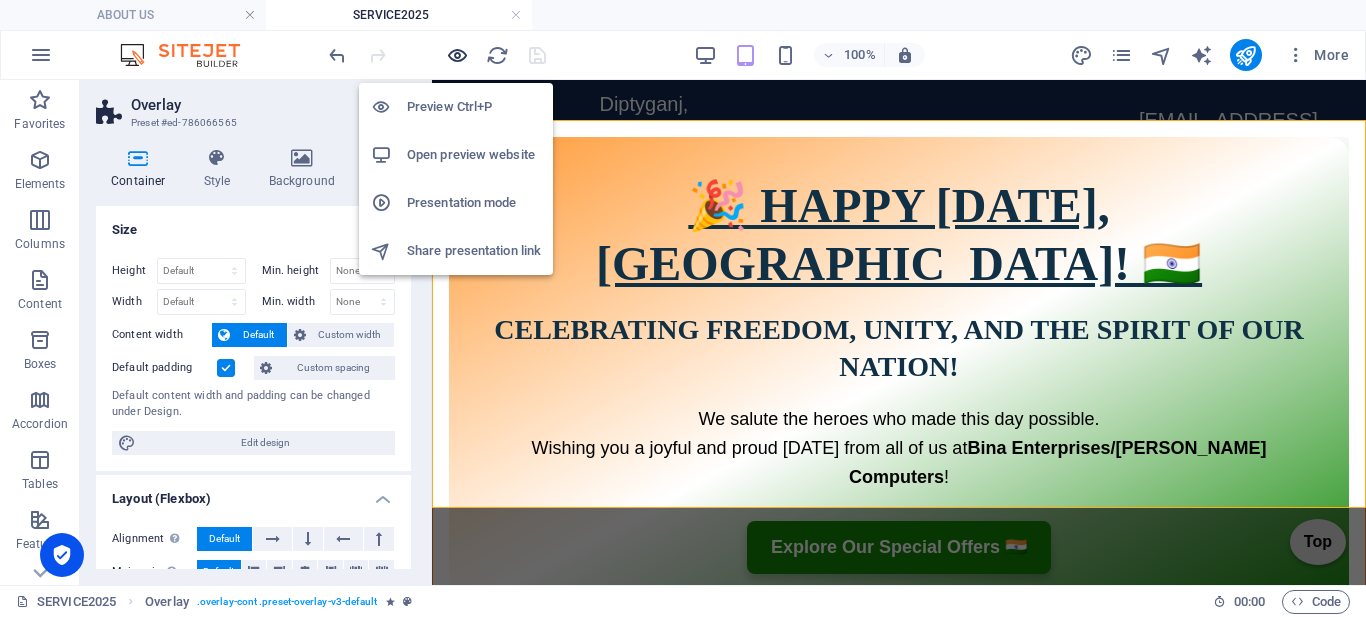 click at bounding box center [457, 55] 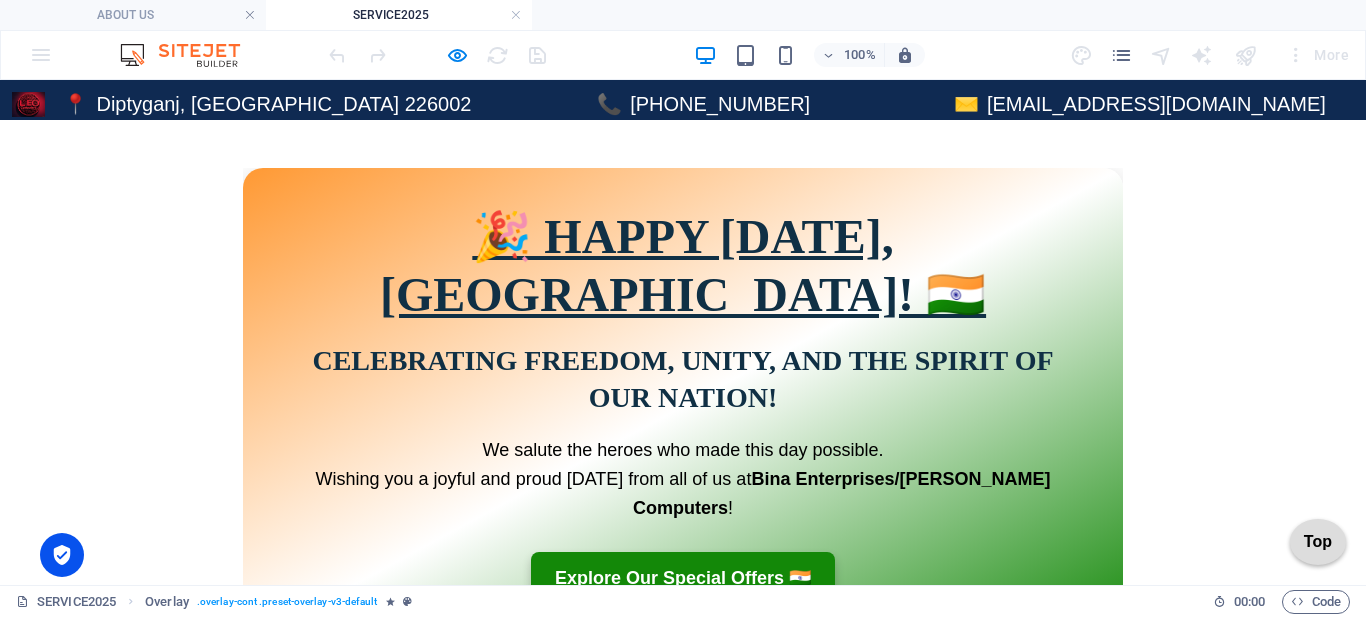 click on "🎉 HAPPY [DATE], [GEOGRAPHIC_DATA]! 🇮🇳" at bounding box center [683, 265] 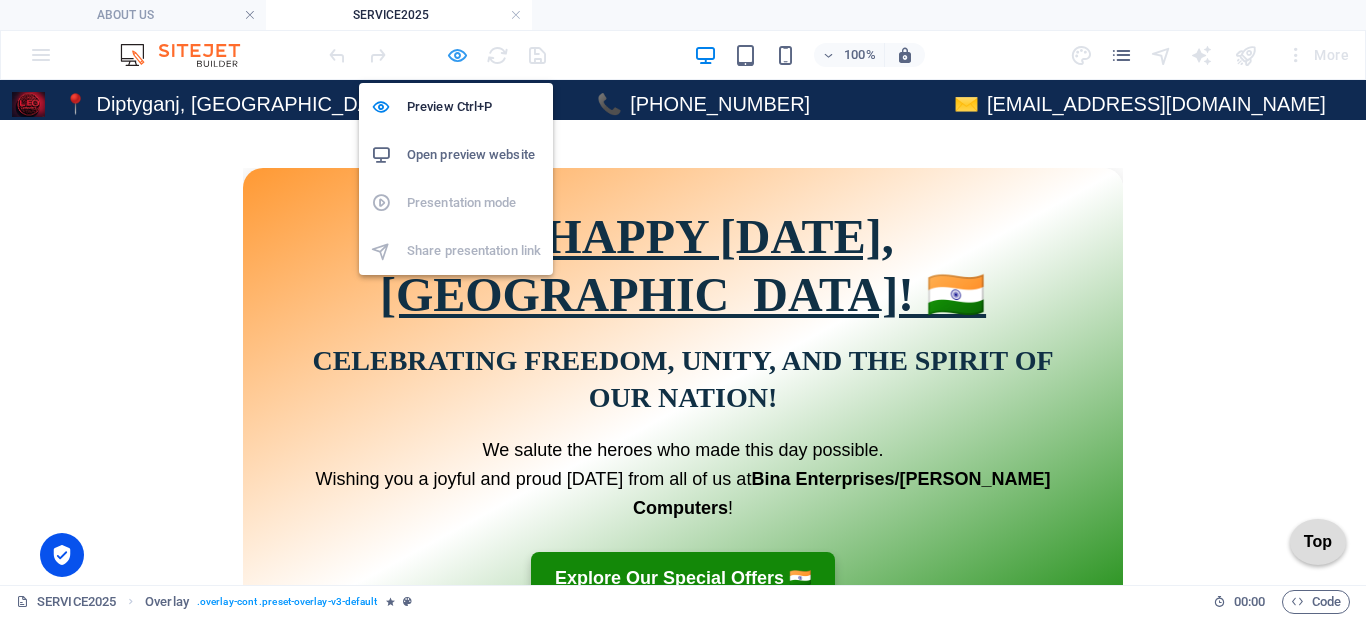 click at bounding box center [457, 55] 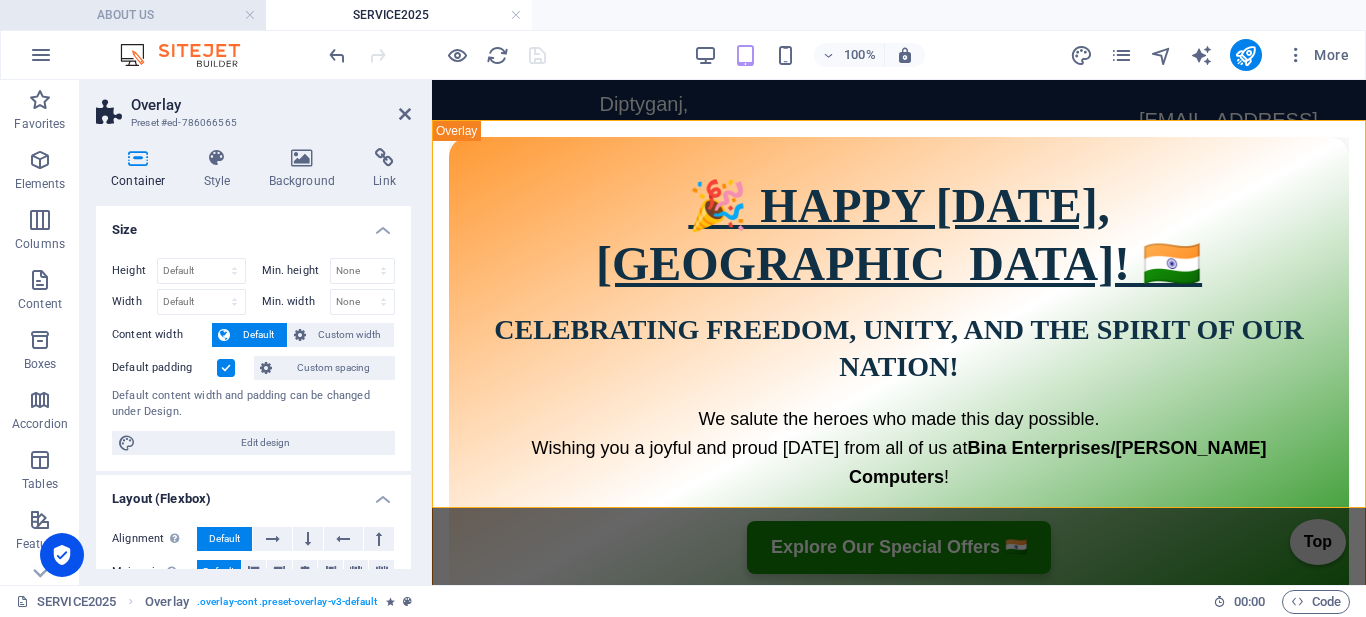 click on "ABOUT US" at bounding box center (133, 15) 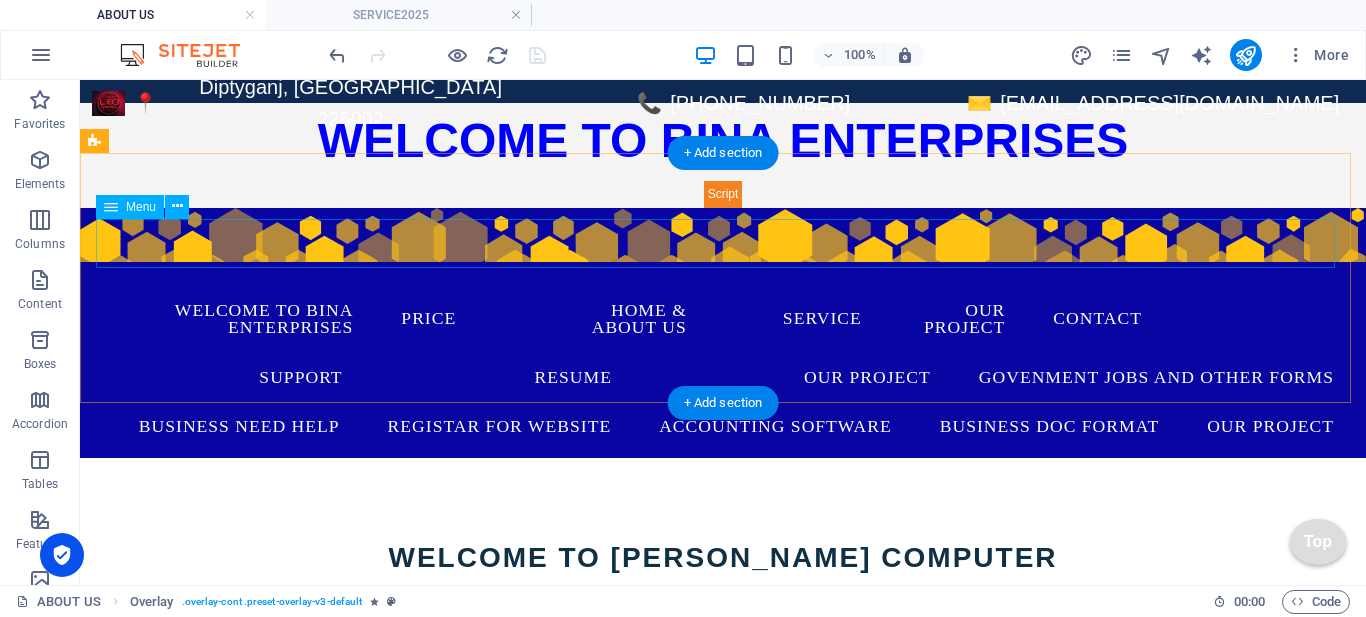 scroll, scrollTop: 0, scrollLeft: 0, axis: both 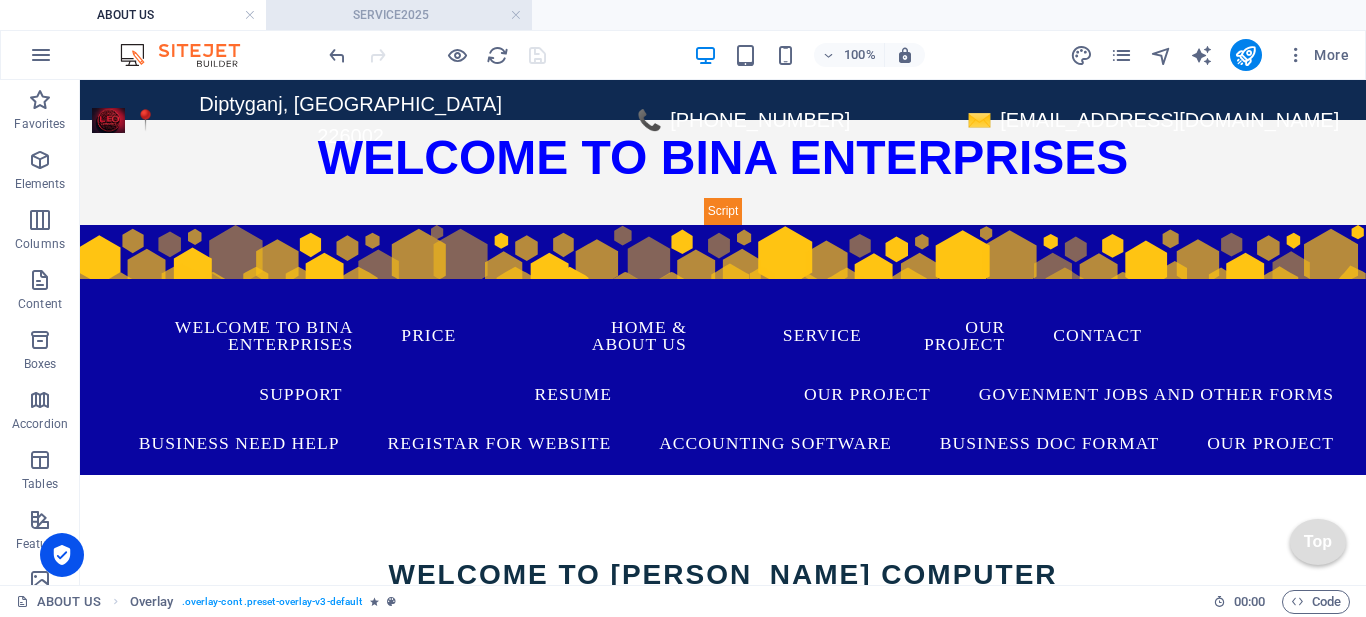 click on "SERVICE2025" at bounding box center [399, 15] 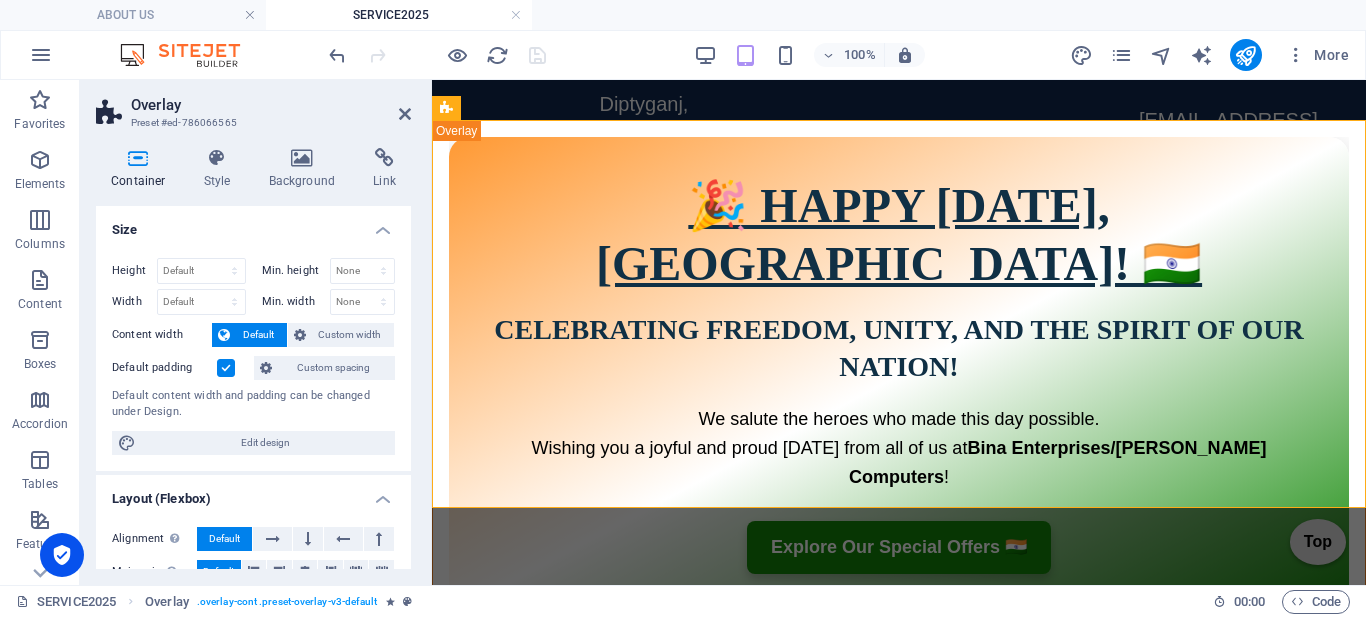 click on "Container" at bounding box center (142, 169) 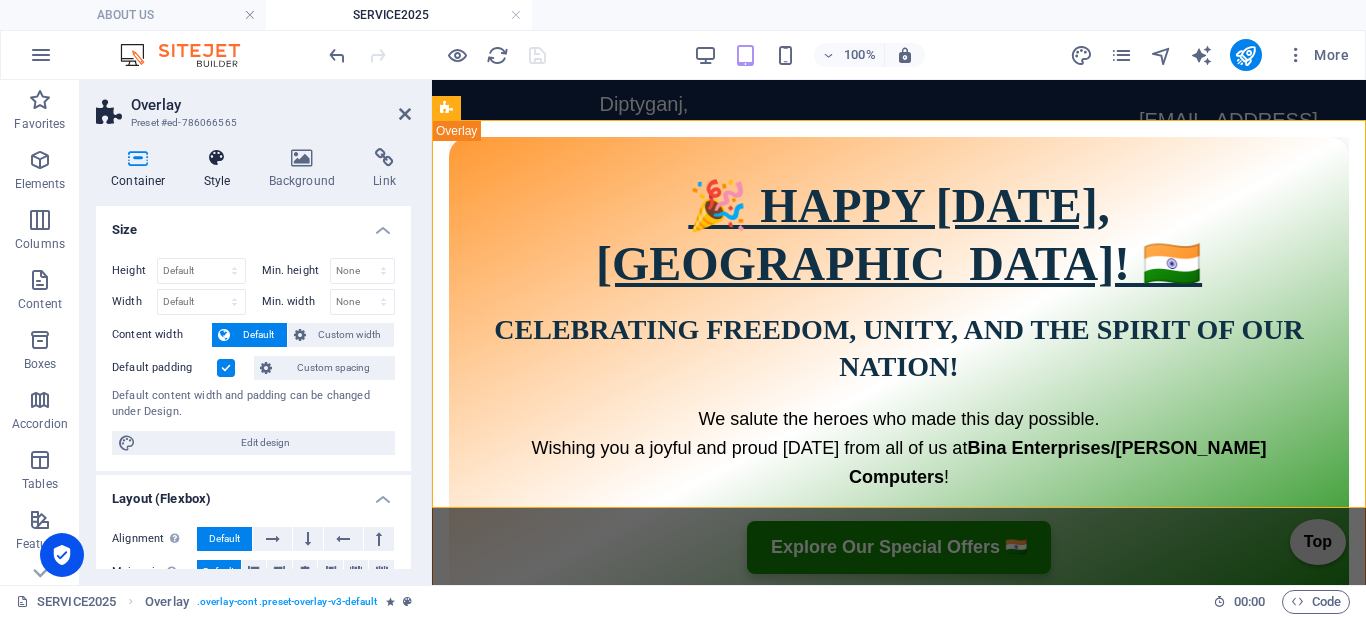 click at bounding box center (217, 158) 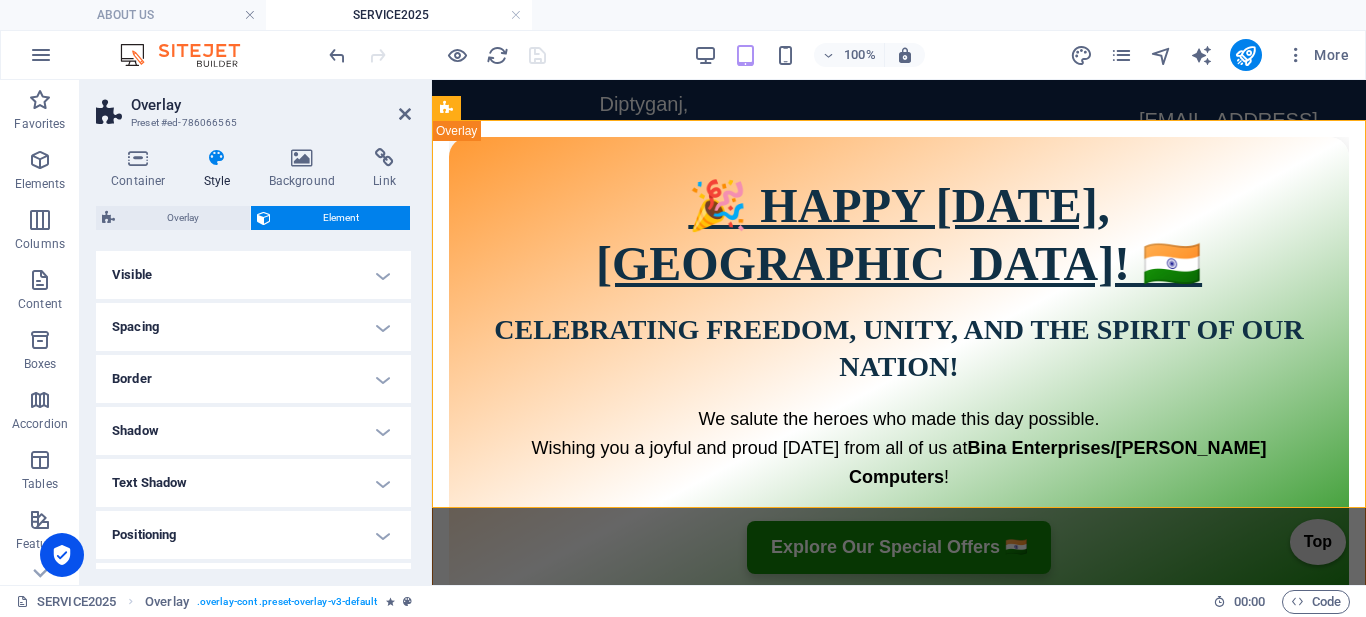 click on "Visible" at bounding box center (253, 275) 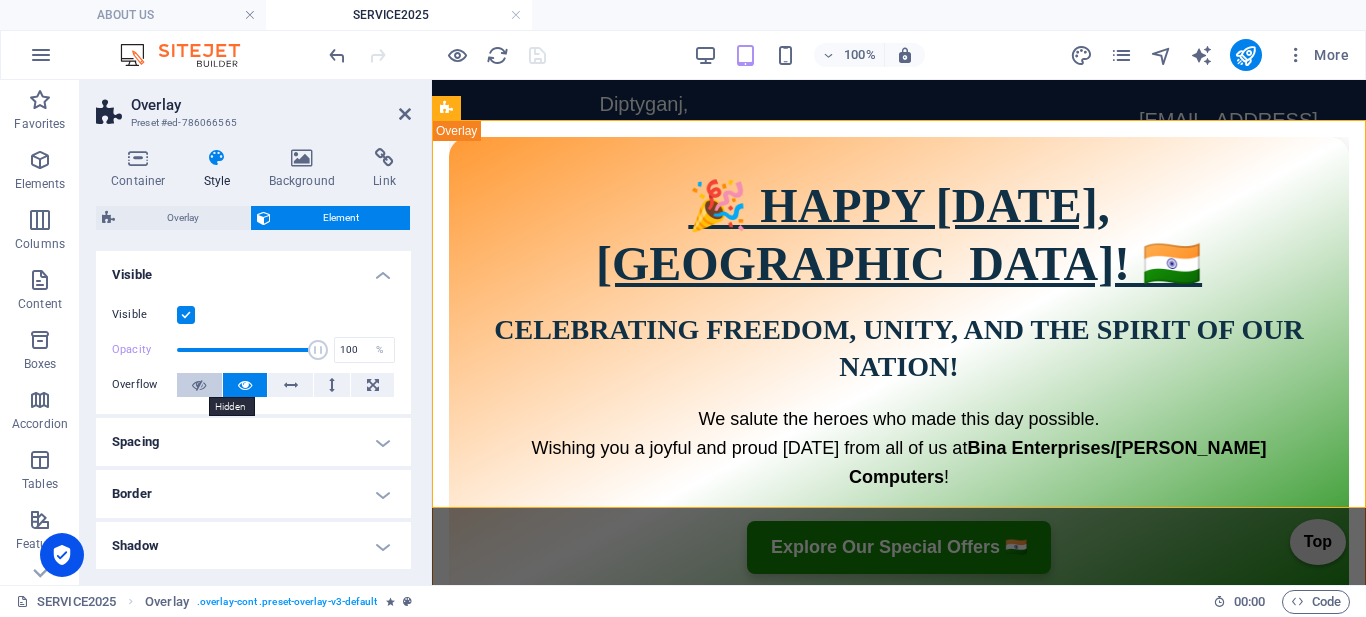 click at bounding box center [199, 385] 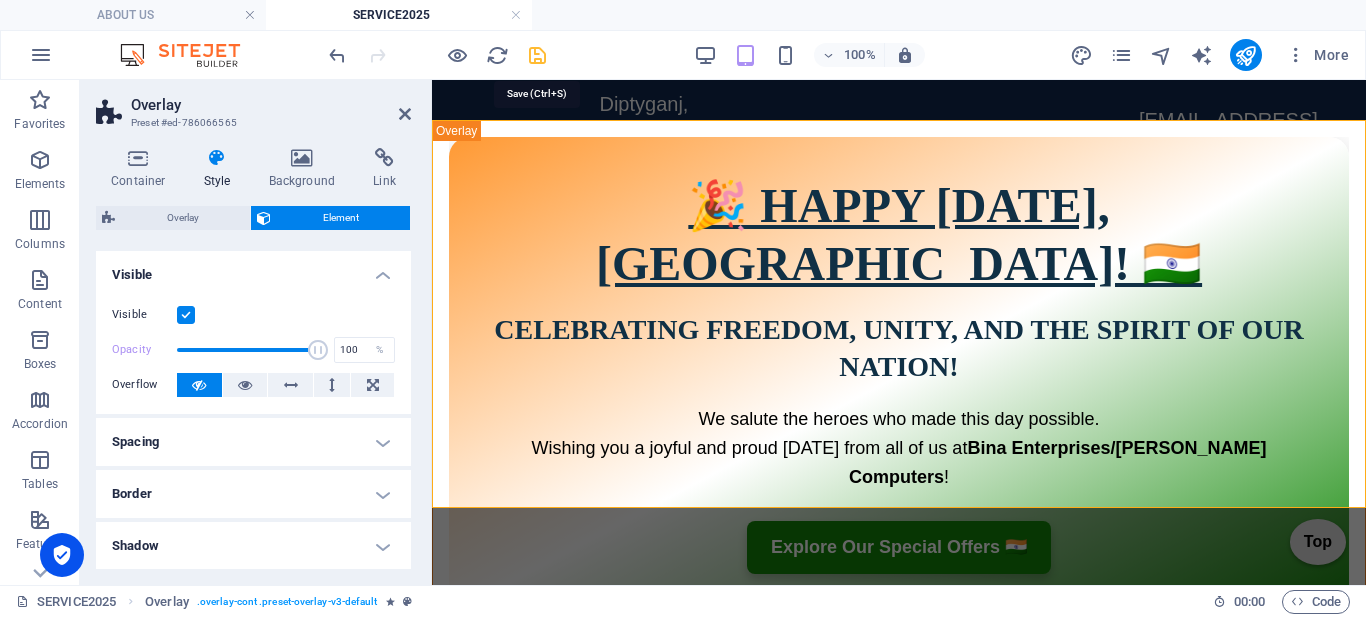 click at bounding box center [537, 55] 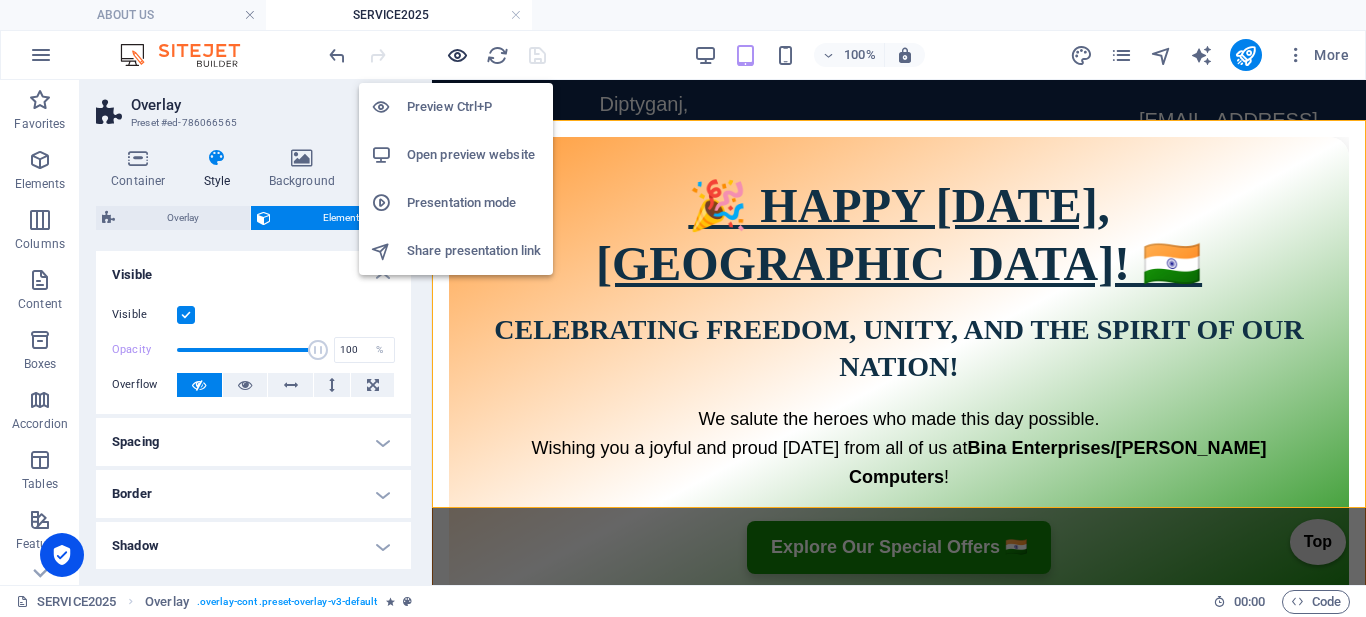click at bounding box center [457, 55] 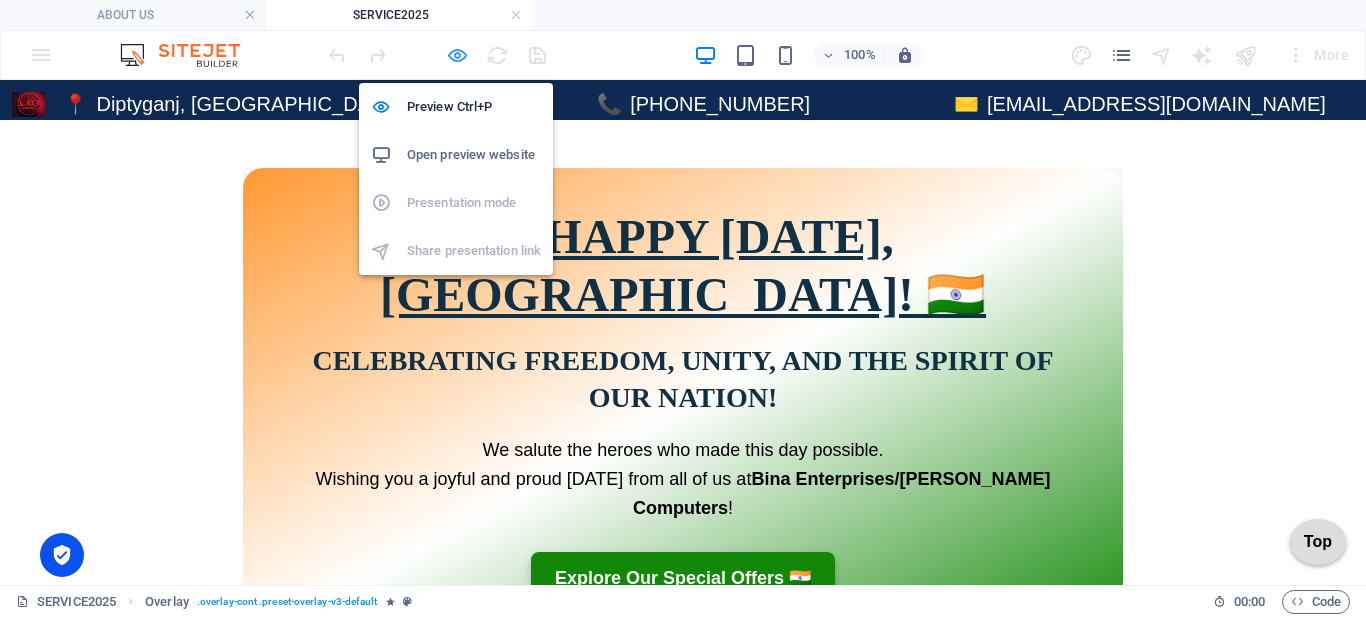 click at bounding box center (457, 55) 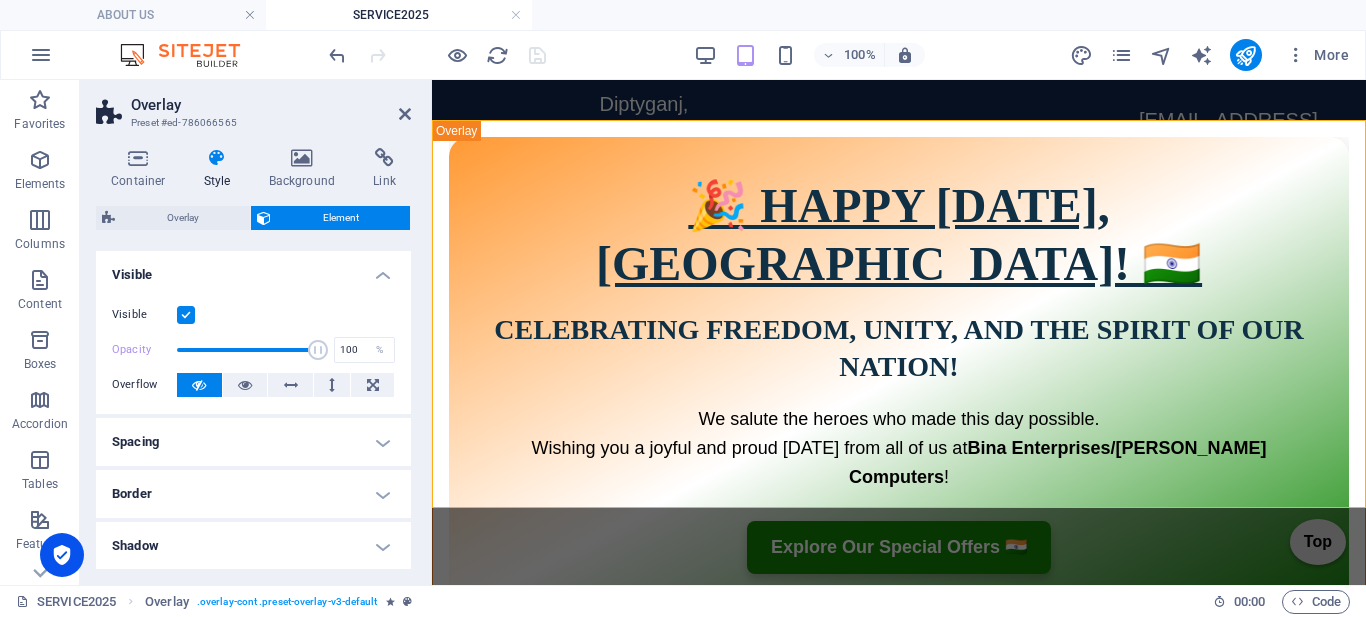 click at bounding box center [186, 315] 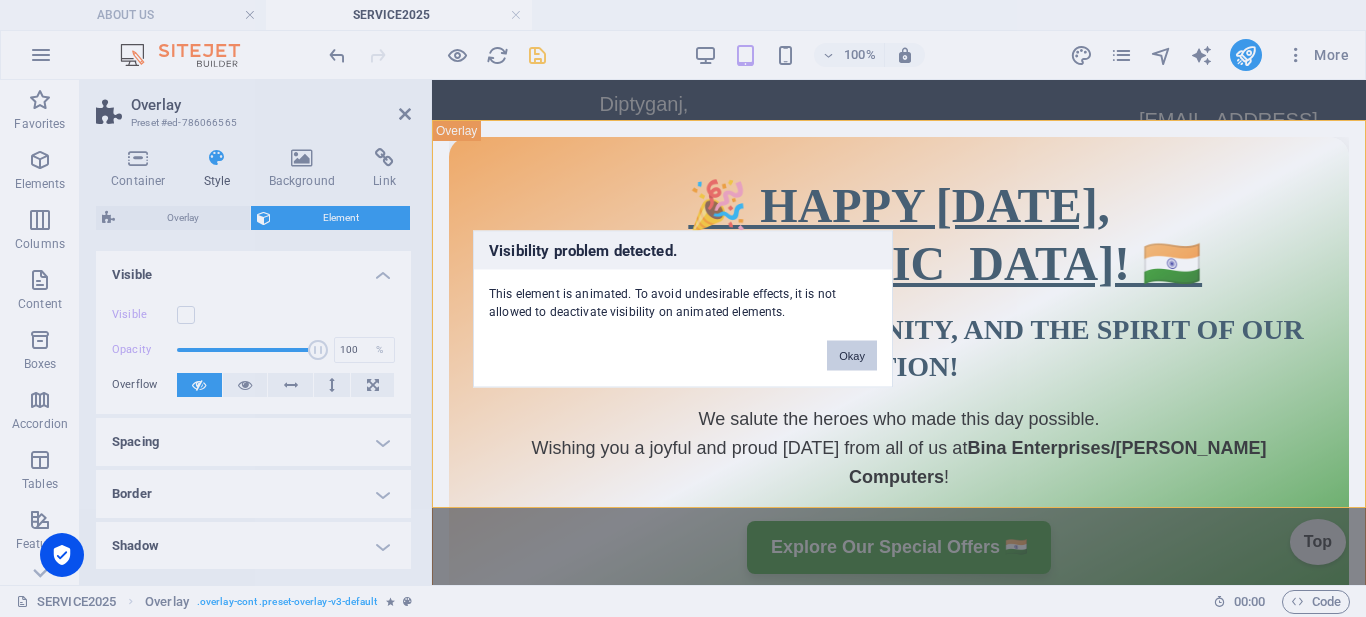 click on "Okay" at bounding box center (852, 355) 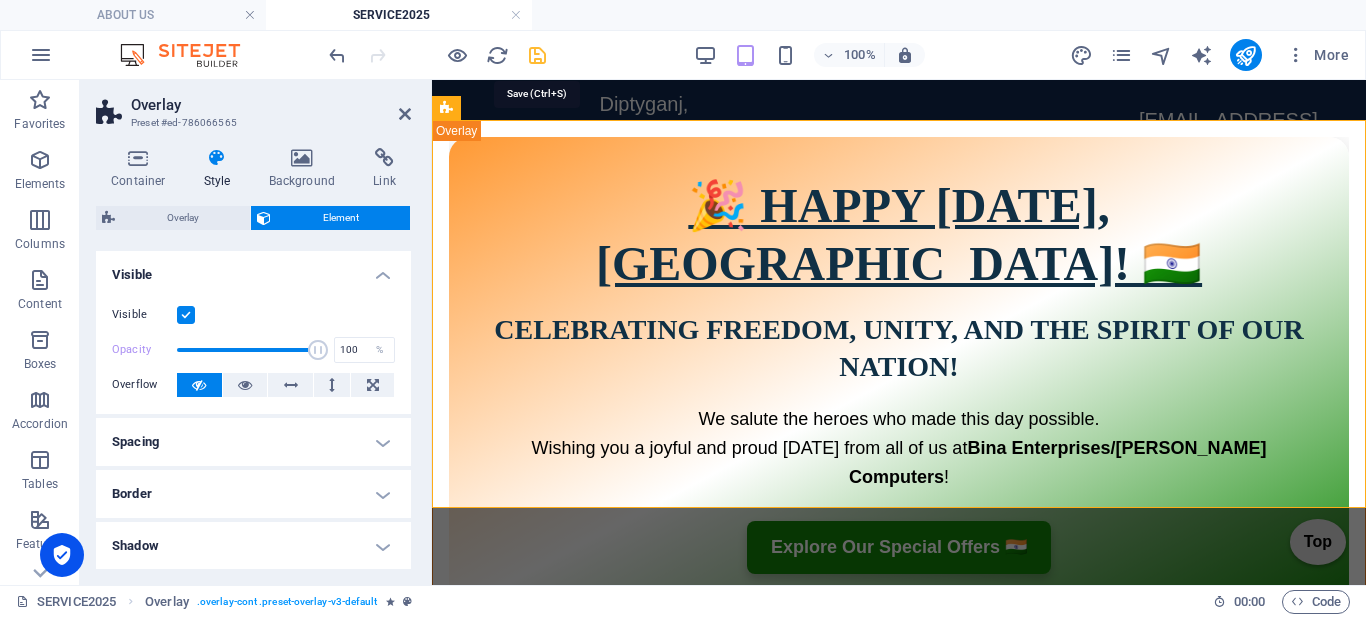 click at bounding box center (537, 55) 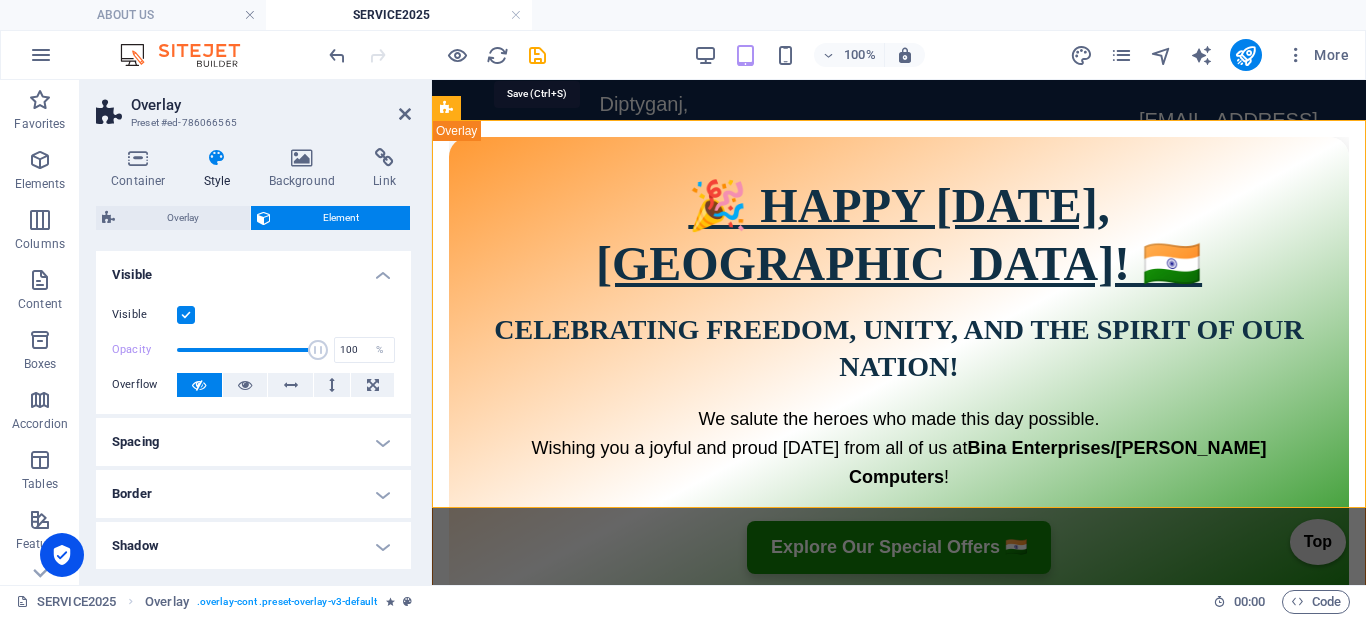 select on "overlay" 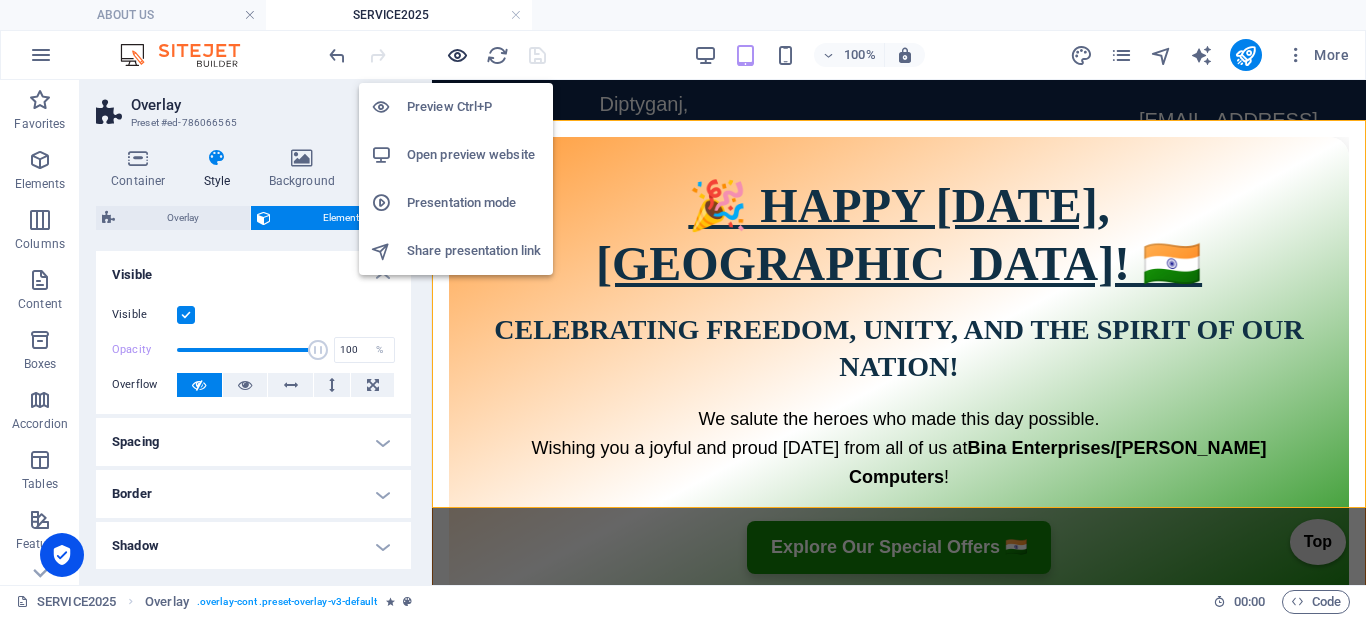 click at bounding box center (457, 55) 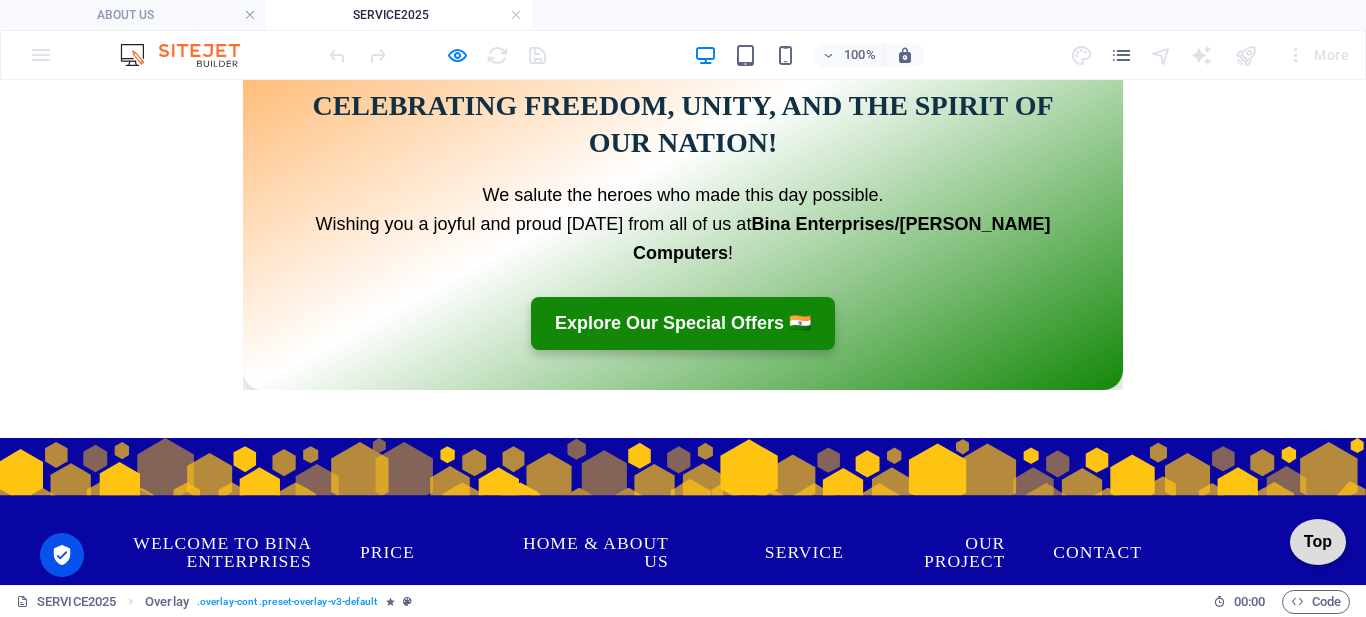 scroll, scrollTop: 300, scrollLeft: 0, axis: vertical 